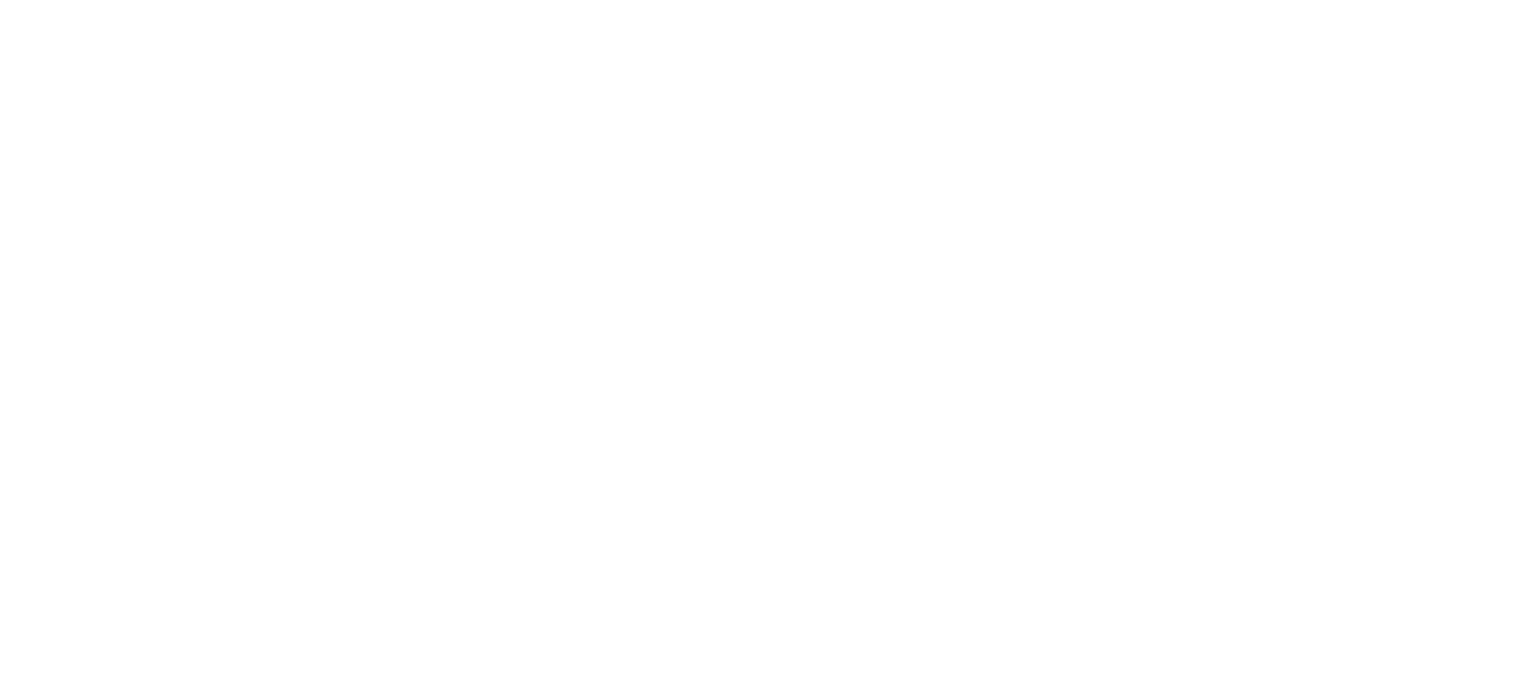 scroll, scrollTop: 0, scrollLeft: 0, axis: both 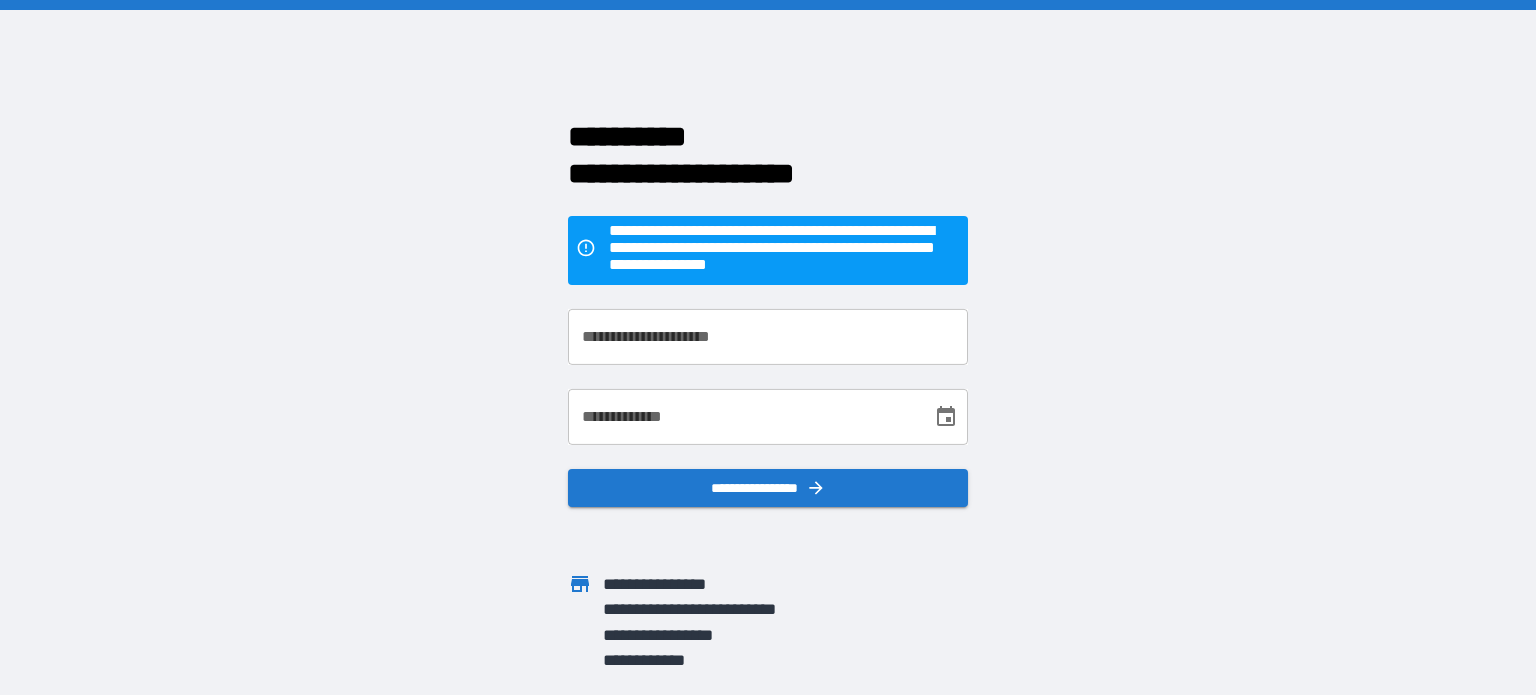 click on "**********" at bounding box center [768, 337] 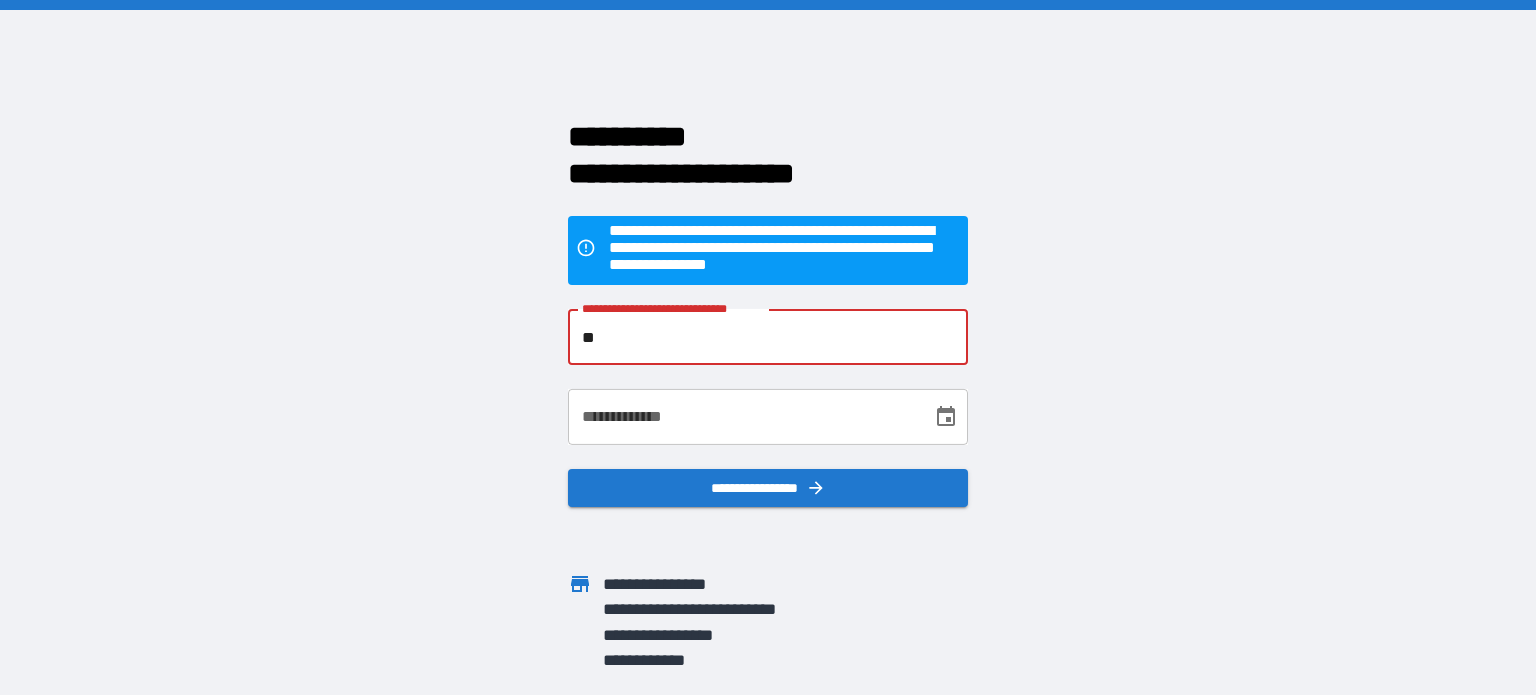 type on "*" 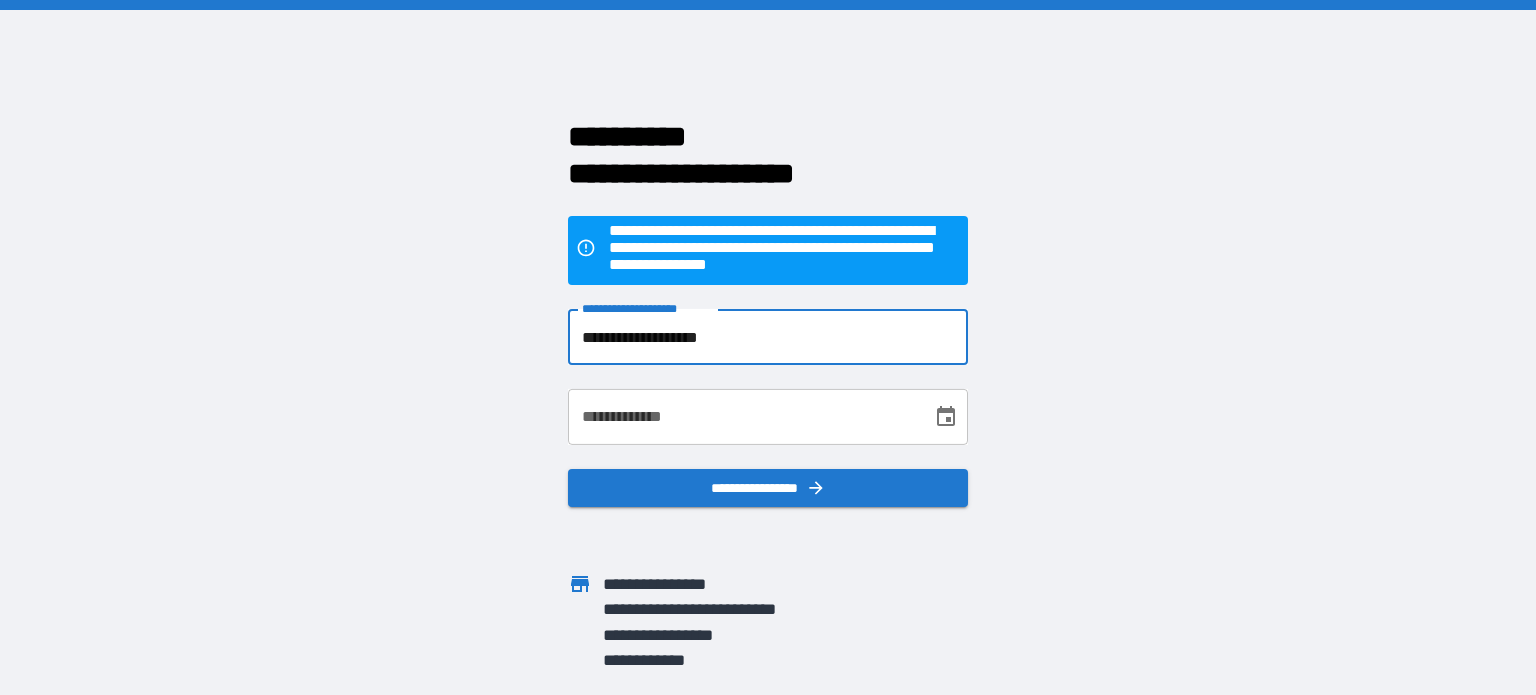 type on "**********" 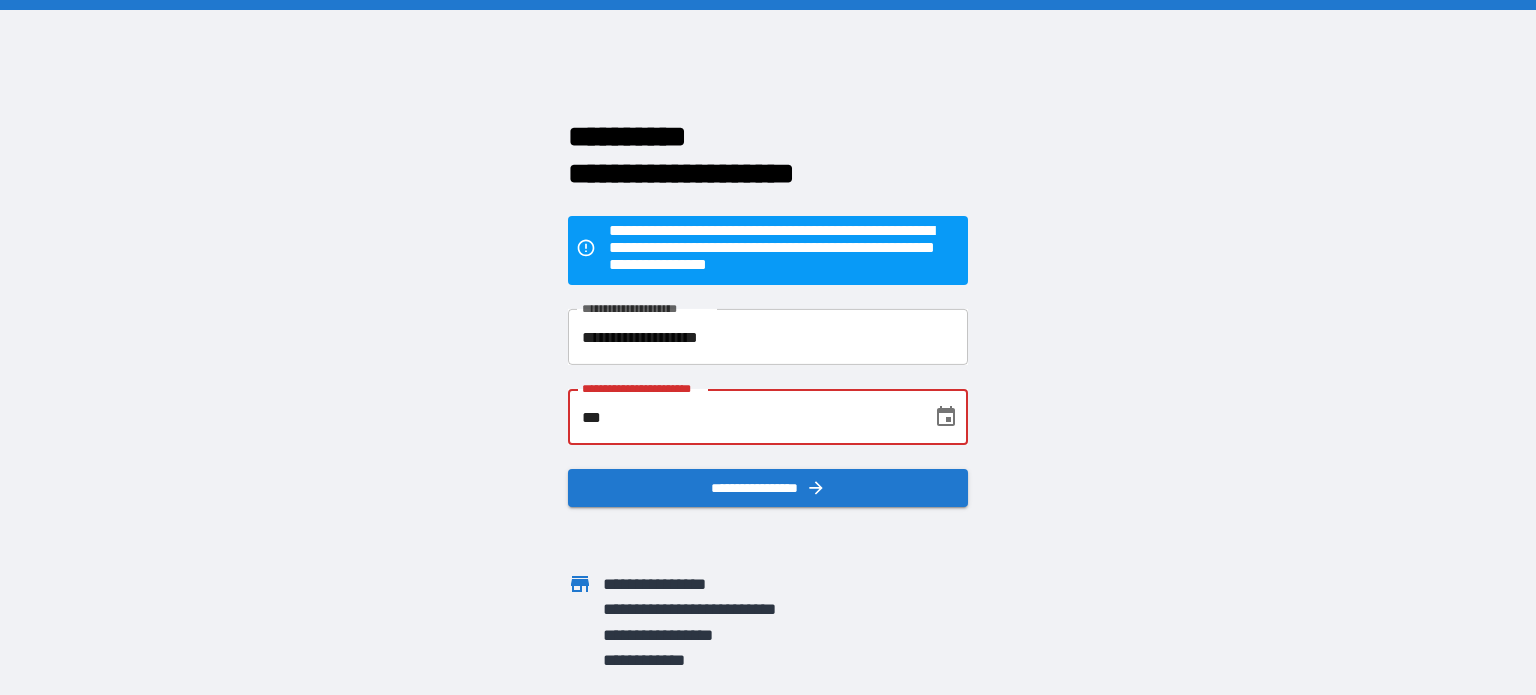 type on "*" 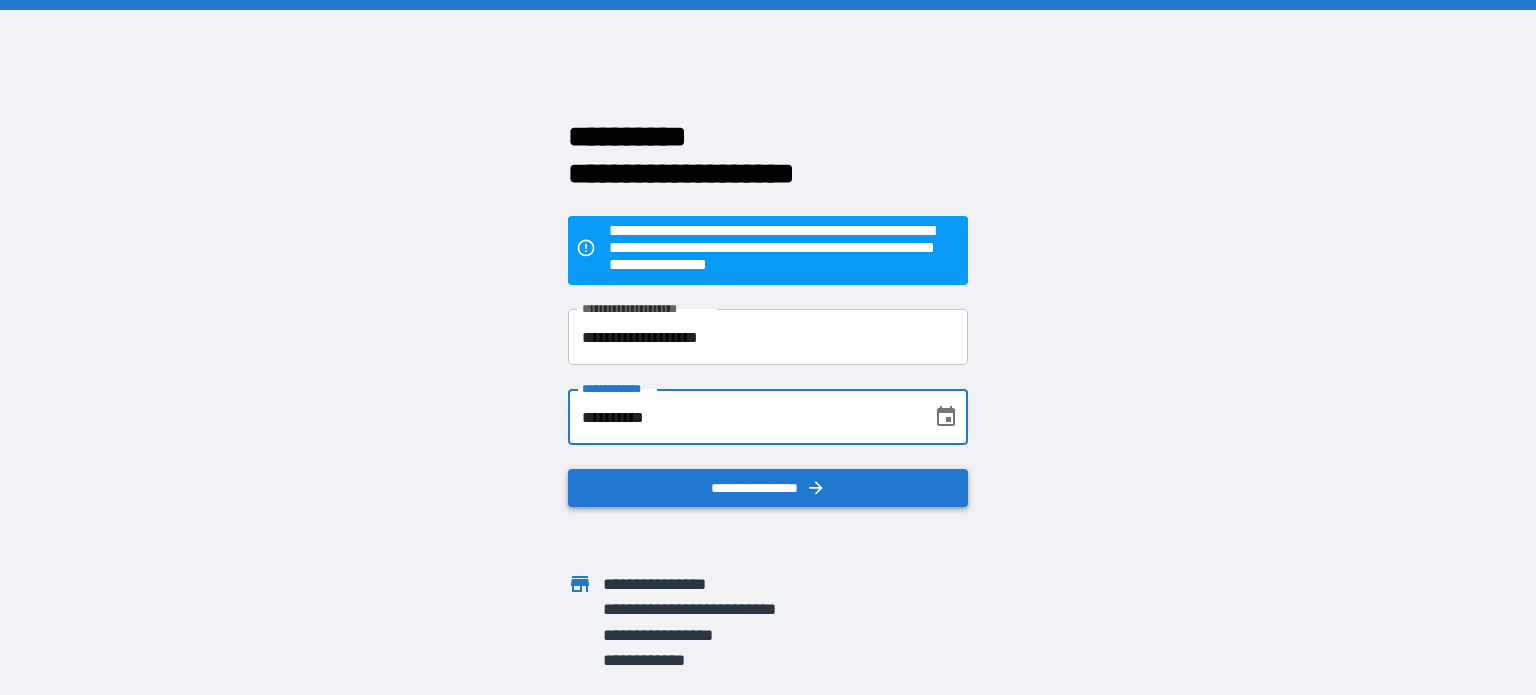 type on "**********" 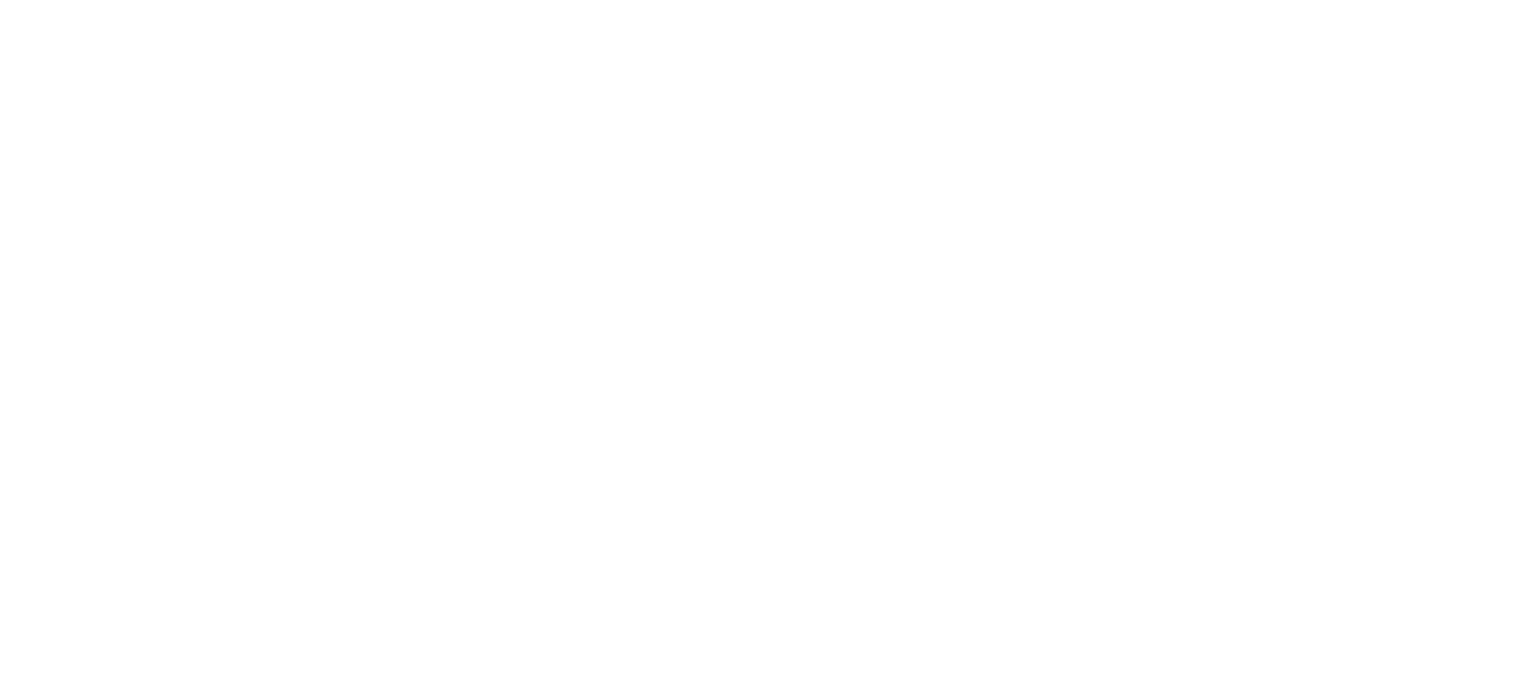 scroll, scrollTop: 0, scrollLeft: 0, axis: both 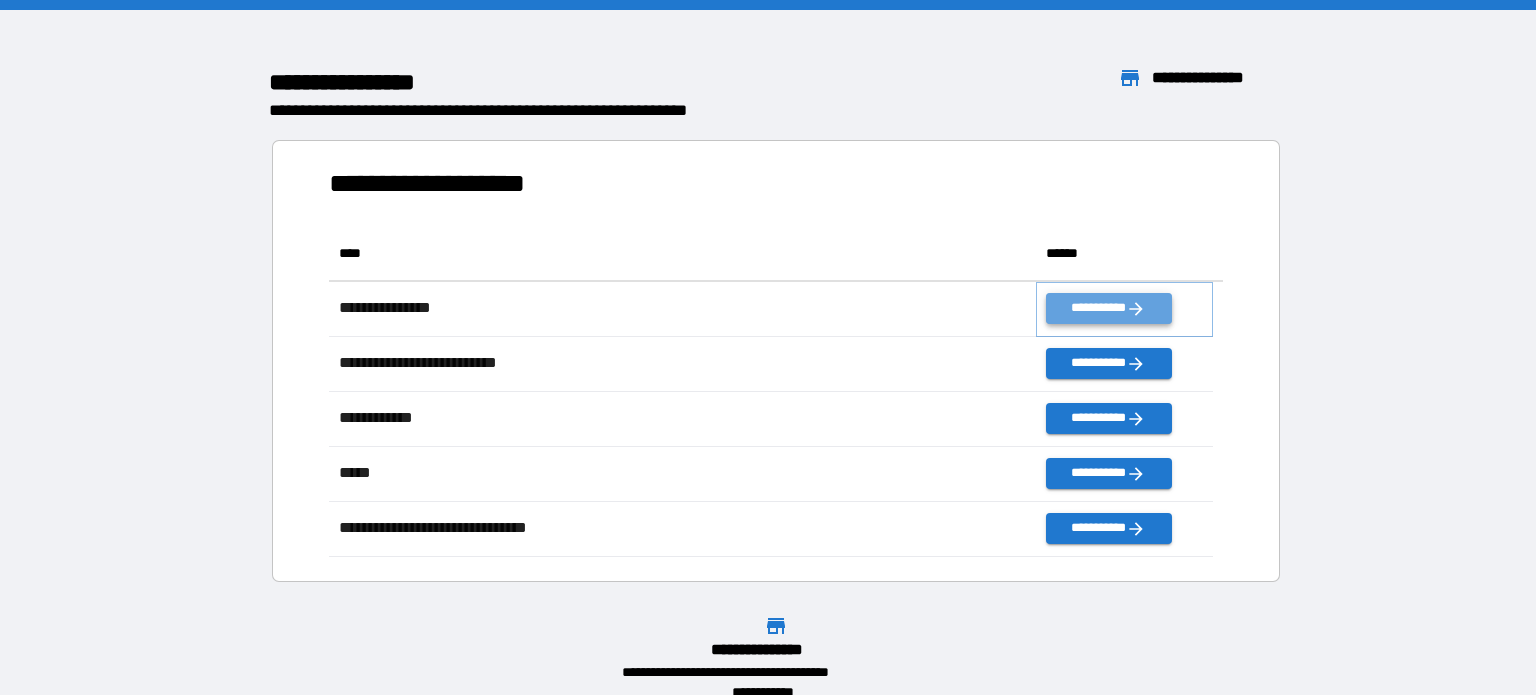click on "**********" at bounding box center [1108, 308] 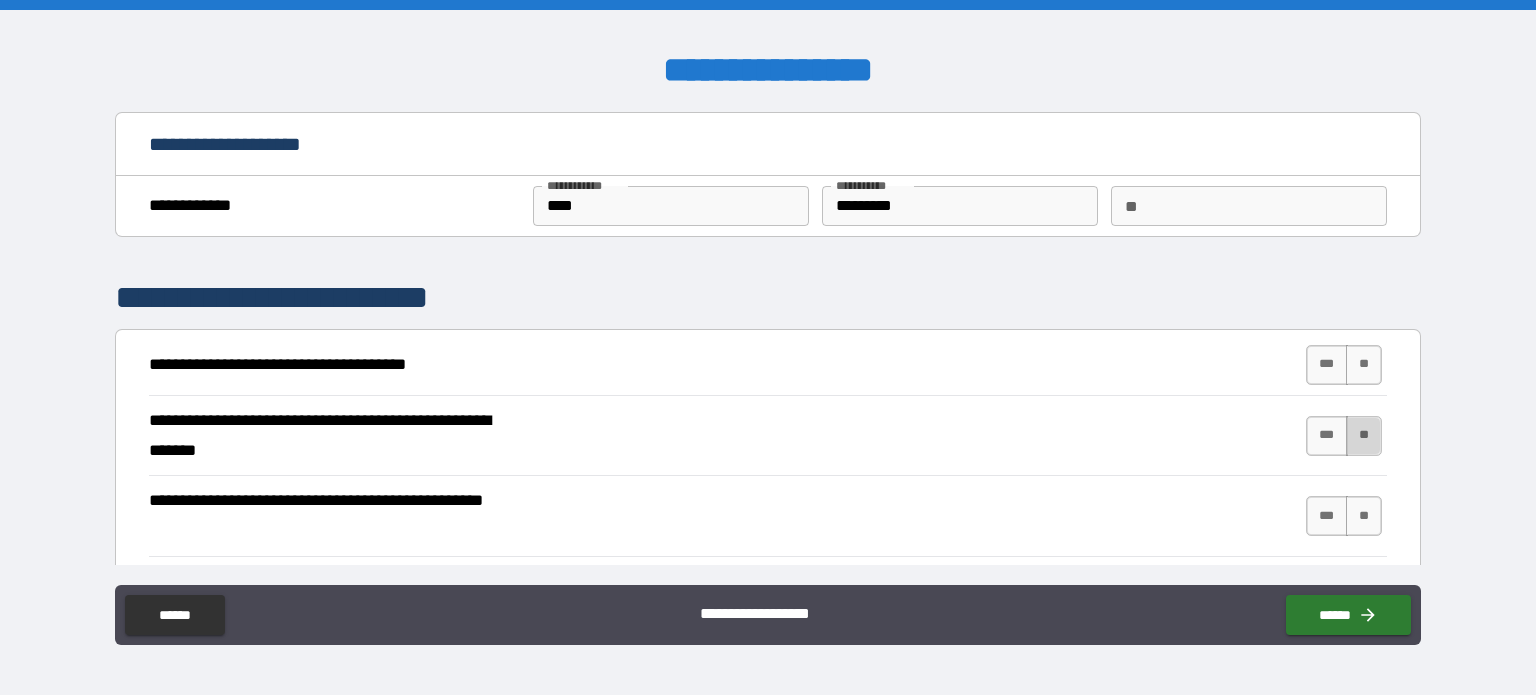 click on "**" at bounding box center (1364, 436) 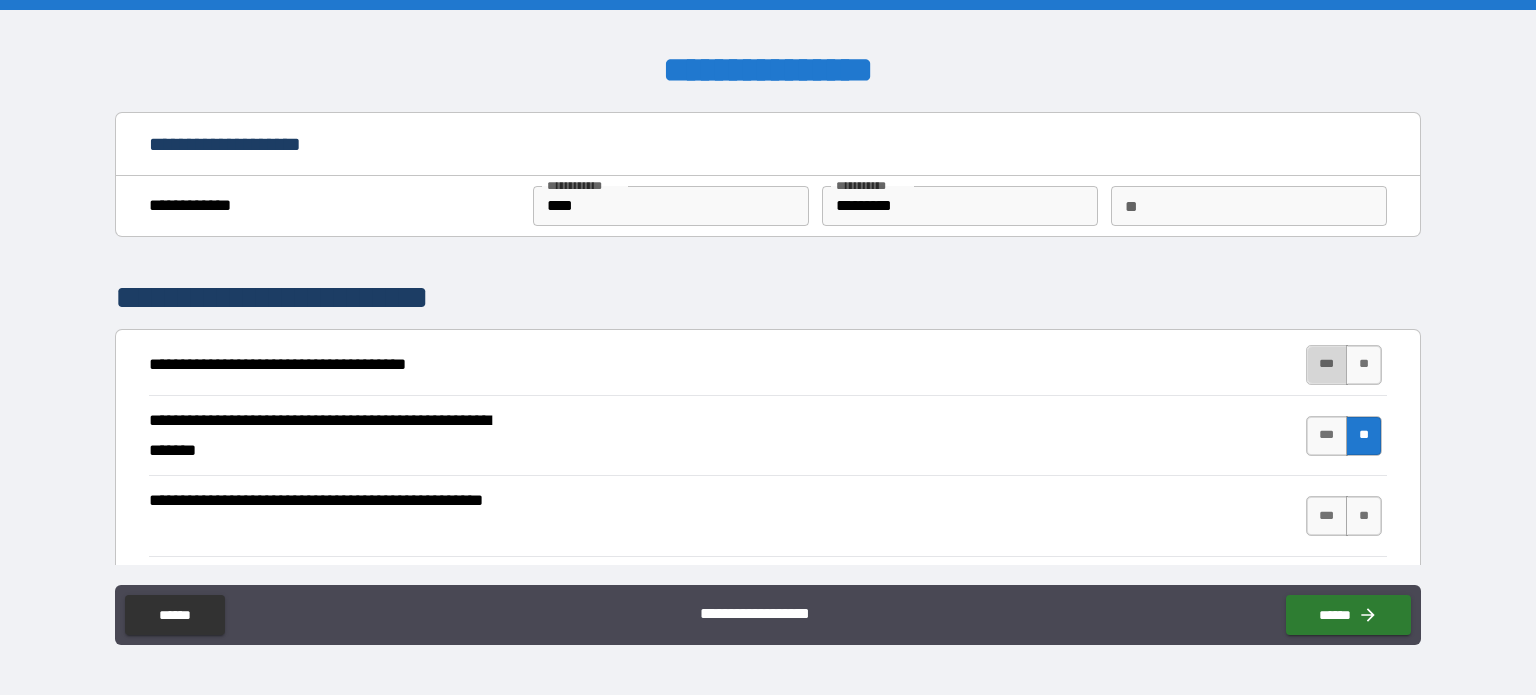 click on "***" at bounding box center [1327, 365] 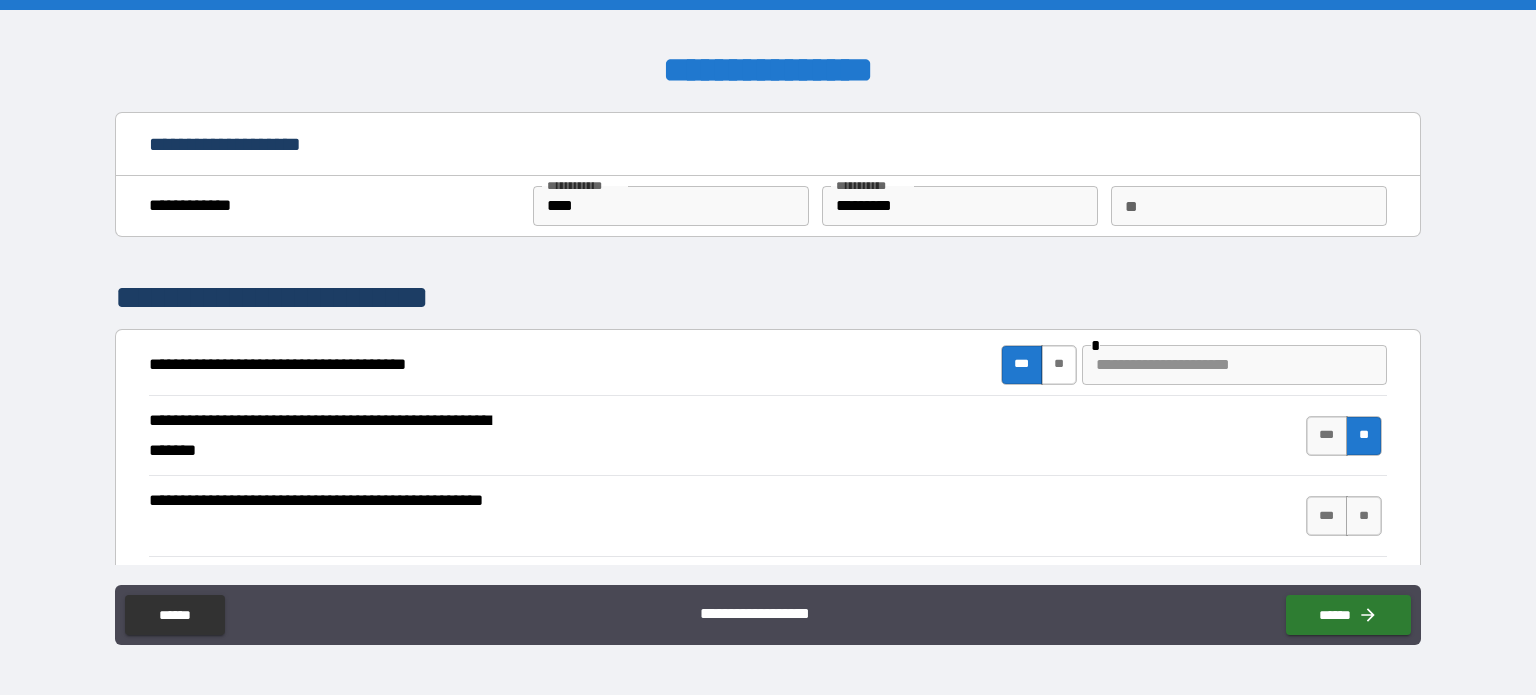click on "**" at bounding box center (1059, 365) 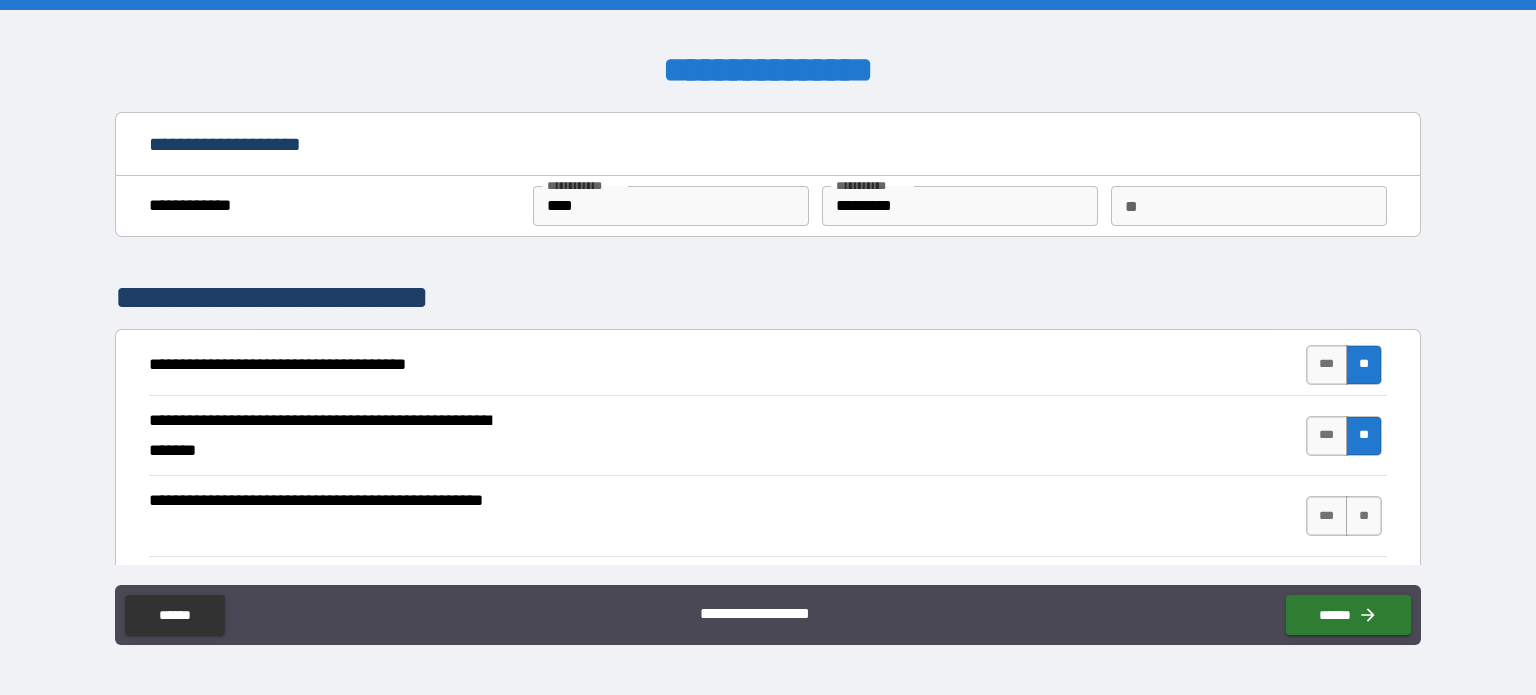 click on "*** **" at bounding box center (1344, 516) 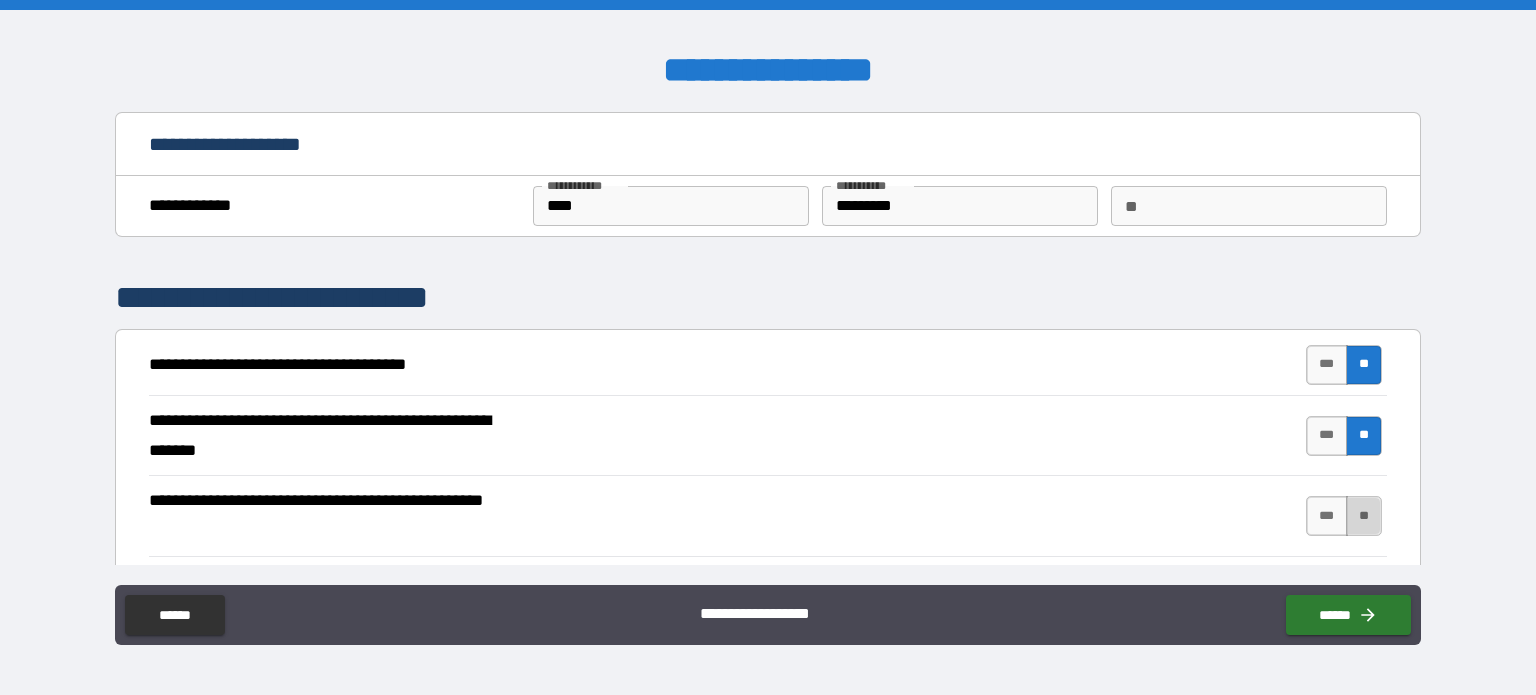 click on "**" at bounding box center (1364, 516) 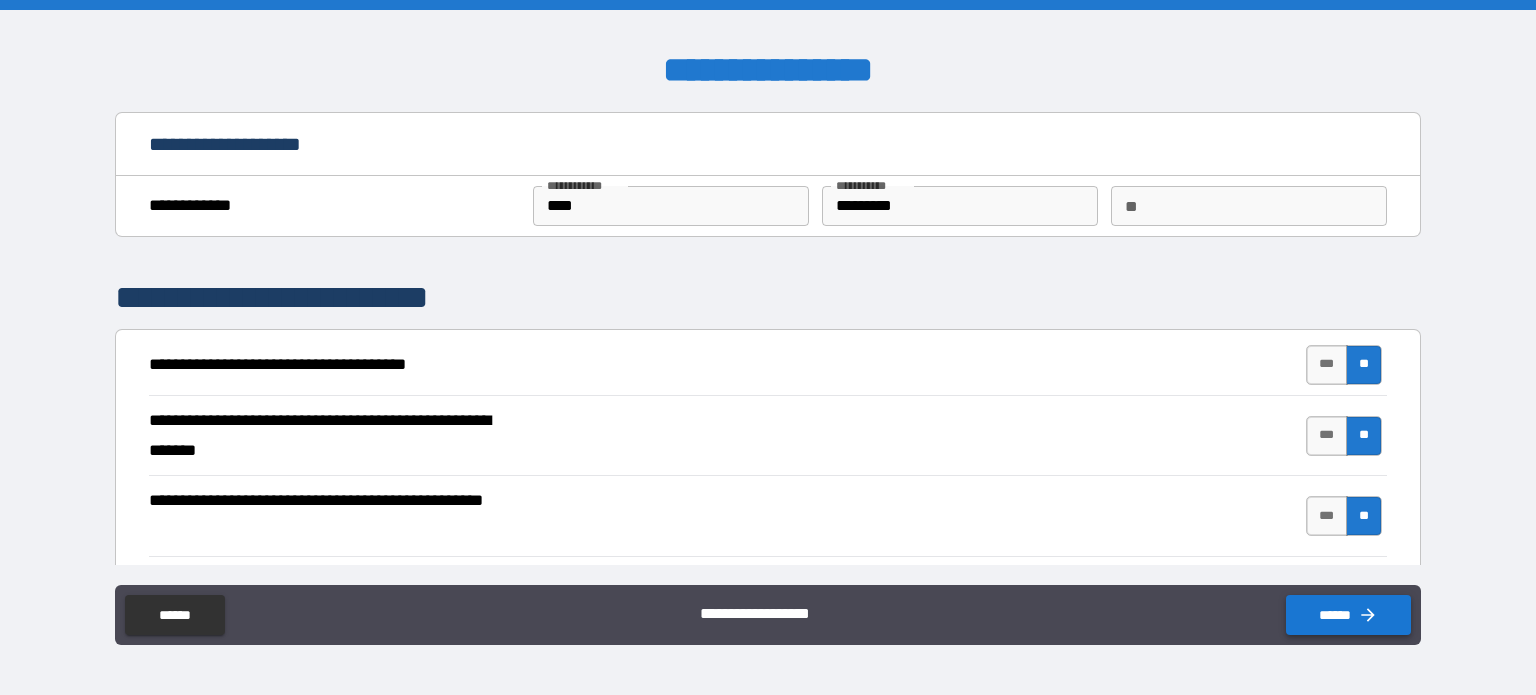 click on "******" at bounding box center (1348, 615) 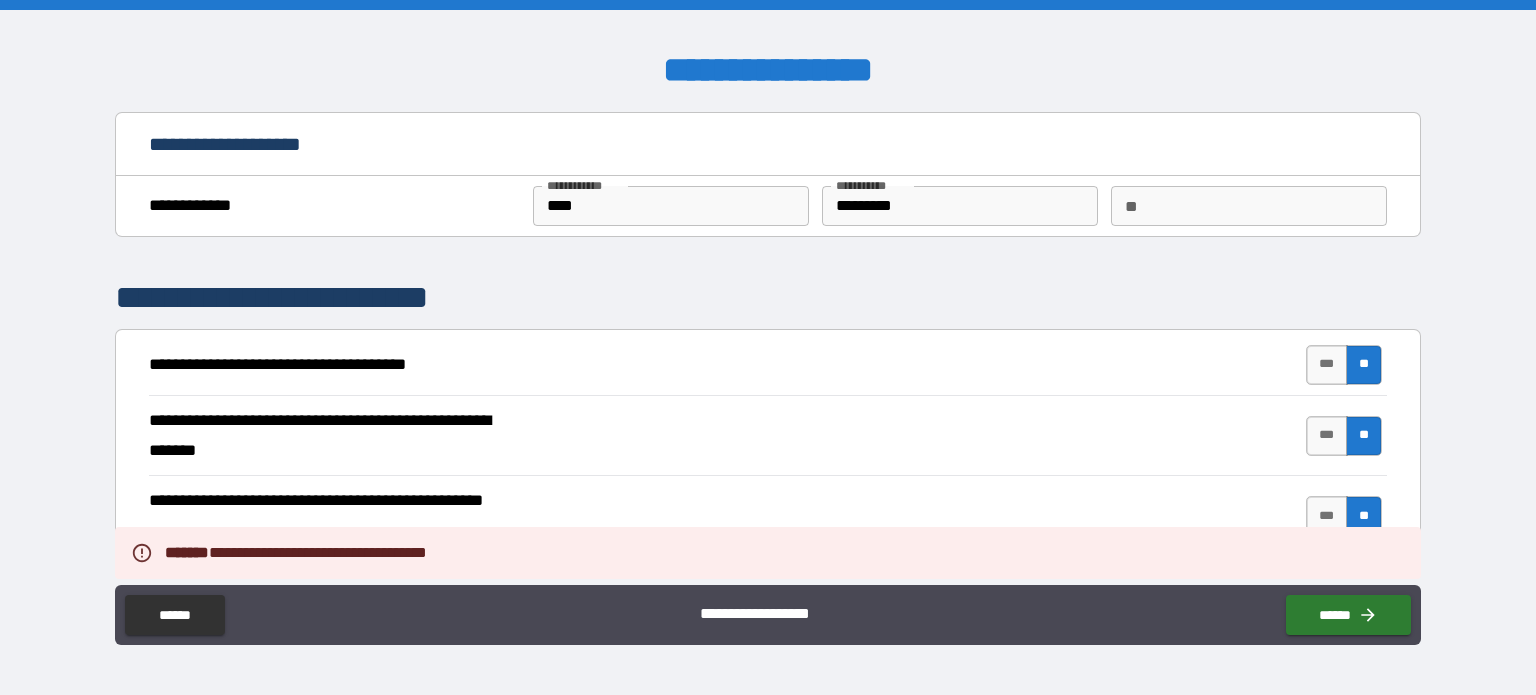 click on "**********" at bounding box center (768, 365) 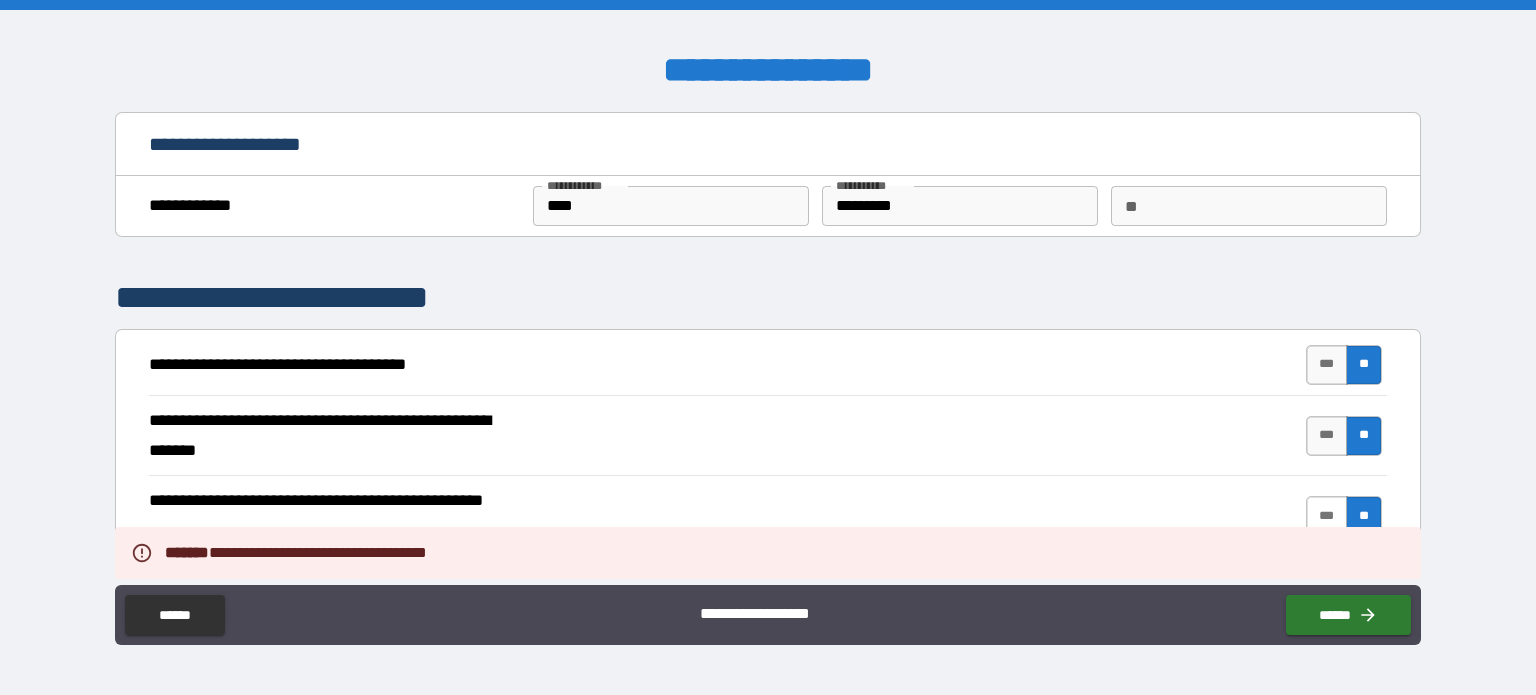 click on "***" at bounding box center (1327, 516) 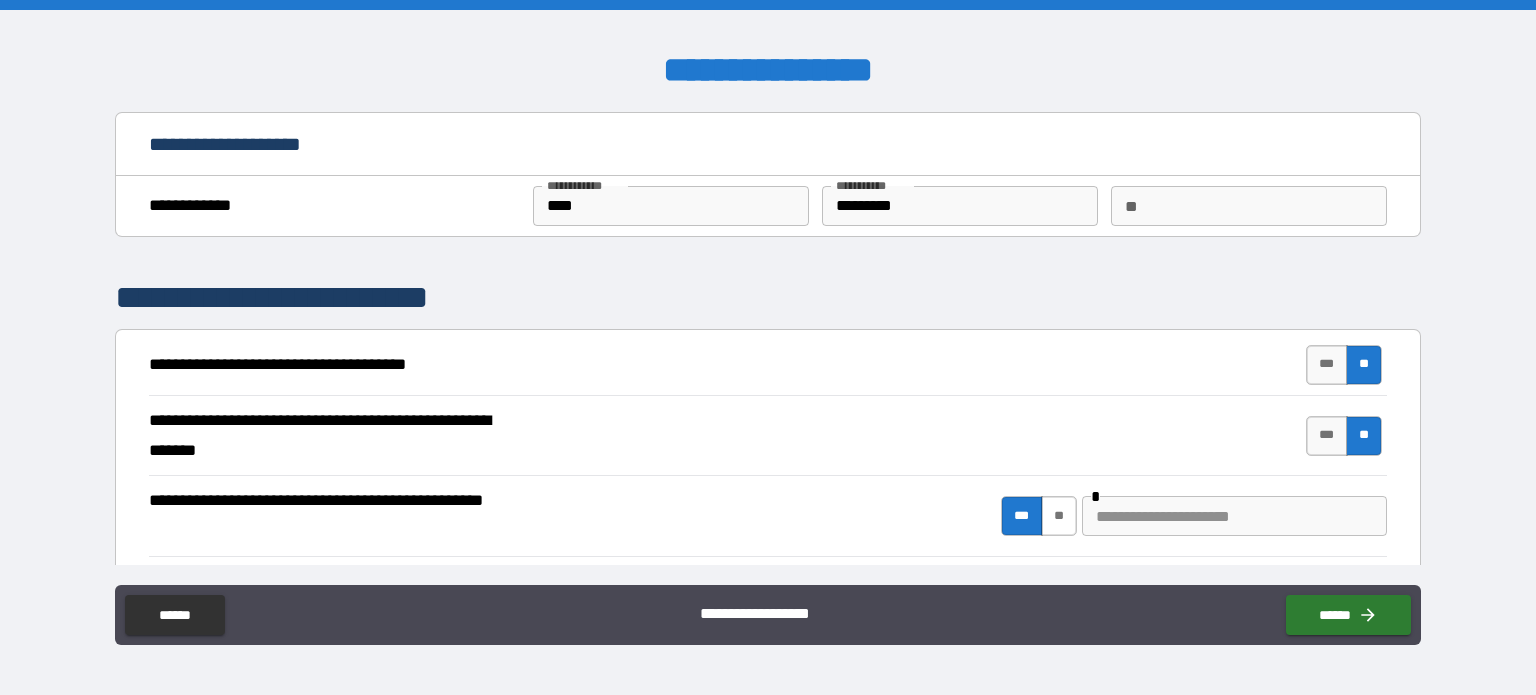click on "**" at bounding box center (1059, 516) 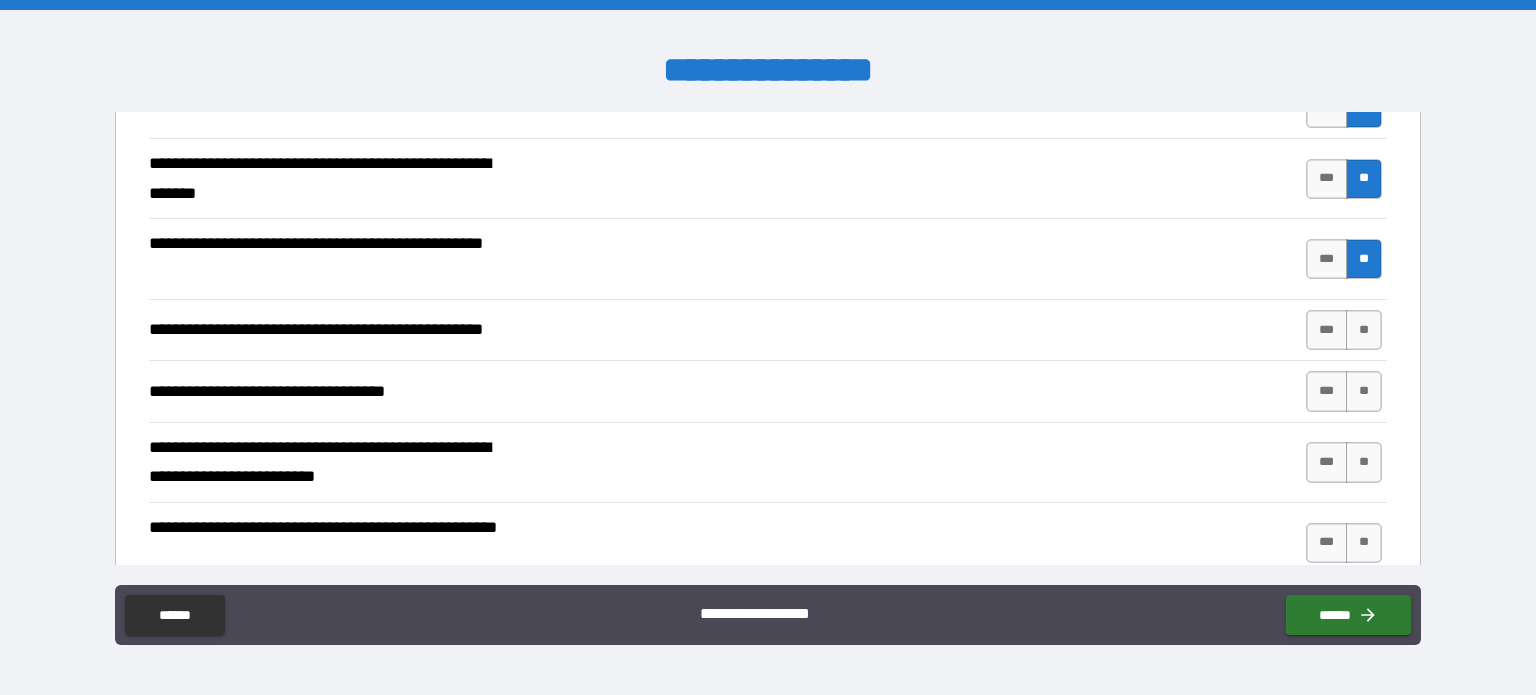 scroll, scrollTop: 276, scrollLeft: 0, axis: vertical 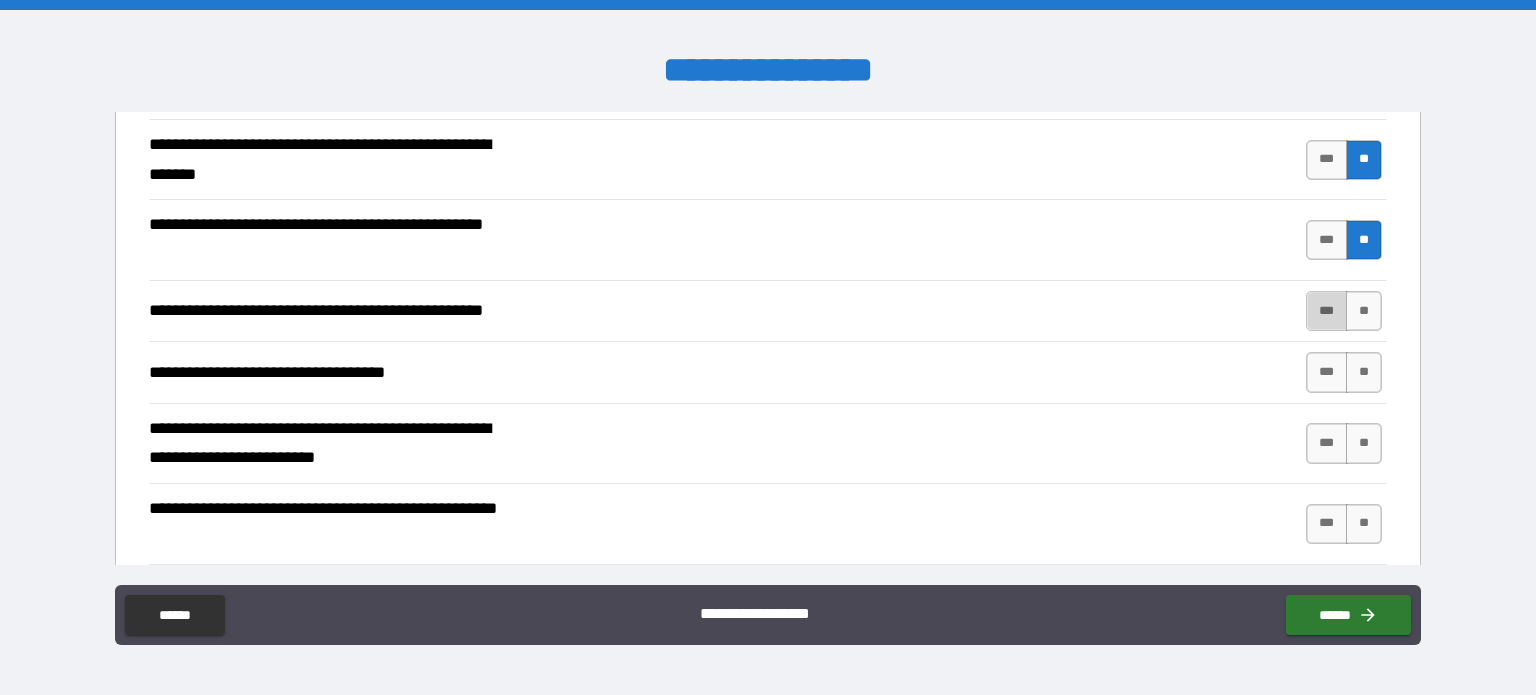 click on "***" at bounding box center (1327, 311) 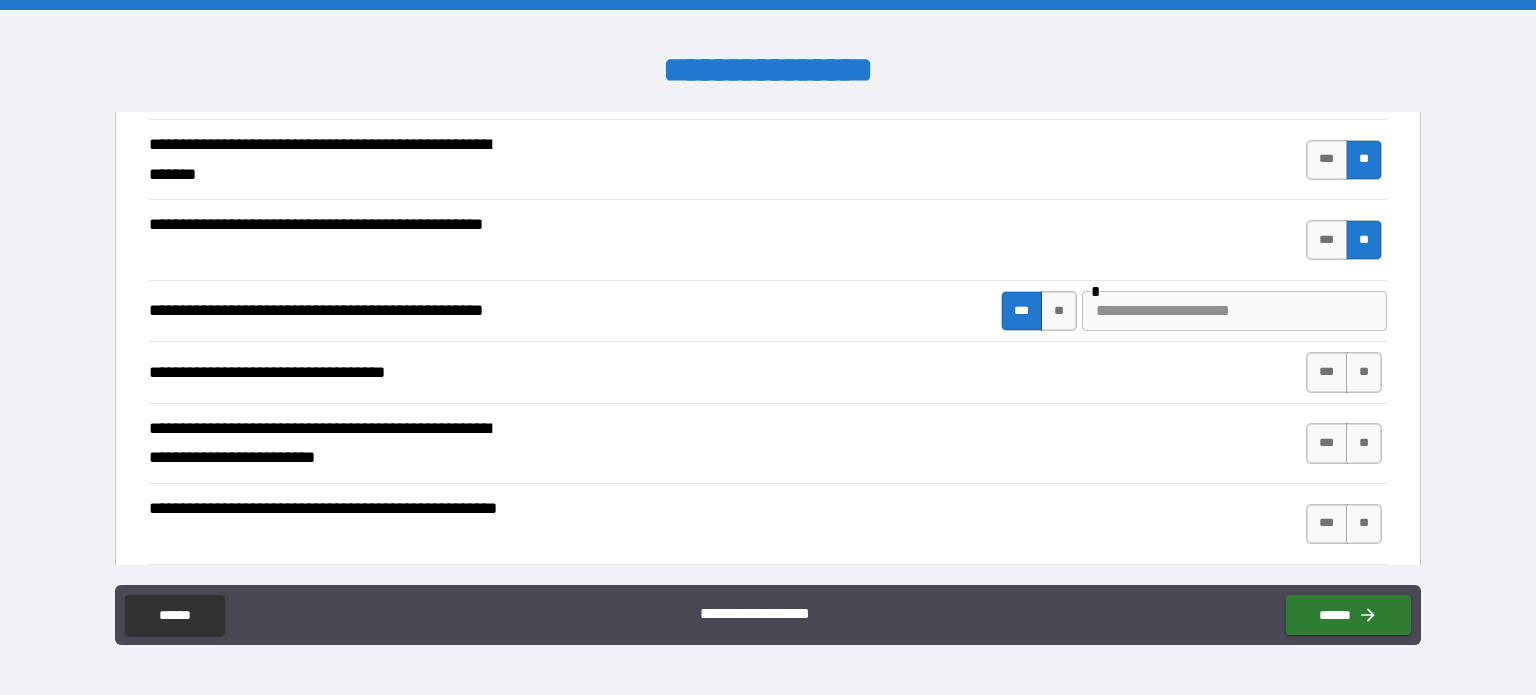 click at bounding box center (1234, 311) 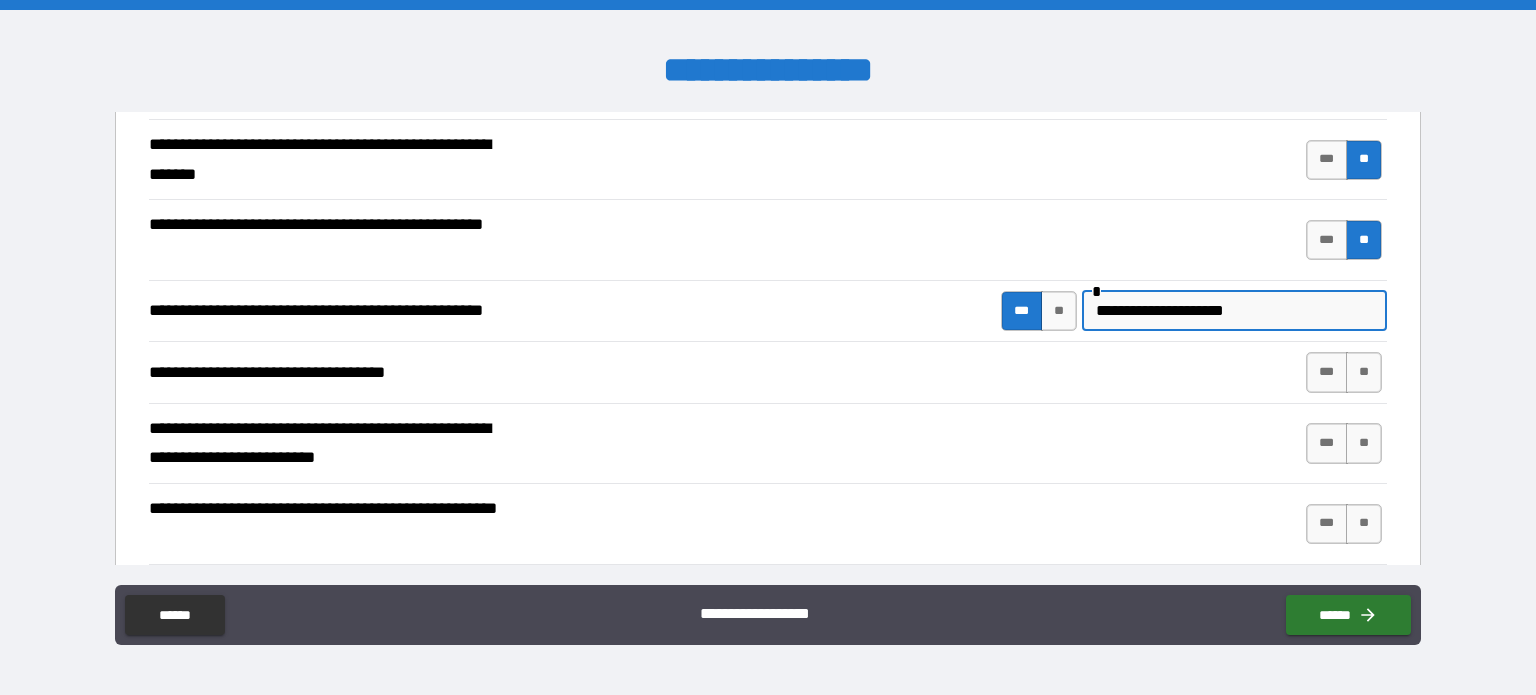 type on "**********" 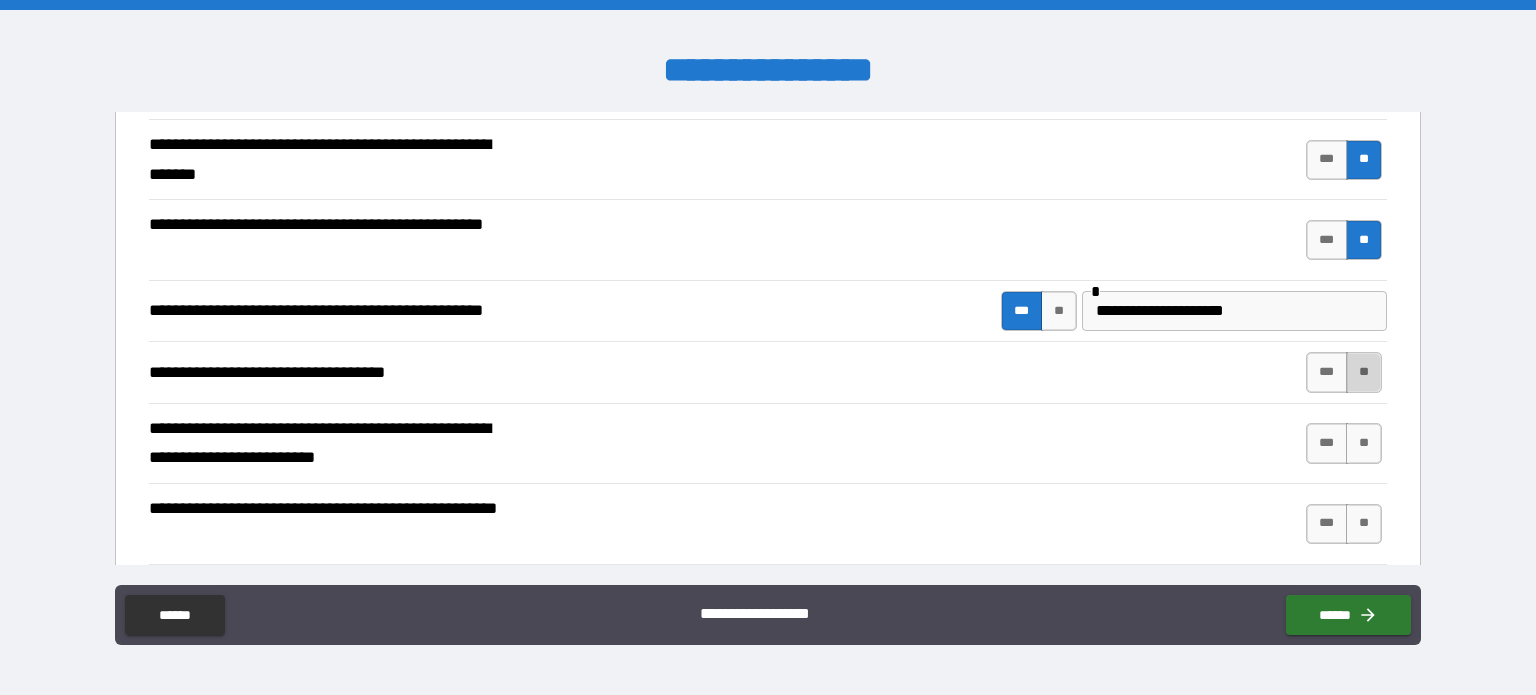 drag, startPoint x: 1352, startPoint y: 382, endPoint x: 1344, endPoint y: 374, distance: 11.313708 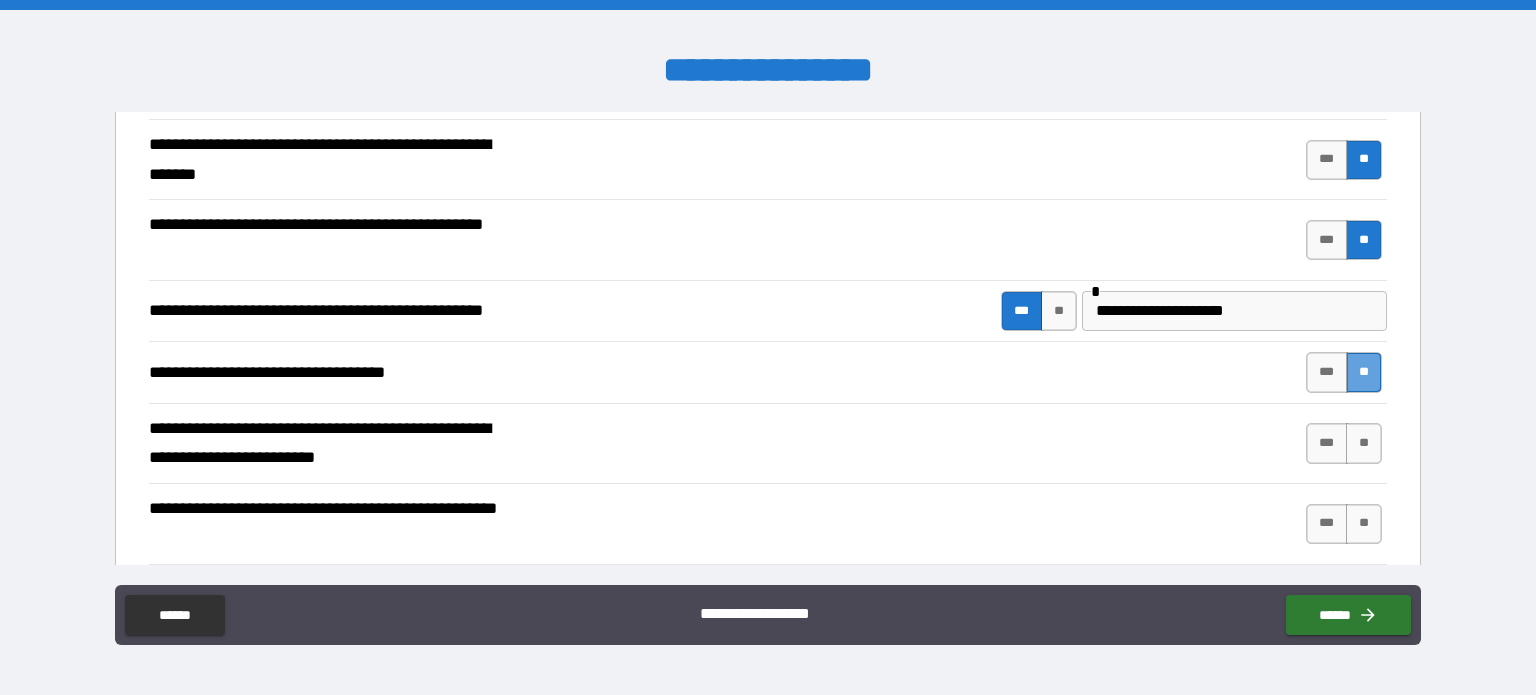 click on "**" at bounding box center (1364, 372) 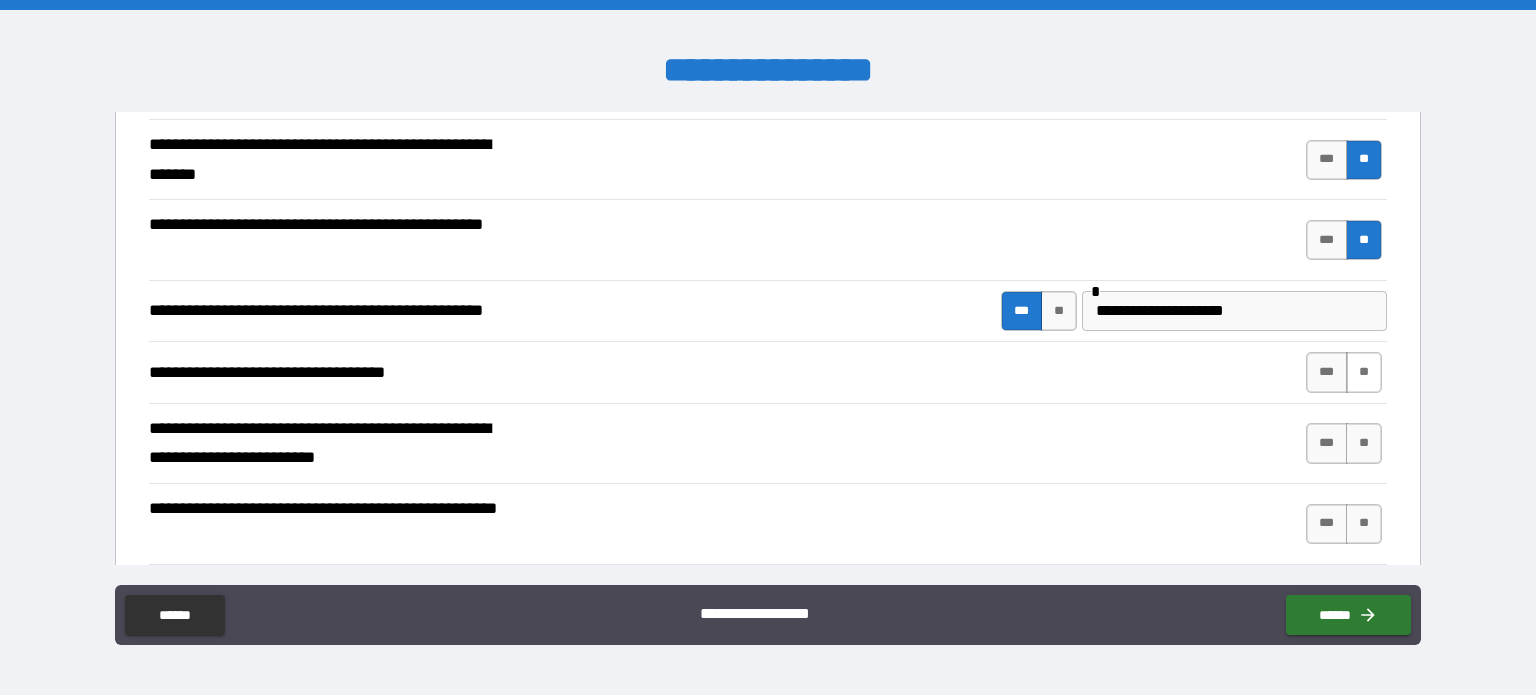 click on "**" at bounding box center (1364, 372) 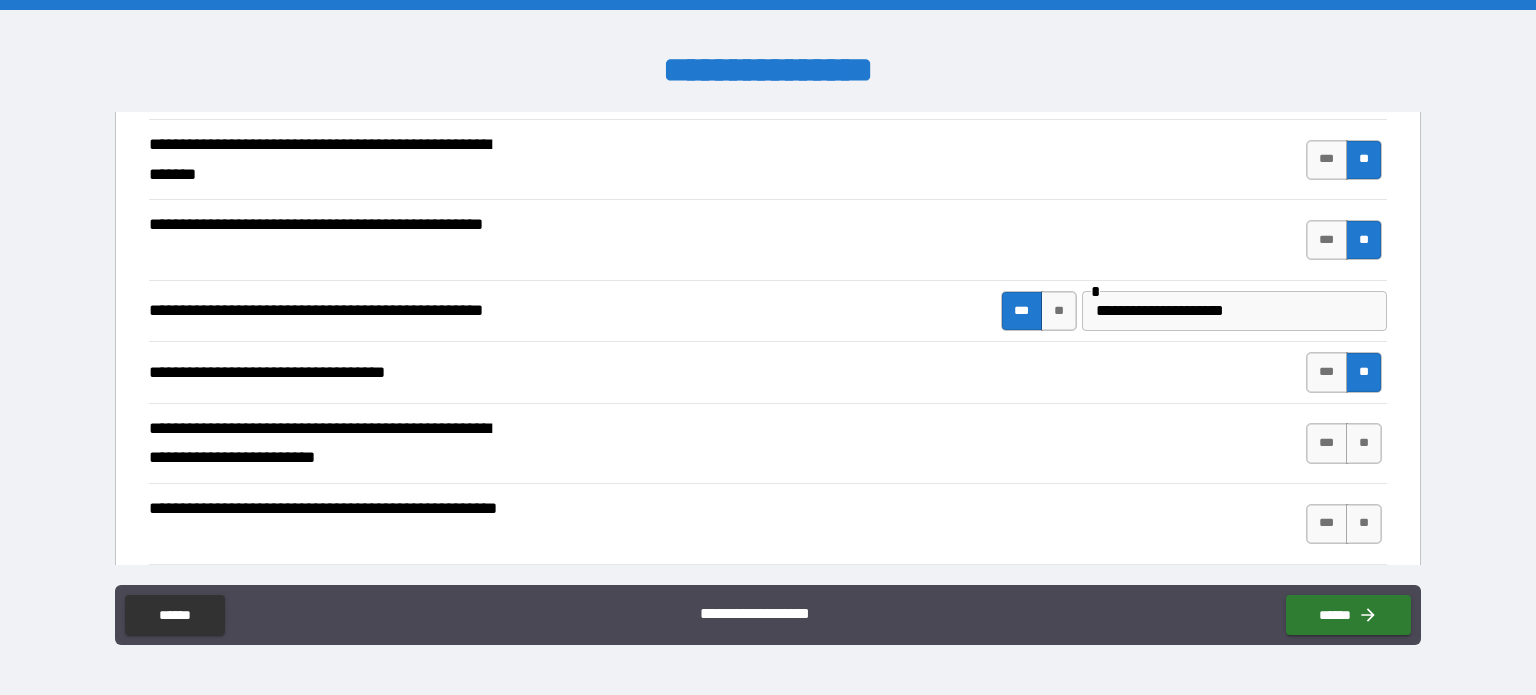 scroll, scrollTop: 376, scrollLeft: 0, axis: vertical 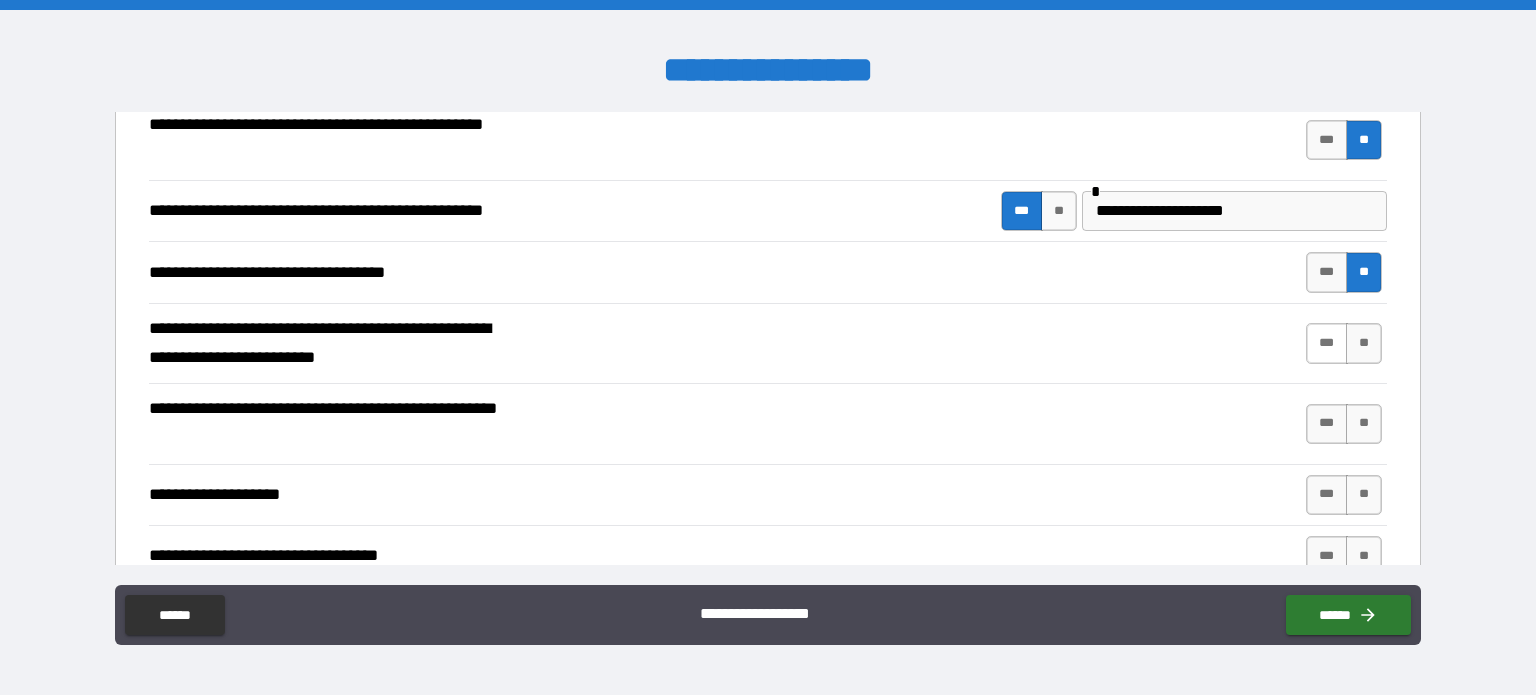 click on "***" at bounding box center [1327, 343] 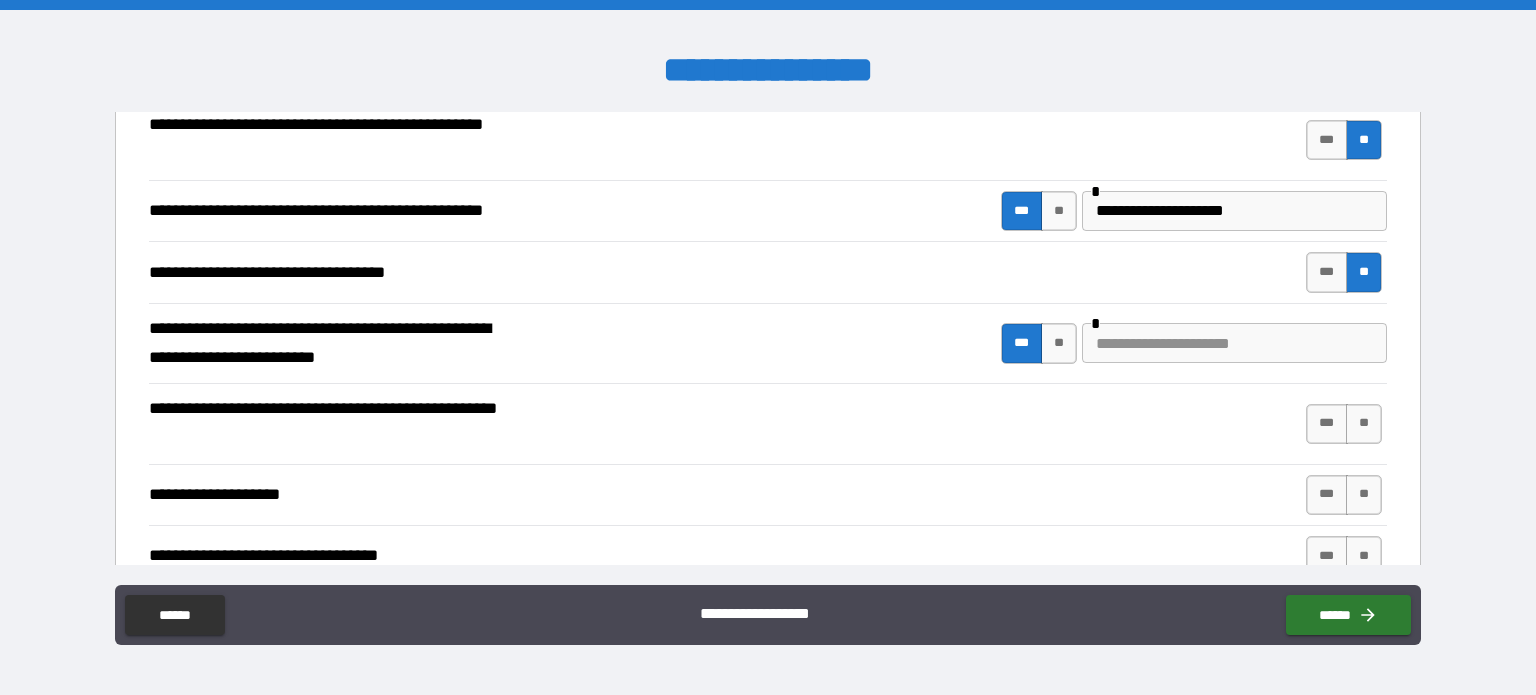 click at bounding box center (1234, 343) 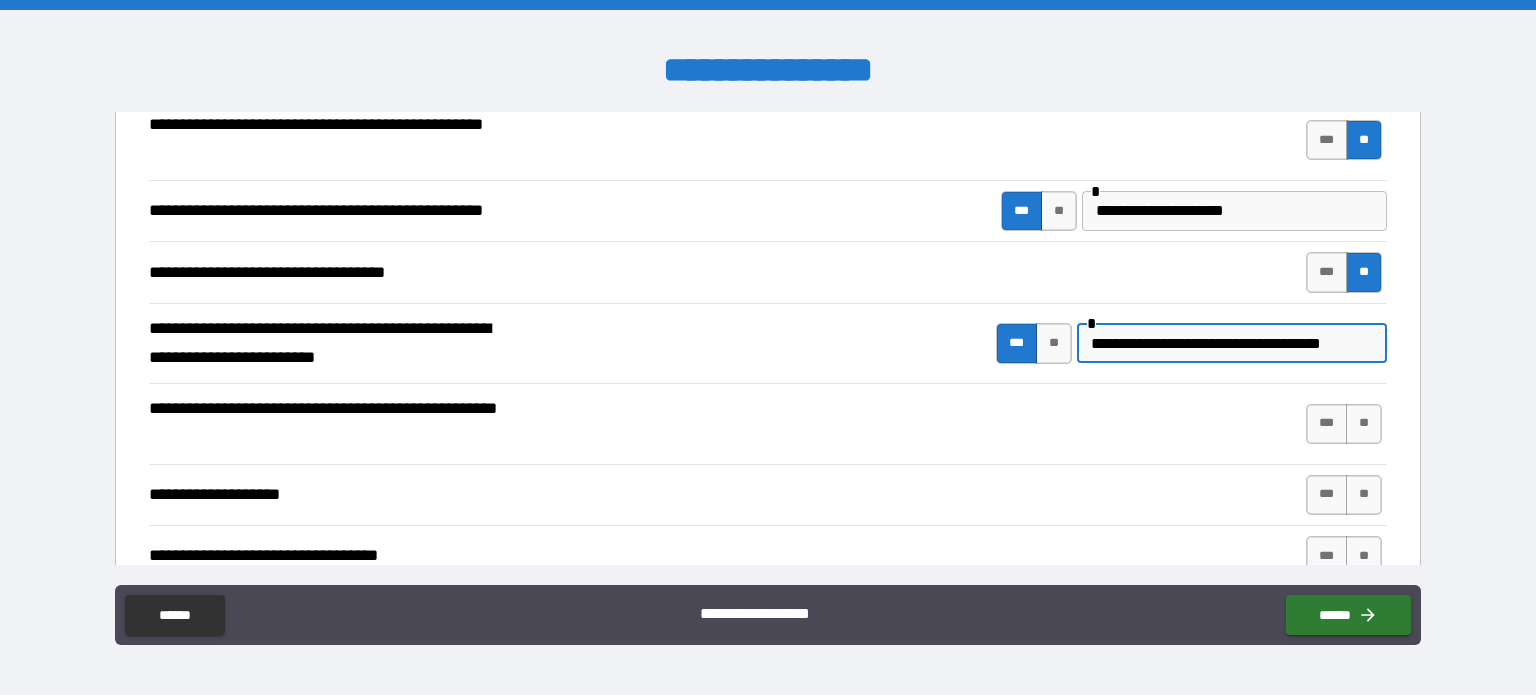 scroll, scrollTop: 0, scrollLeft: 4, axis: horizontal 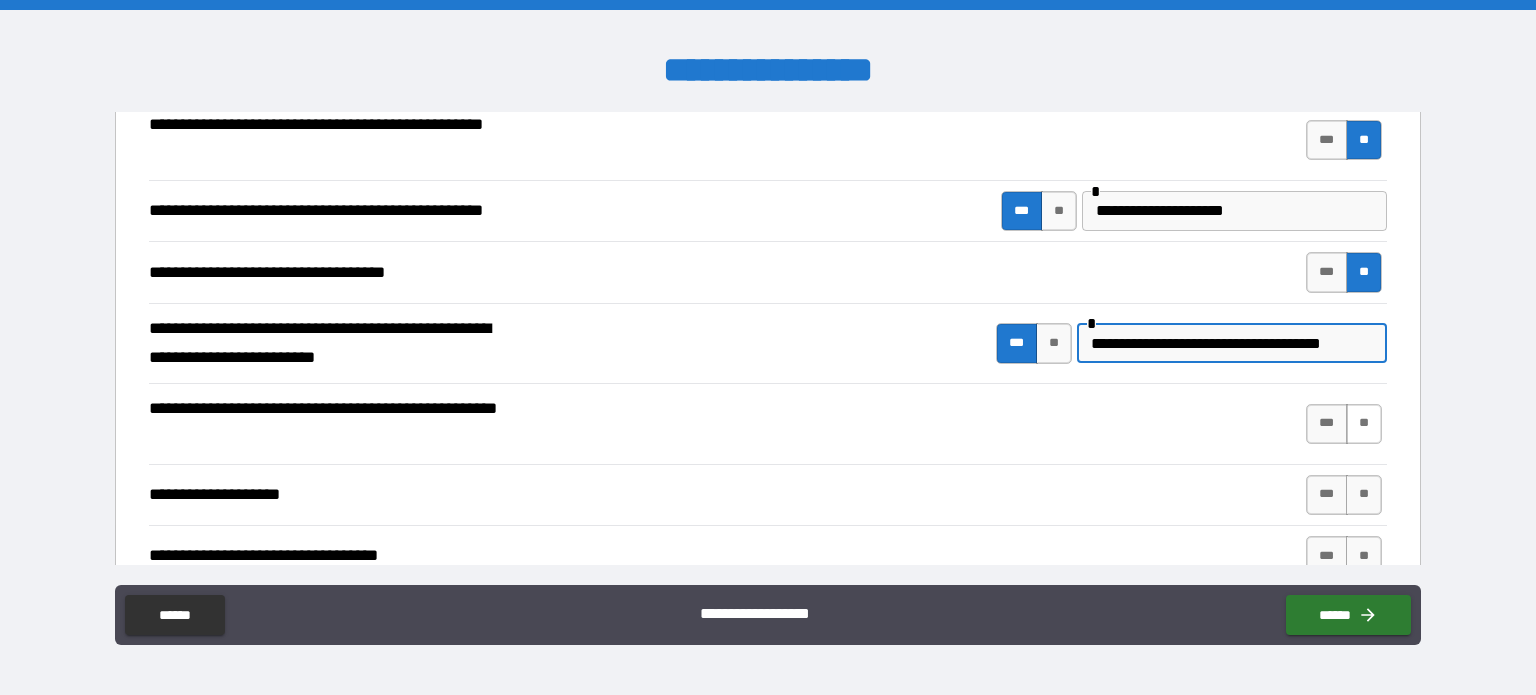 click on "**" at bounding box center (1364, 424) 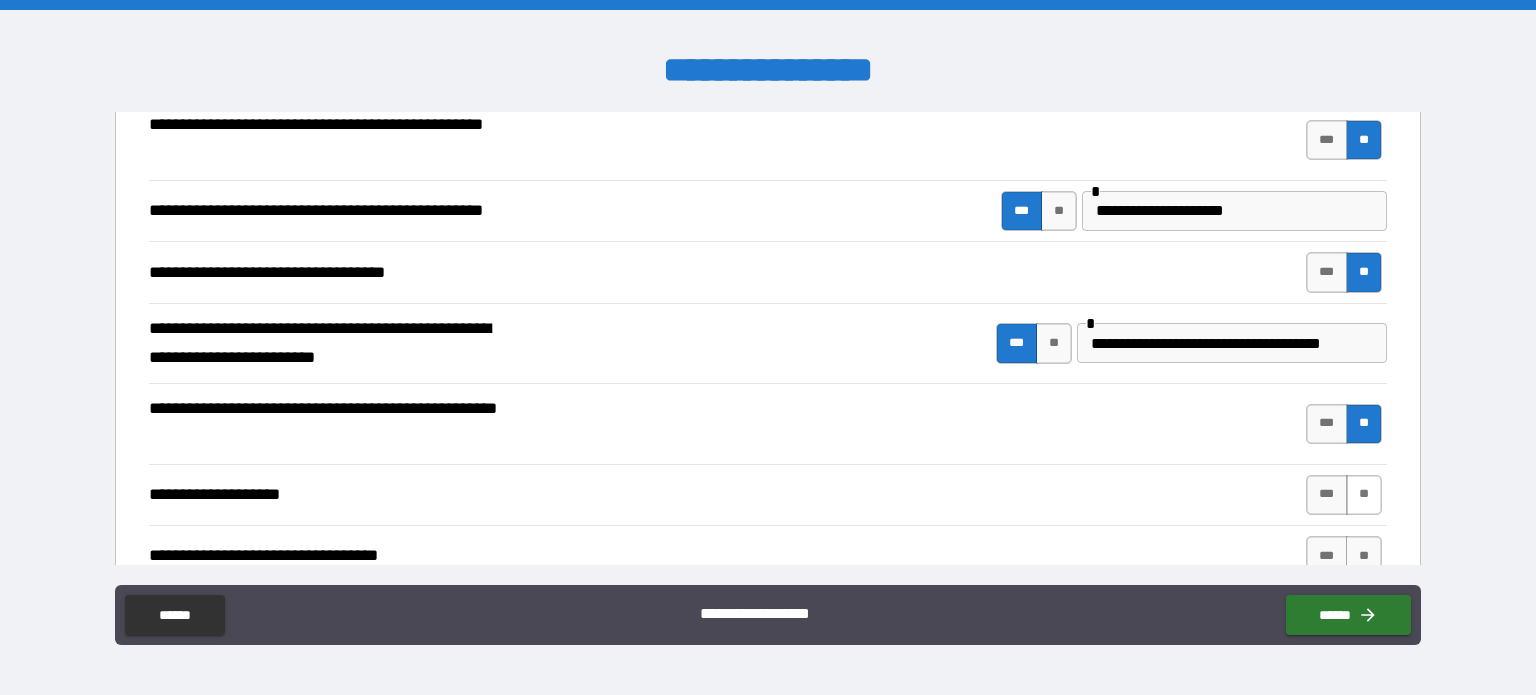 scroll, scrollTop: 0, scrollLeft: 0, axis: both 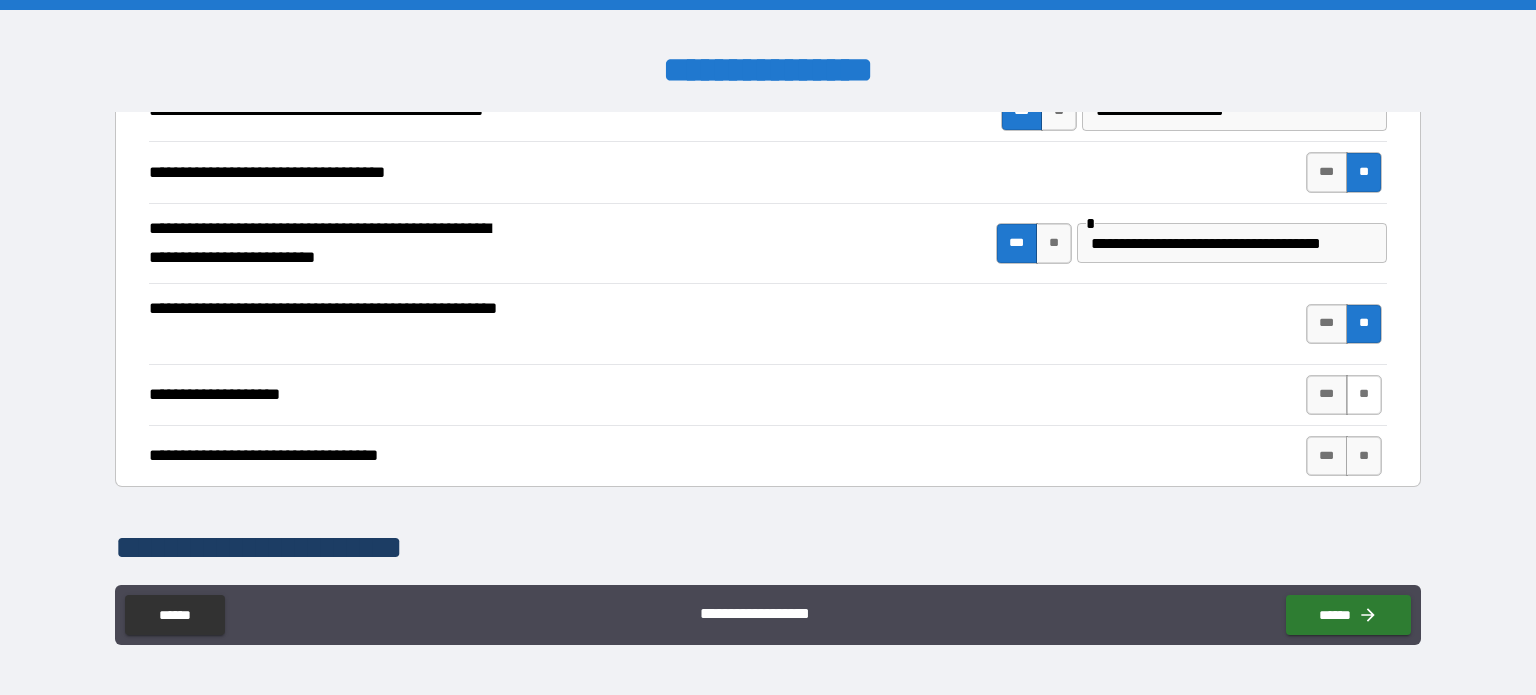 click on "**" at bounding box center [1364, 395] 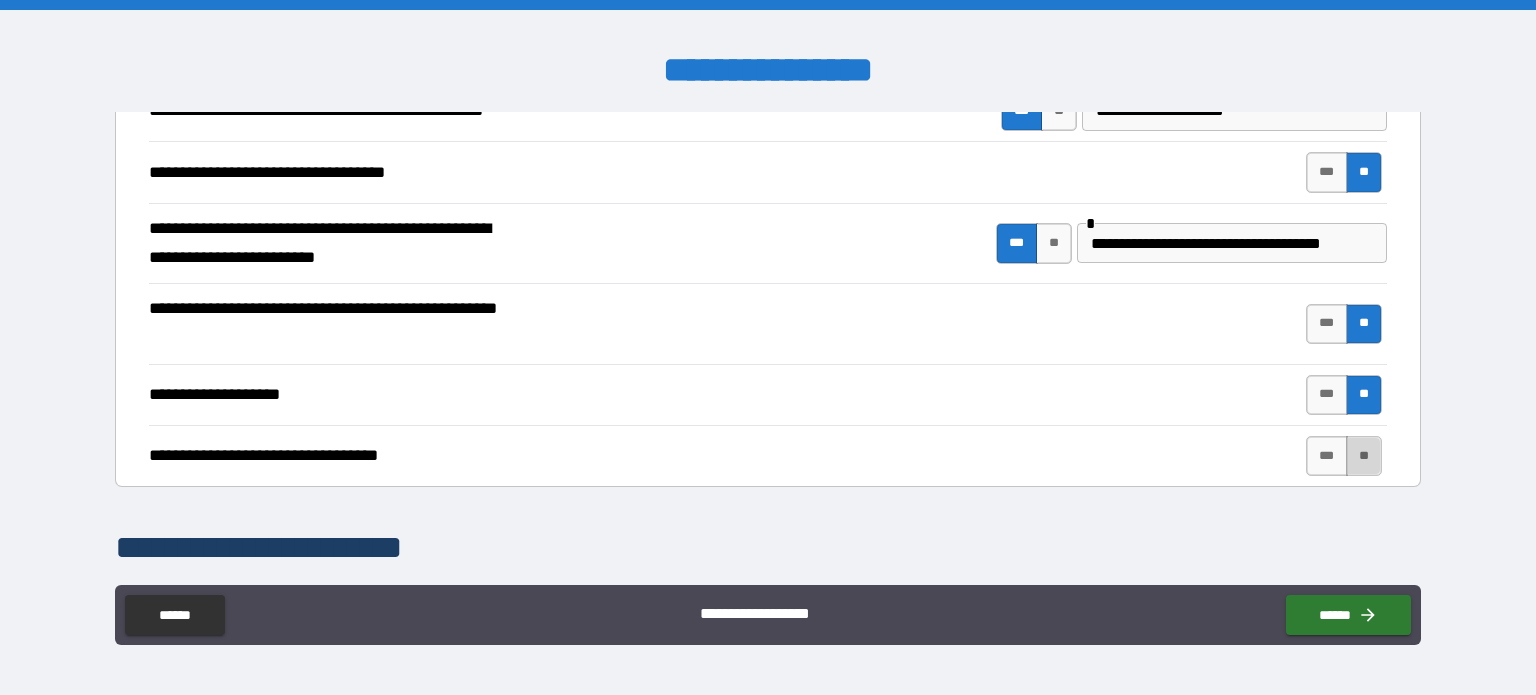 click on "**" at bounding box center (1364, 456) 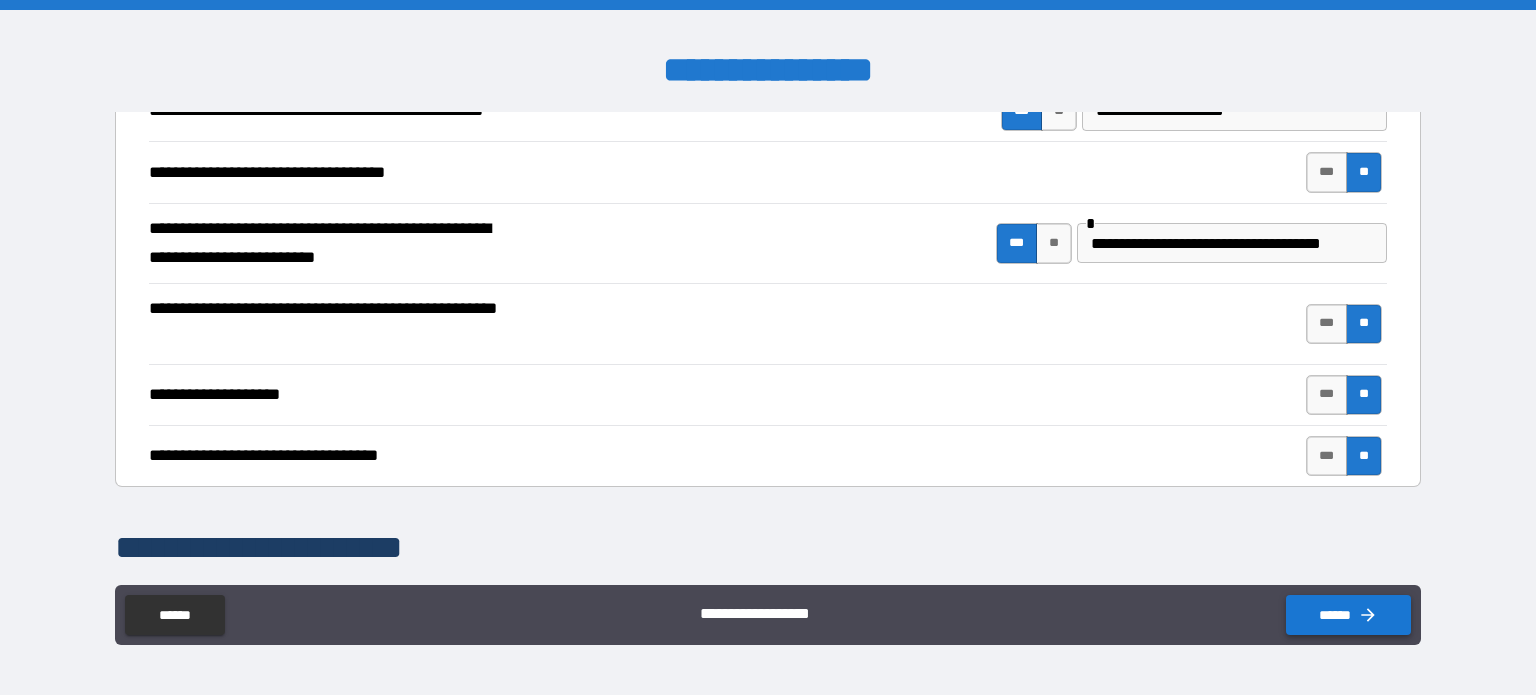 click on "******" at bounding box center (1348, 615) 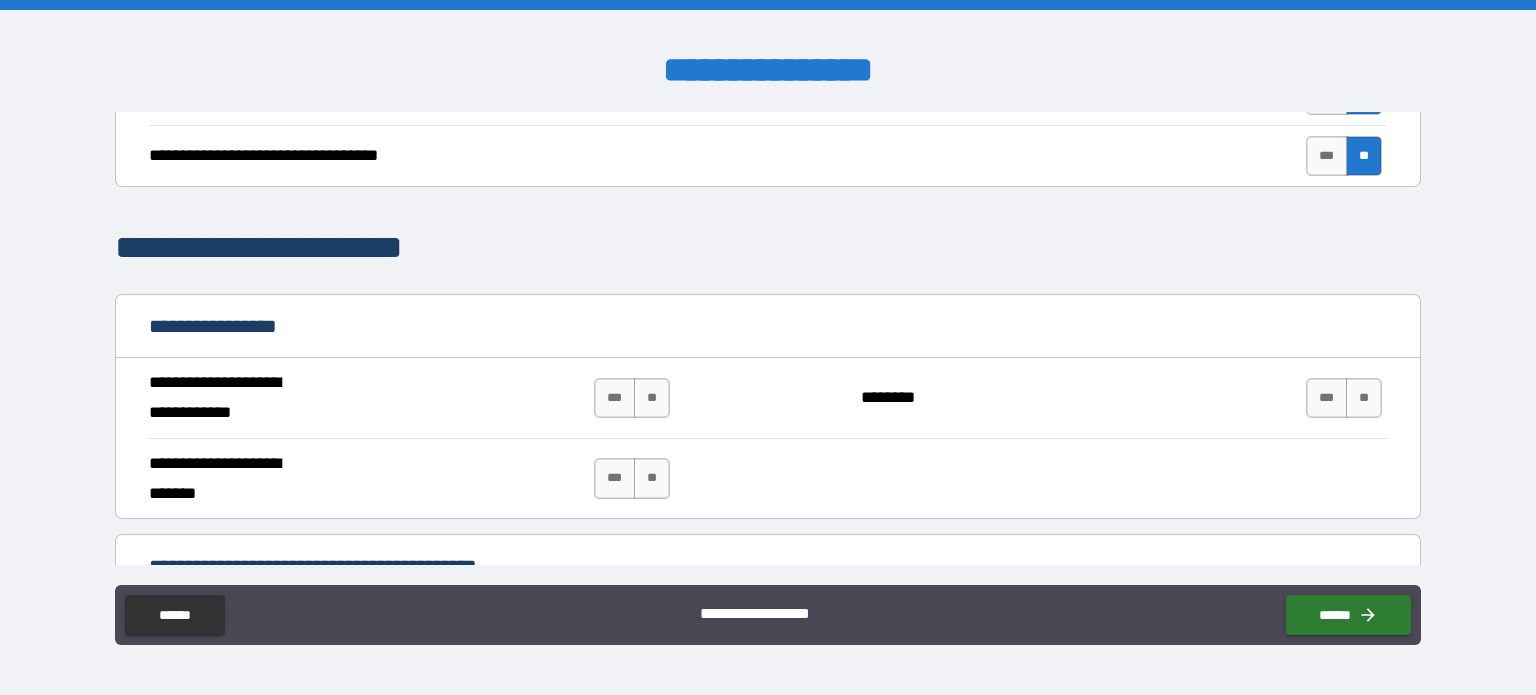 scroll, scrollTop: 876, scrollLeft: 0, axis: vertical 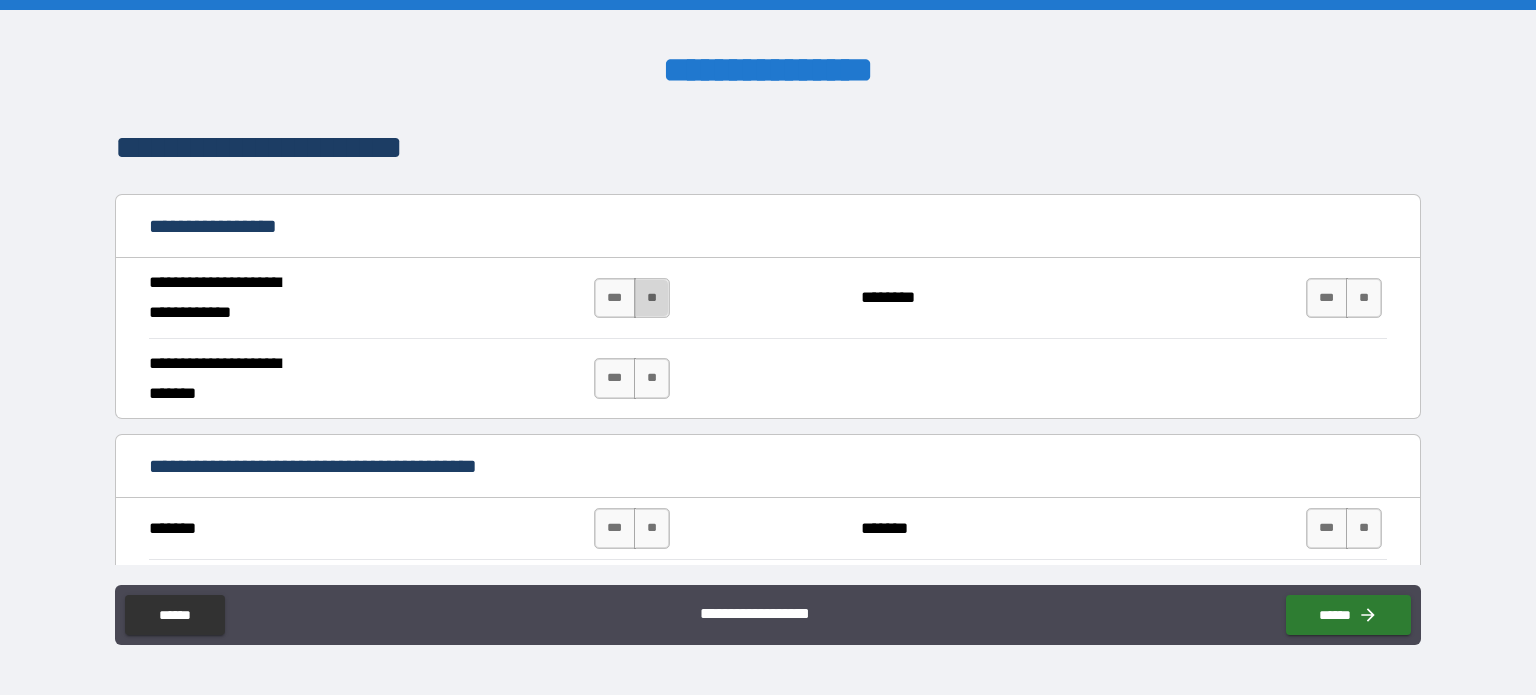 click on "**" at bounding box center (652, 298) 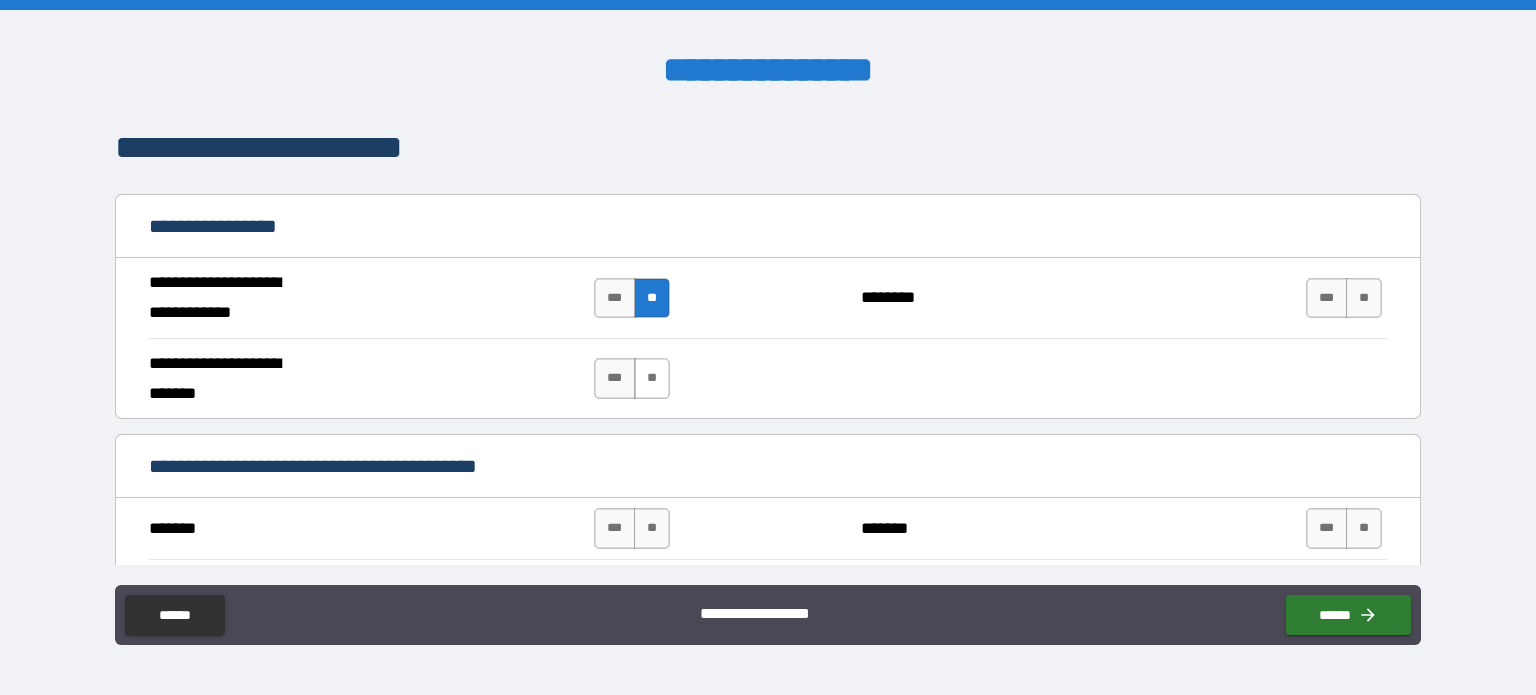 click on "**" at bounding box center [652, 378] 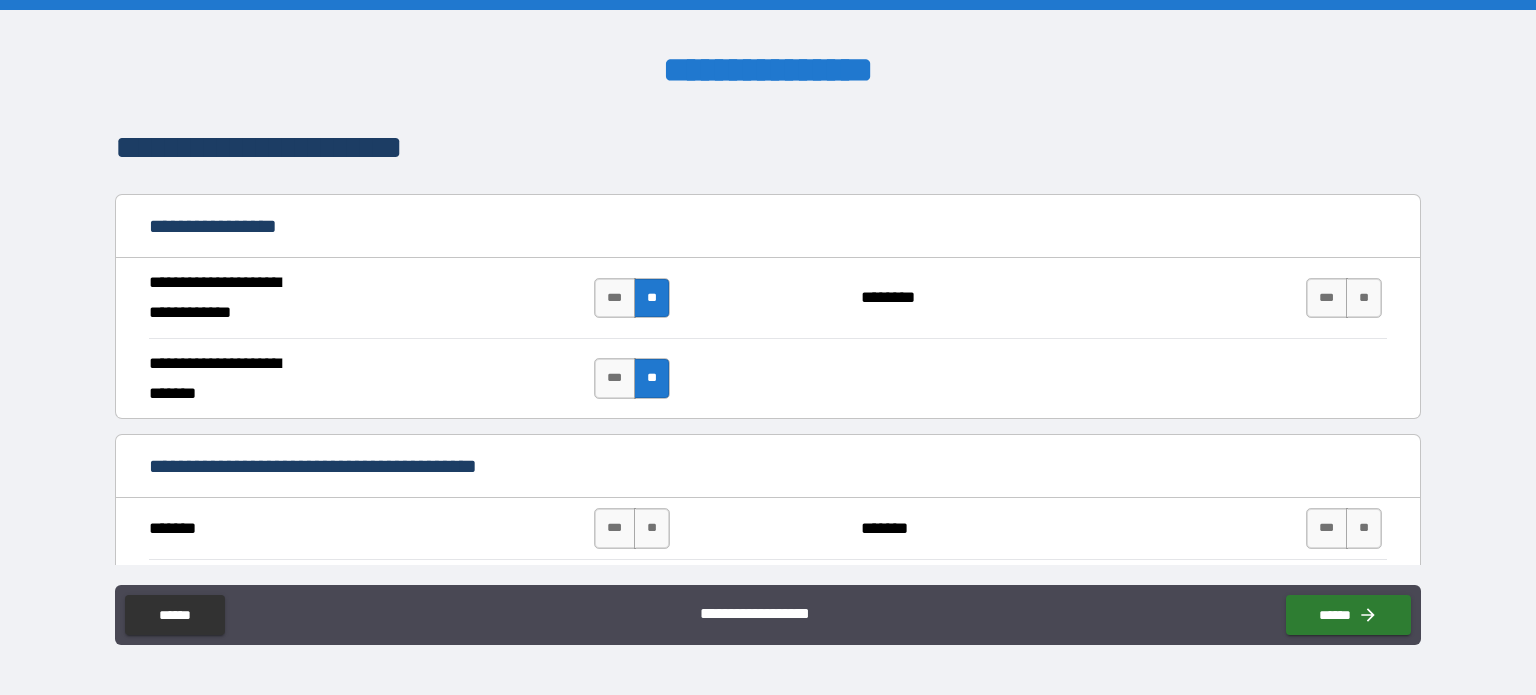 click on "**" at bounding box center [1364, 298] 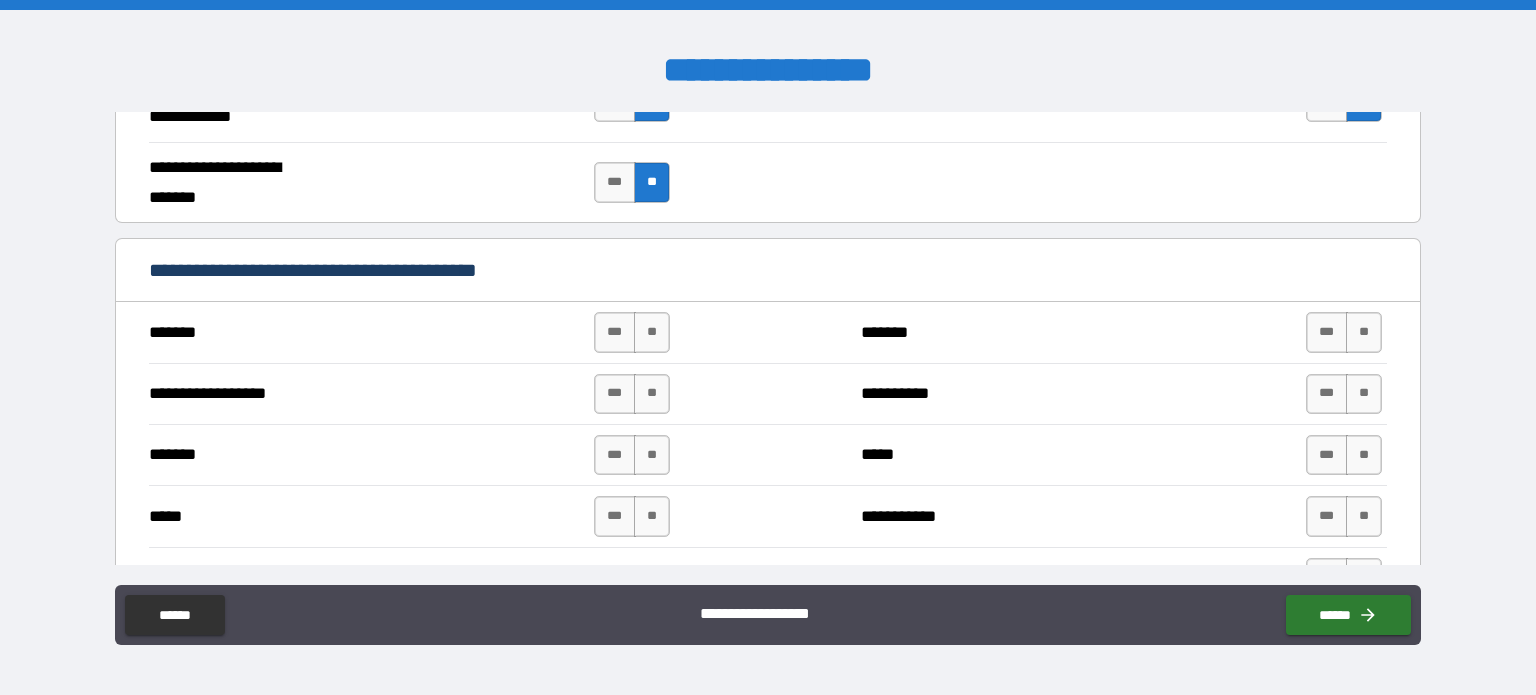 scroll, scrollTop: 1176, scrollLeft: 0, axis: vertical 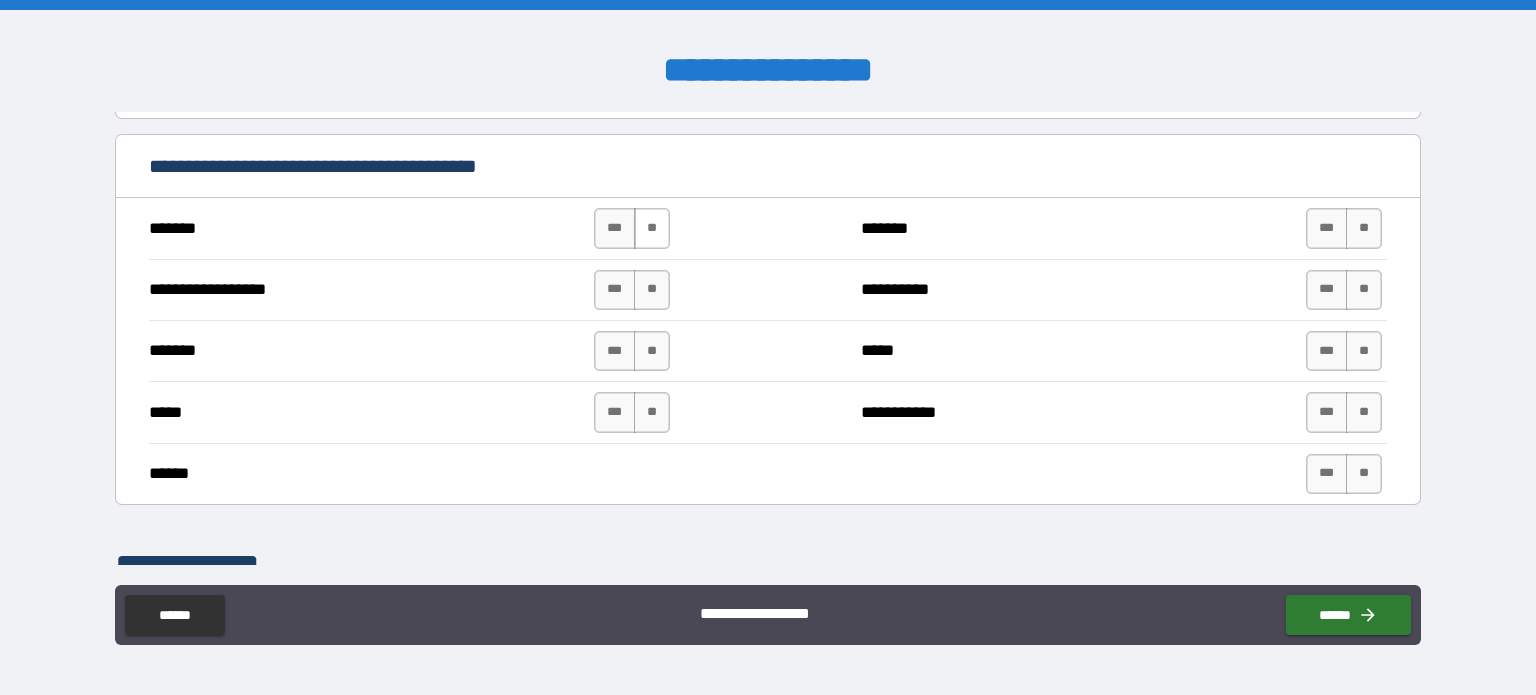 click on "**" at bounding box center [652, 228] 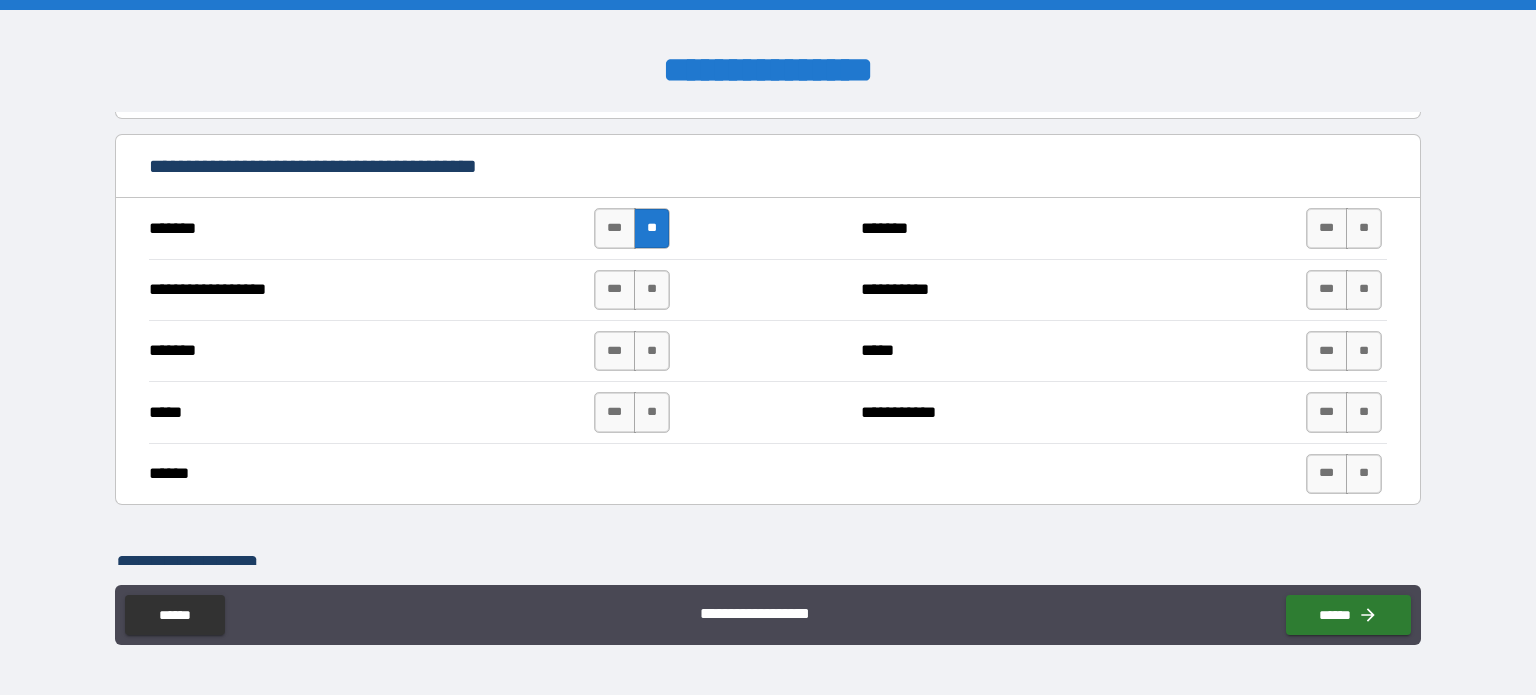 click on "**" at bounding box center (652, 290) 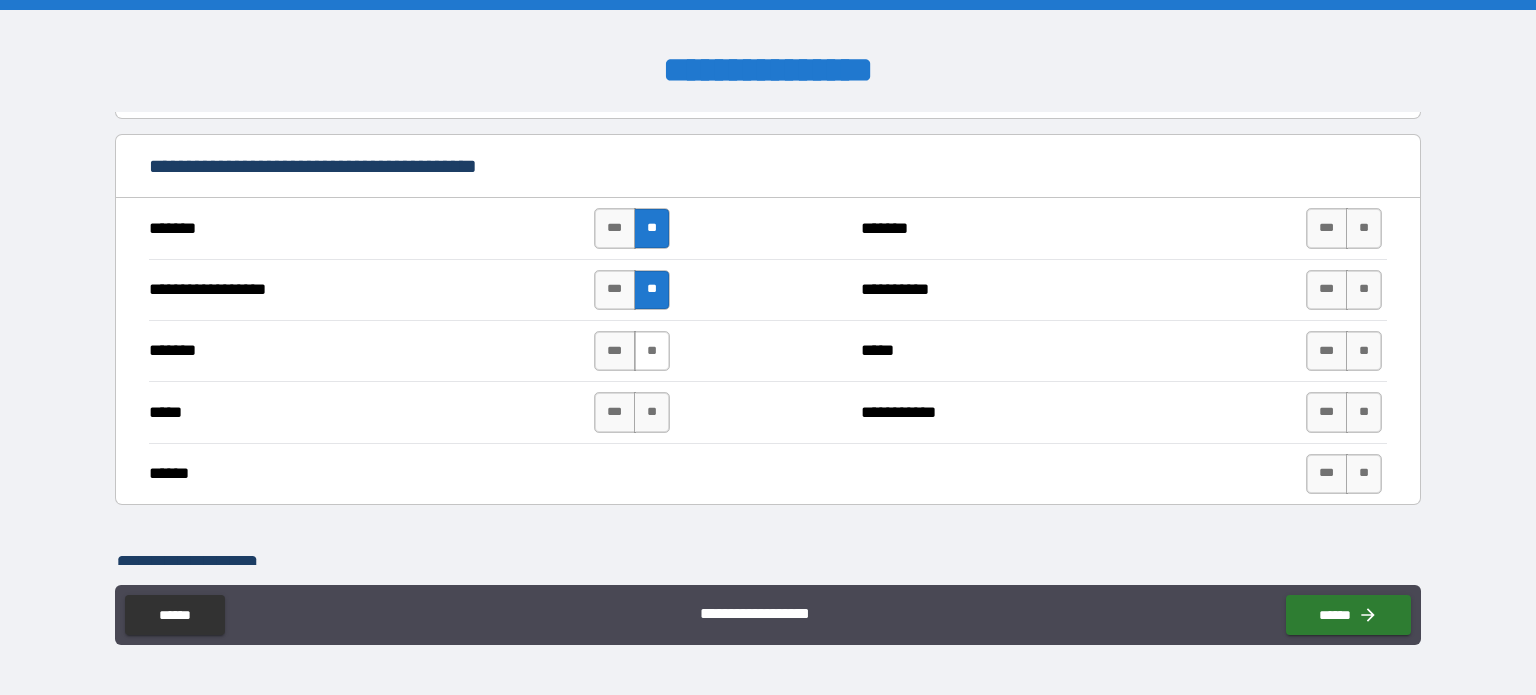 drag, startPoint x: 648, startPoint y: 354, endPoint x: 651, endPoint y: 391, distance: 37.12142 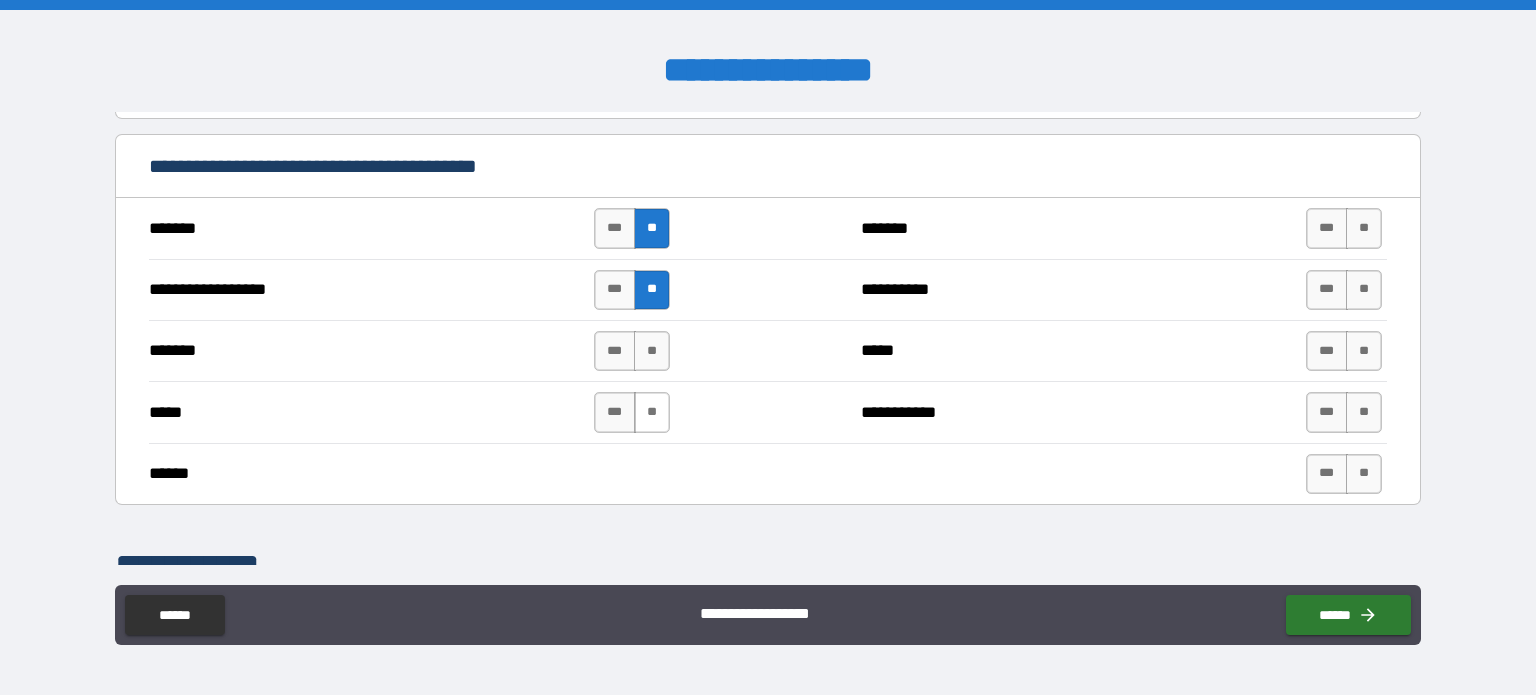 click on "**" at bounding box center [652, 351] 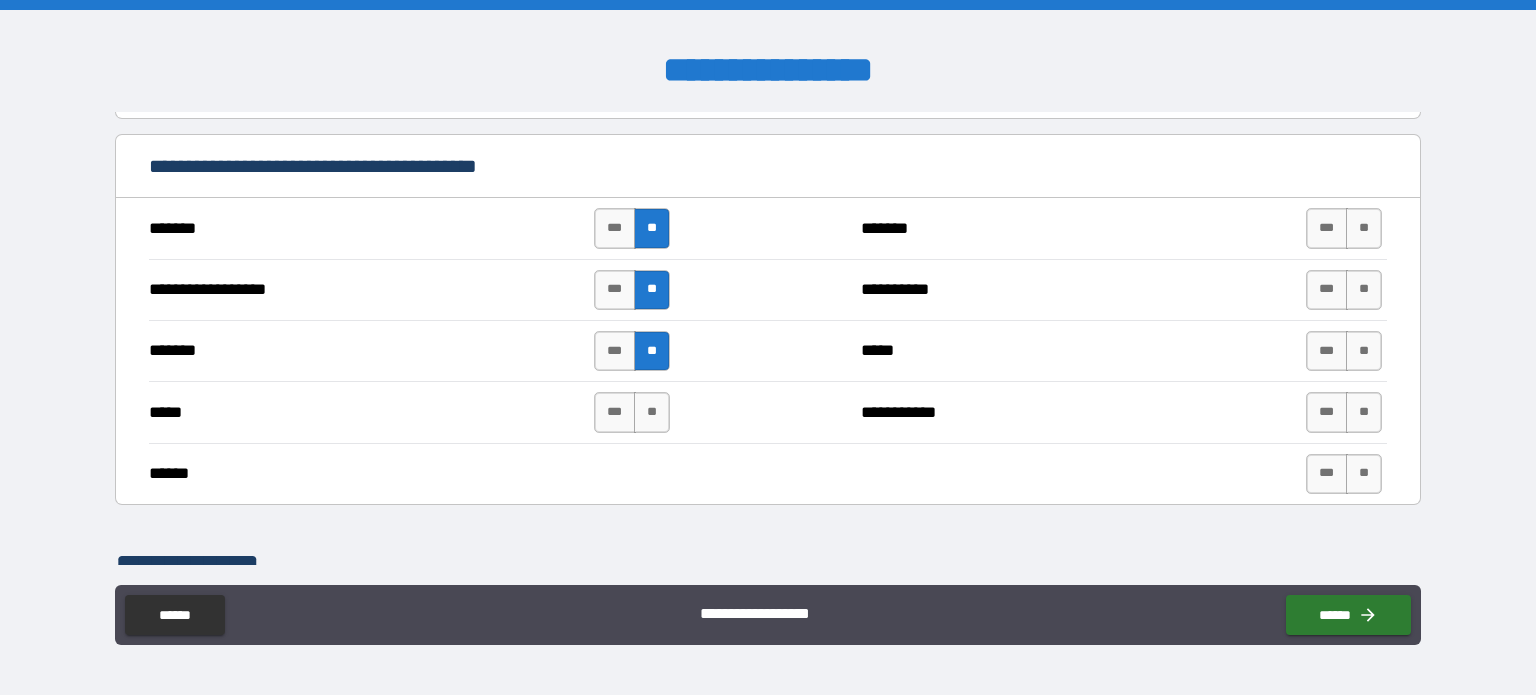 drag, startPoint x: 653, startPoint y: 411, endPoint x: 831, endPoint y: 400, distance: 178.33957 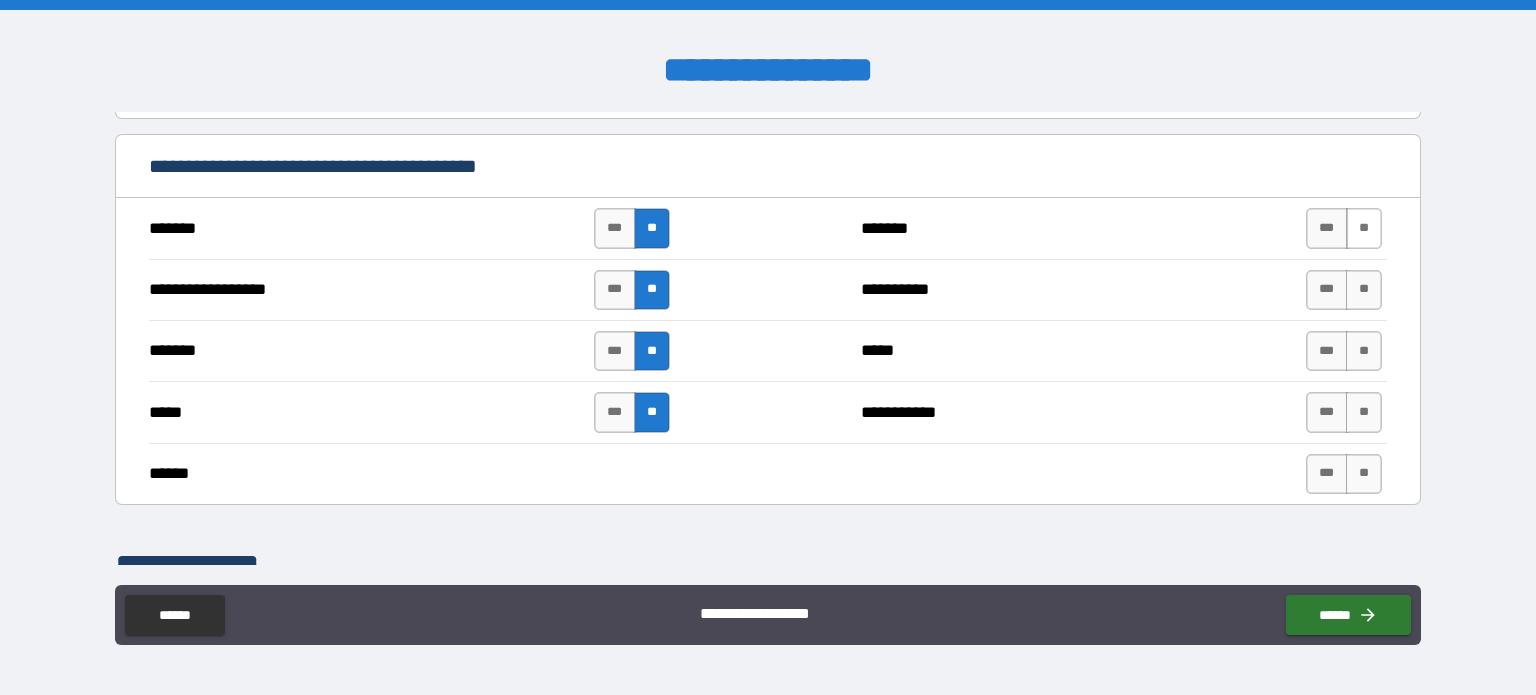 click on "**" at bounding box center [1364, 228] 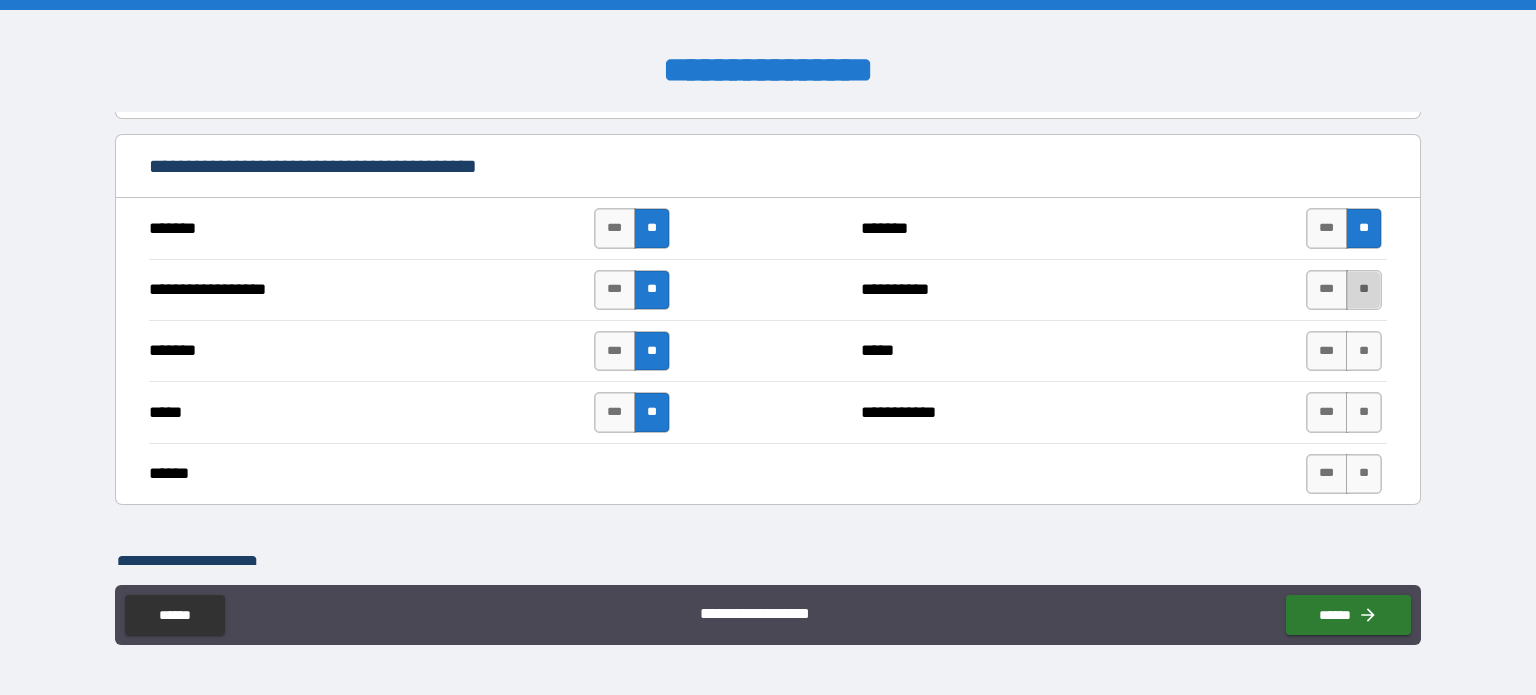 click on "**" at bounding box center [1364, 290] 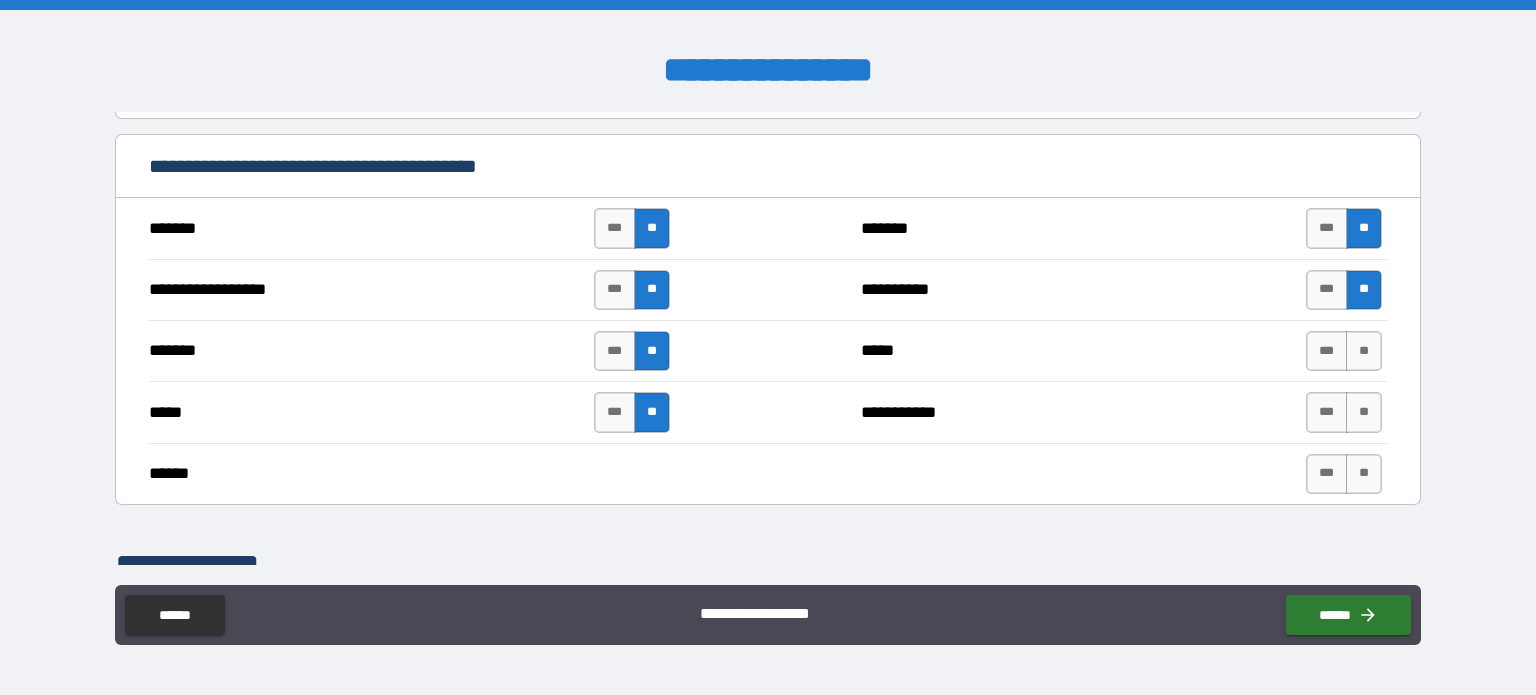 click on "**" at bounding box center [1364, 351] 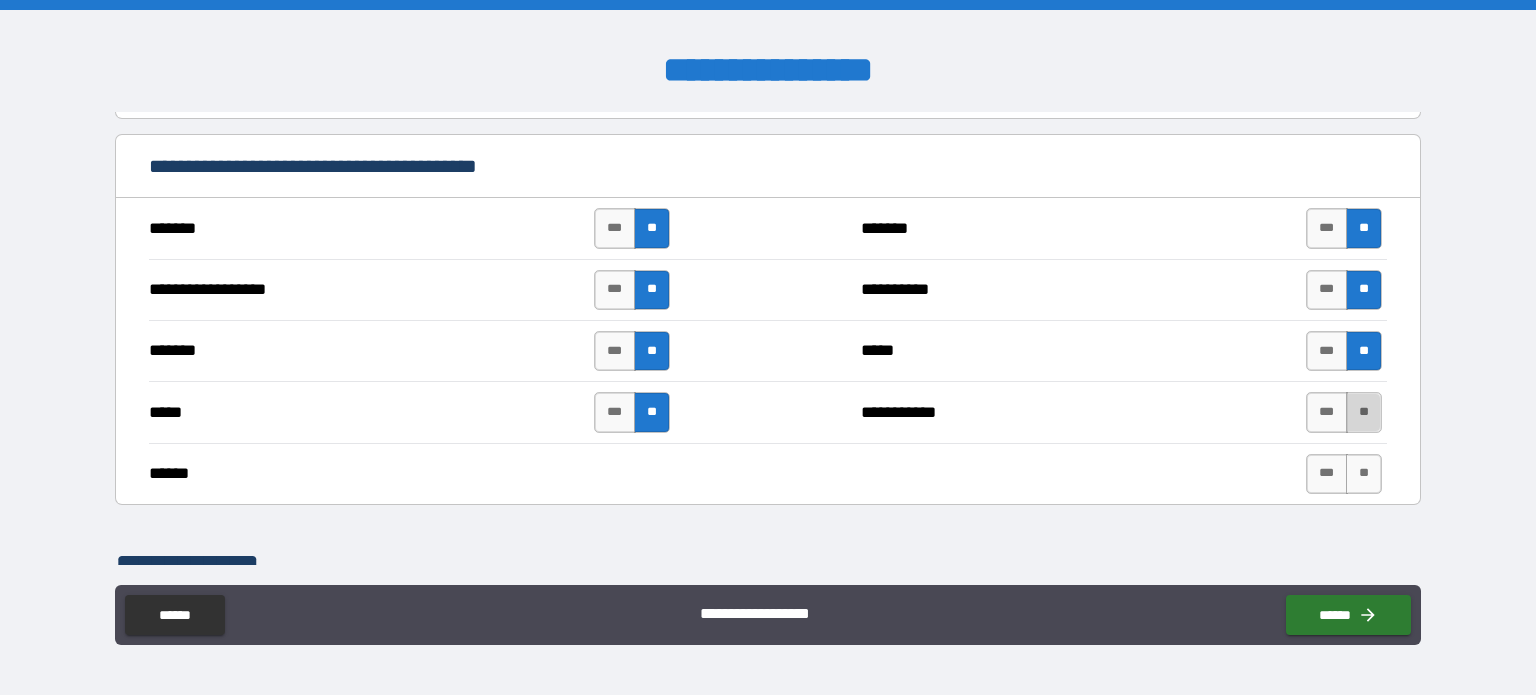 click on "**" at bounding box center [1364, 412] 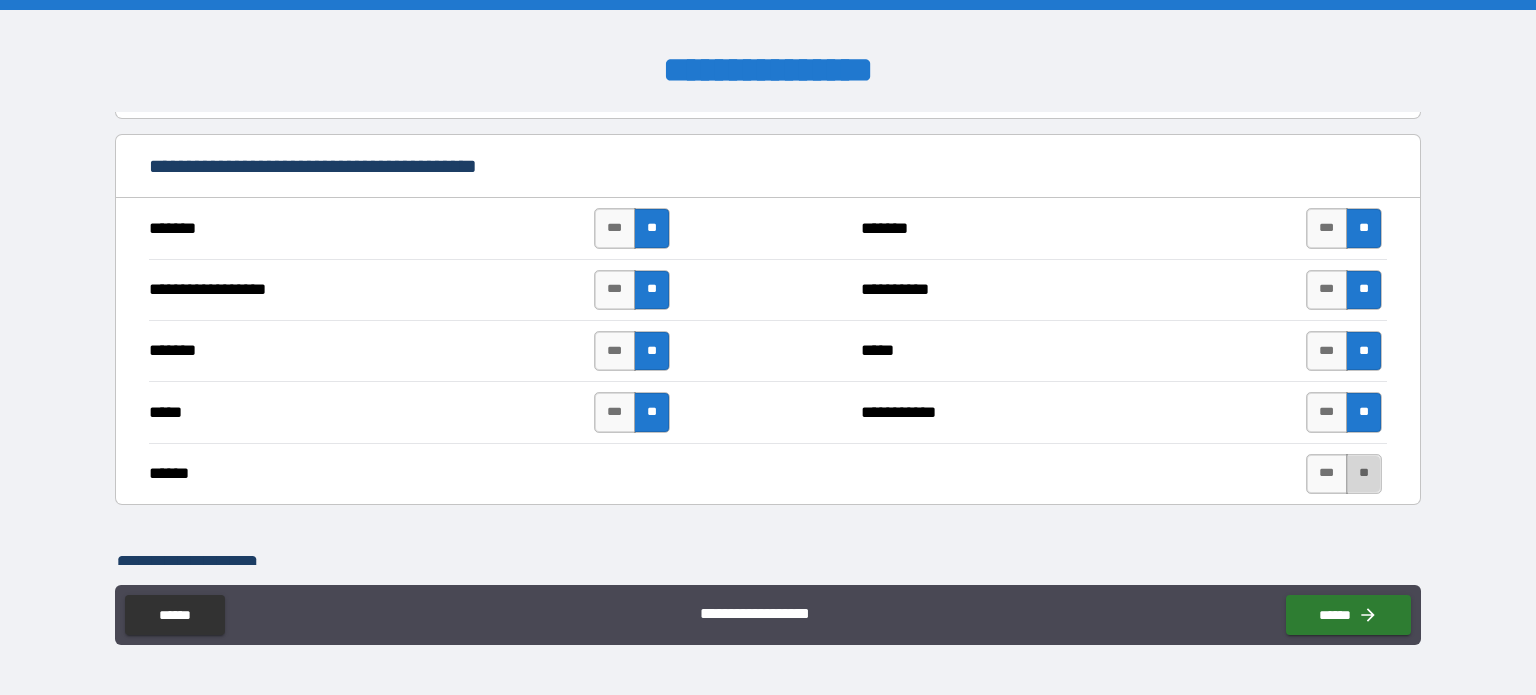click on "**" at bounding box center (1364, 474) 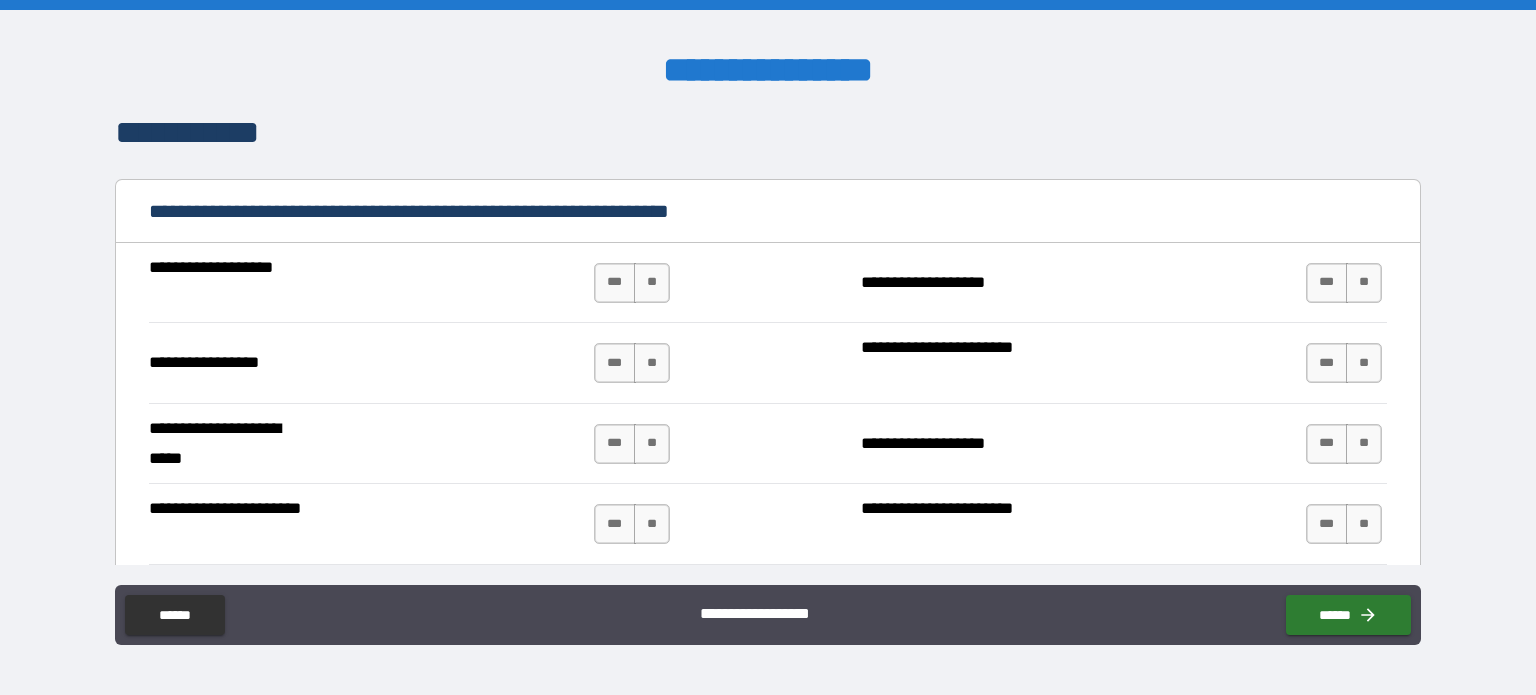 scroll, scrollTop: 1676, scrollLeft: 0, axis: vertical 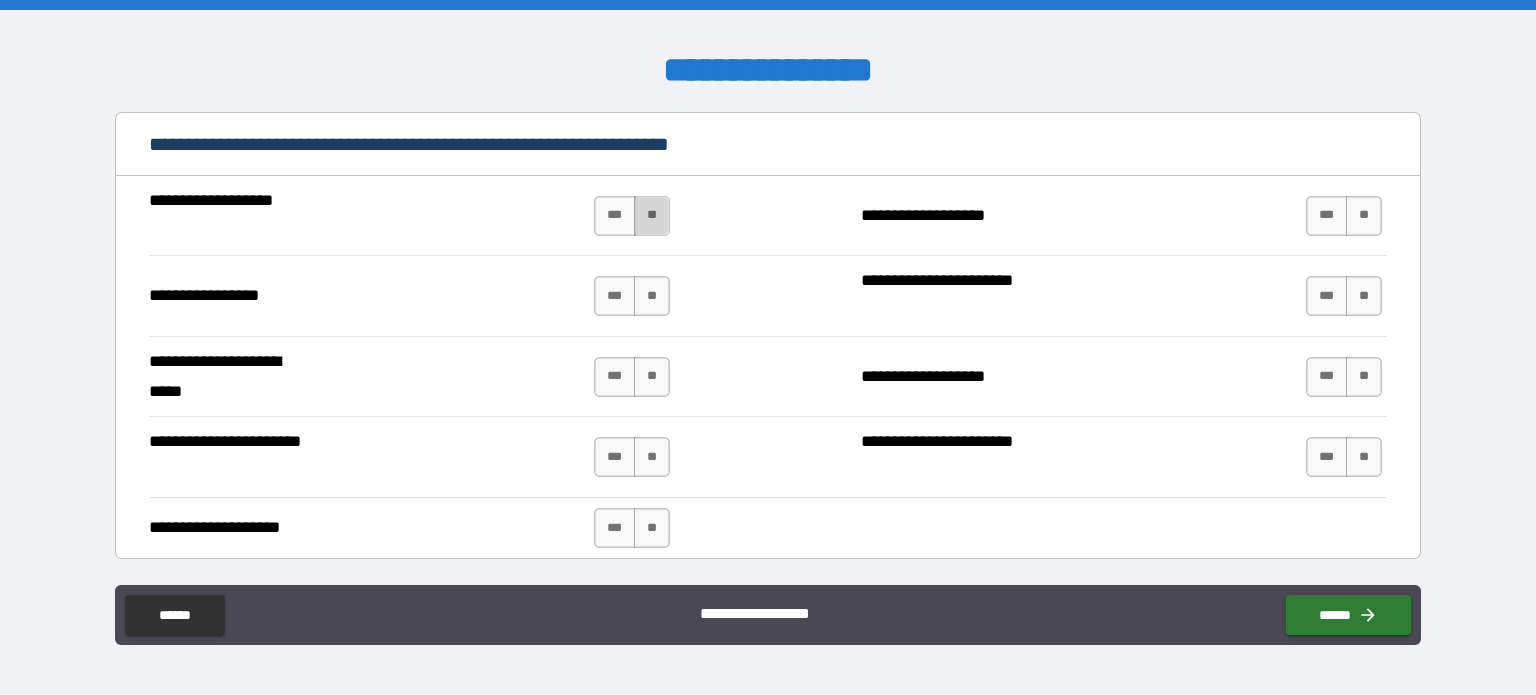 click on "**" at bounding box center [652, 216] 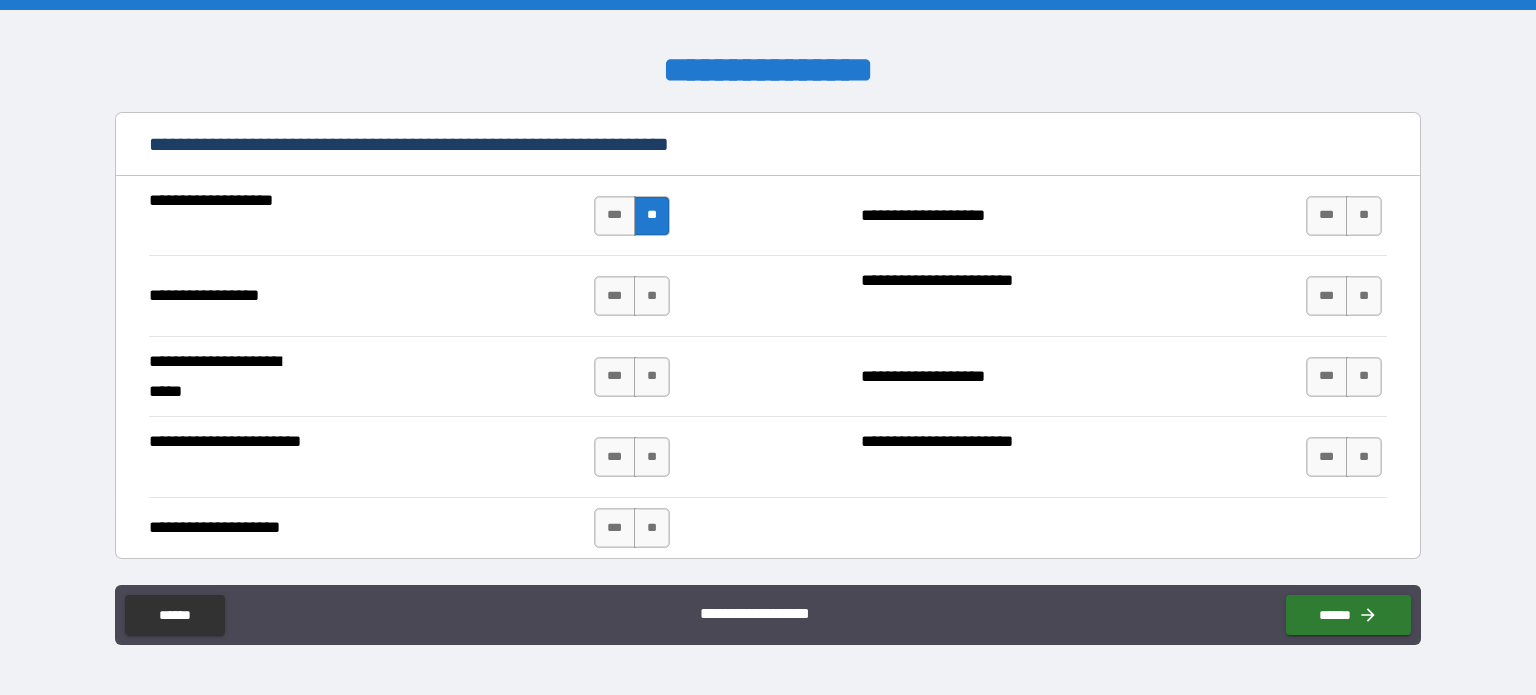 click on "**" at bounding box center (652, 296) 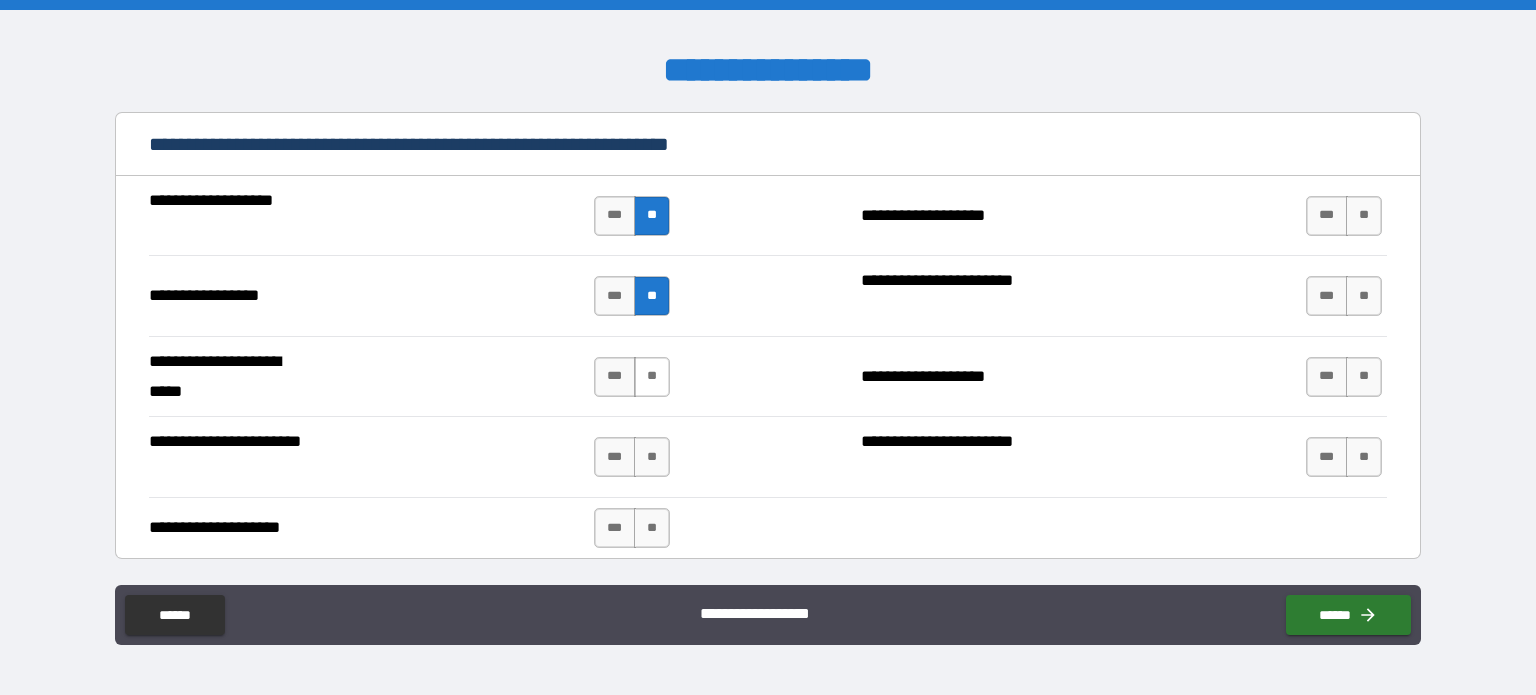 click on "**" at bounding box center [652, 377] 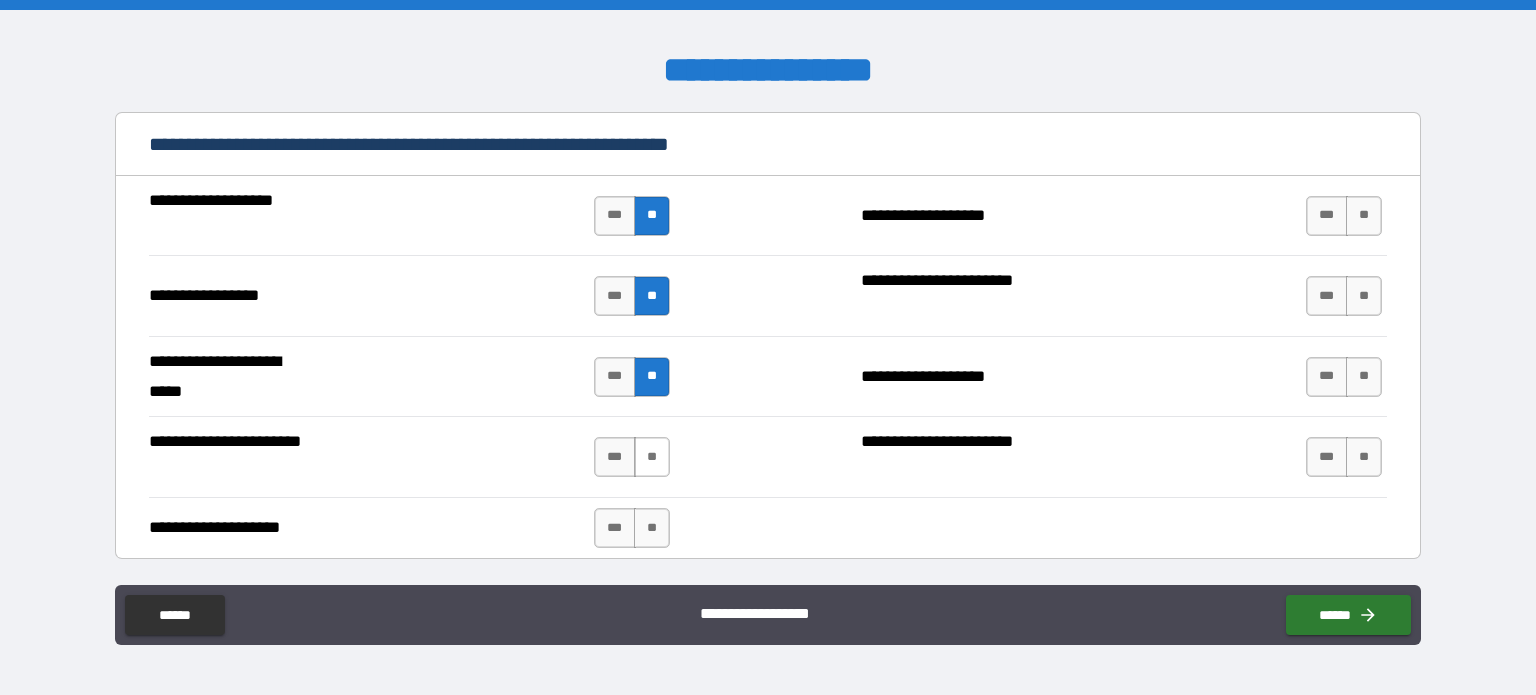 click on "**" at bounding box center [652, 457] 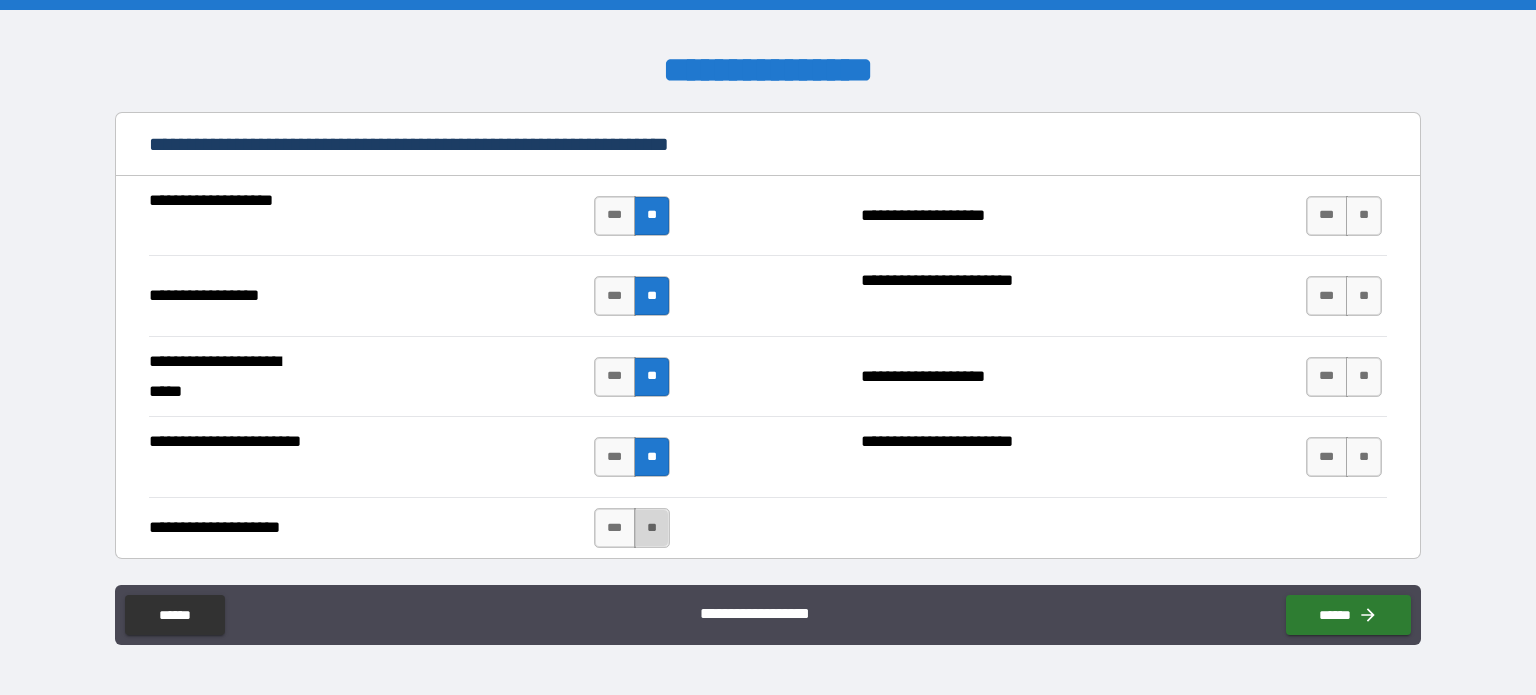 click on "**" at bounding box center (652, 528) 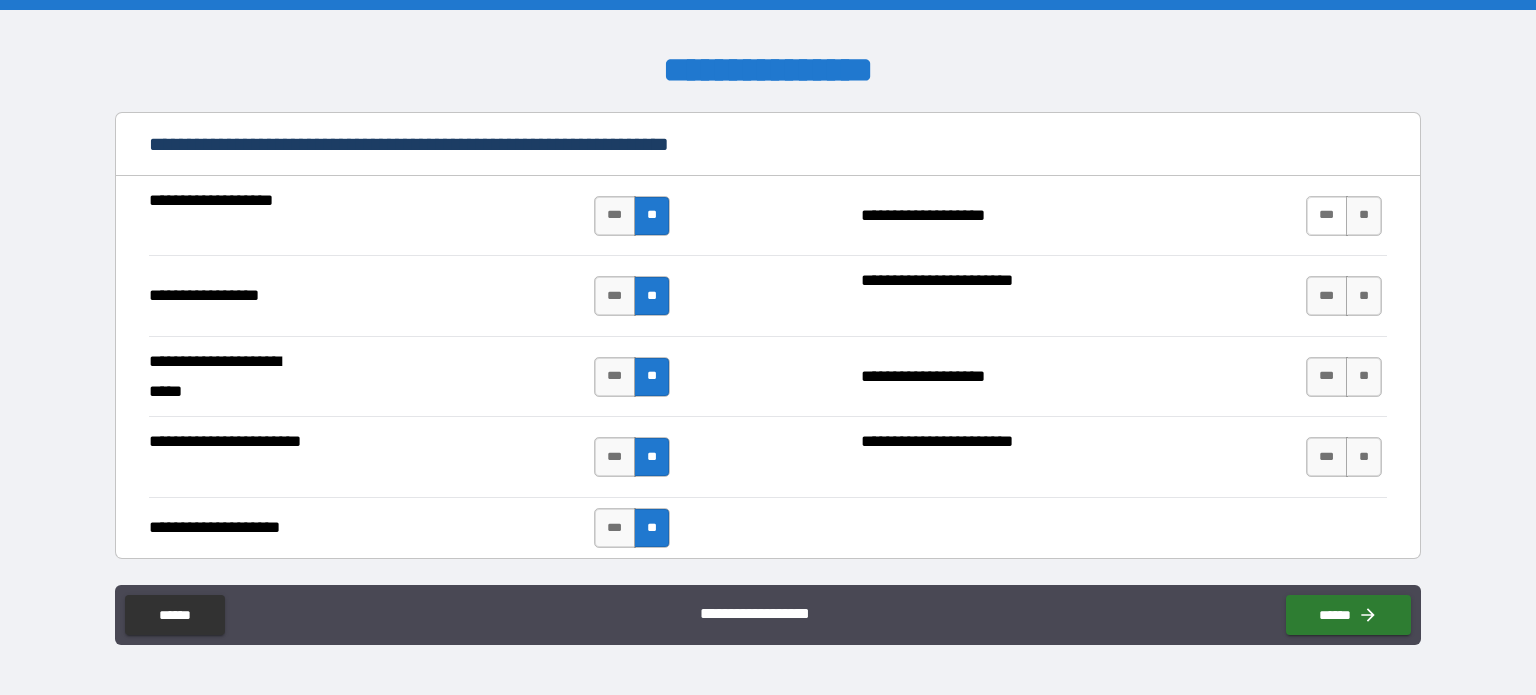 click on "***" at bounding box center [1327, 216] 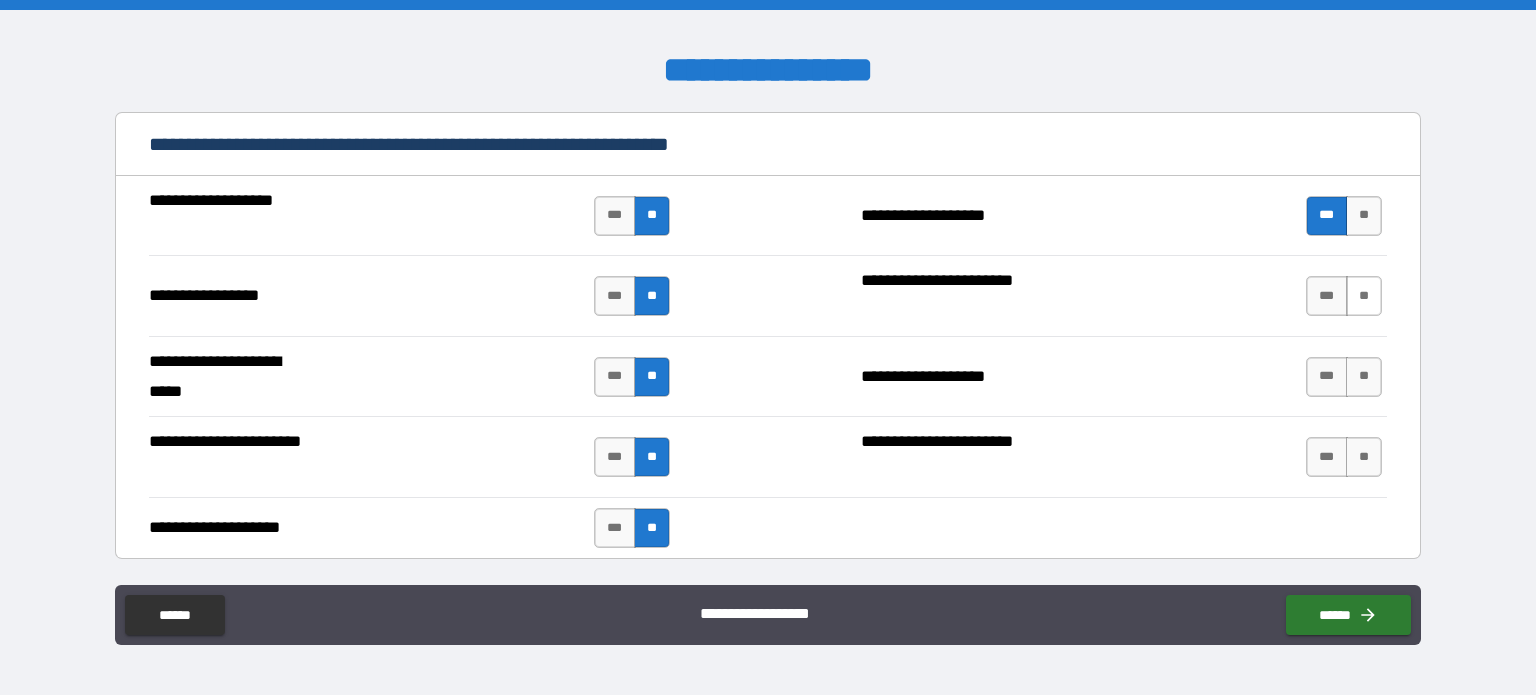 click on "**" at bounding box center (1364, 296) 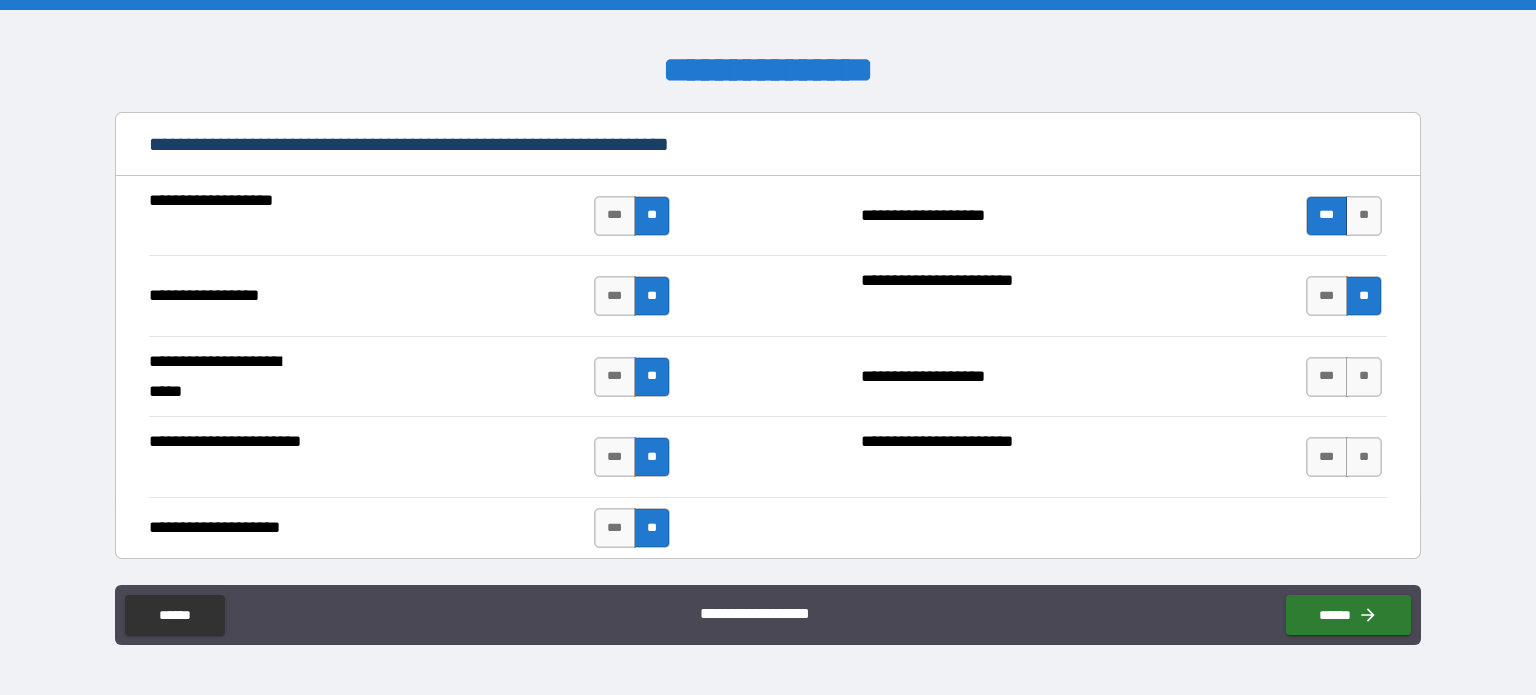 click on "**" at bounding box center (1364, 377) 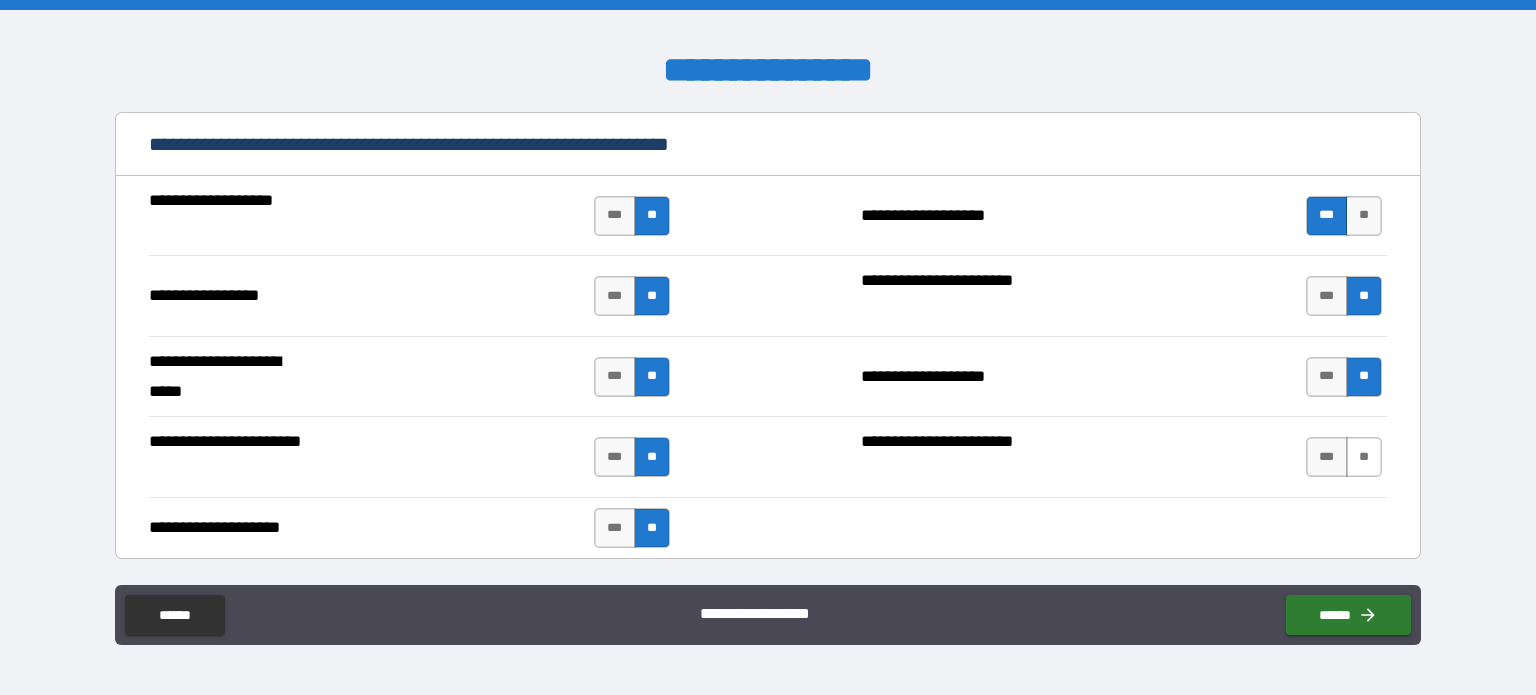 click on "**" at bounding box center [1364, 457] 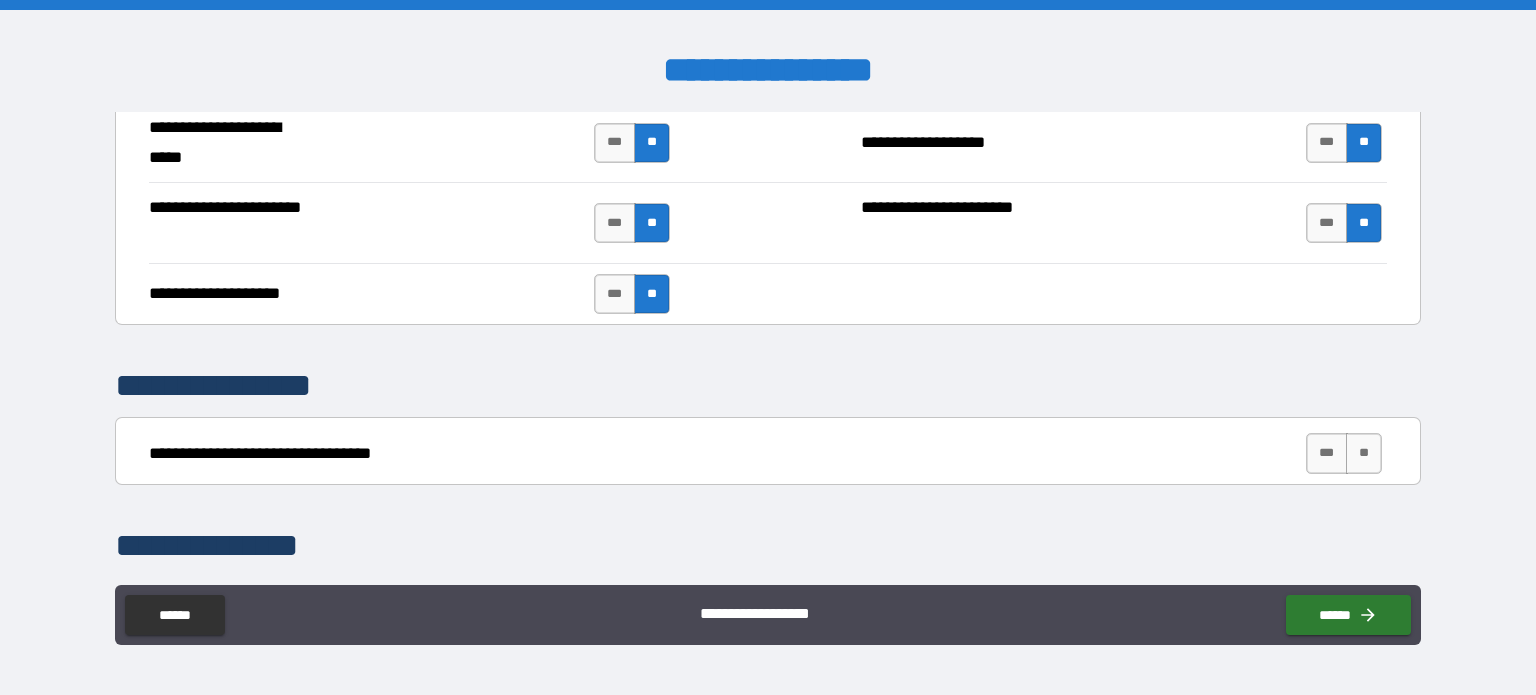 scroll, scrollTop: 2076, scrollLeft: 0, axis: vertical 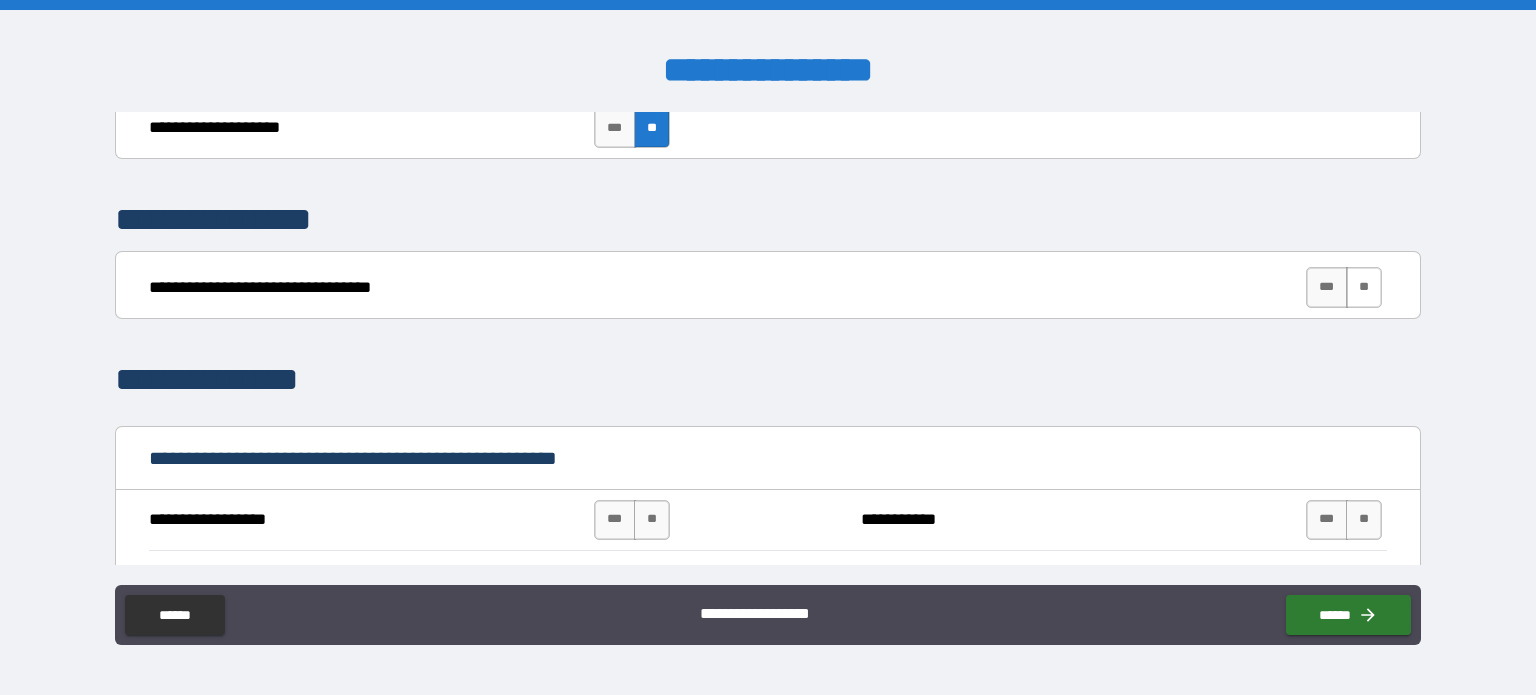 click on "**" at bounding box center (1364, 287) 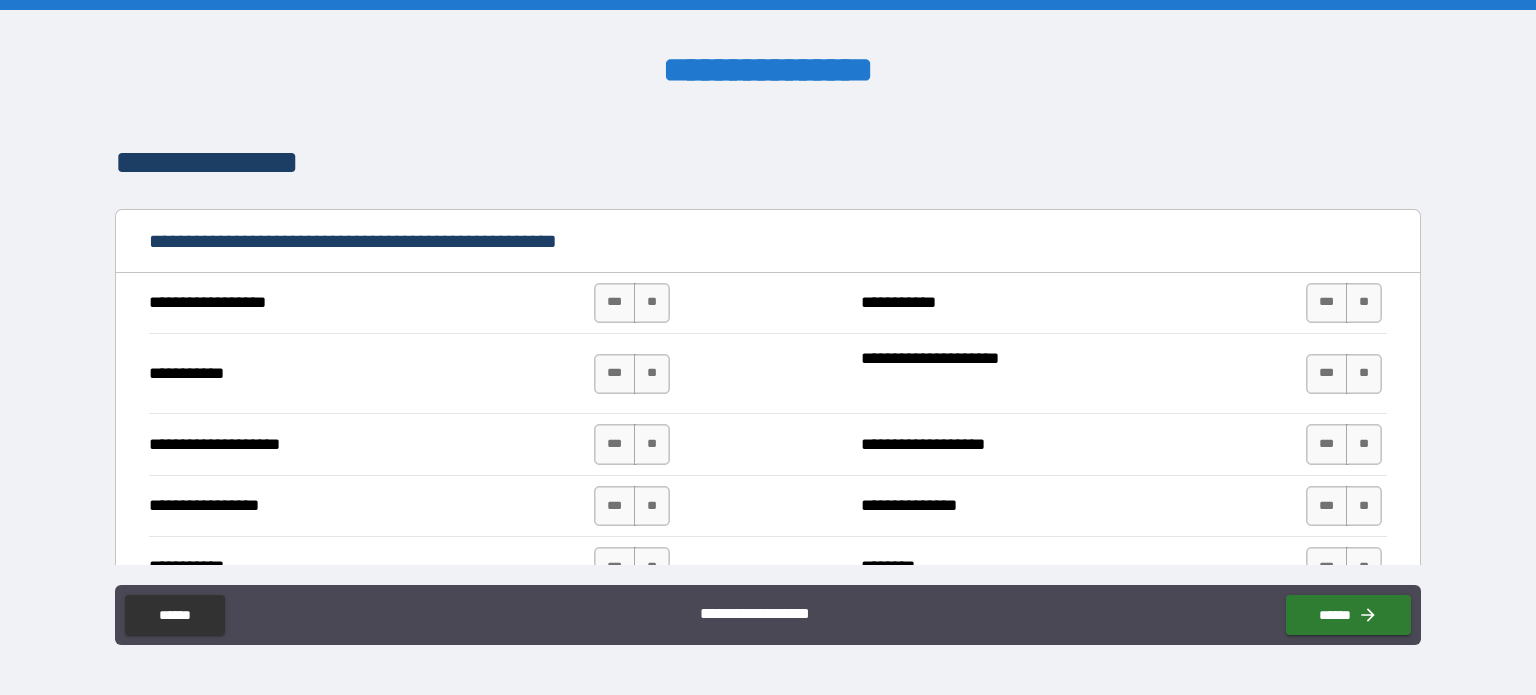 scroll, scrollTop: 2376, scrollLeft: 0, axis: vertical 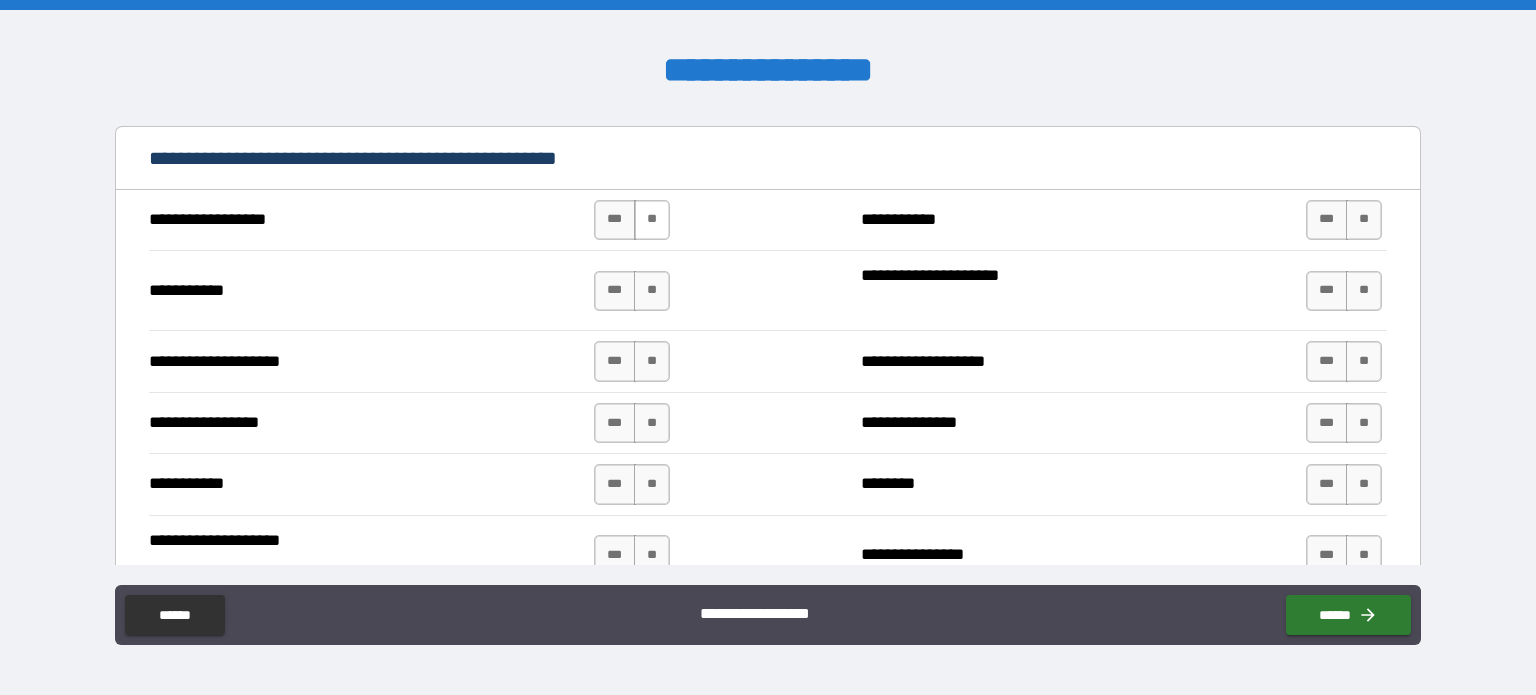 click on "**" at bounding box center (652, 220) 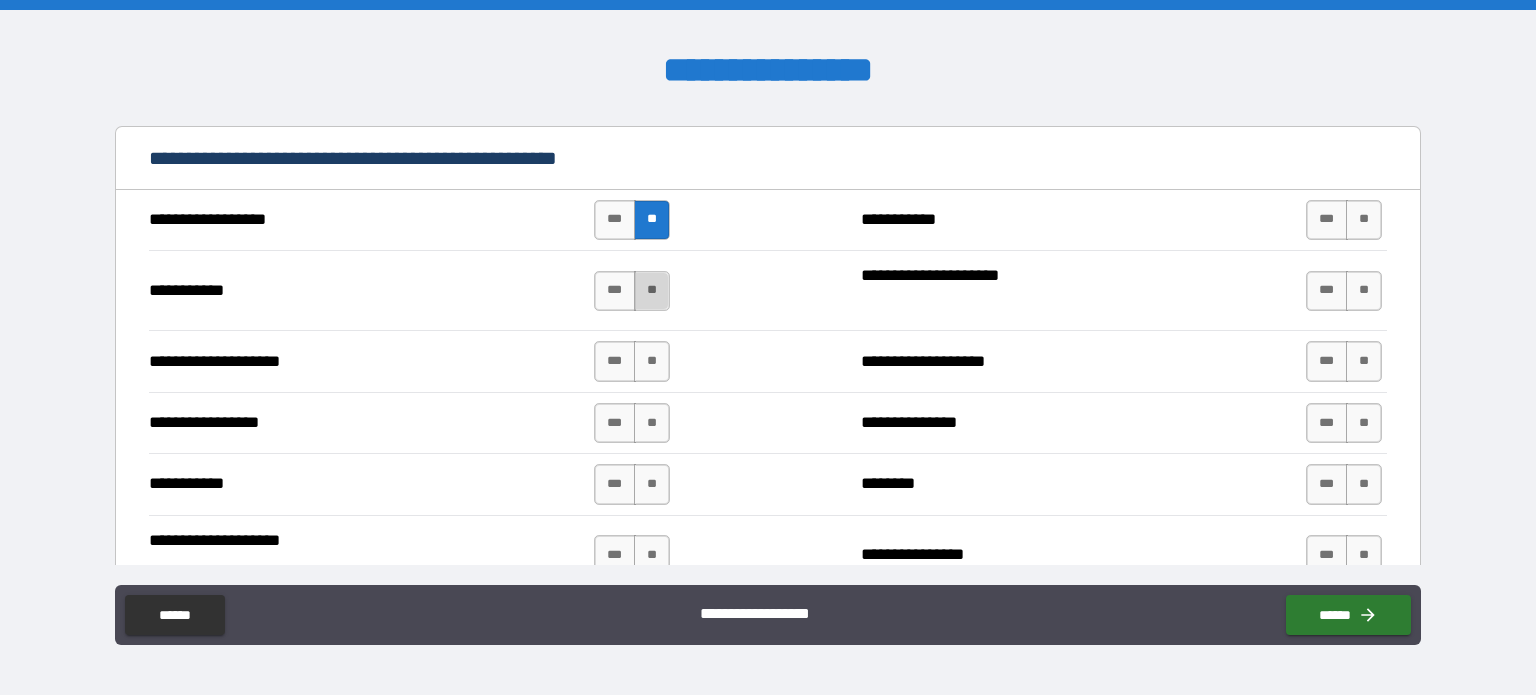 click on "**" at bounding box center (652, 291) 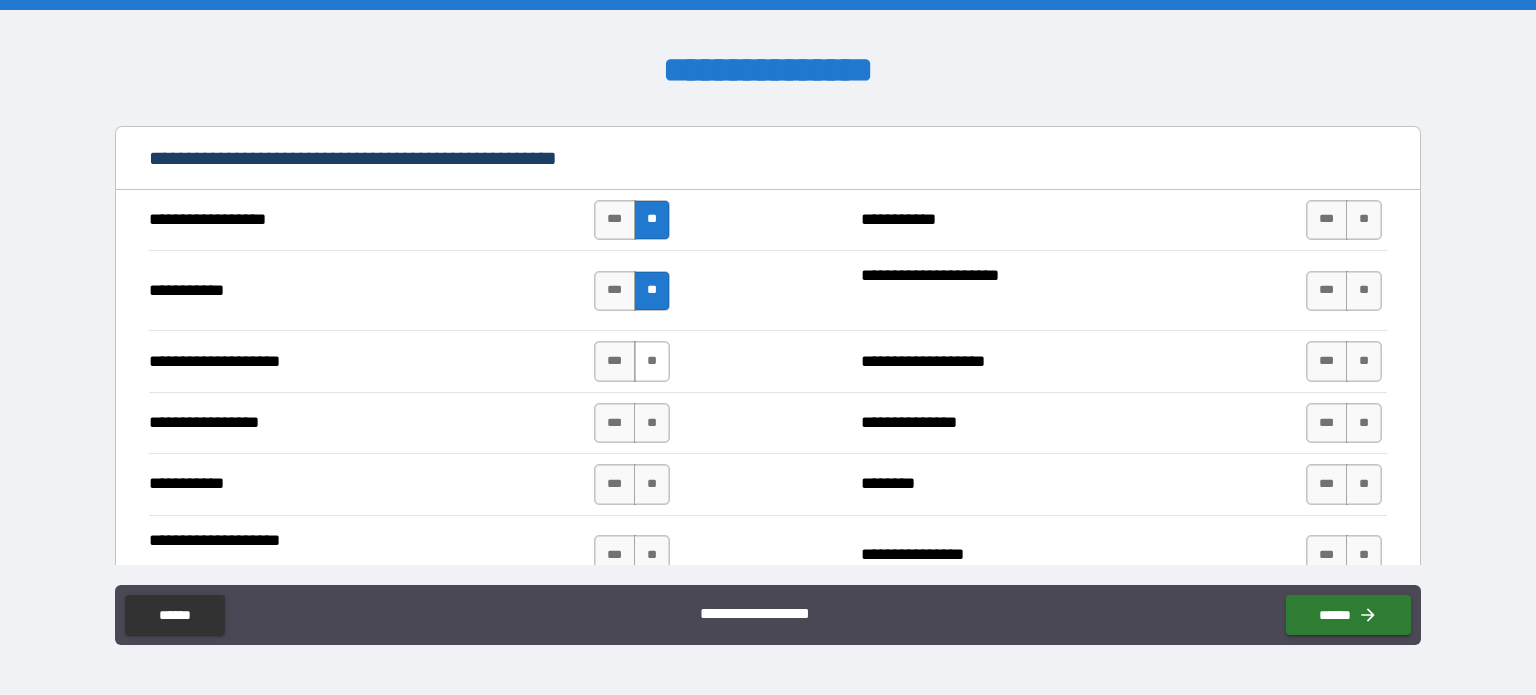 click on "**" at bounding box center [652, 361] 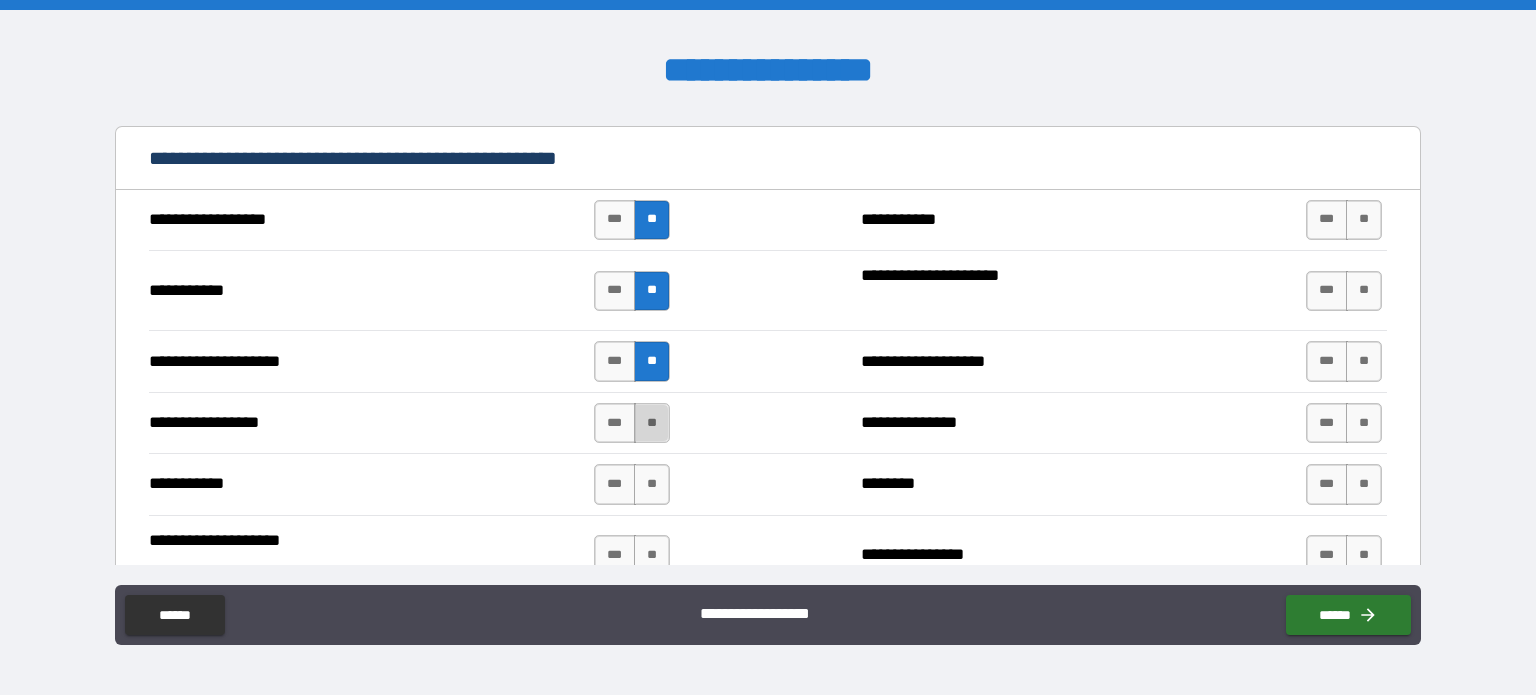click on "**" at bounding box center (652, 423) 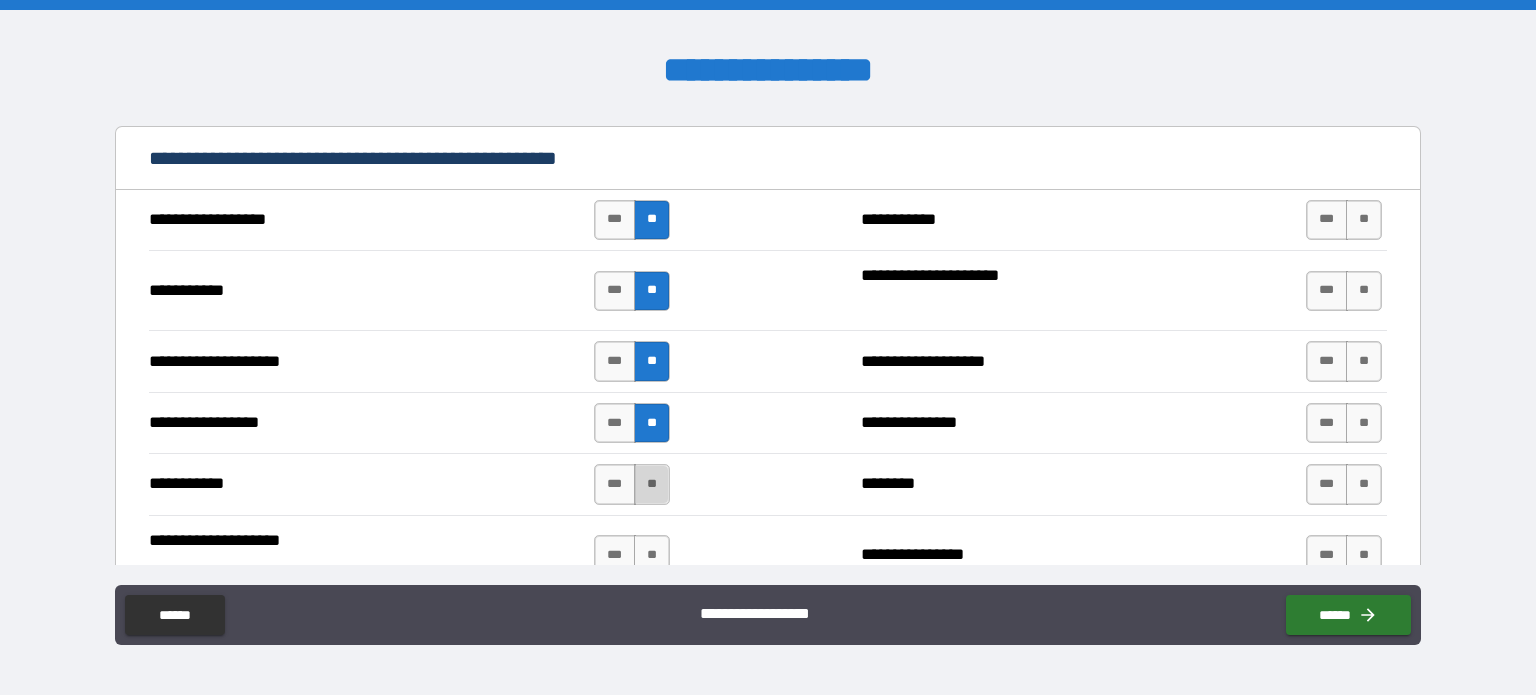 click on "**" at bounding box center (652, 484) 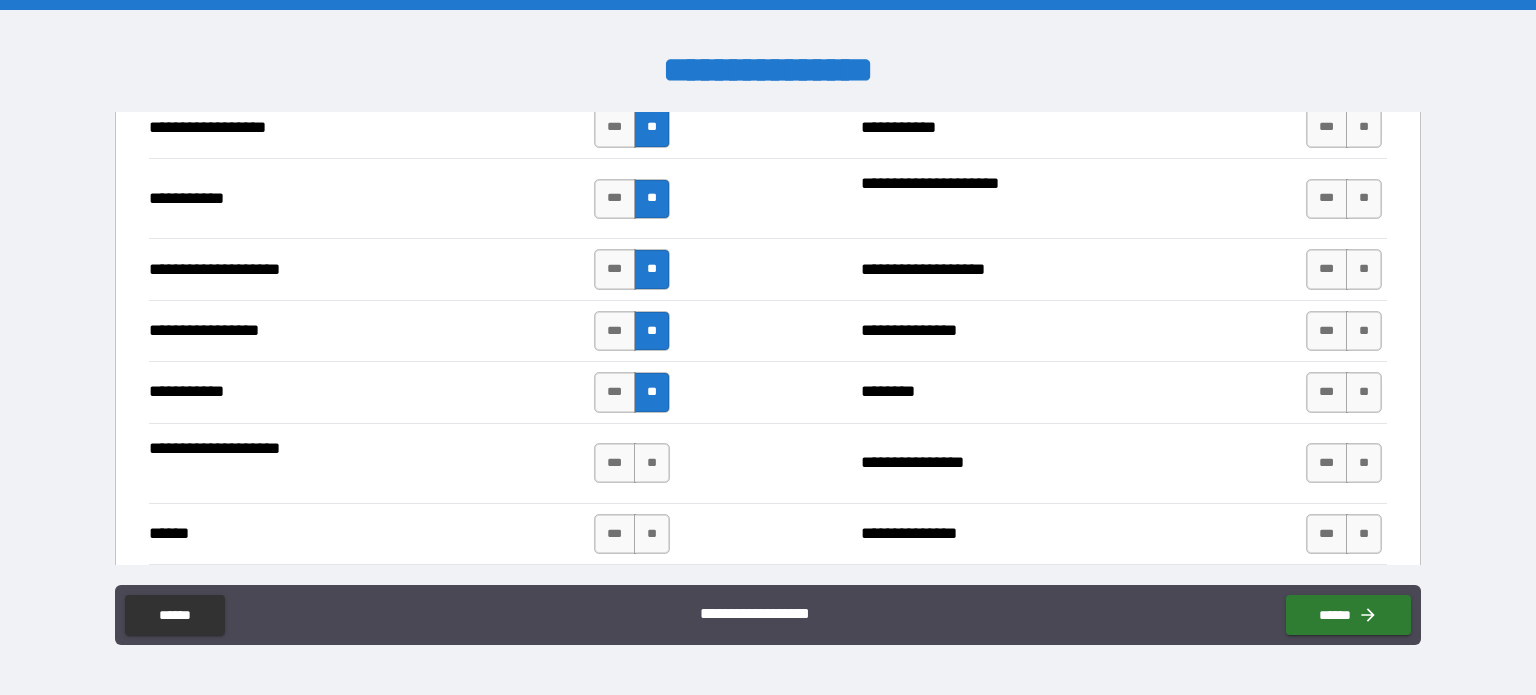 scroll, scrollTop: 2576, scrollLeft: 0, axis: vertical 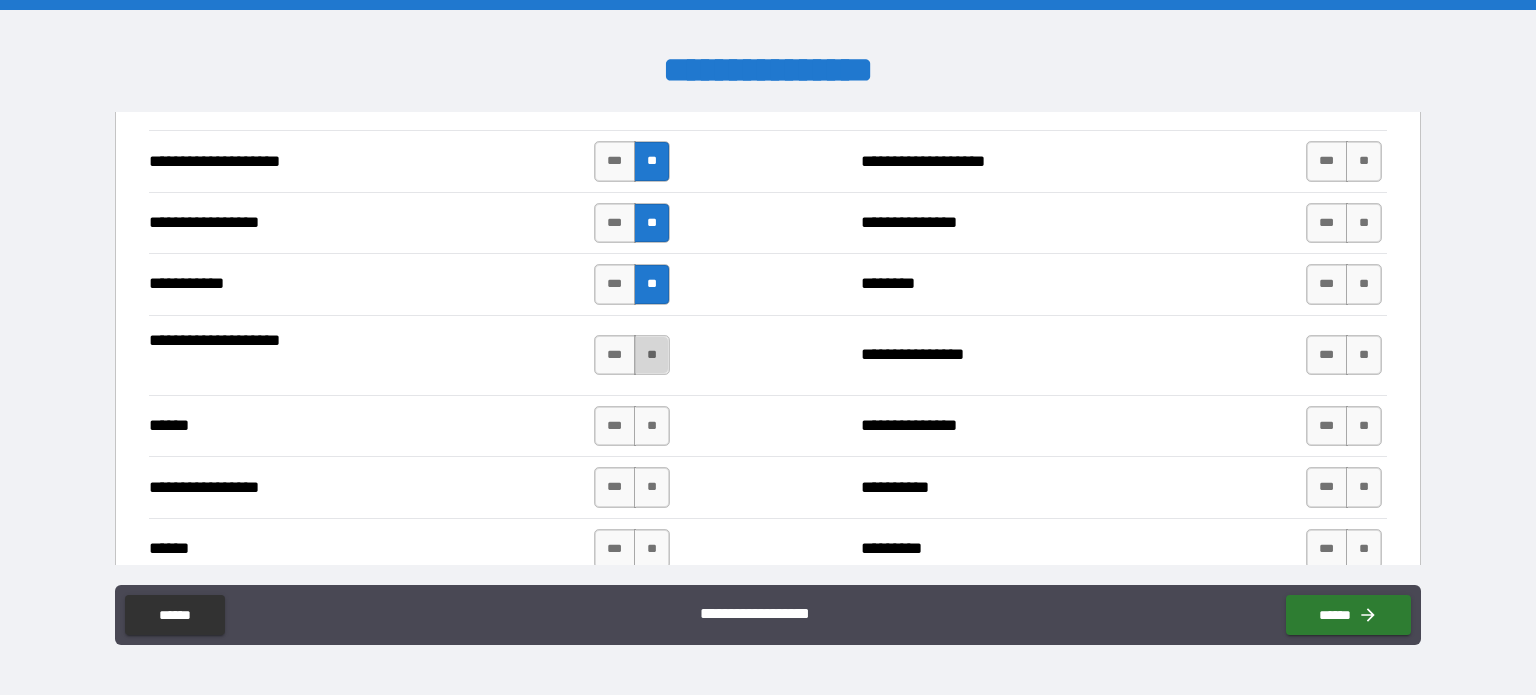 click on "**" at bounding box center [652, 355] 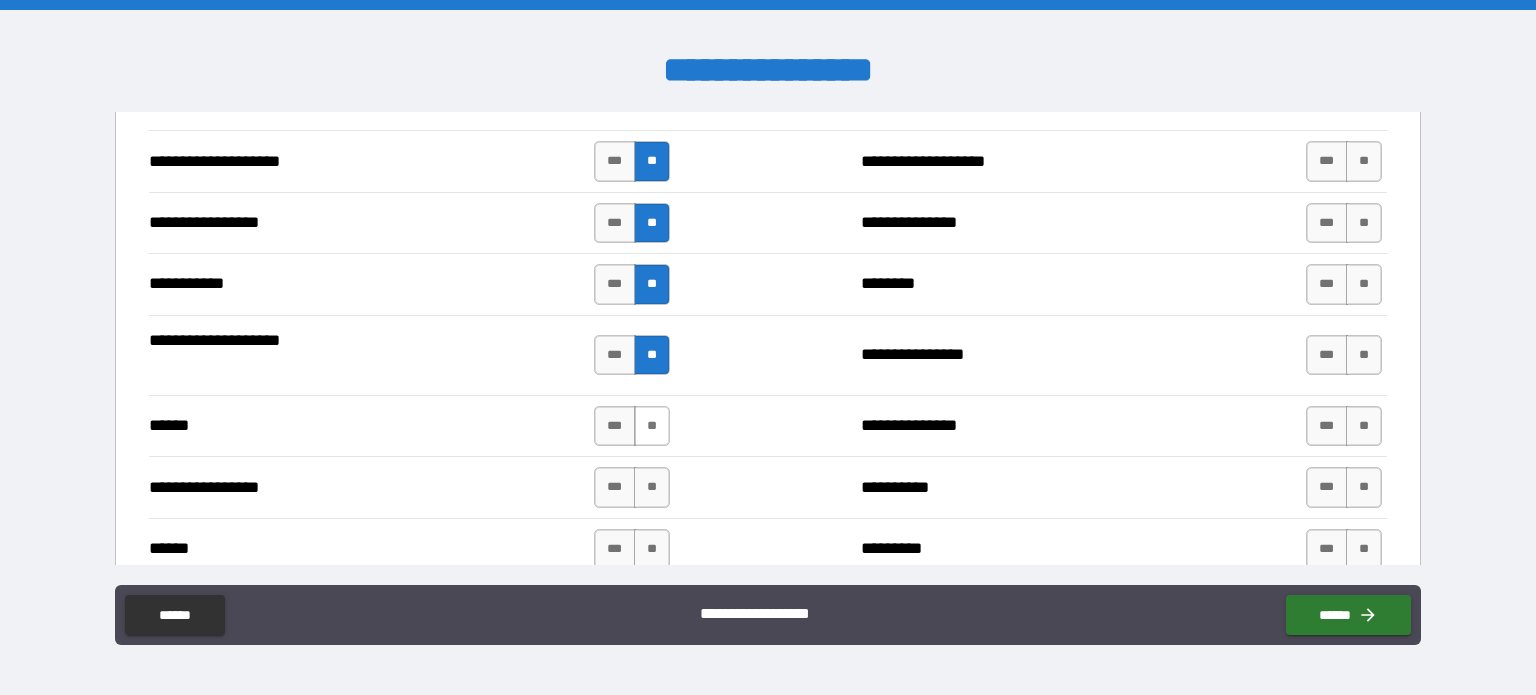 click on "**" at bounding box center (652, 426) 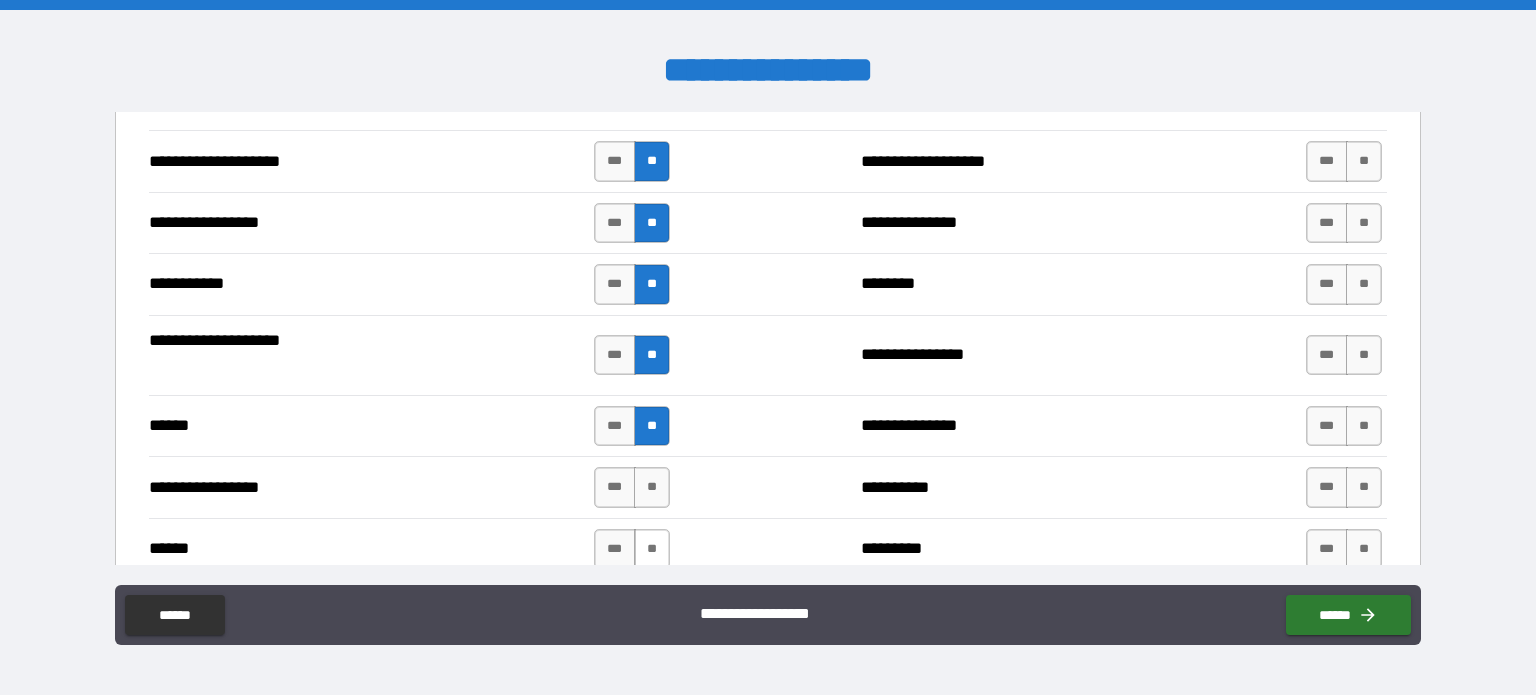 click on "**" at bounding box center [652, 487] 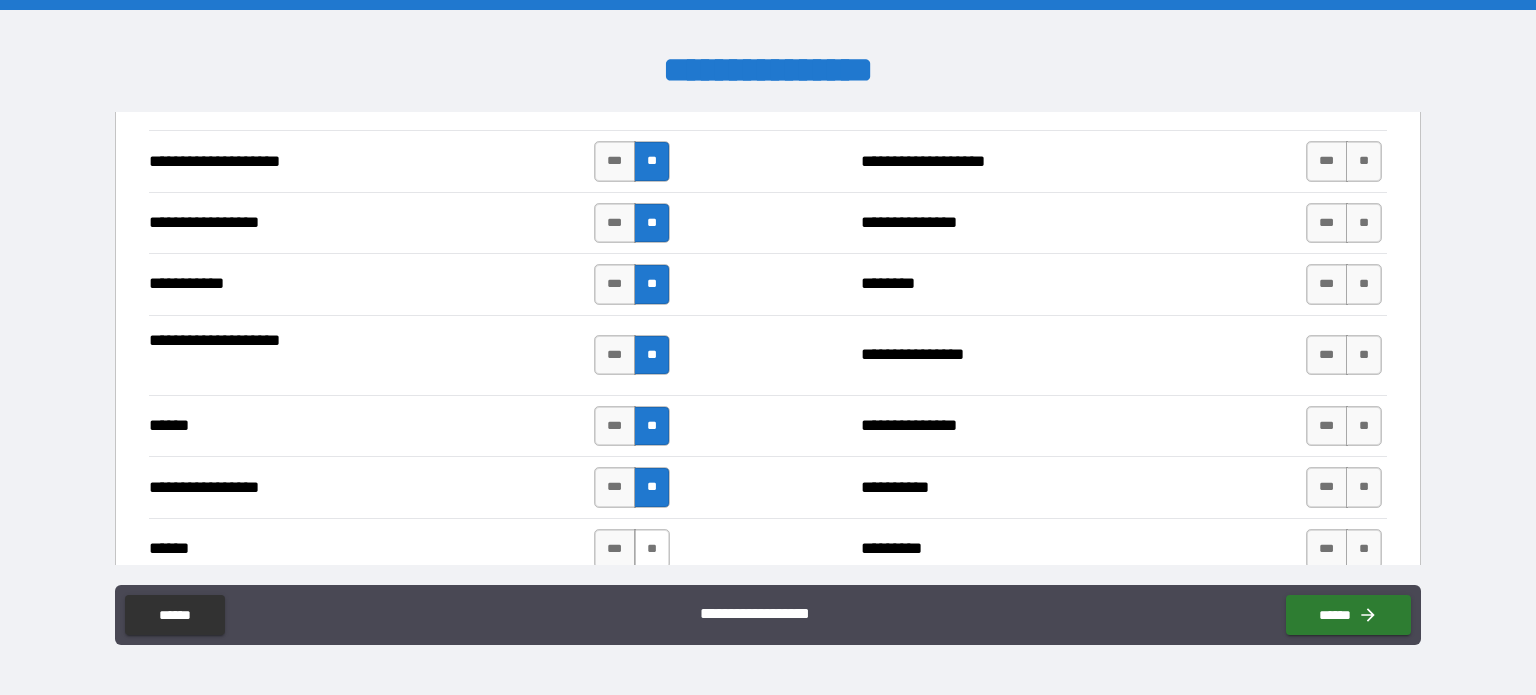 click on "**" at bounding box center [652, 549] 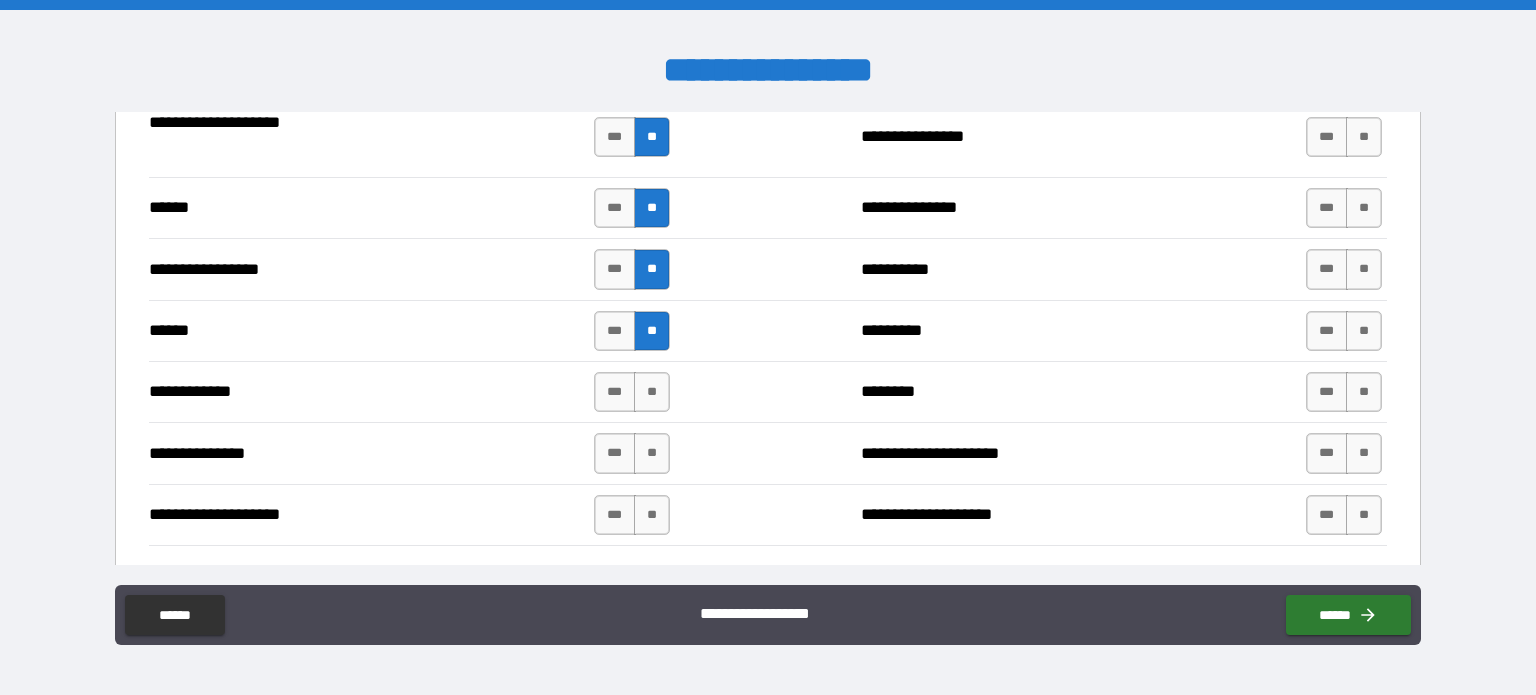 scroll, scrollTop: 2876, scrollLeft: 0, axis: vertical 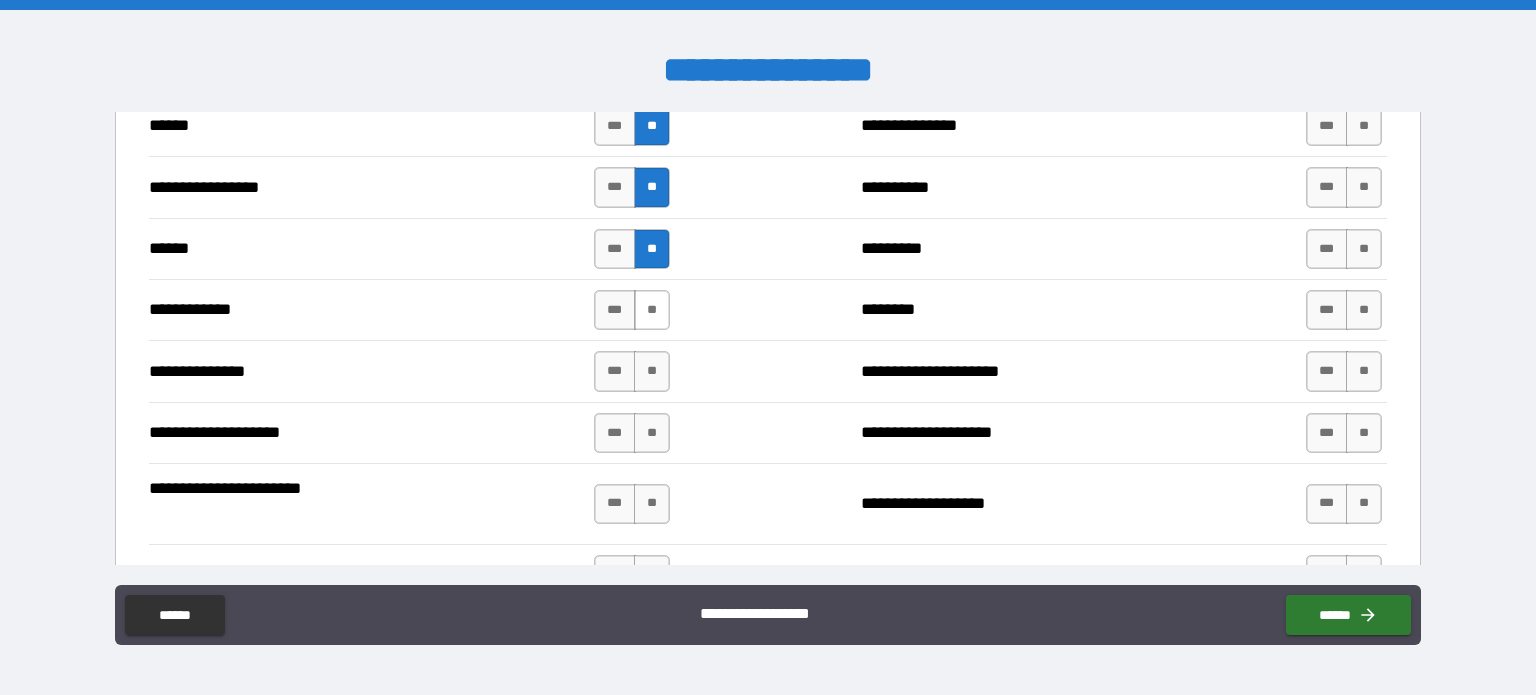 click on "**" at bounding box center [652, 310] 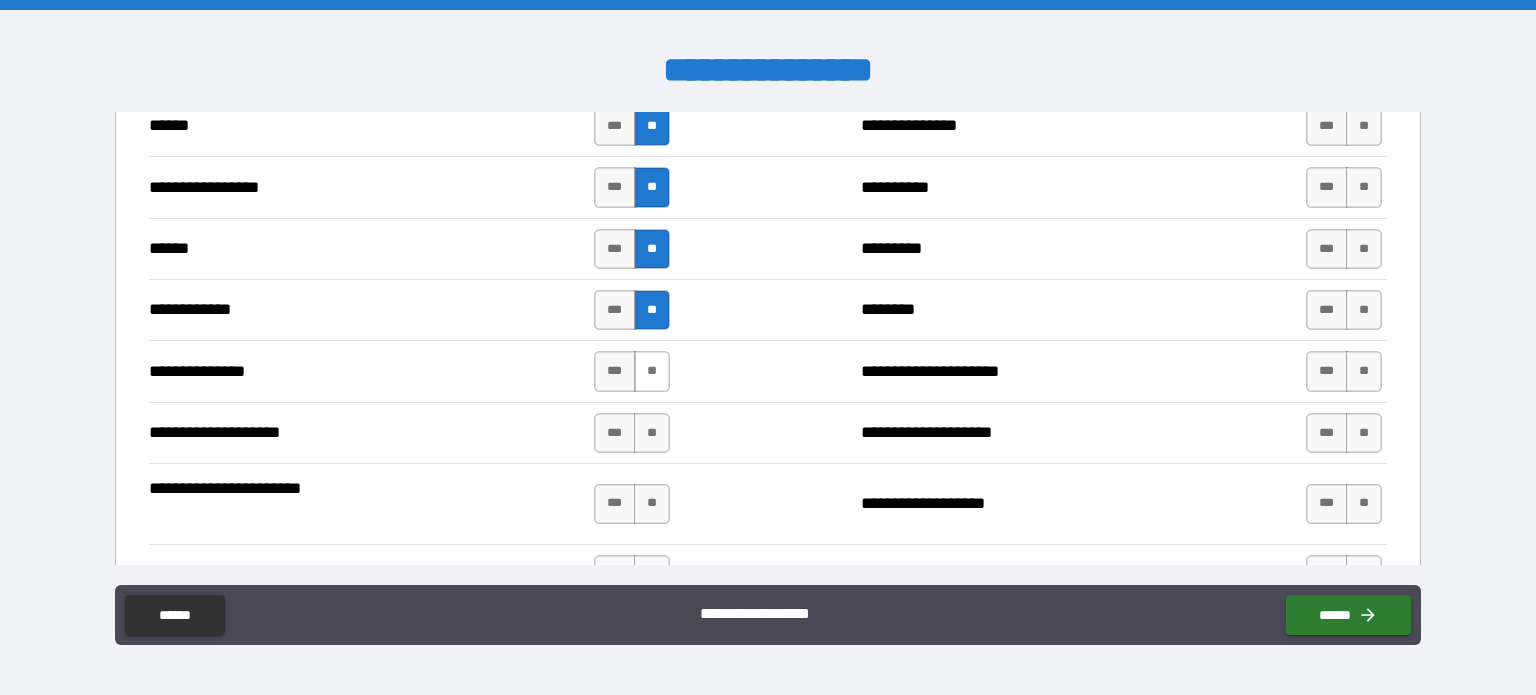 click on "**" at bounding box center (652, 371) 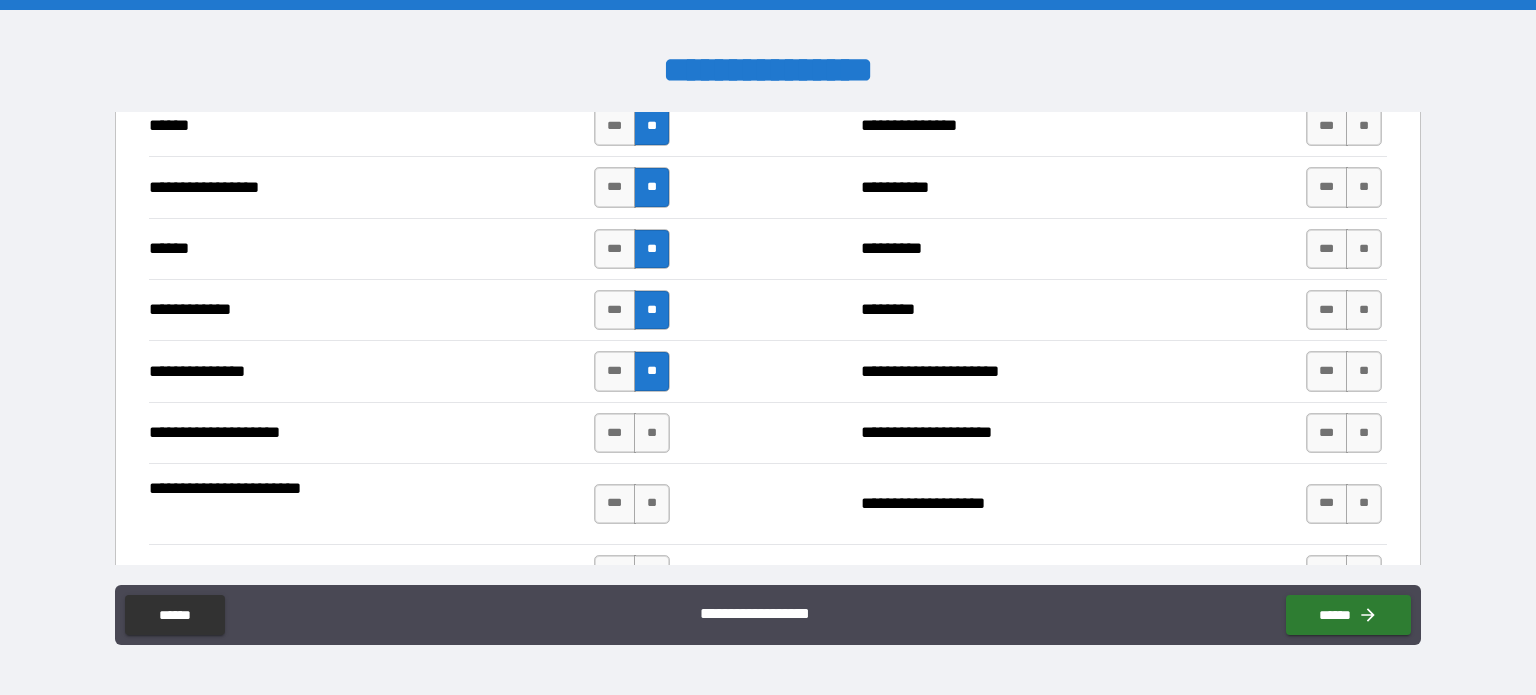click on "**" at bounding box center (652, 433) 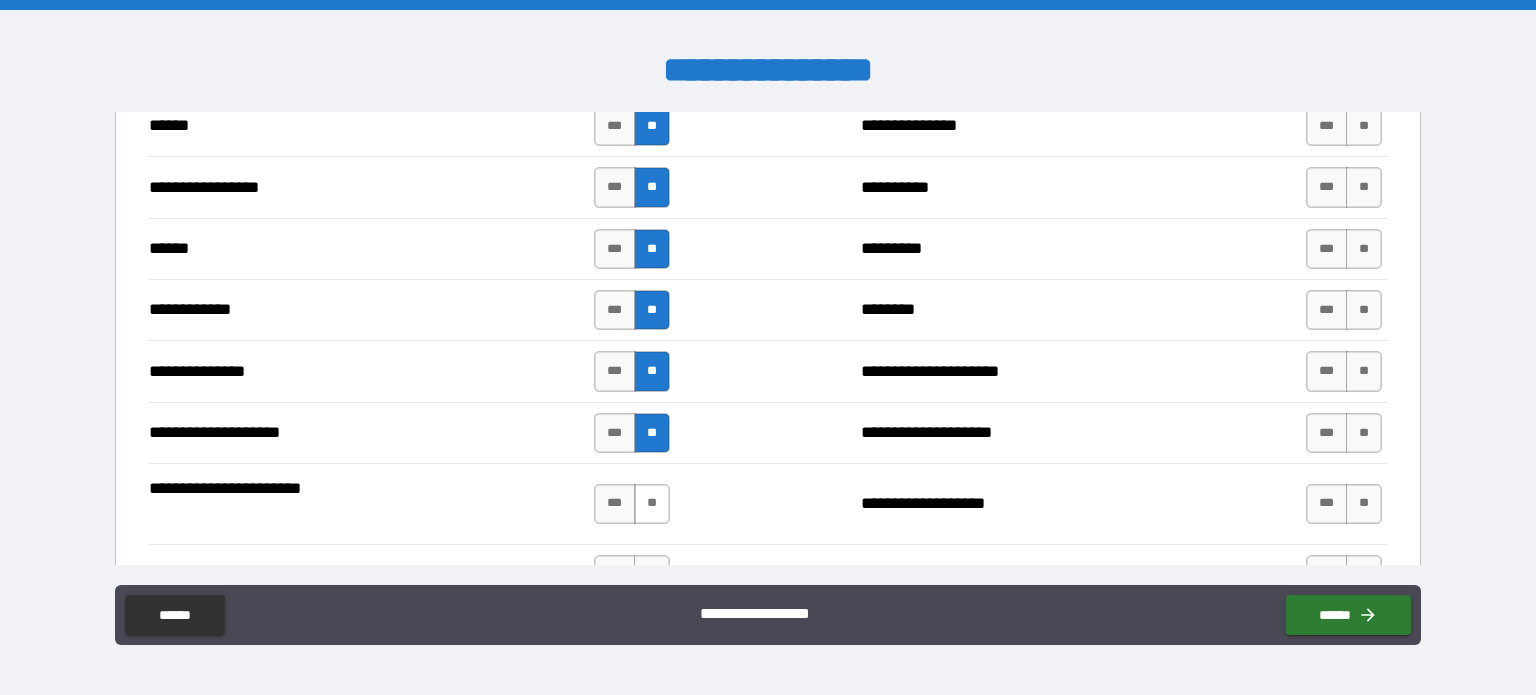 click on "**" at bounding box center [652, 504] 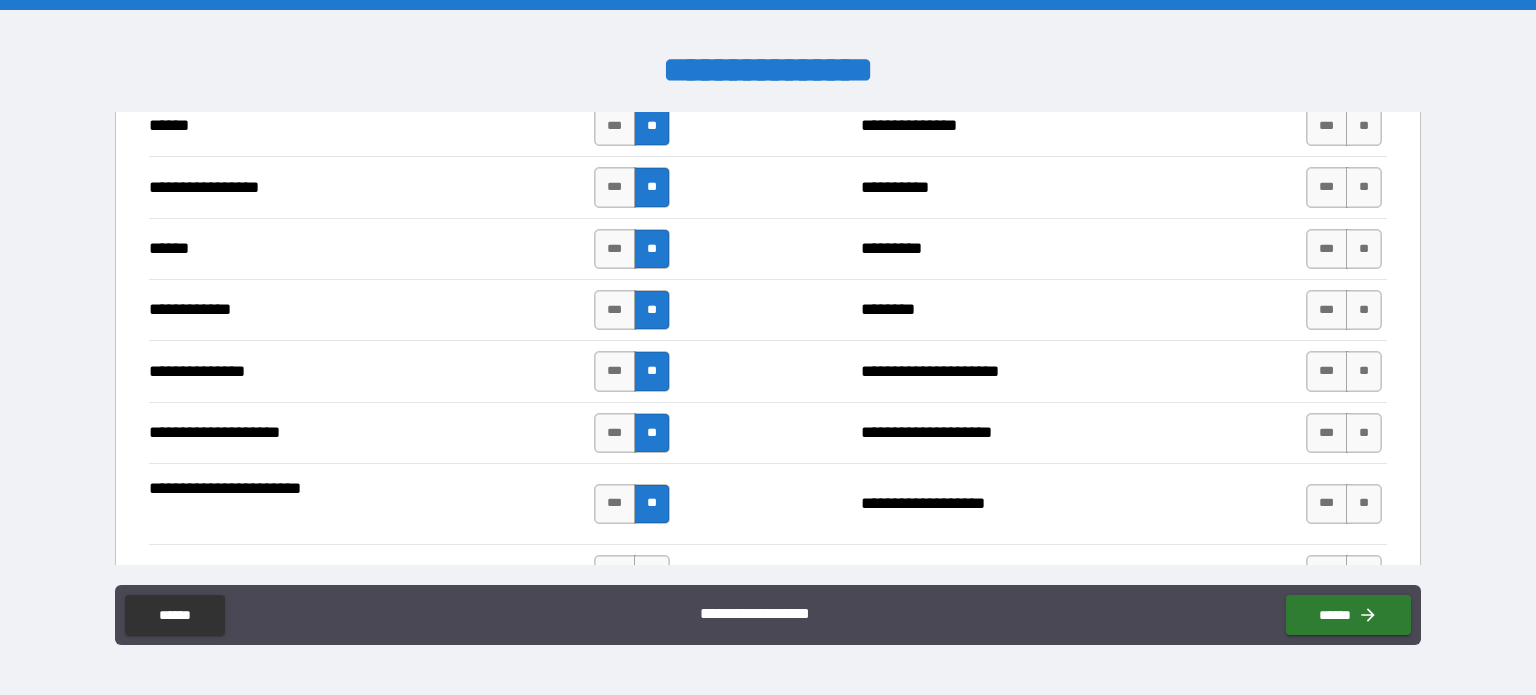 scroll, scrollTop: 3076, scrollLeft: 0, axis: vertical 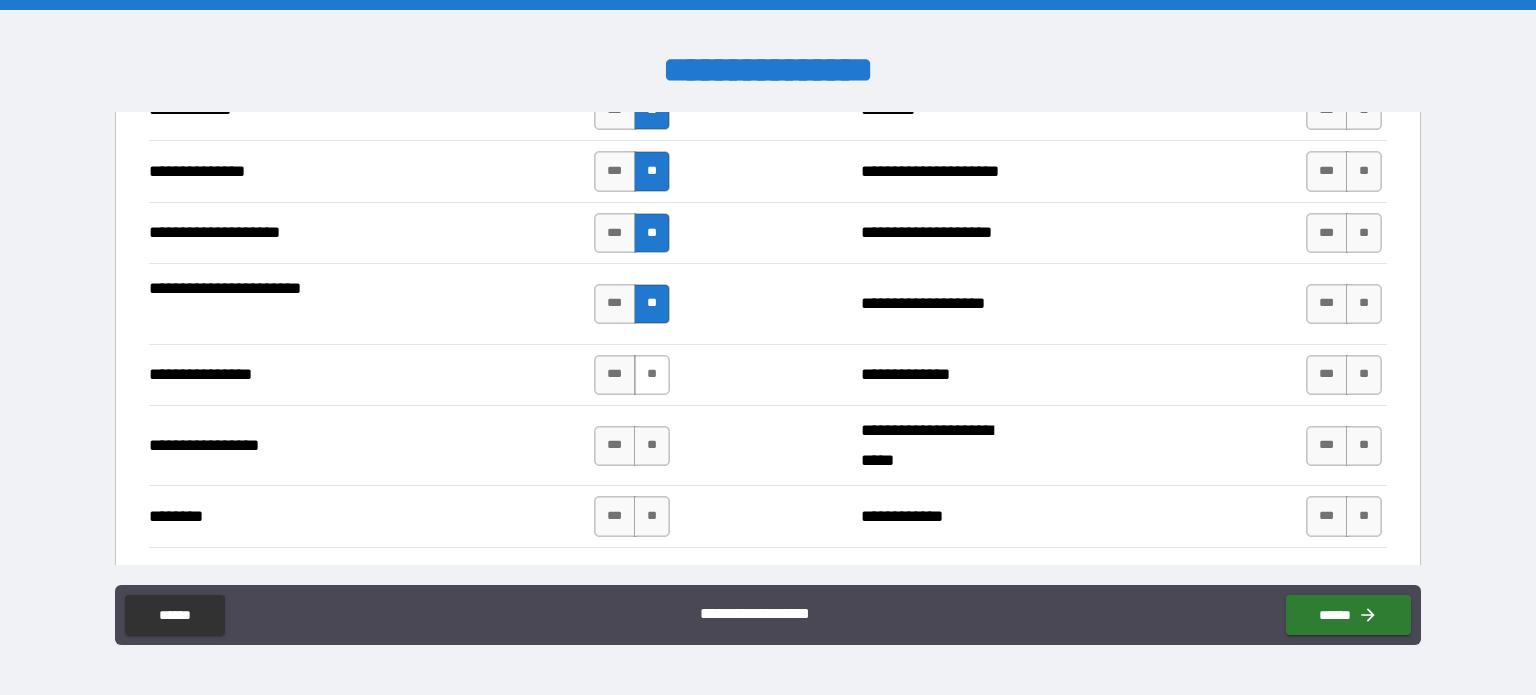 click on "**" at bounding box center [652, 375] 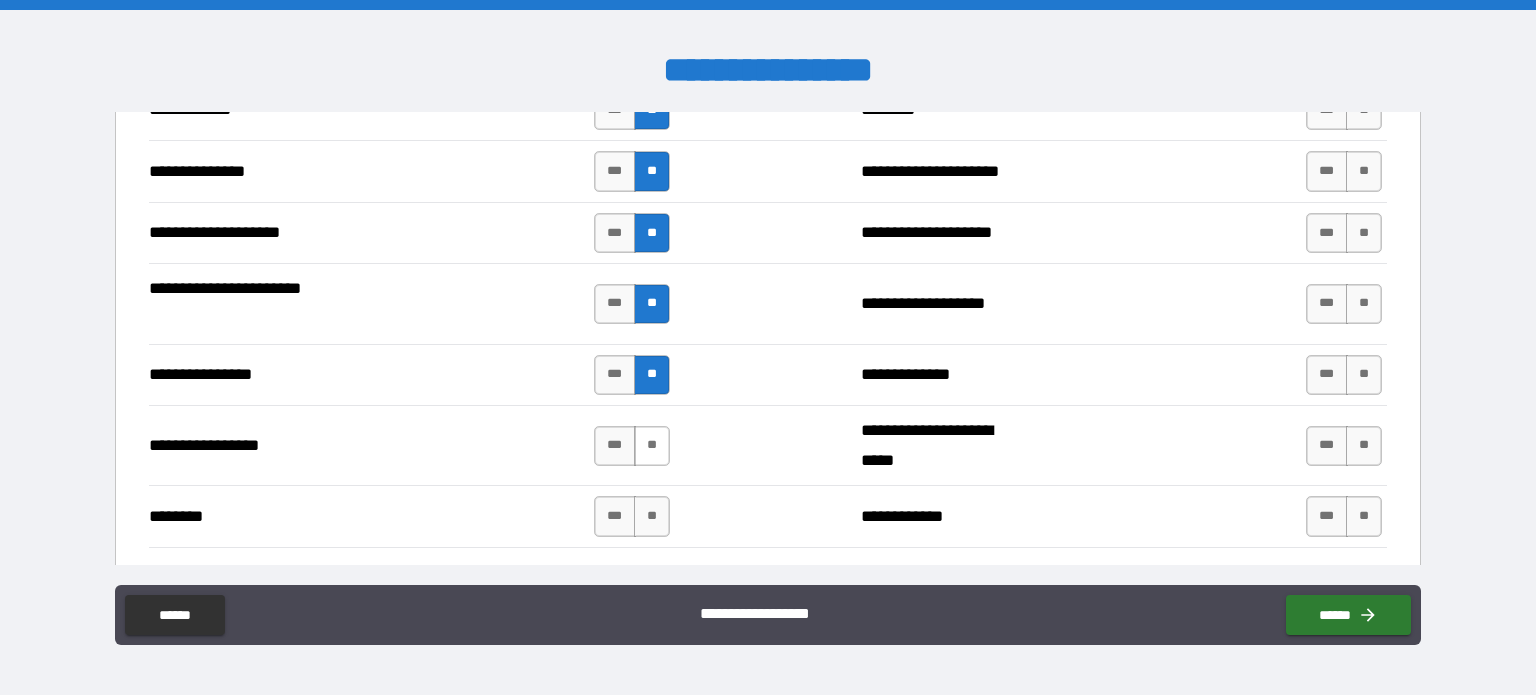 click on "**" at bounding box center [652, 446] 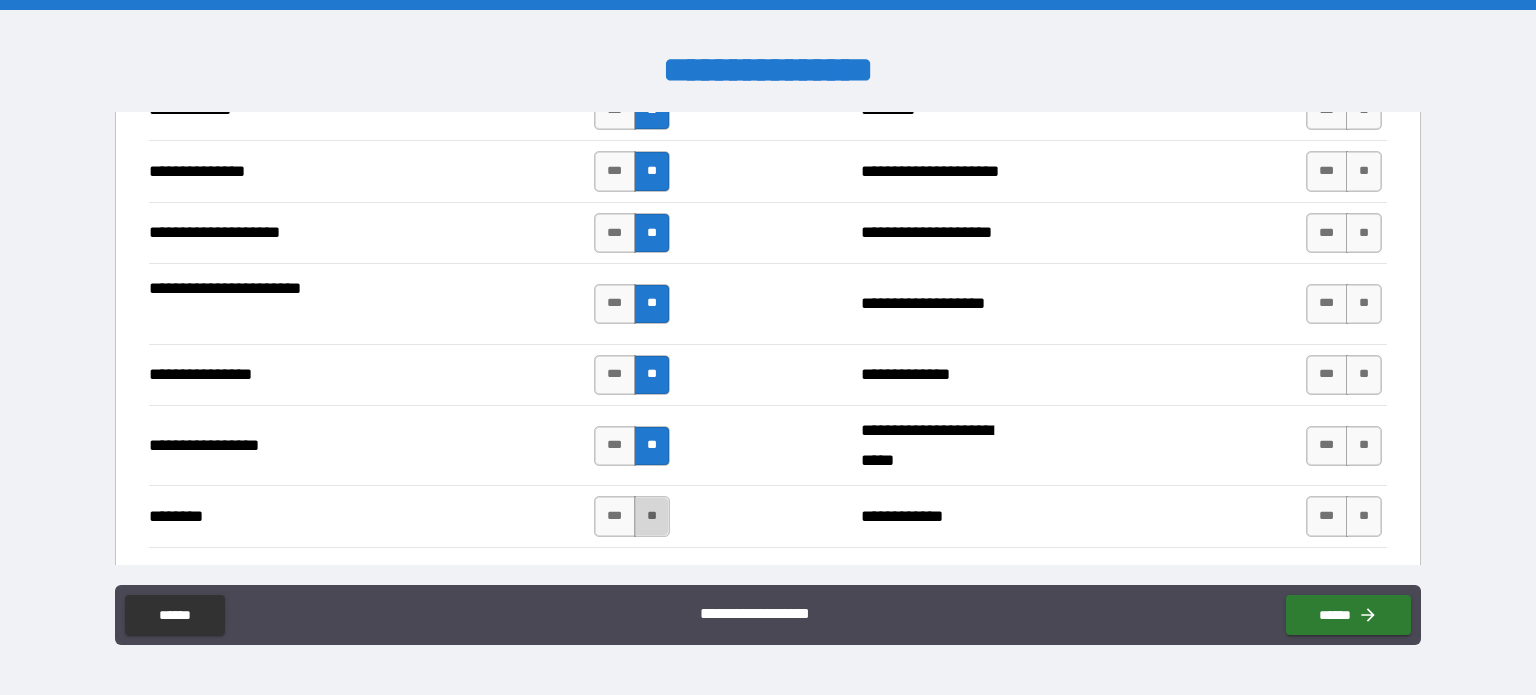 click on "**" at bounding box center (652, 516) 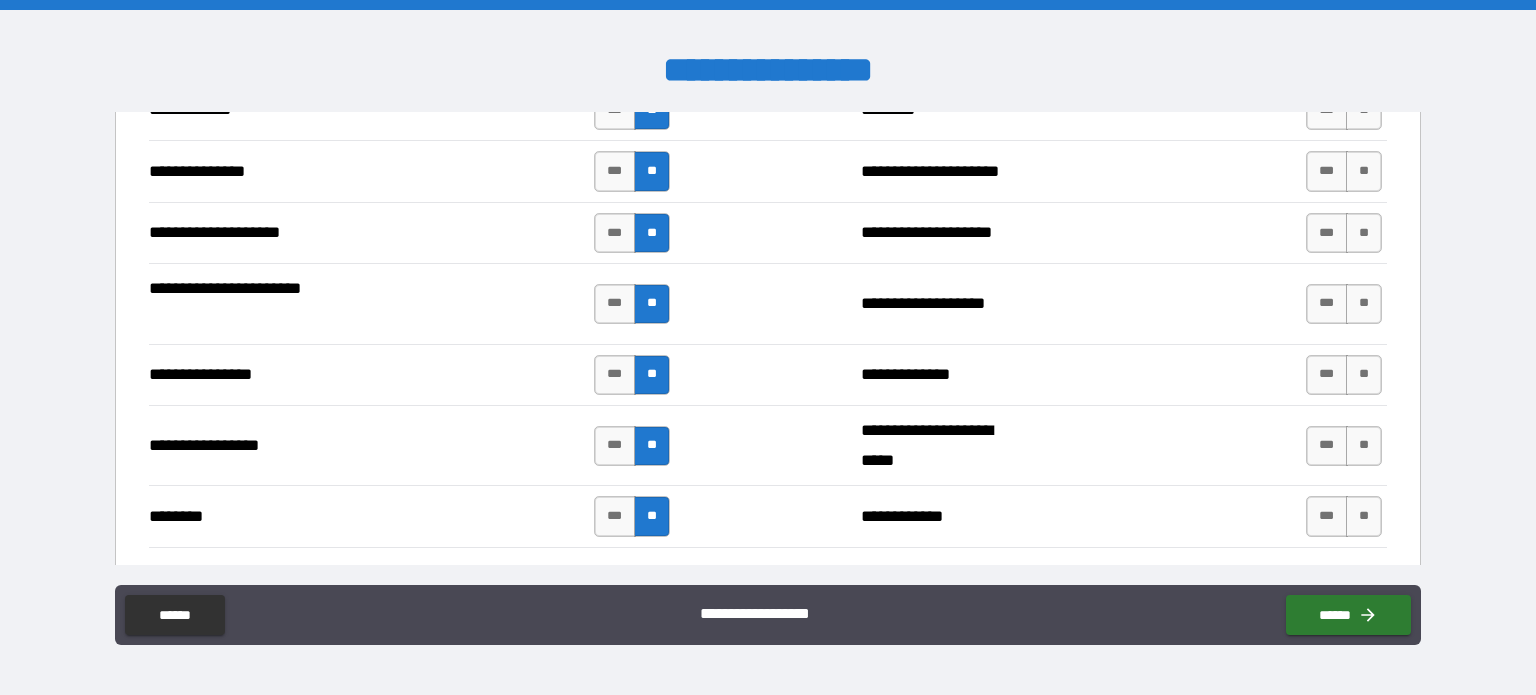scroll, scrollTop: 3376, scrollLeft: 0, axis: vertical 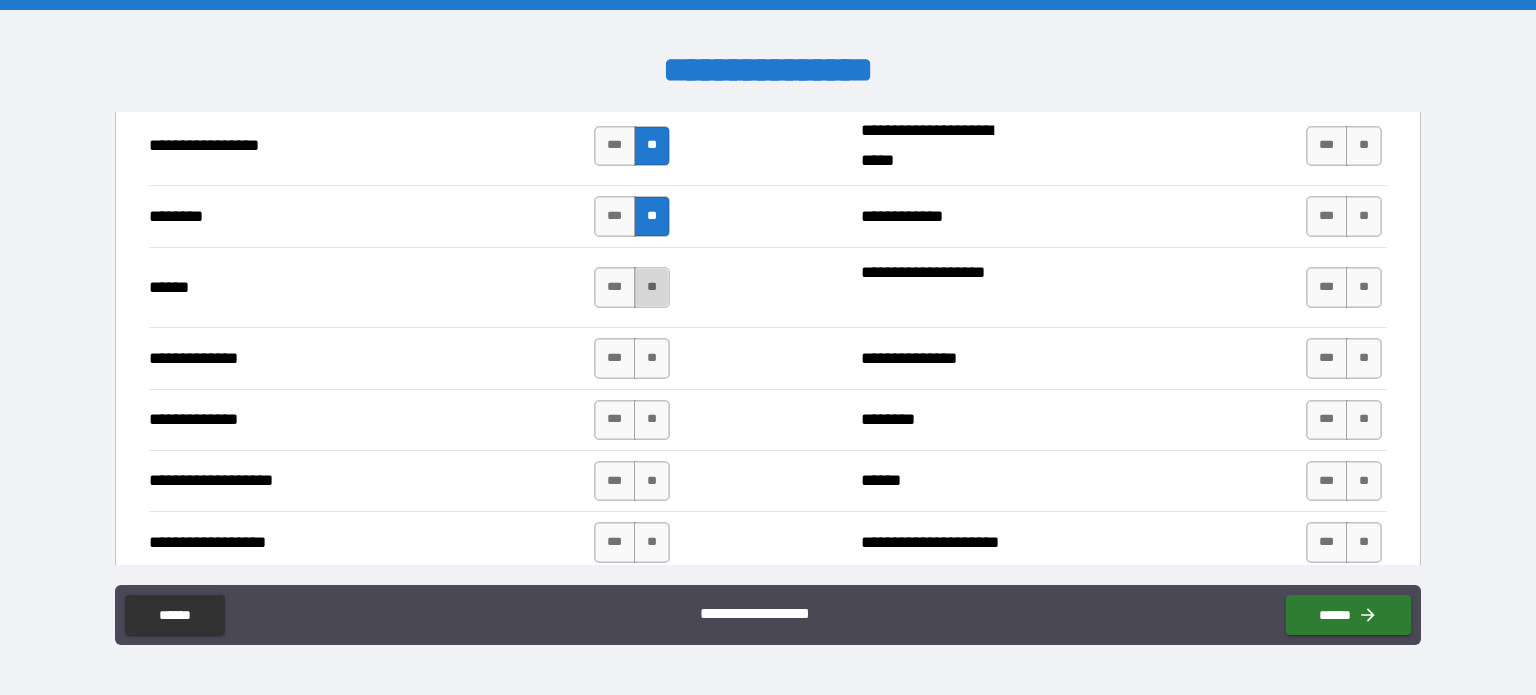 click on "**" at bounding box center (652, 287) 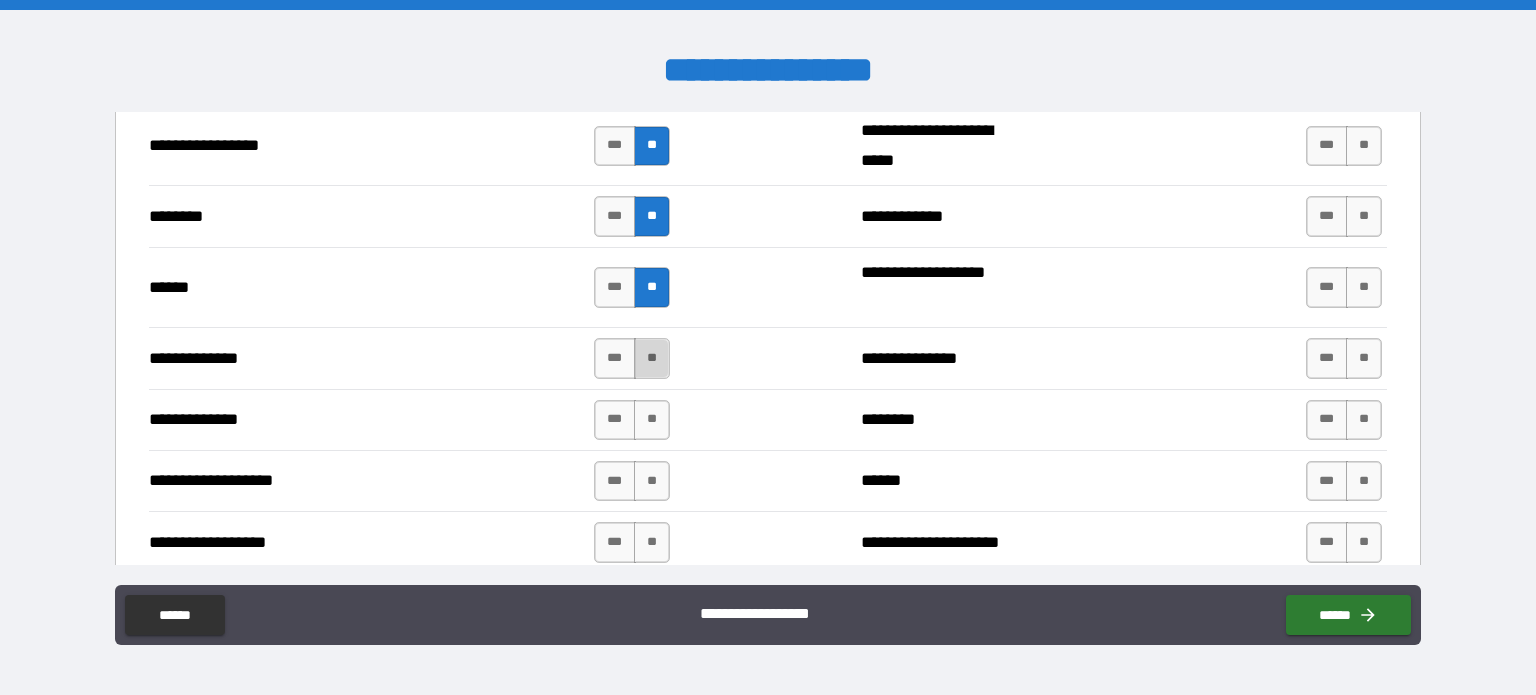 click on "**" at bounding box center [652, 358] 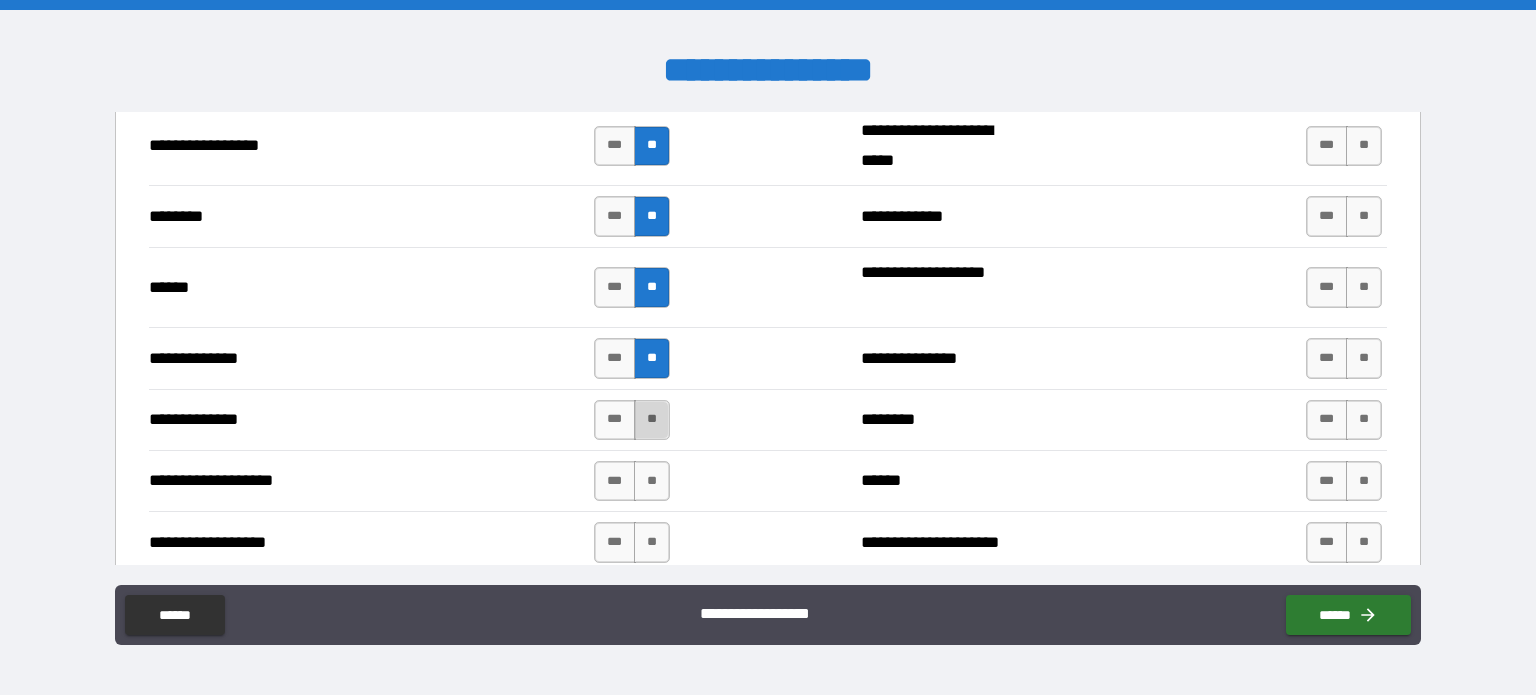 click on "**" at bounding box center [652, 420] 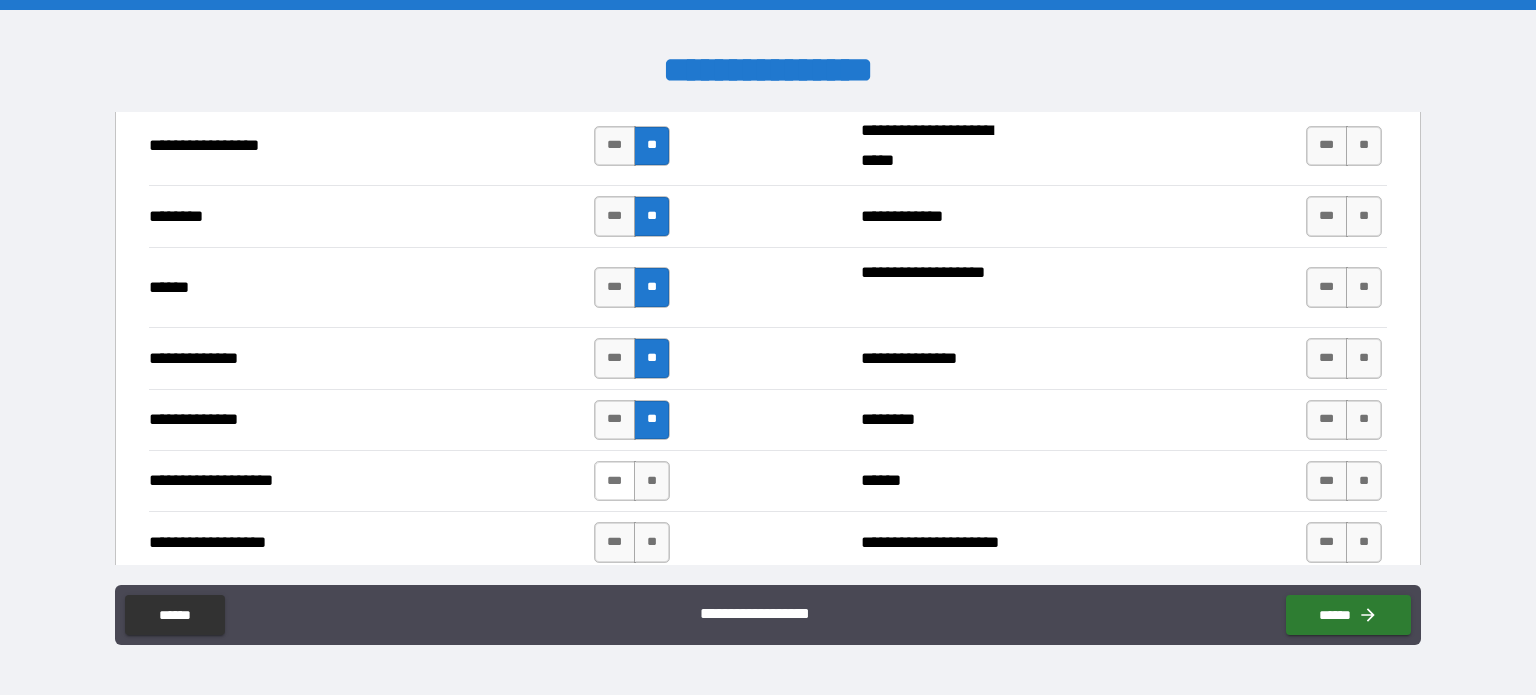 click on "***" at bounding box center (615, 481) 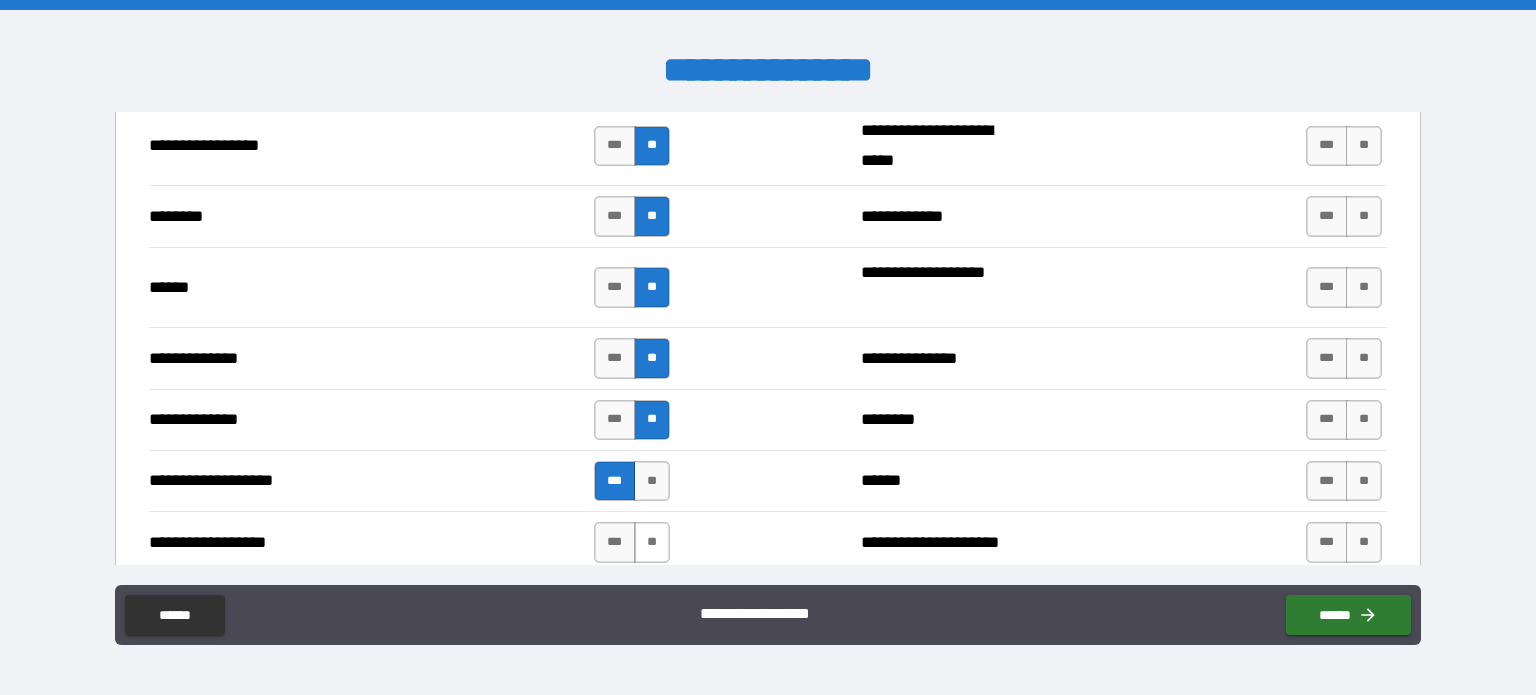 click on "**" at bounding box center [652, 542] 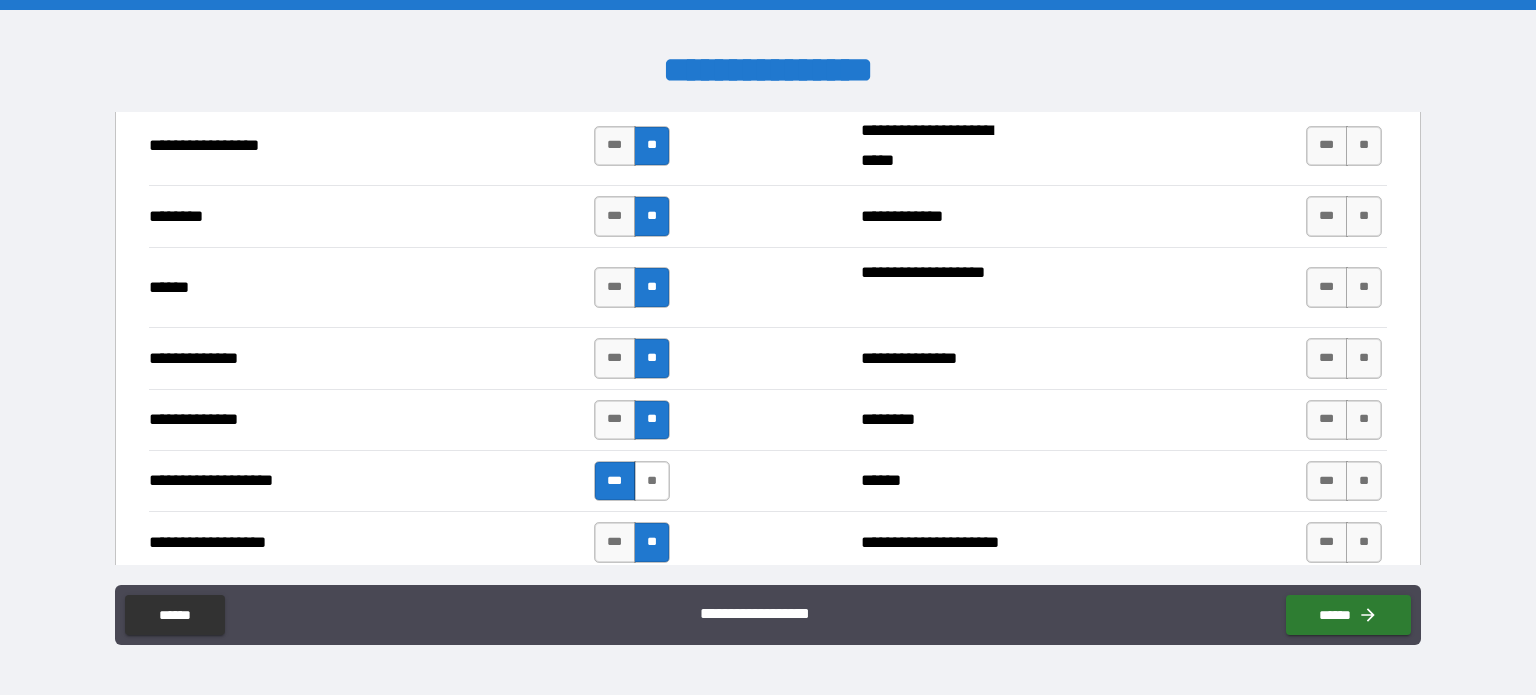drag, startPoint x: 640, startPoint y: 480, endPoint x: 676, endPoint y: 539, distance: 69.115845 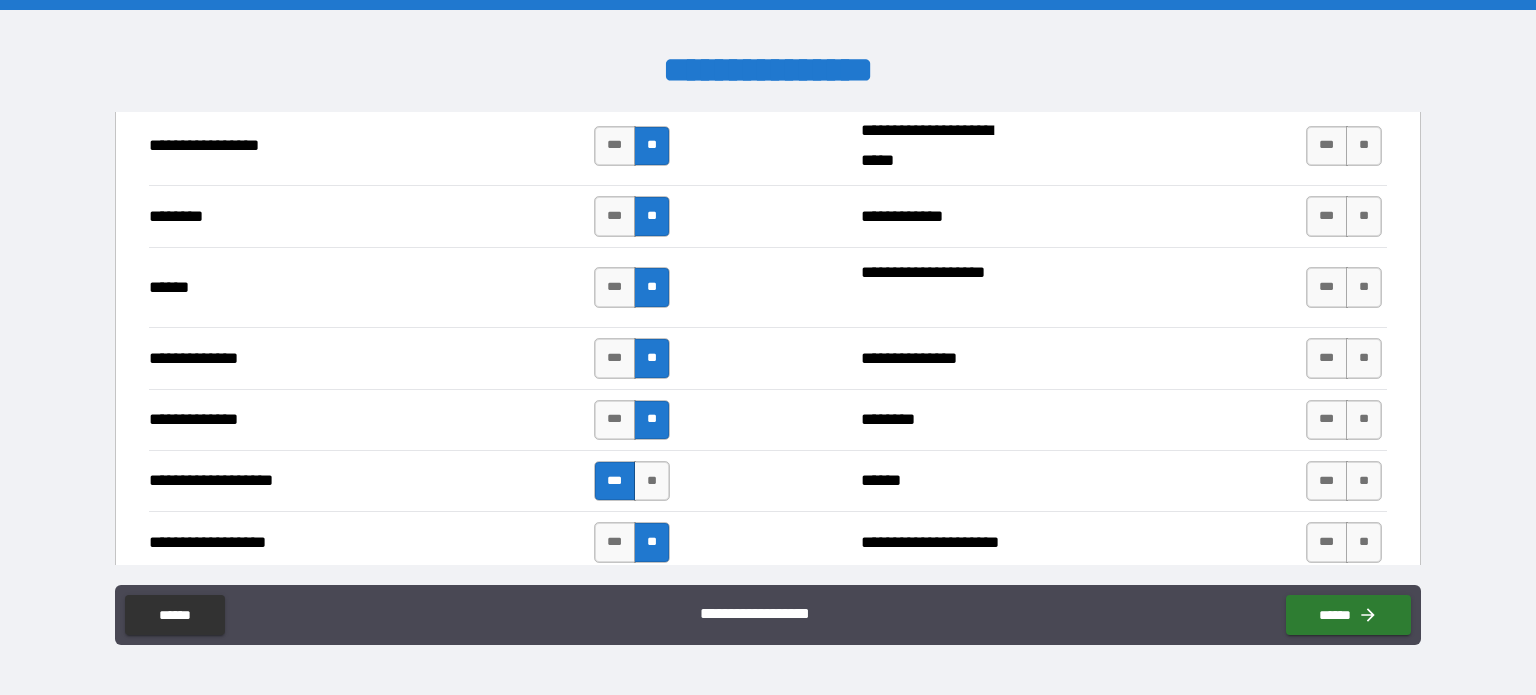 click on "**" at bounding box center (652, 481) 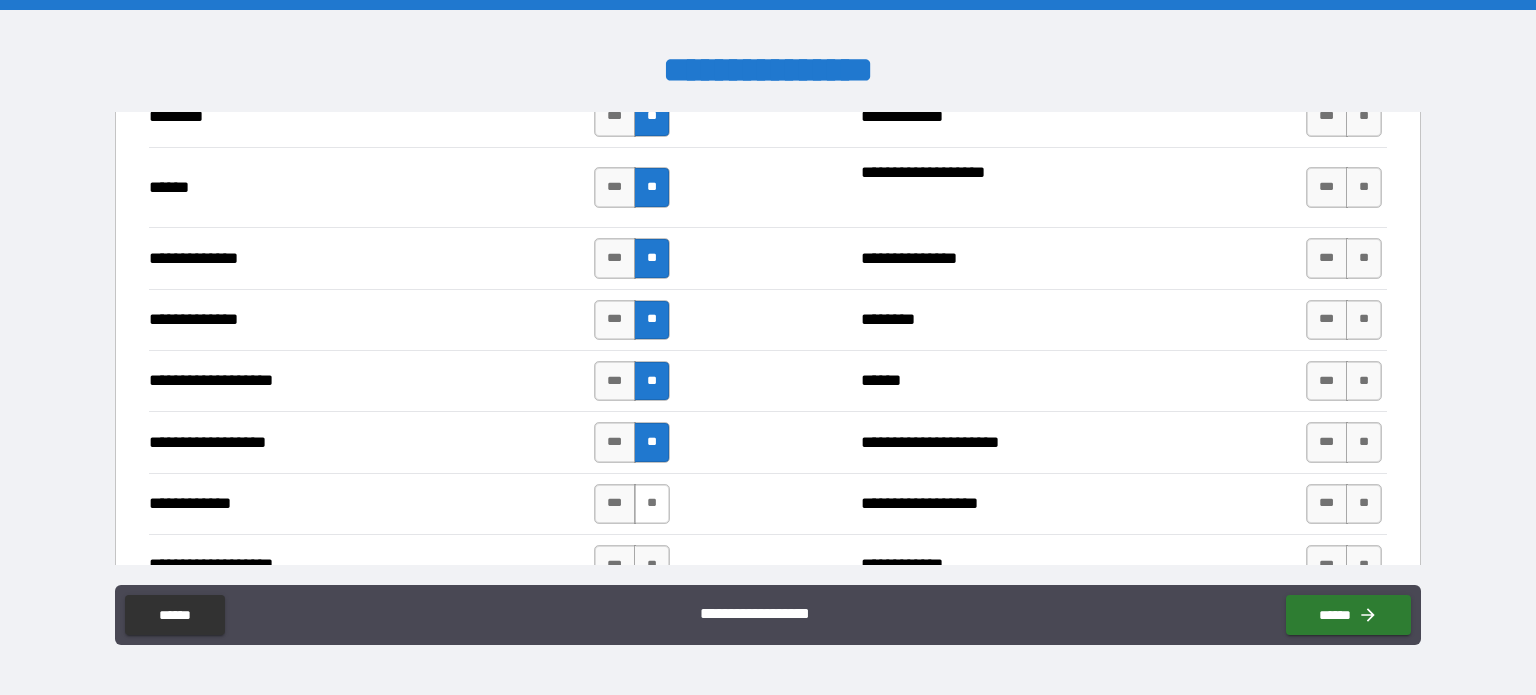 scroll, scrollTop: 3576, scrollLeft: 0, axis: vertical 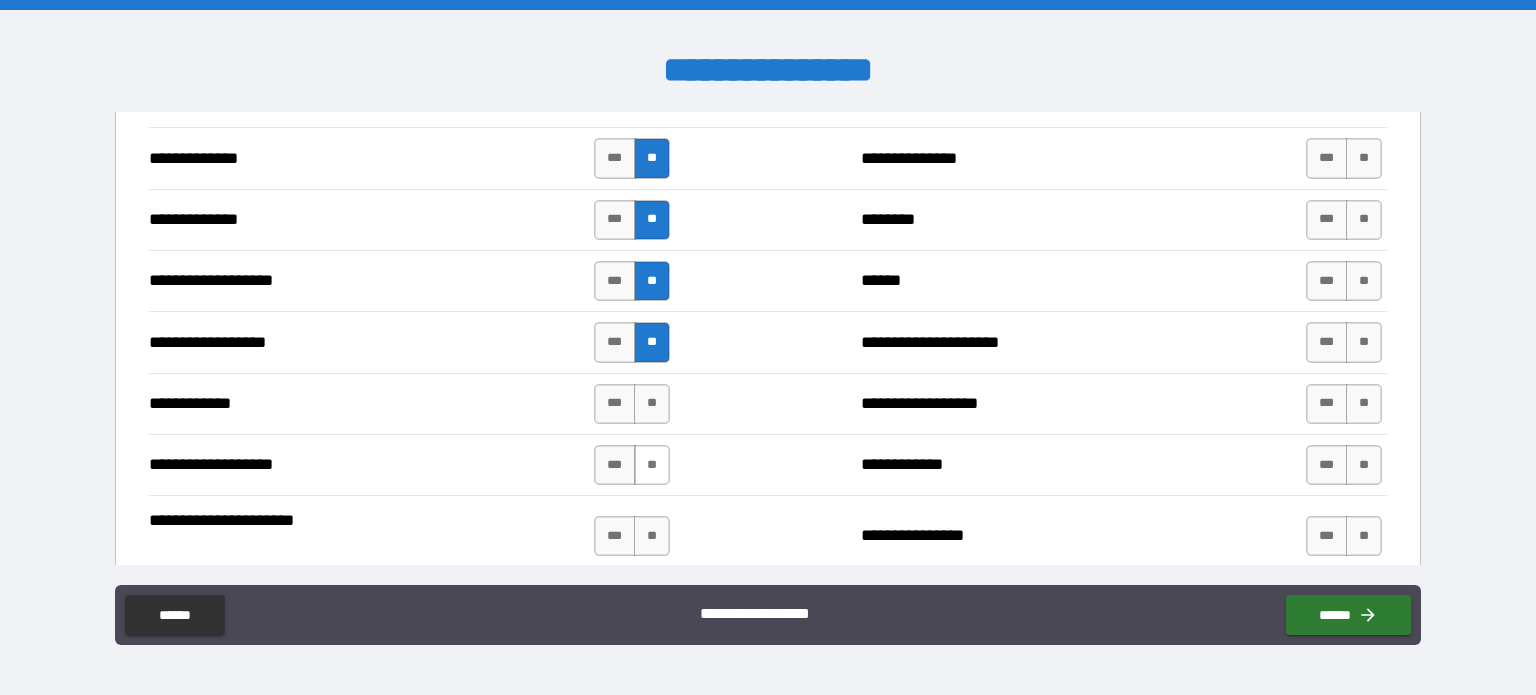 click on "**" at bounding box center [652, 404] 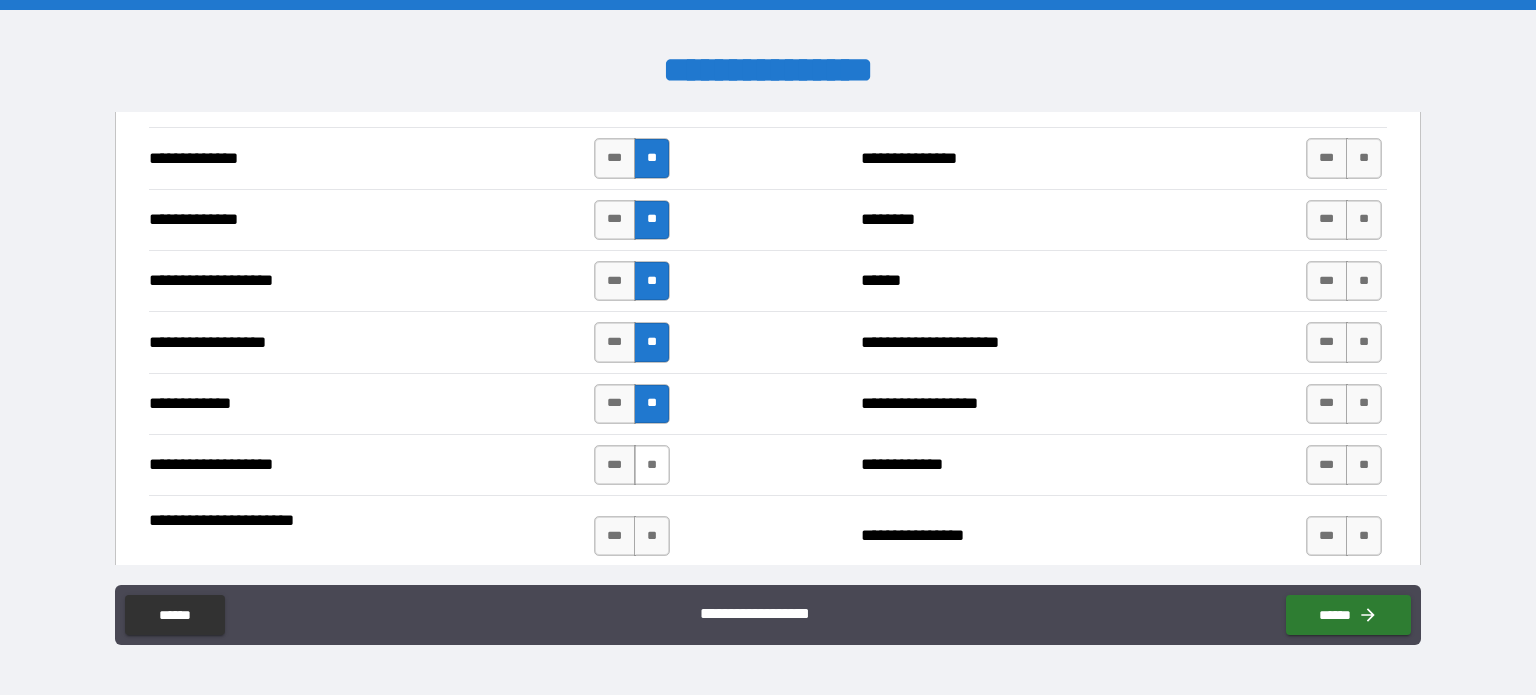 click on "**" at bounding box center (652, 465) 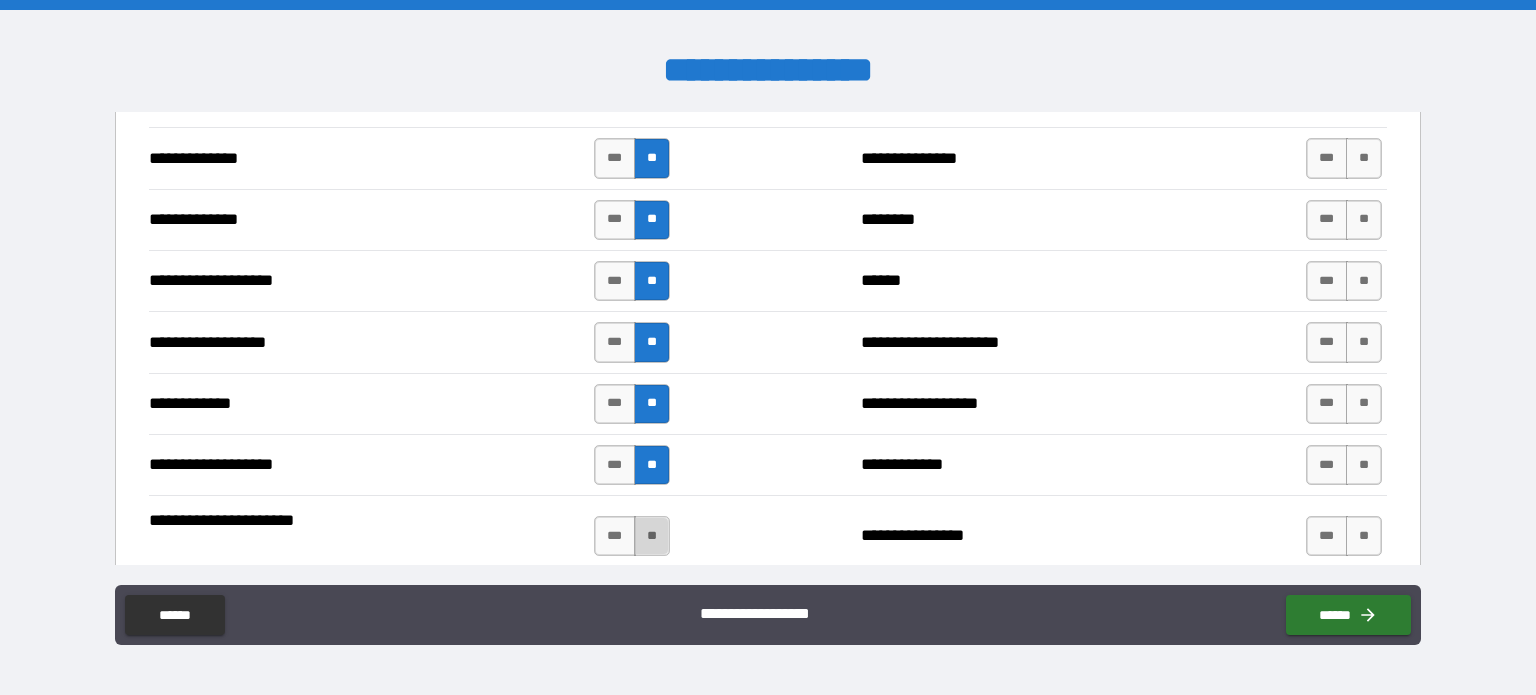 click on "**" at bounding box center [652, 536] 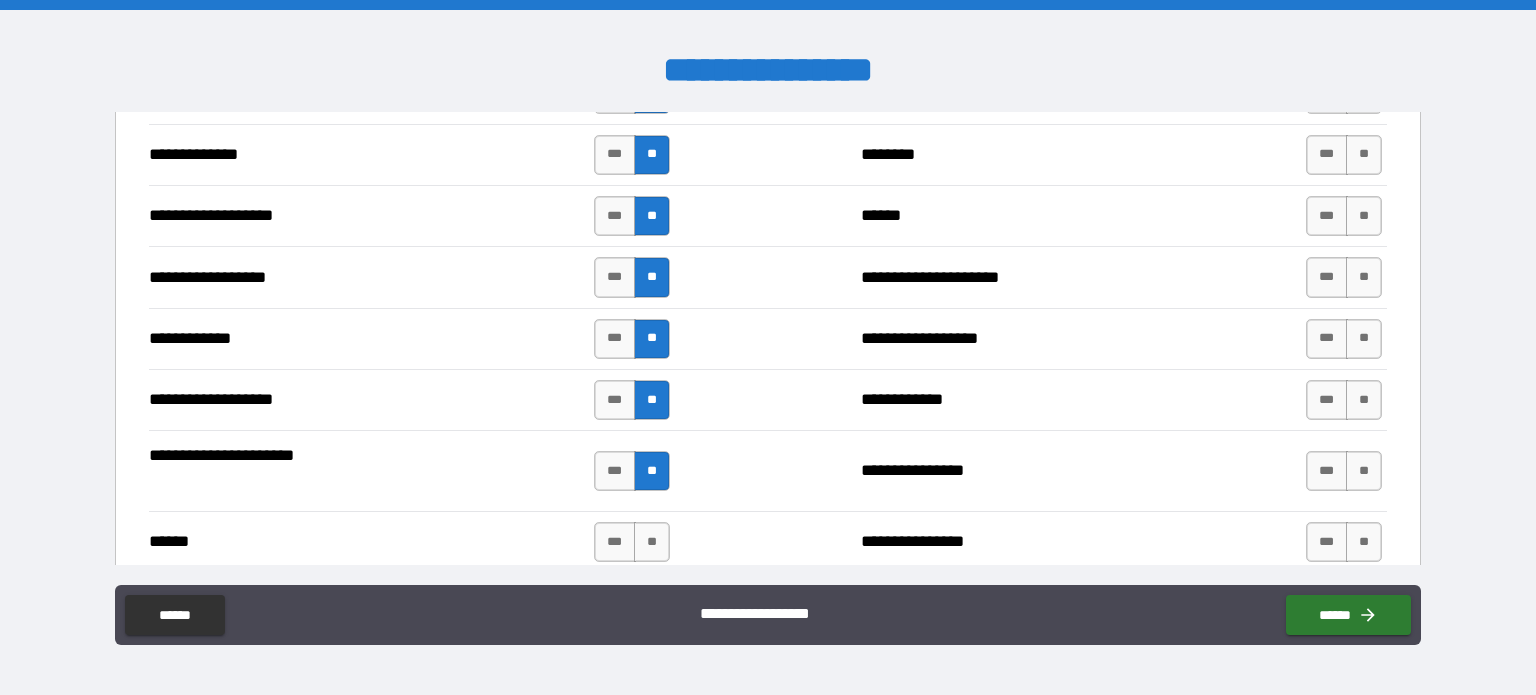 scroll, scrollTop: 3676, scrollLeft: 0, axis: vertical 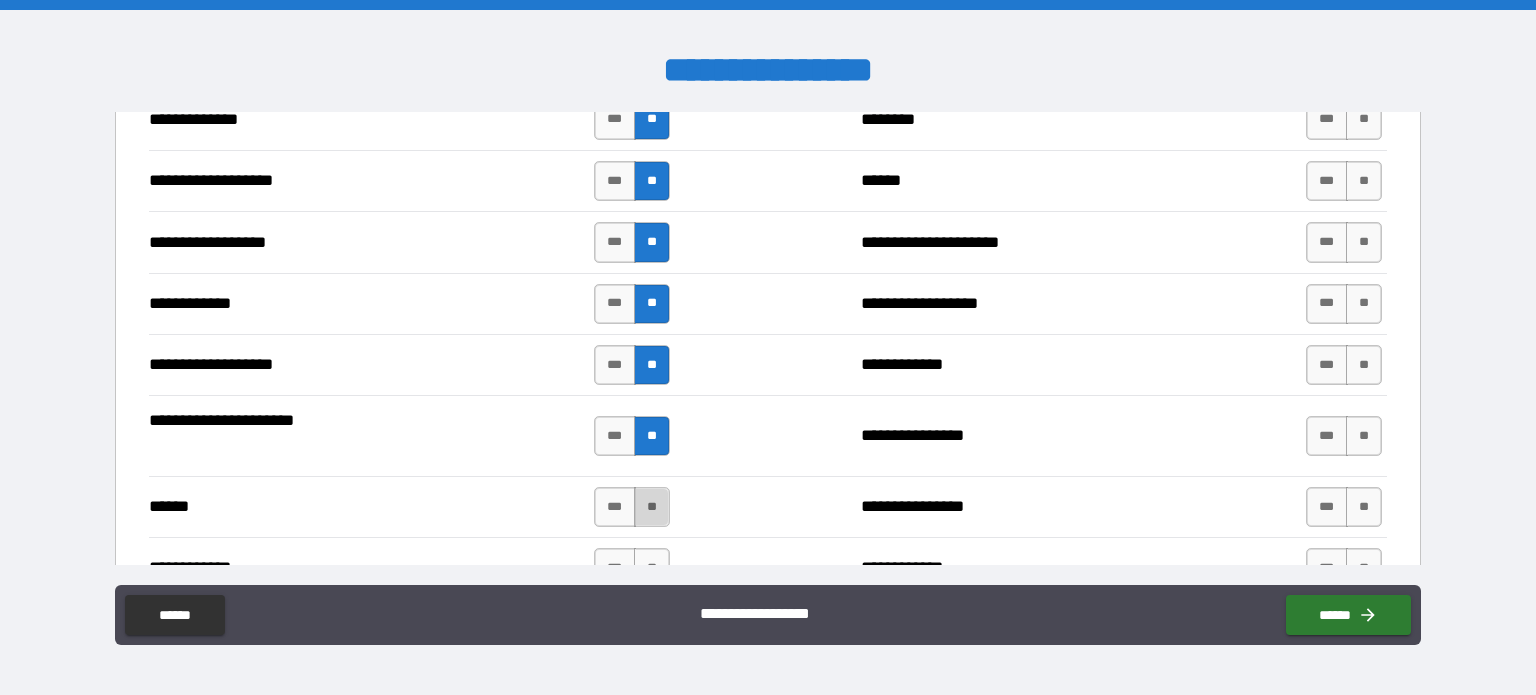 click on "**" at bounding box center (652, 507) 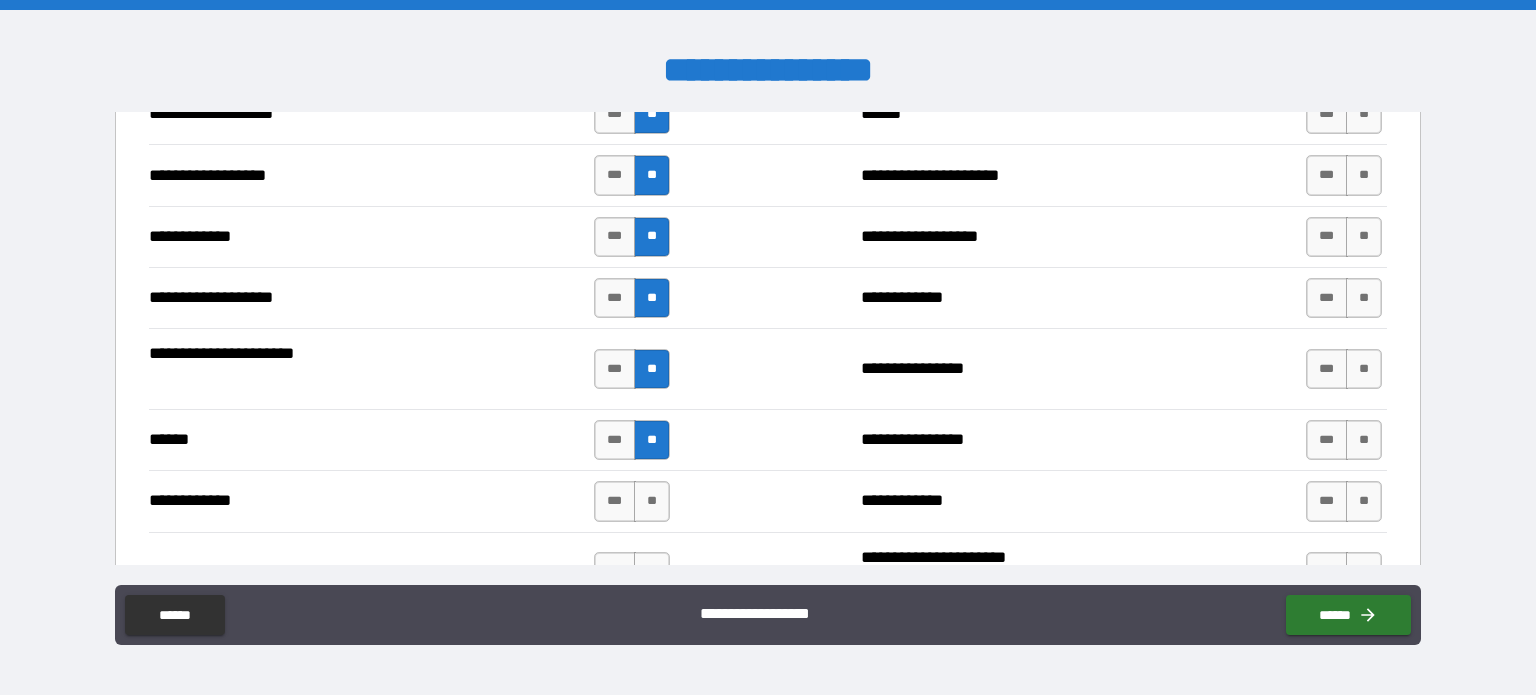 scroll, scrollTop: 3776, scrollLeft: 0, axis: vertical 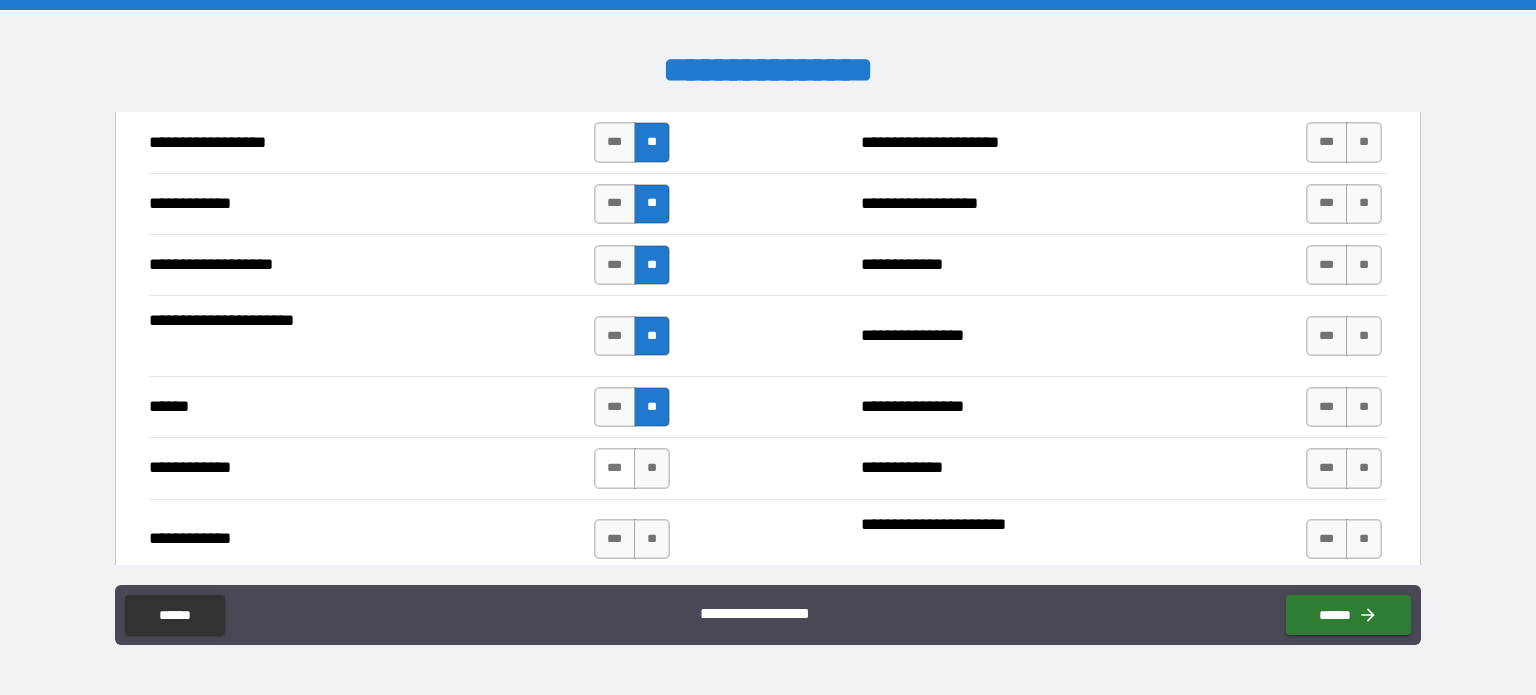 click on "***" at bounding box center (615, 468) 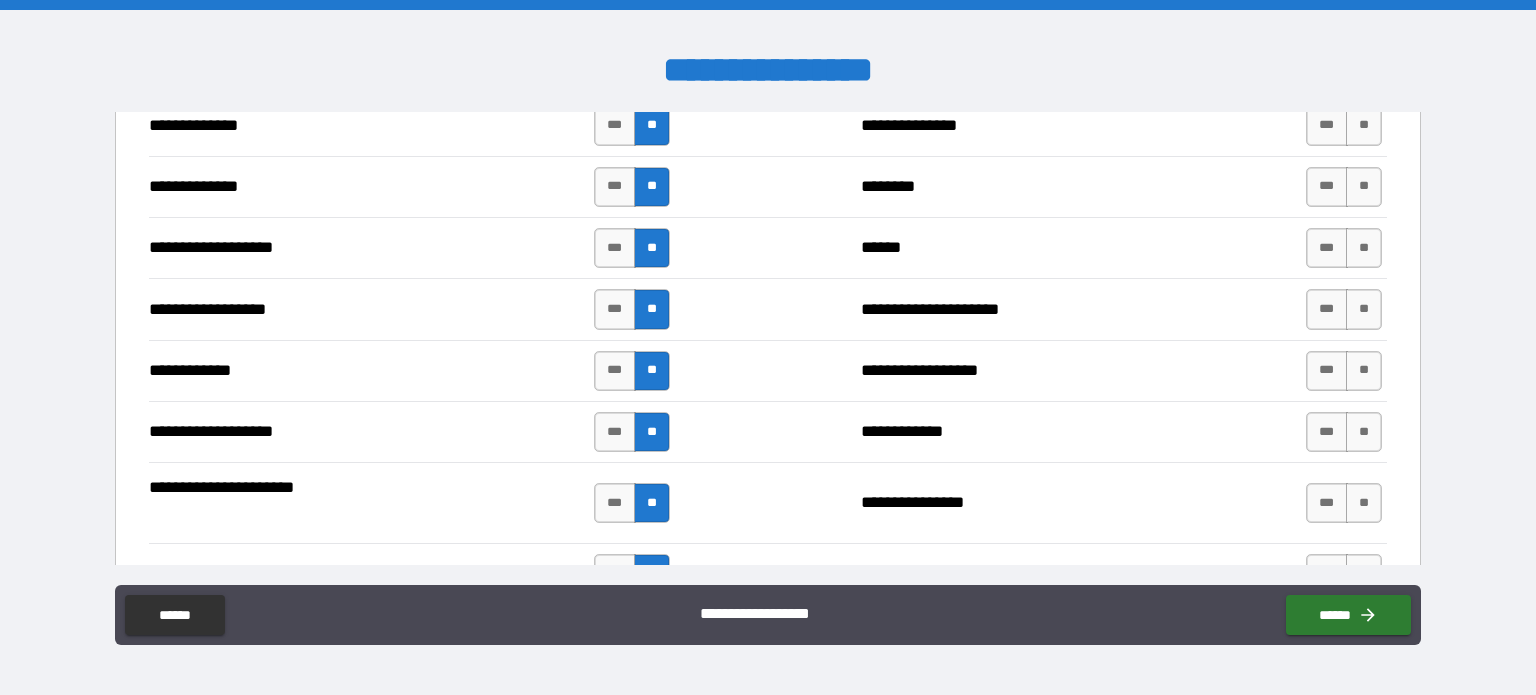 scroll, scrollTop: 3576, scrollLeft: 0, axis: vertical 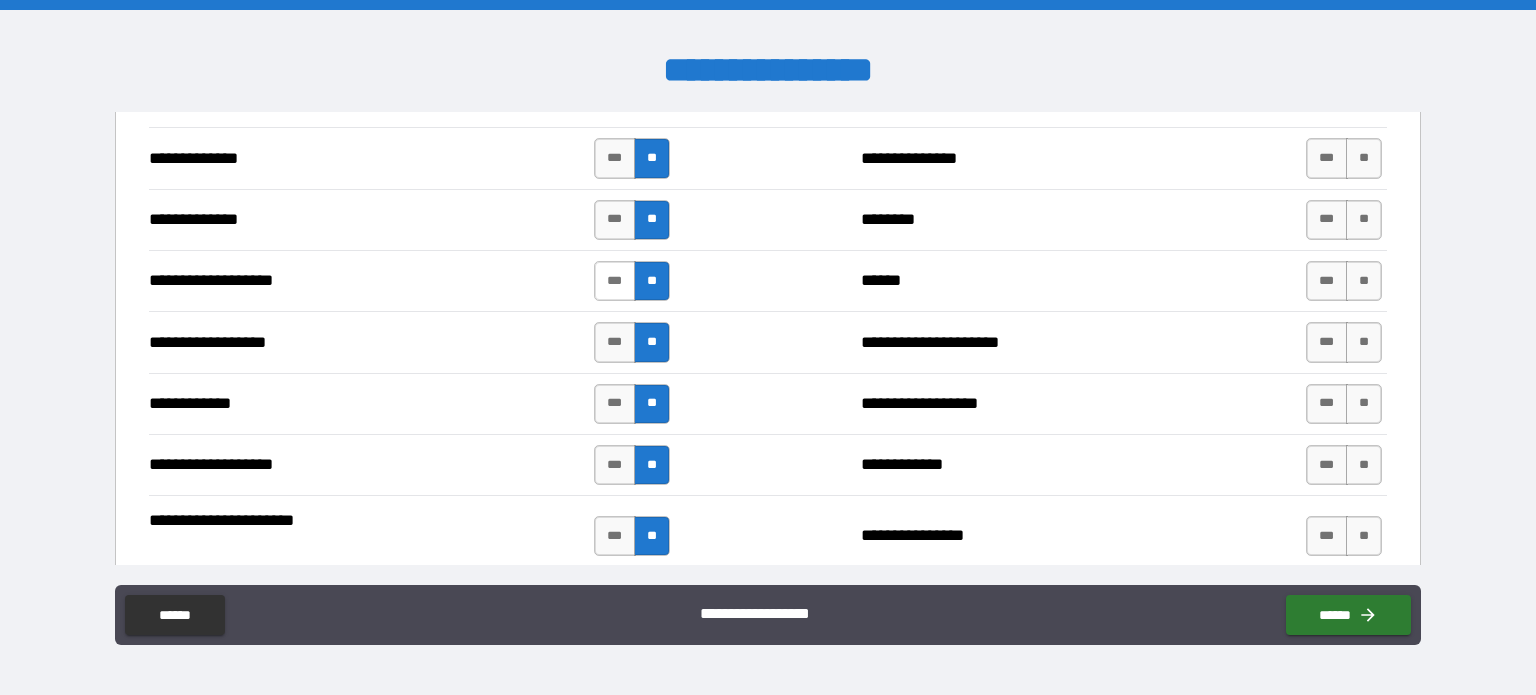 click on "***" at bounding box center (615, 281) 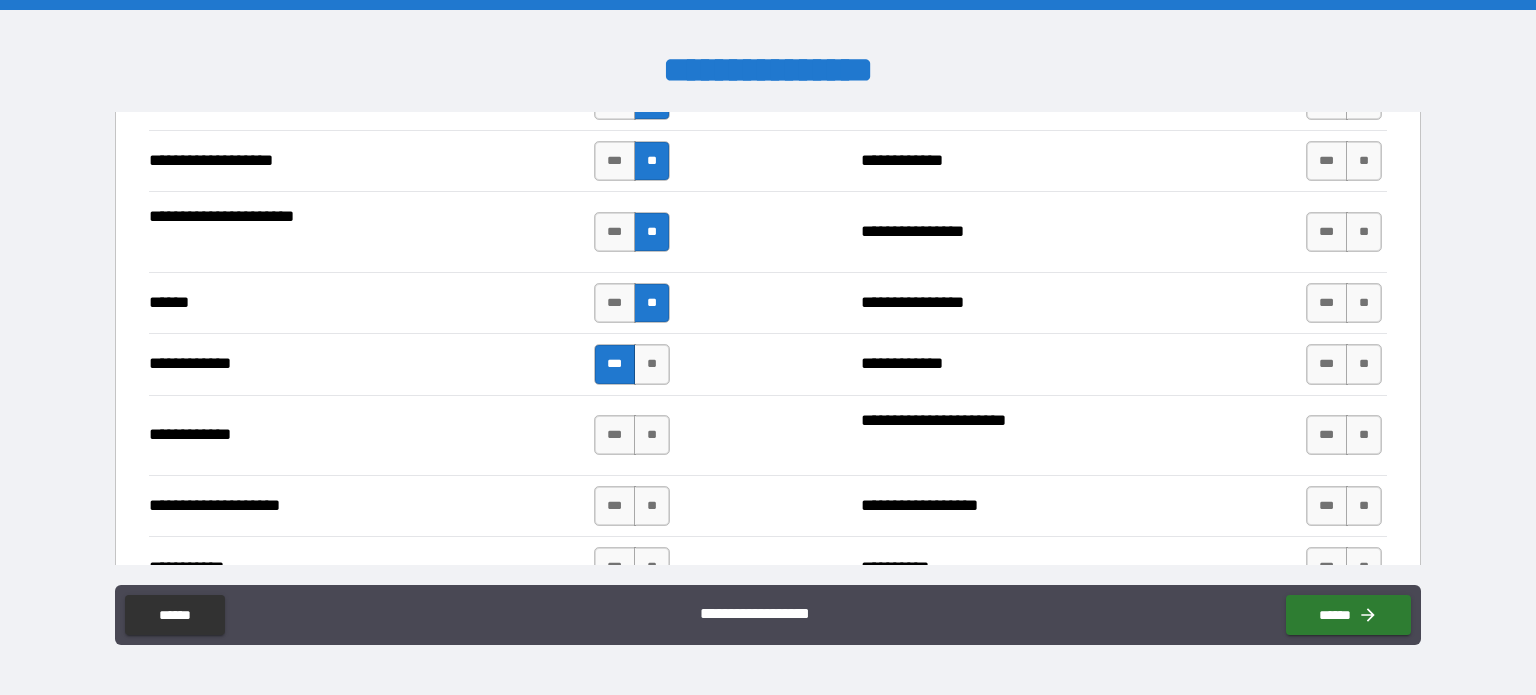 scroll, scrollTop: 3976, scrollLeft: 0, axis: vertical 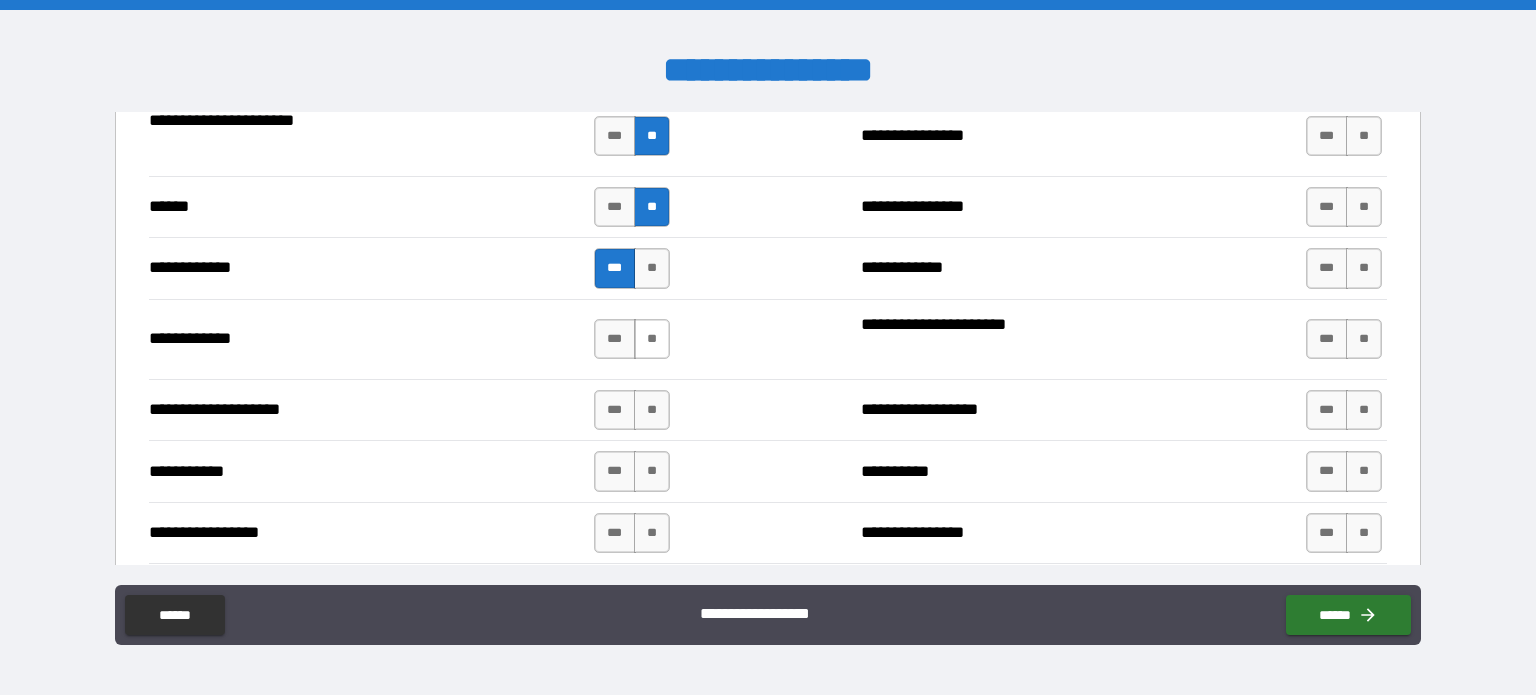 click on "**" at bounding box center (652, 339) 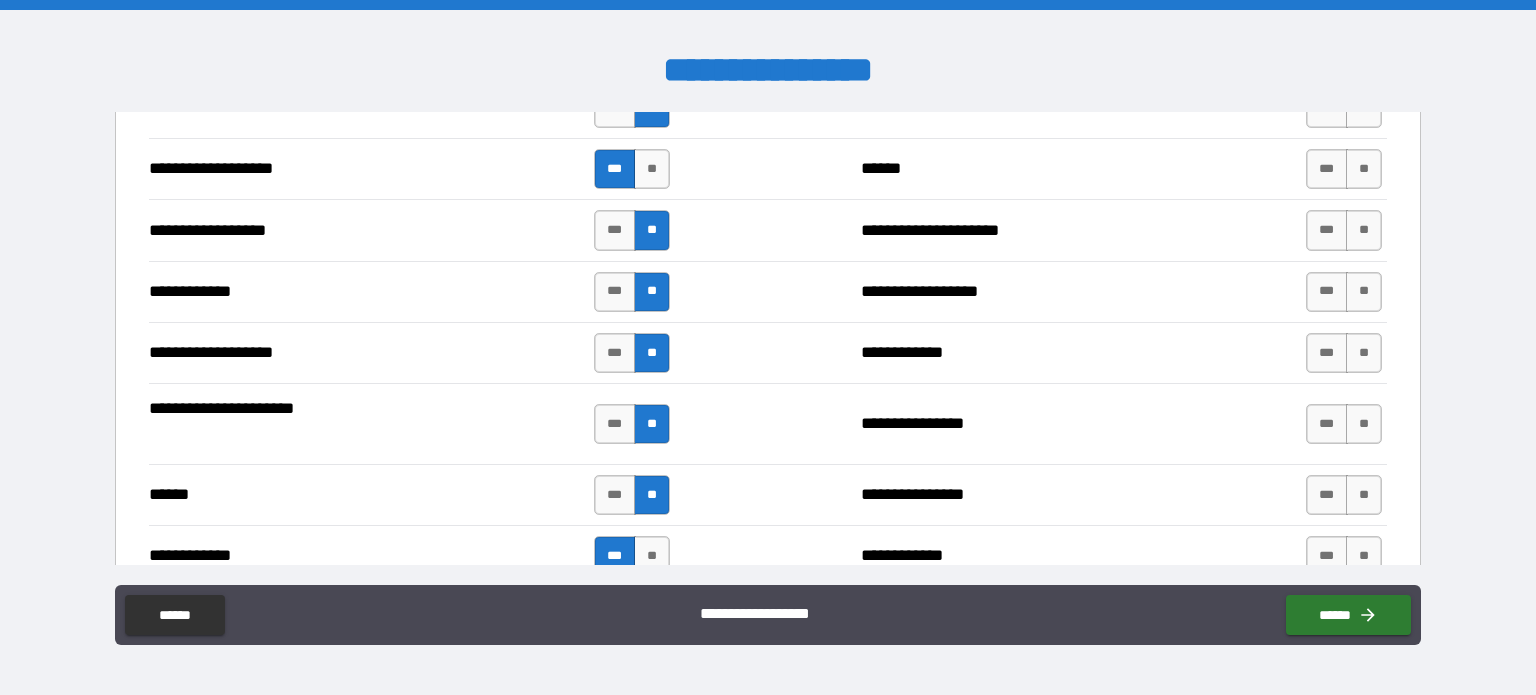 scroll, scrollTop: 3676, scrollLeft: 0, axis: vertical 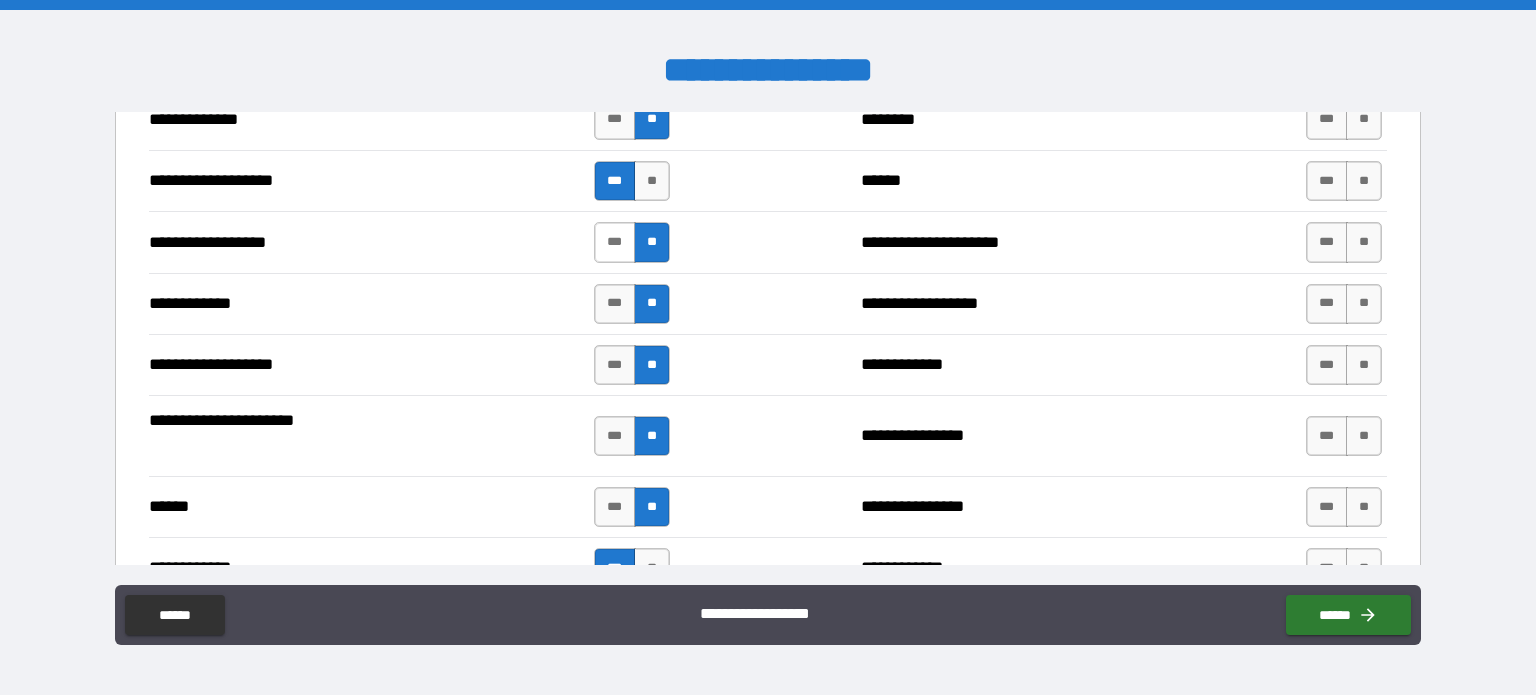click on "**" at bounding box center (652, 181) 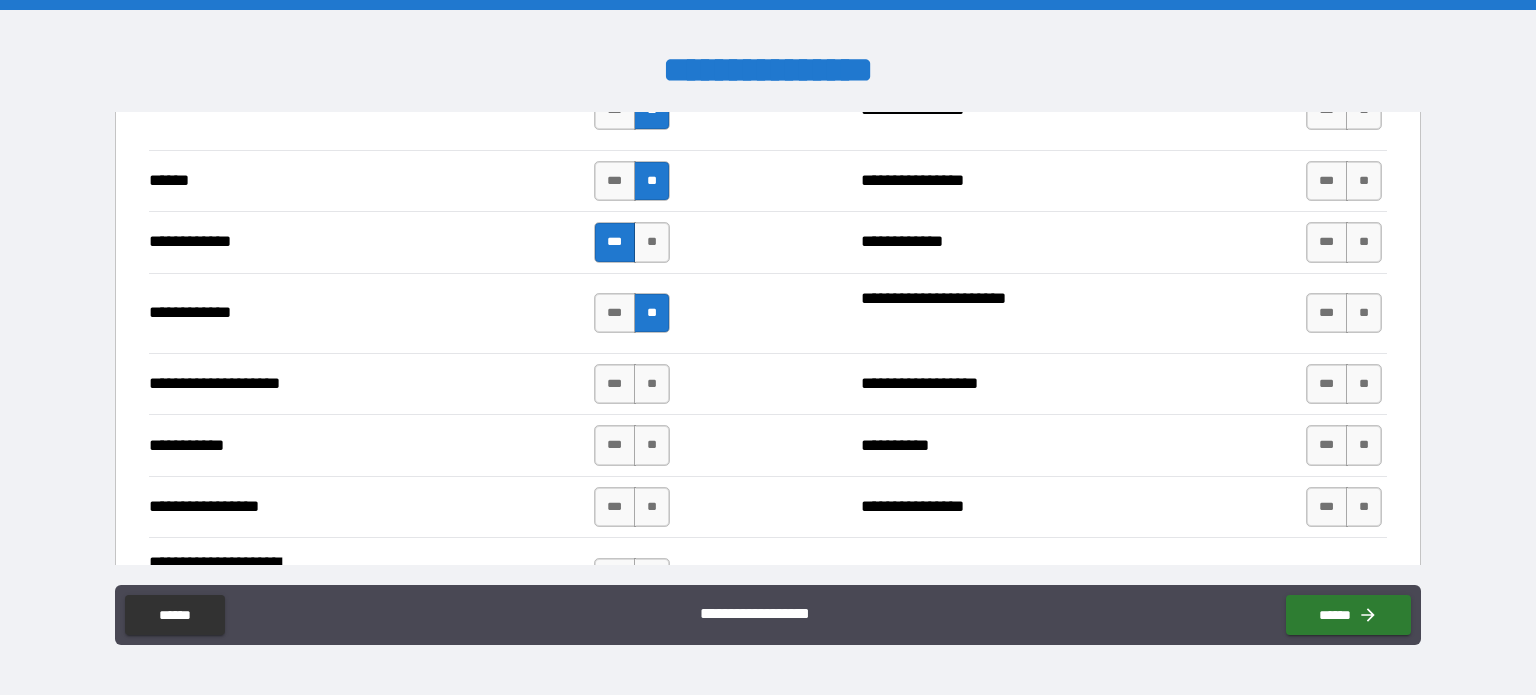 scroll, scrollTop: 4176, scrollLeft: 0, axis: vertical 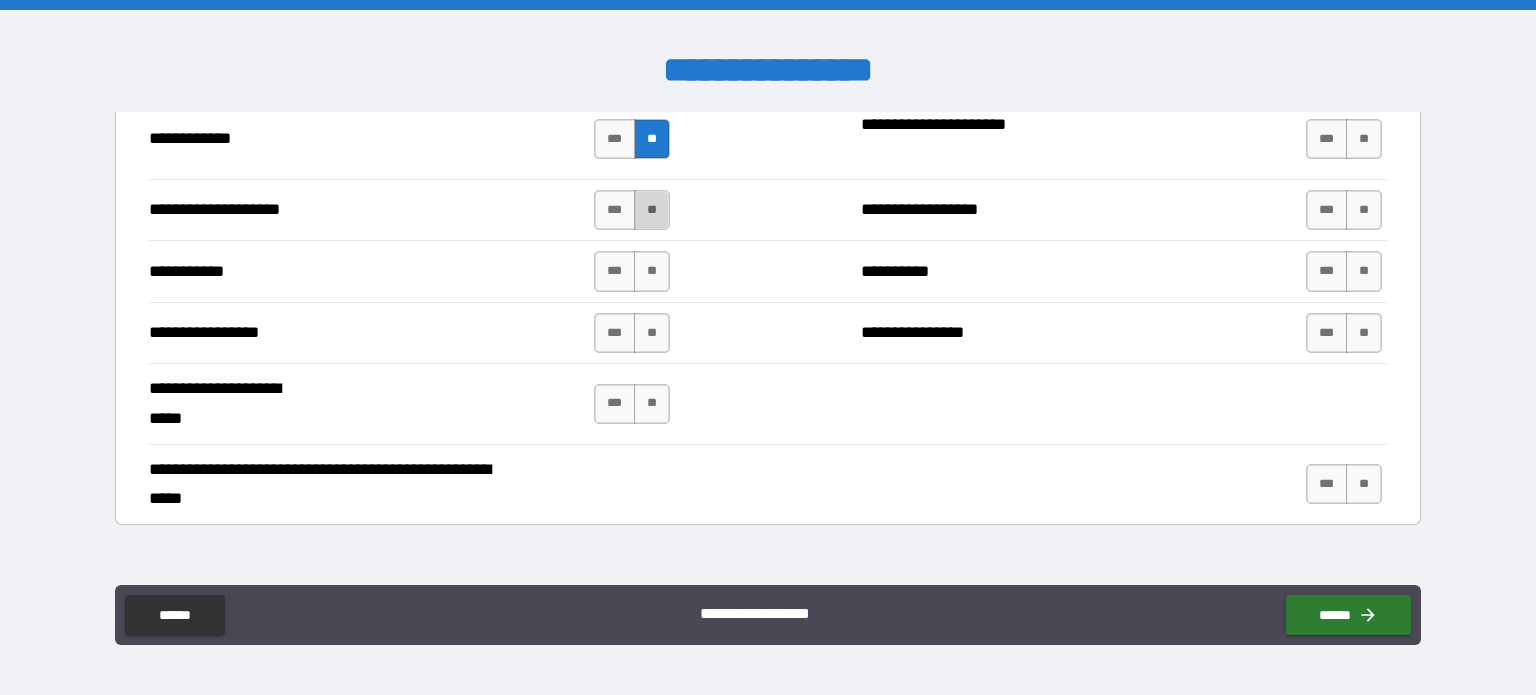 click on "**" at bounding box center [652, 210] 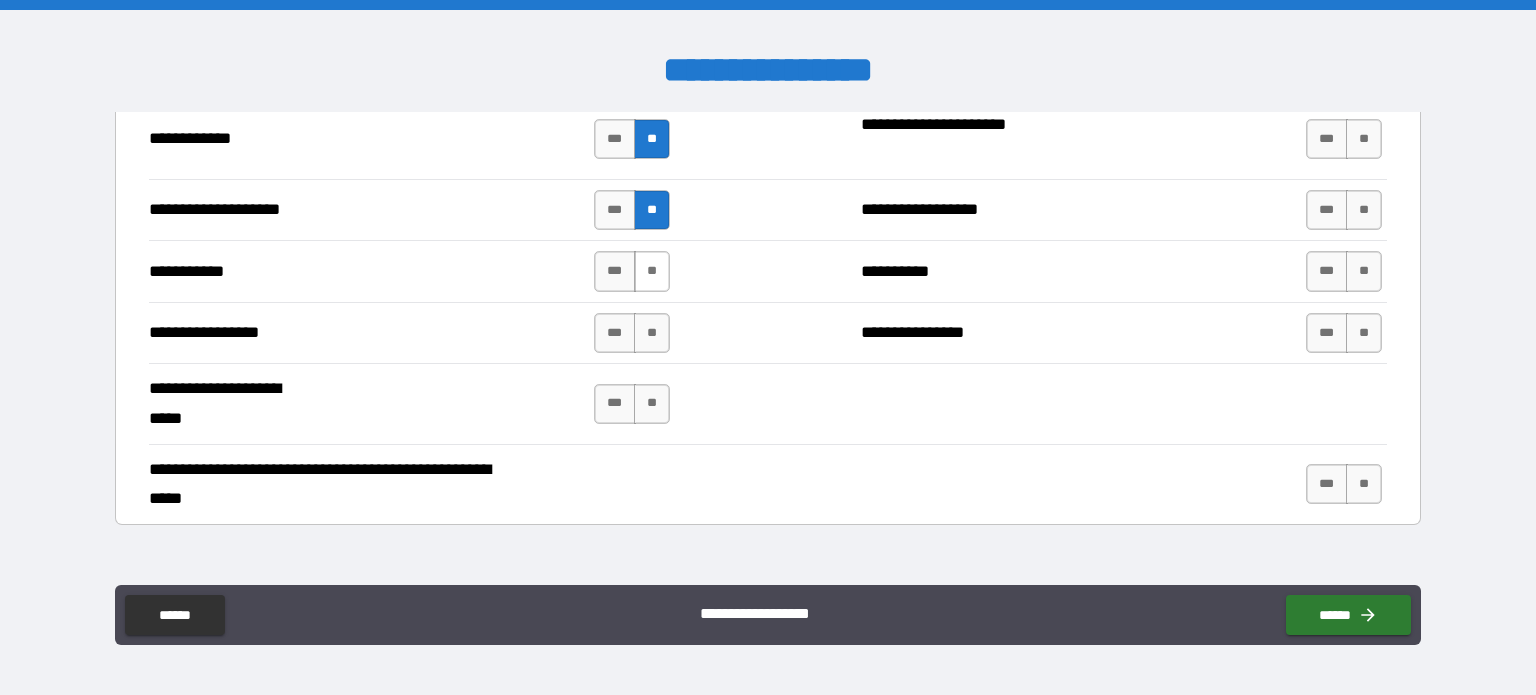 click on "**" at bounding box center [652, 271] 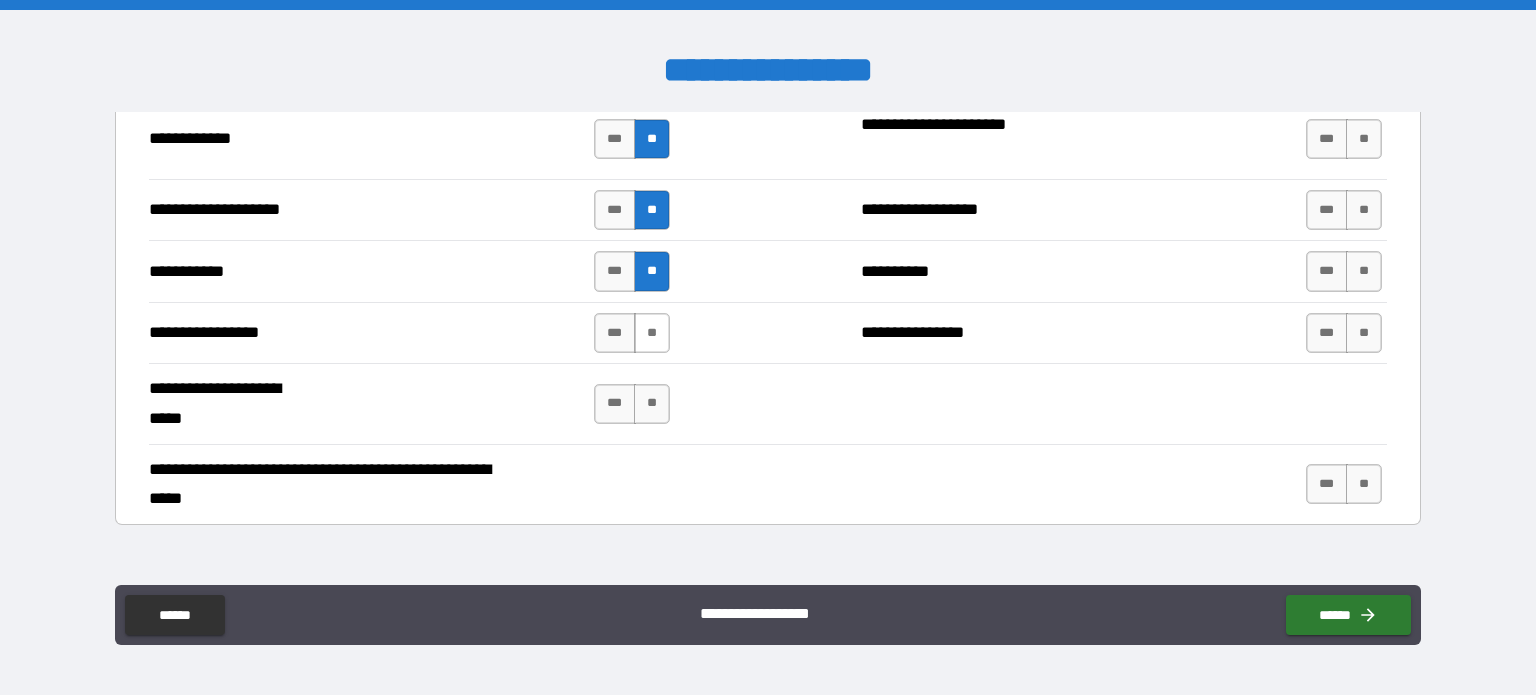 click on "**" at bounding box center [652, 333] 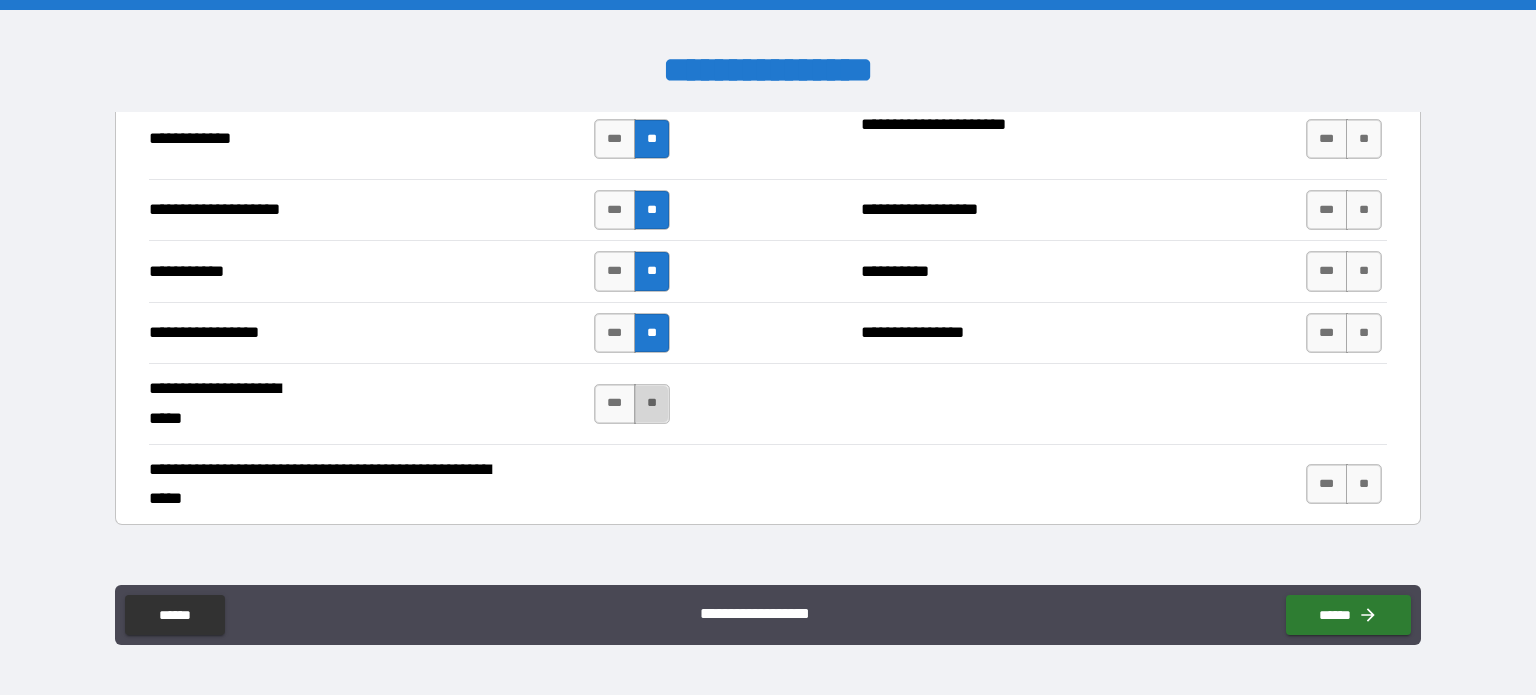 click on "**" at bounding box center [652, 404] 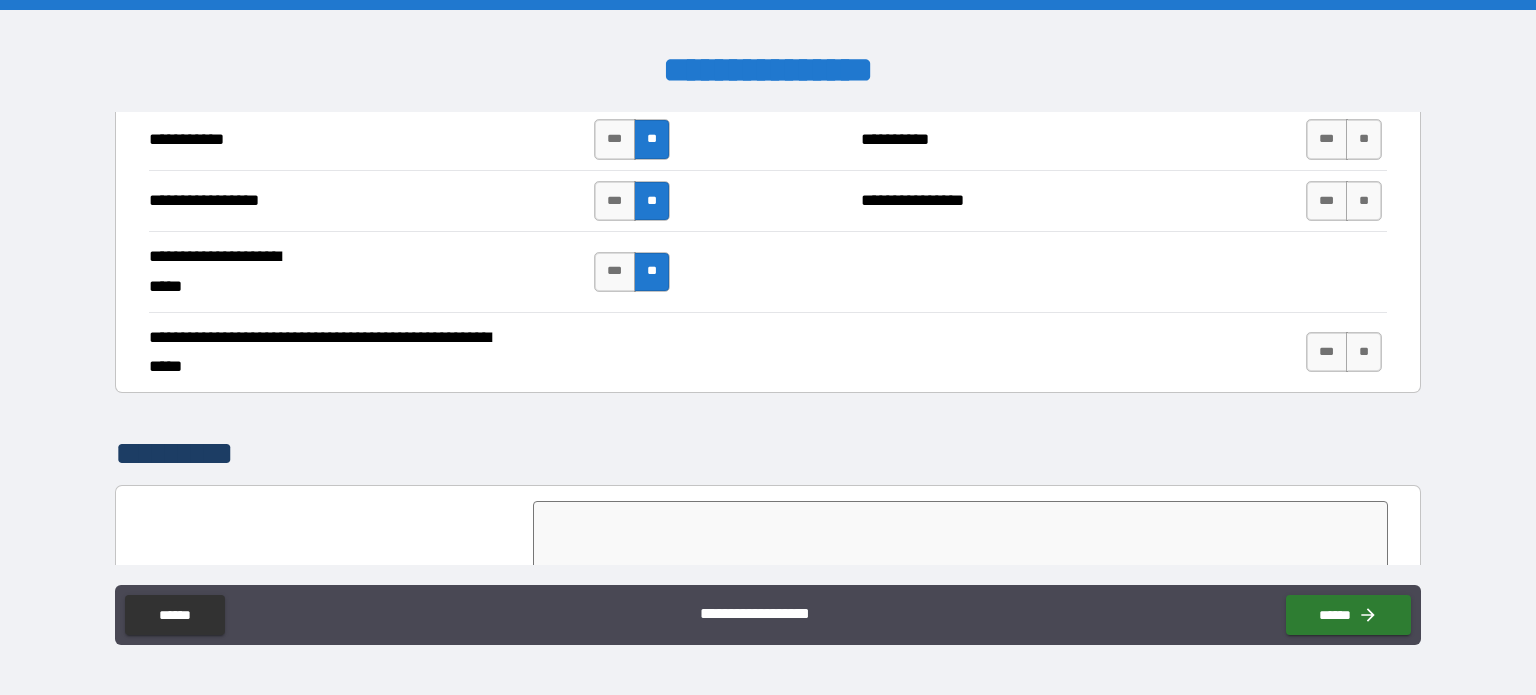 scroll, scrollTop: 4276, scrollLeft: 0, axis: vertical 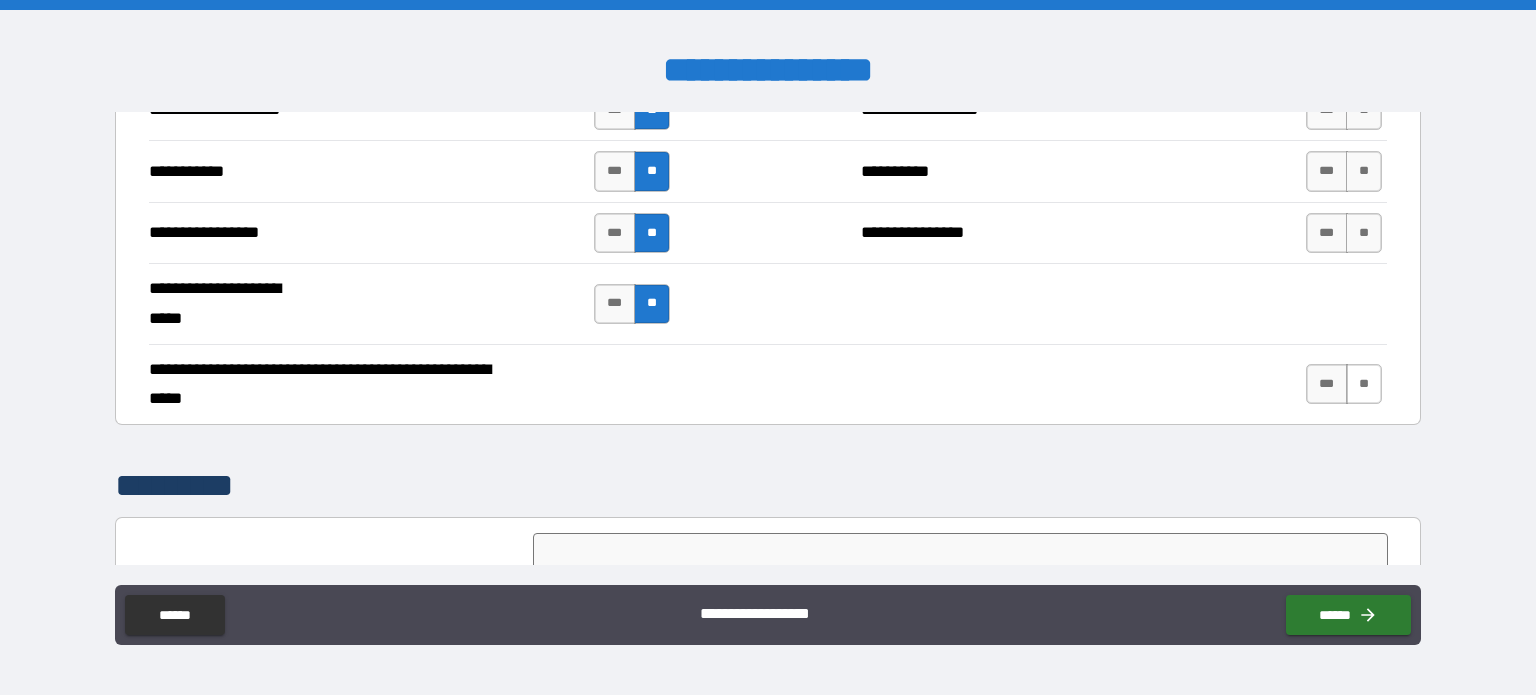click on "**" at bounding box center [1364, 384] 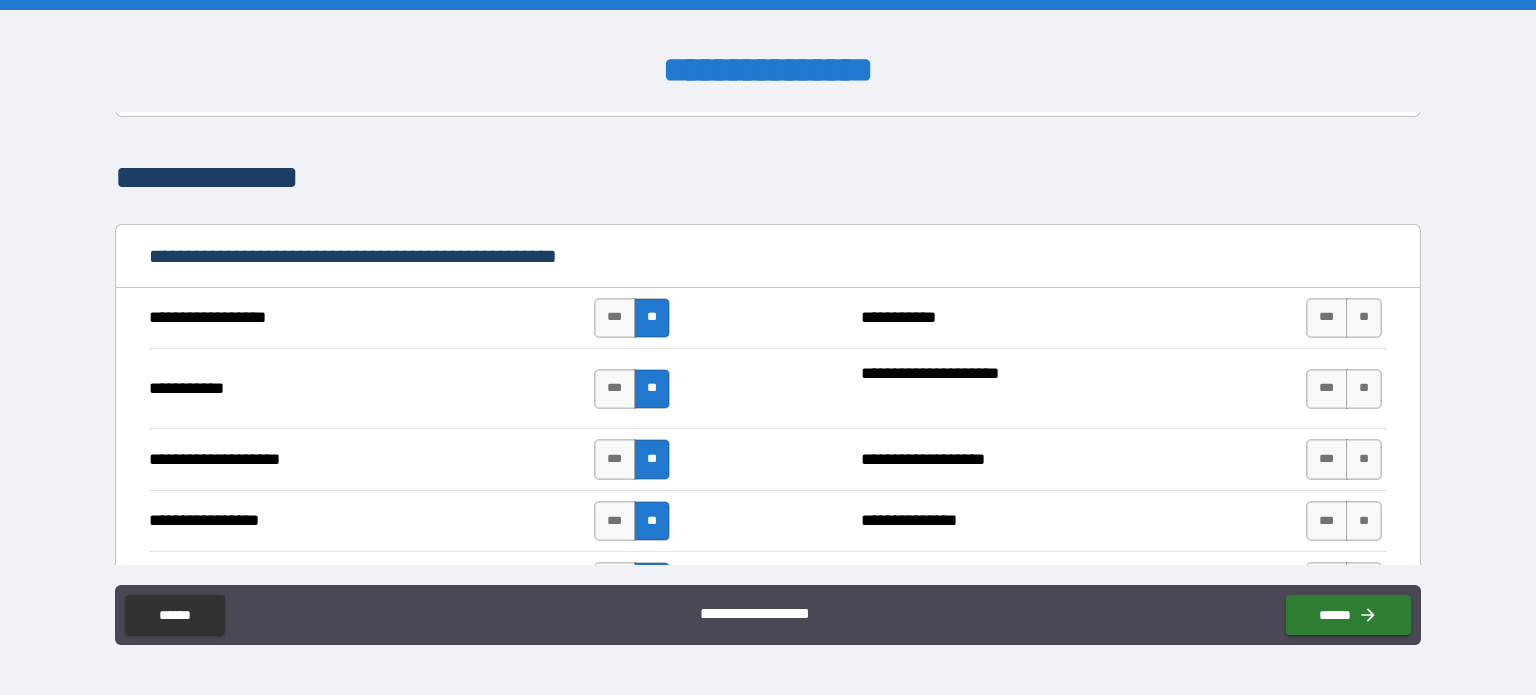 scroll, scrollTop: 2376, scrollLeft: 0, axis: vertical 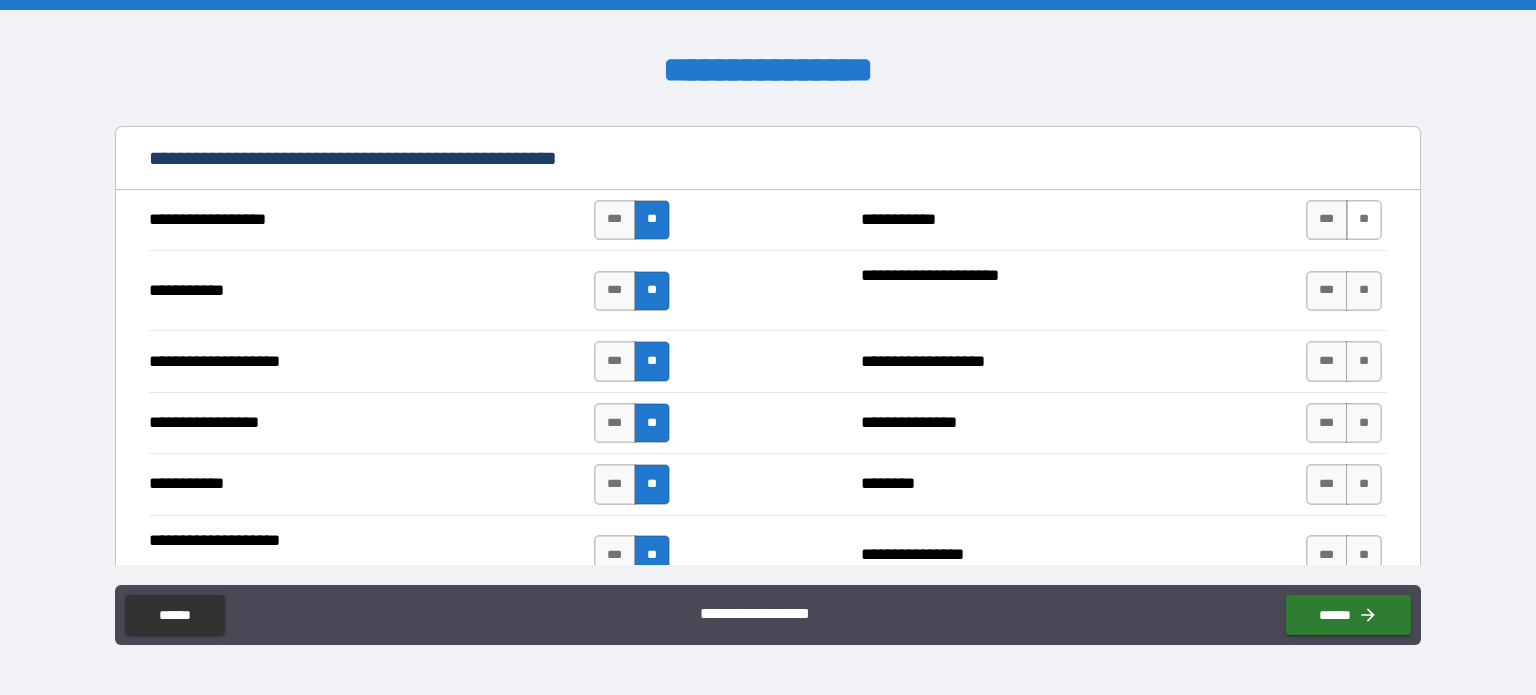 click on "**" at bounding box center [1364, 220] 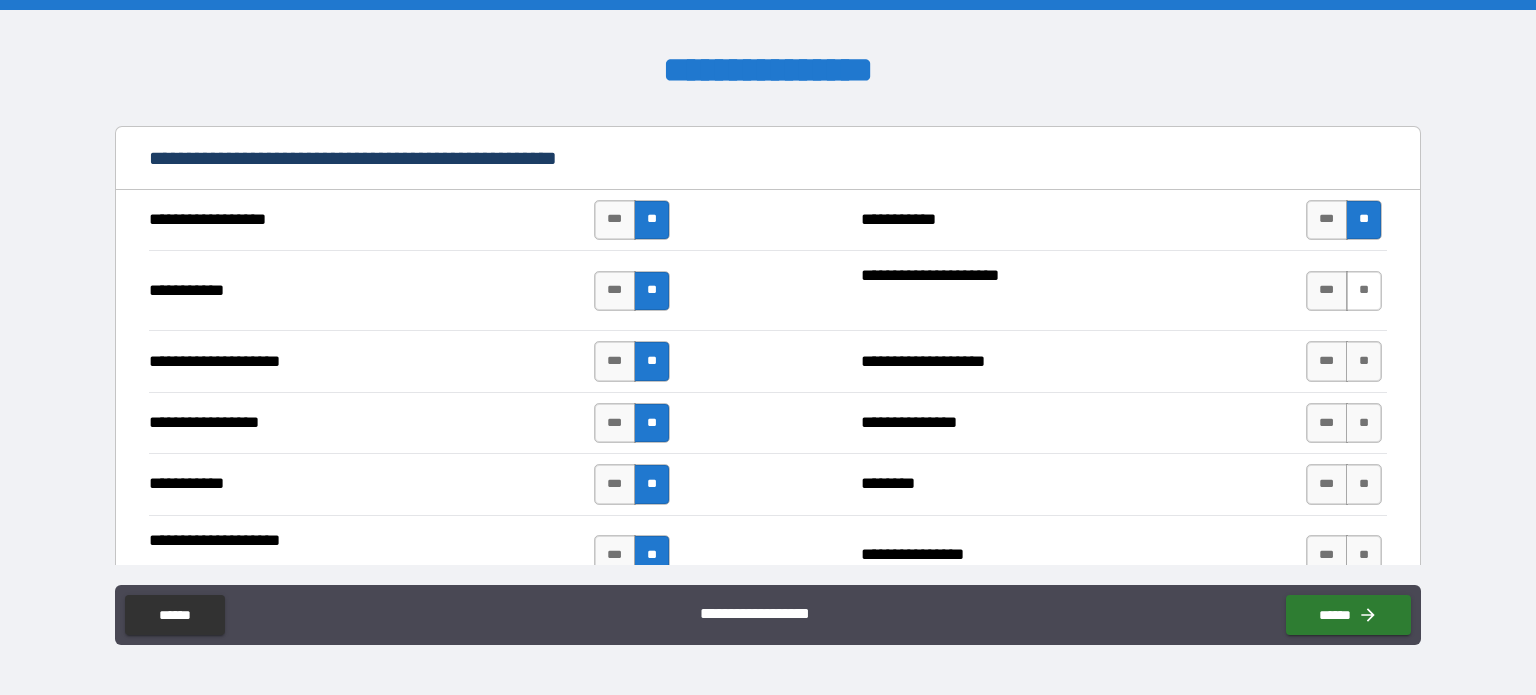 click on "**" at bounding box center (1364, 291) 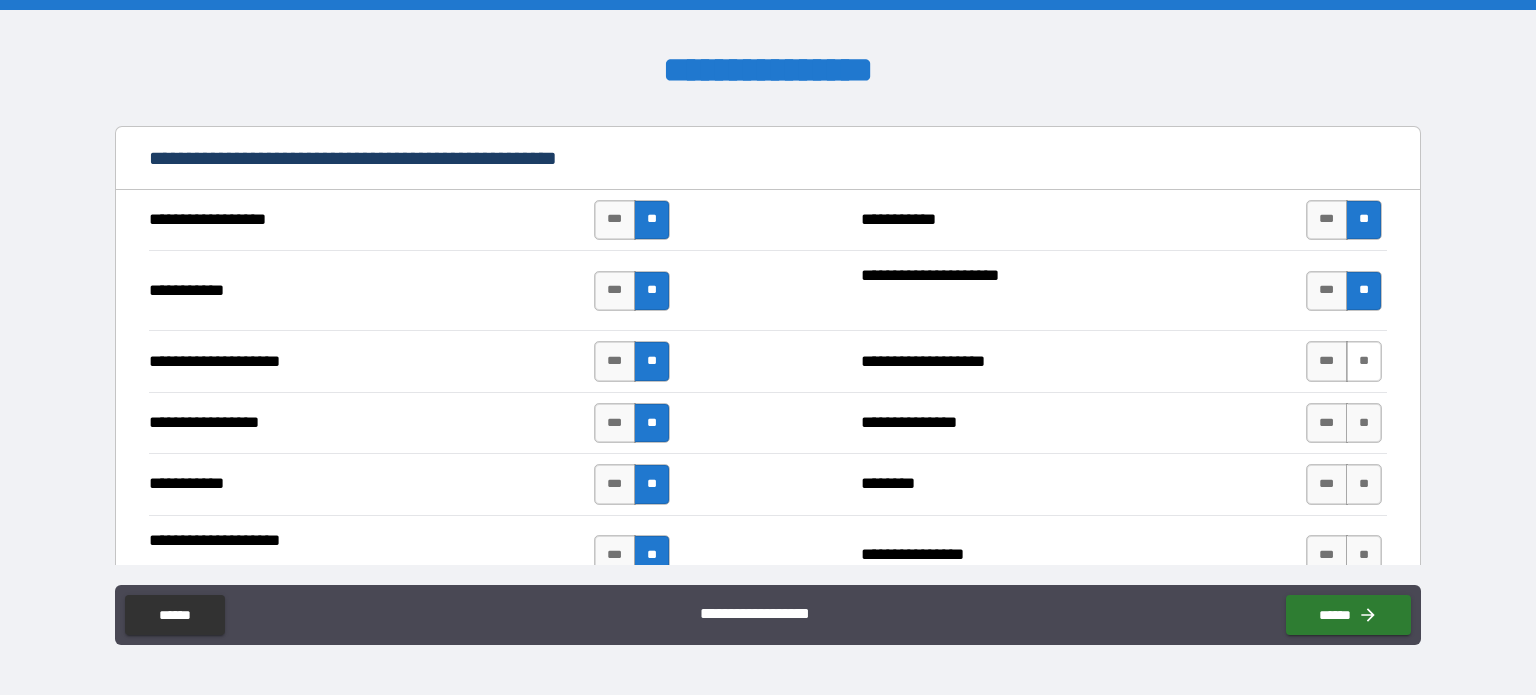 click on "**" at bounding box center (1364, 361) 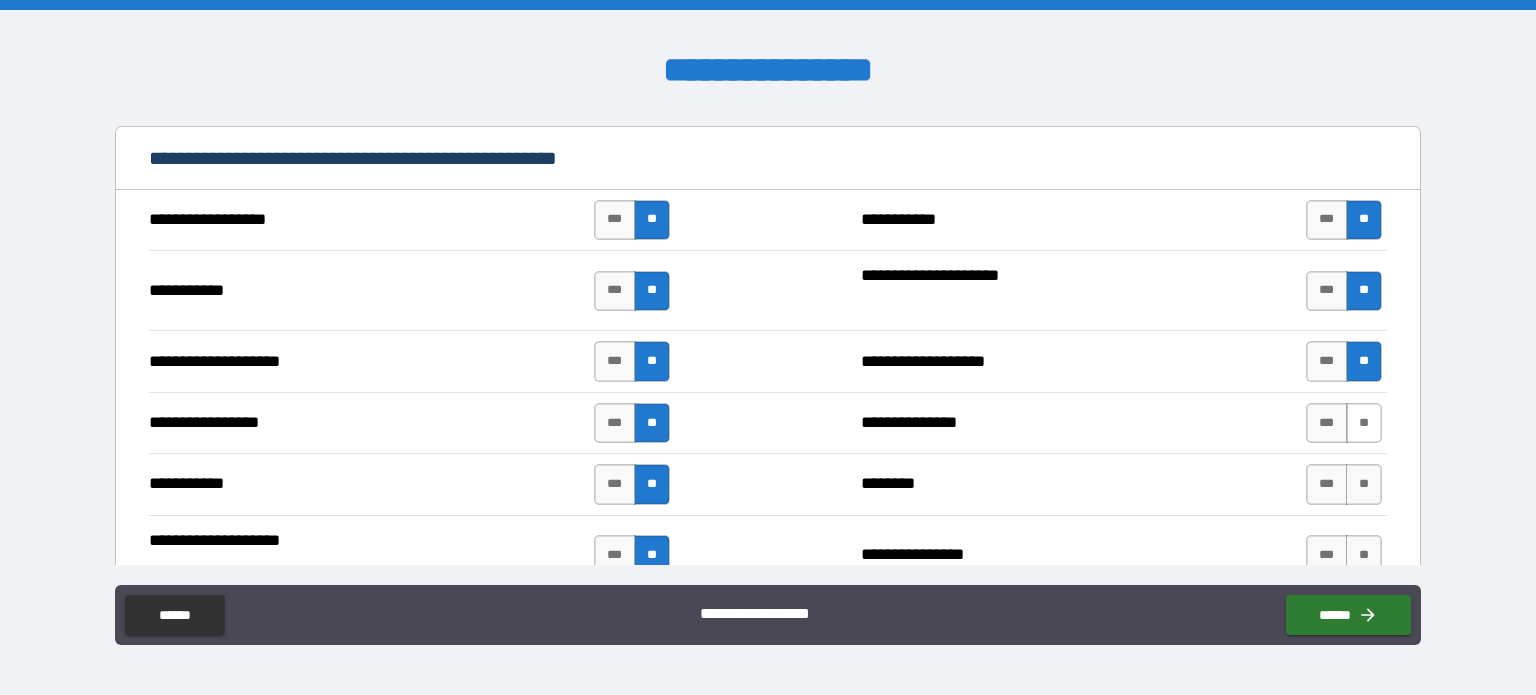 click on "**" at bounding box center (1364, 423) 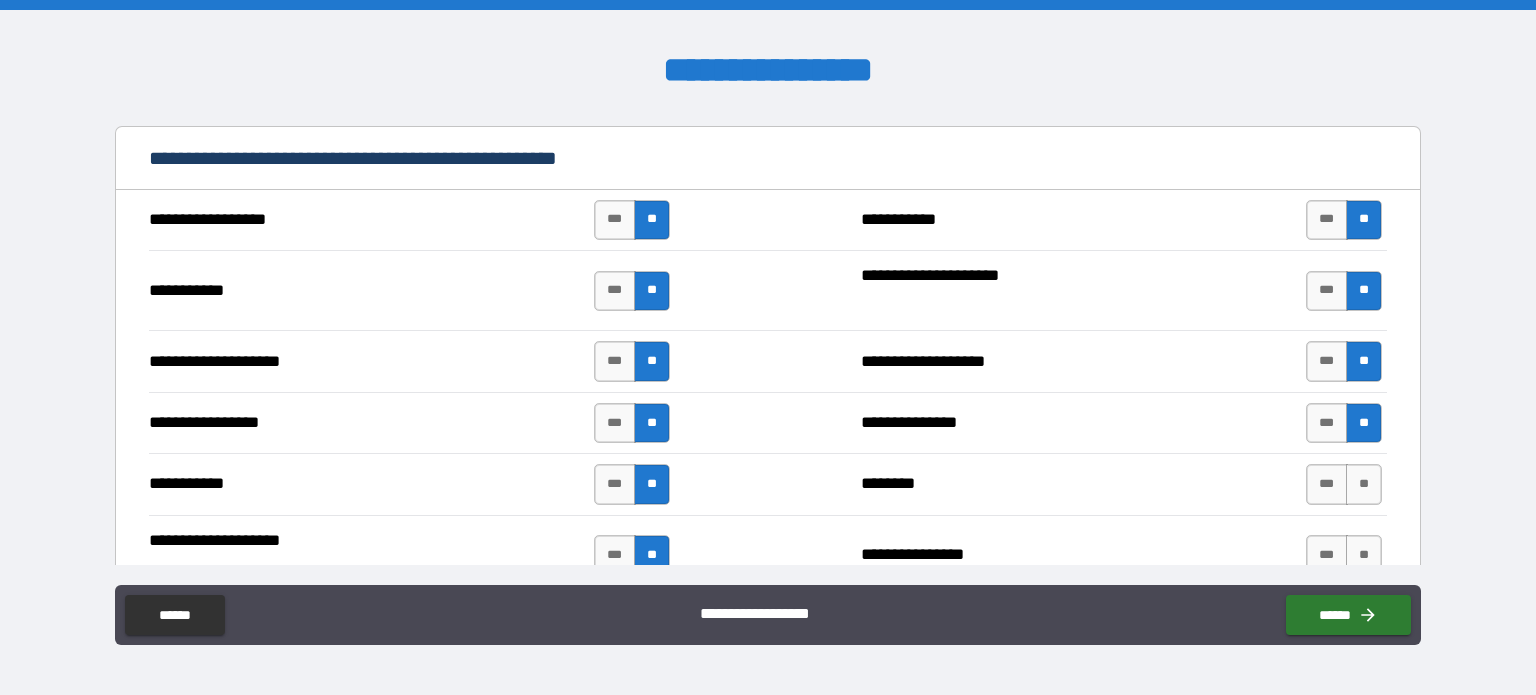 scroll, scrollTop: 2576, scrollLeft: 0, axis: vertical 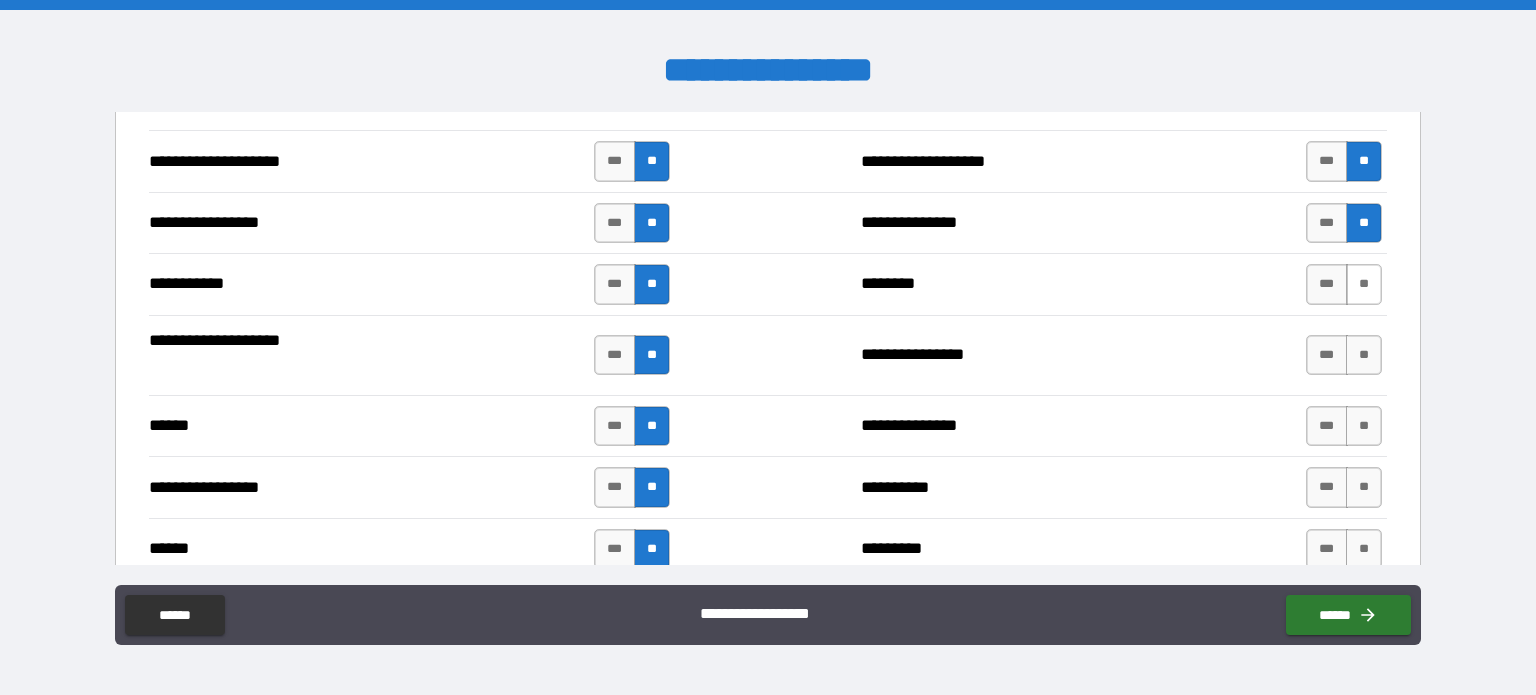 click on "**" at bounding box center (1364, 284) 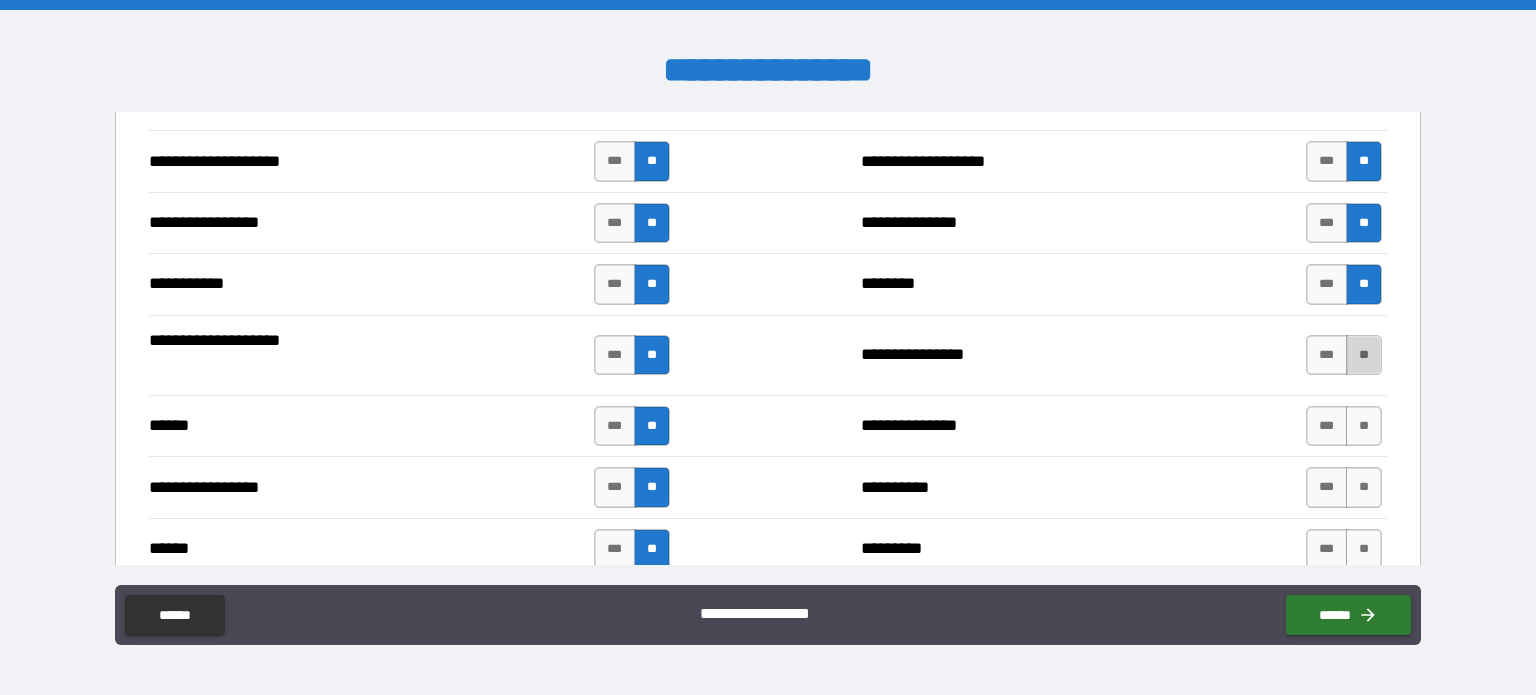 click on "**" at bounding box center (1364, 355) 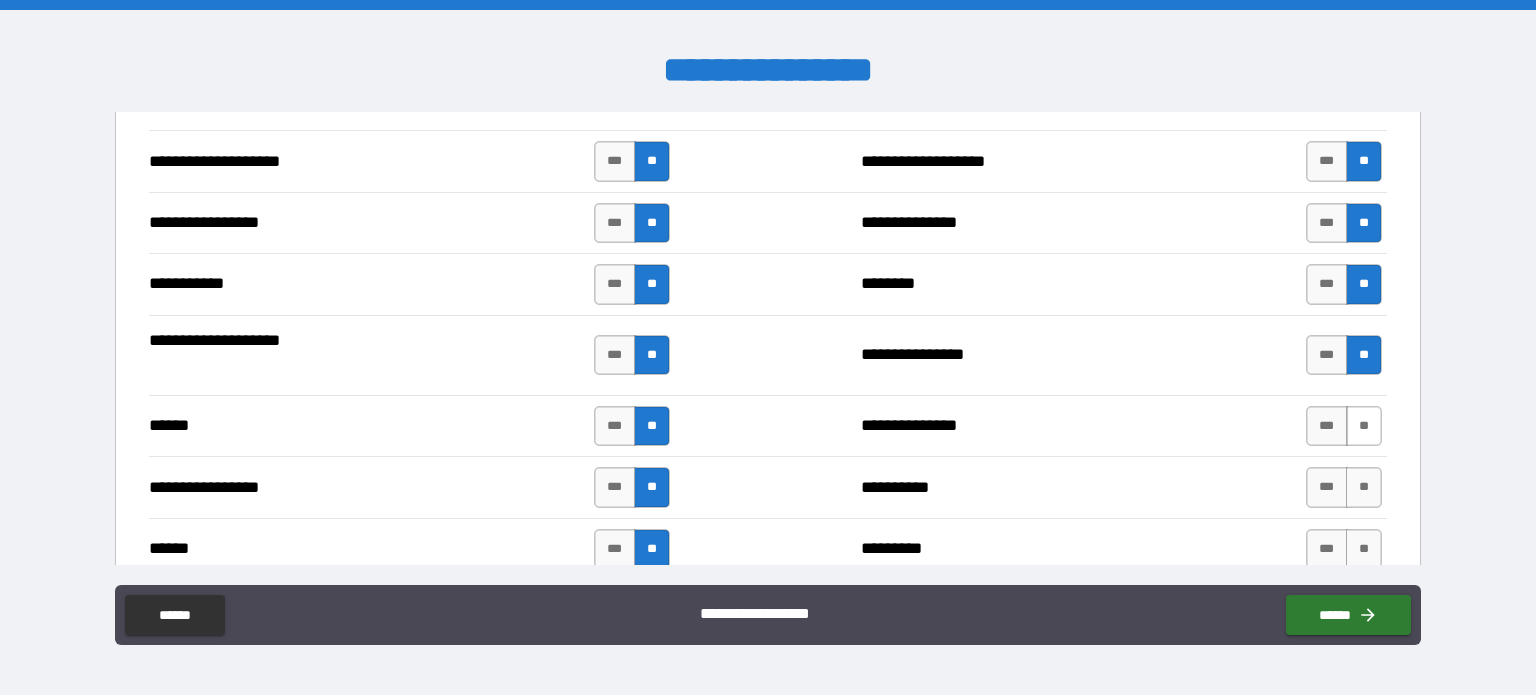 click on "**" at bounding box center [1364, 426] 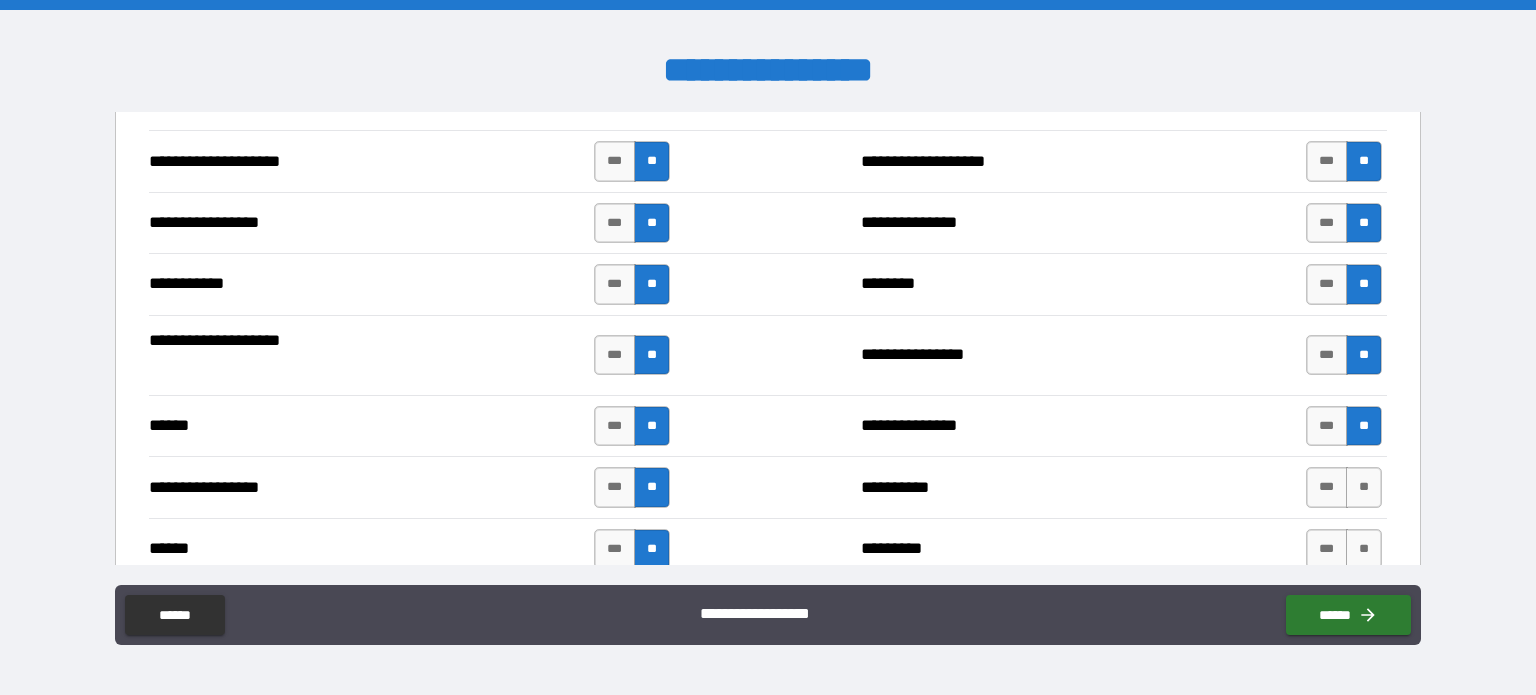 scroll, scrollTop: 2776, scrollLeft: 0, axis: vertical 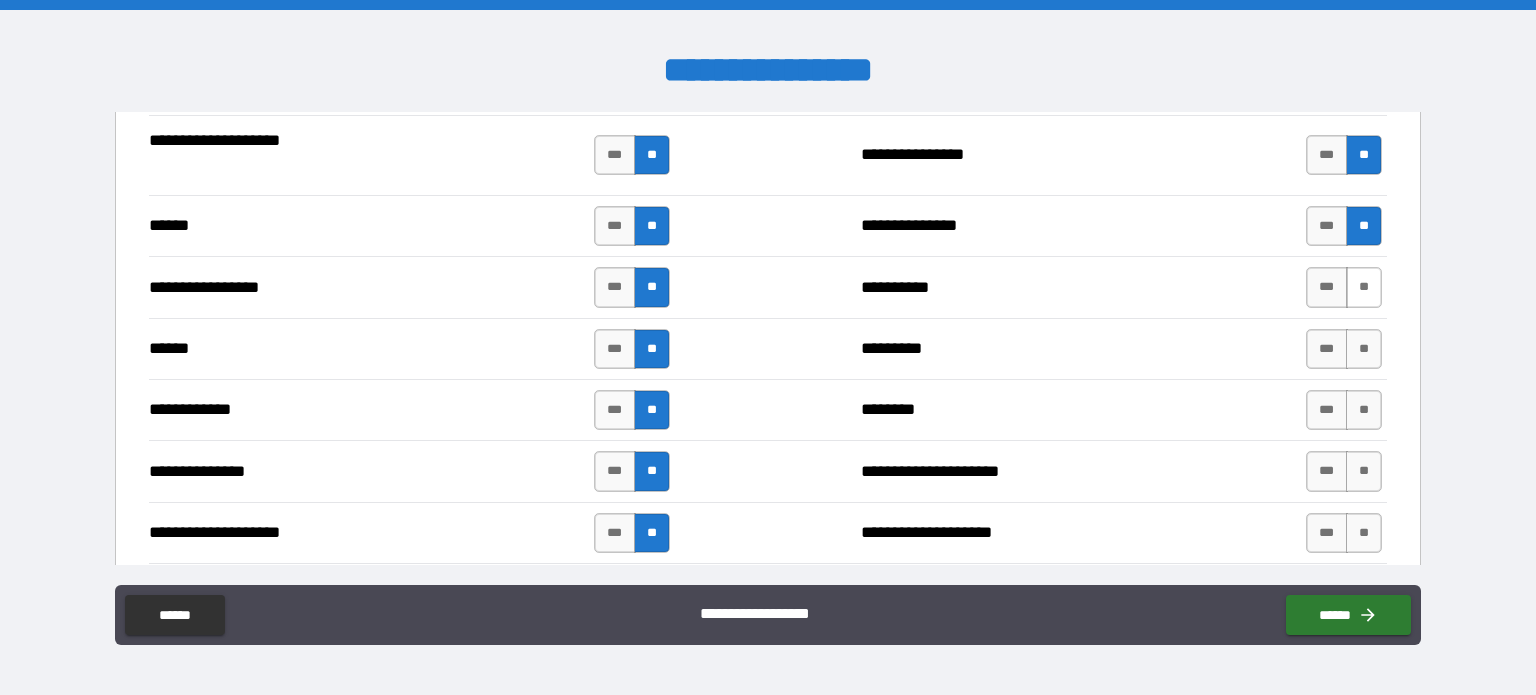 click on "**" at bounding box center (1364, 287) 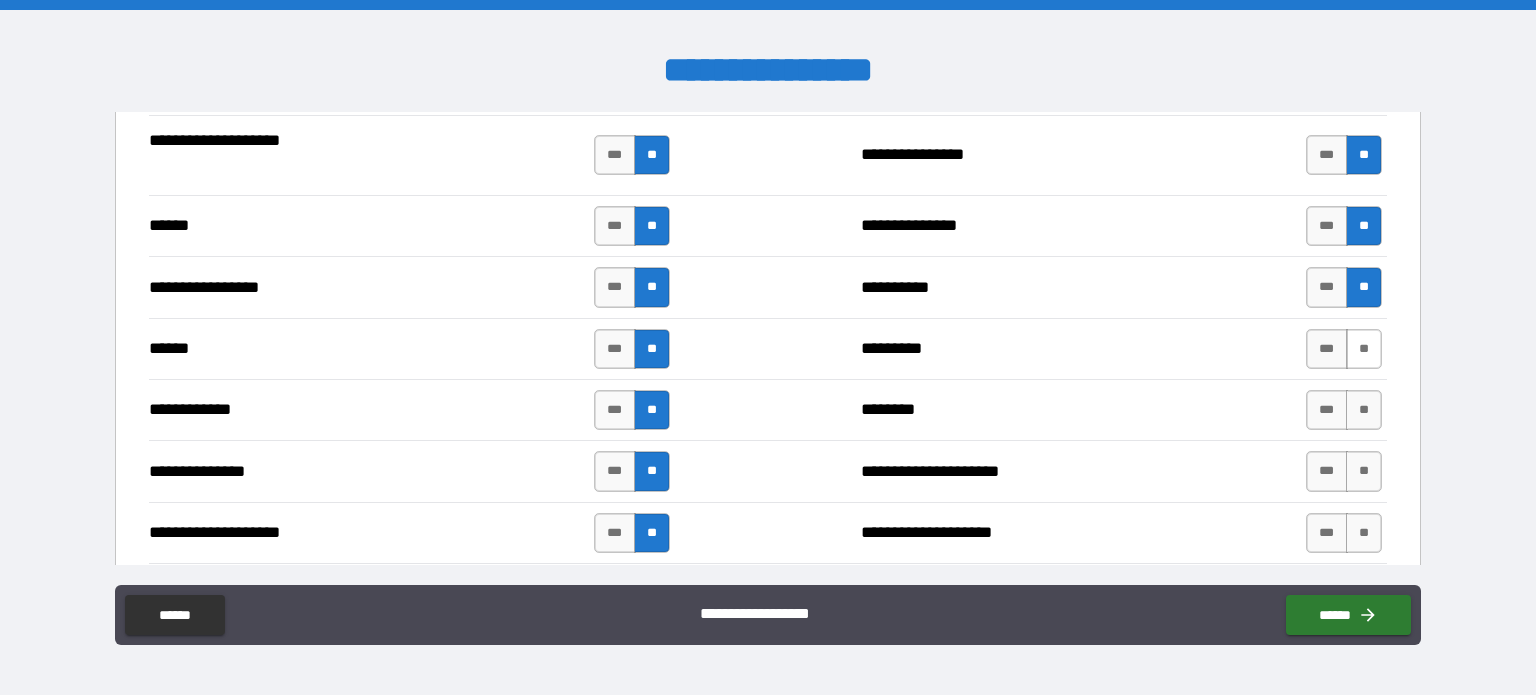 click on "**" at bounding box center (1364, 349) 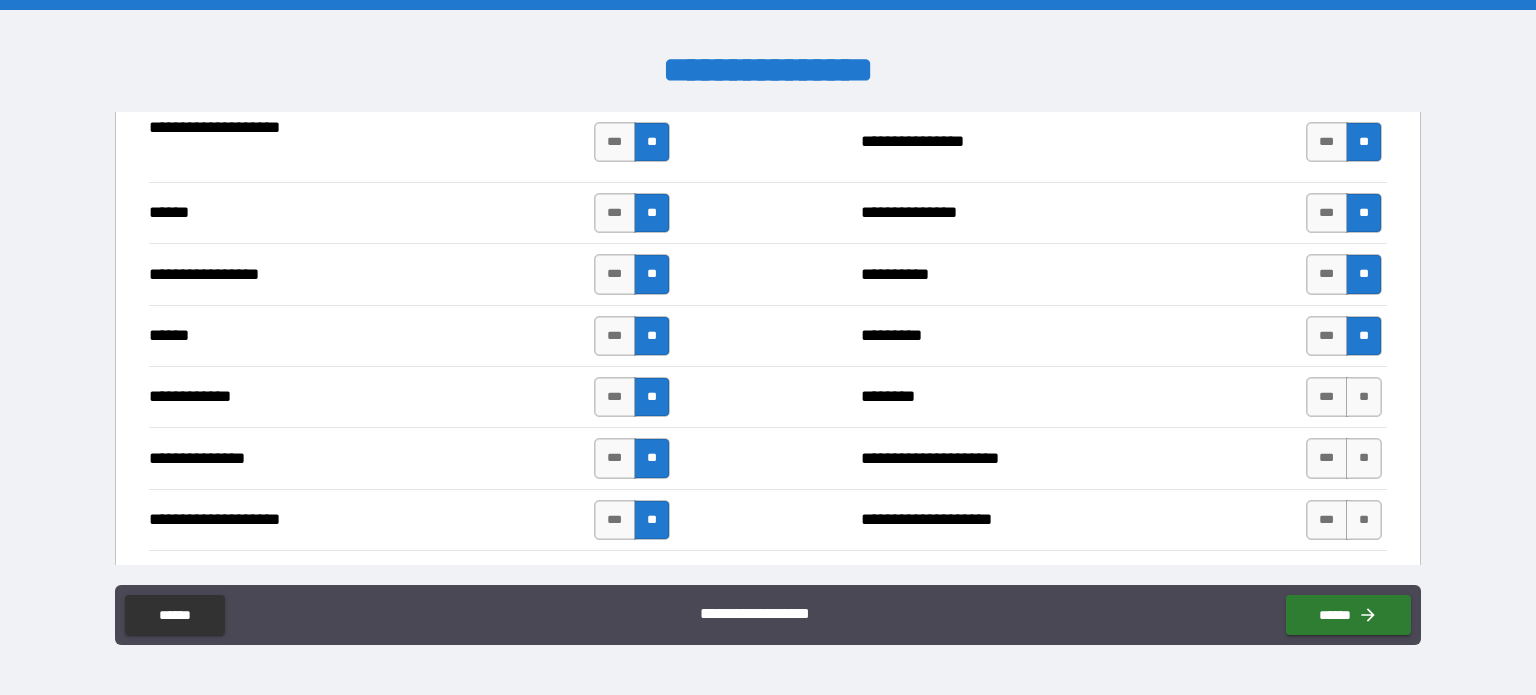 scroll, scrollTop: 2976, scrollLeft: 0, axis: vertical 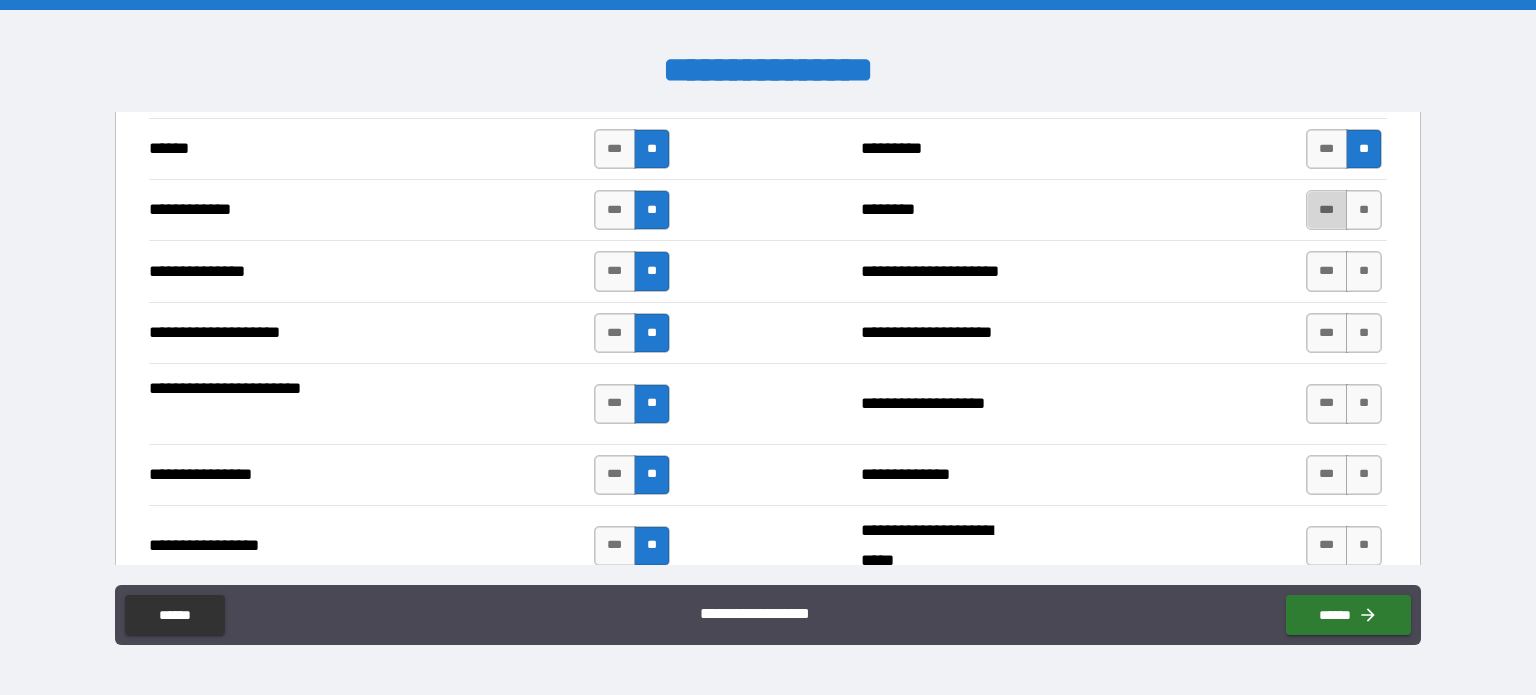 drag, startPoint x: 1302, startPoint y: 206, endPoint x: 1332, endPoint y: 248, distance: 51.613953 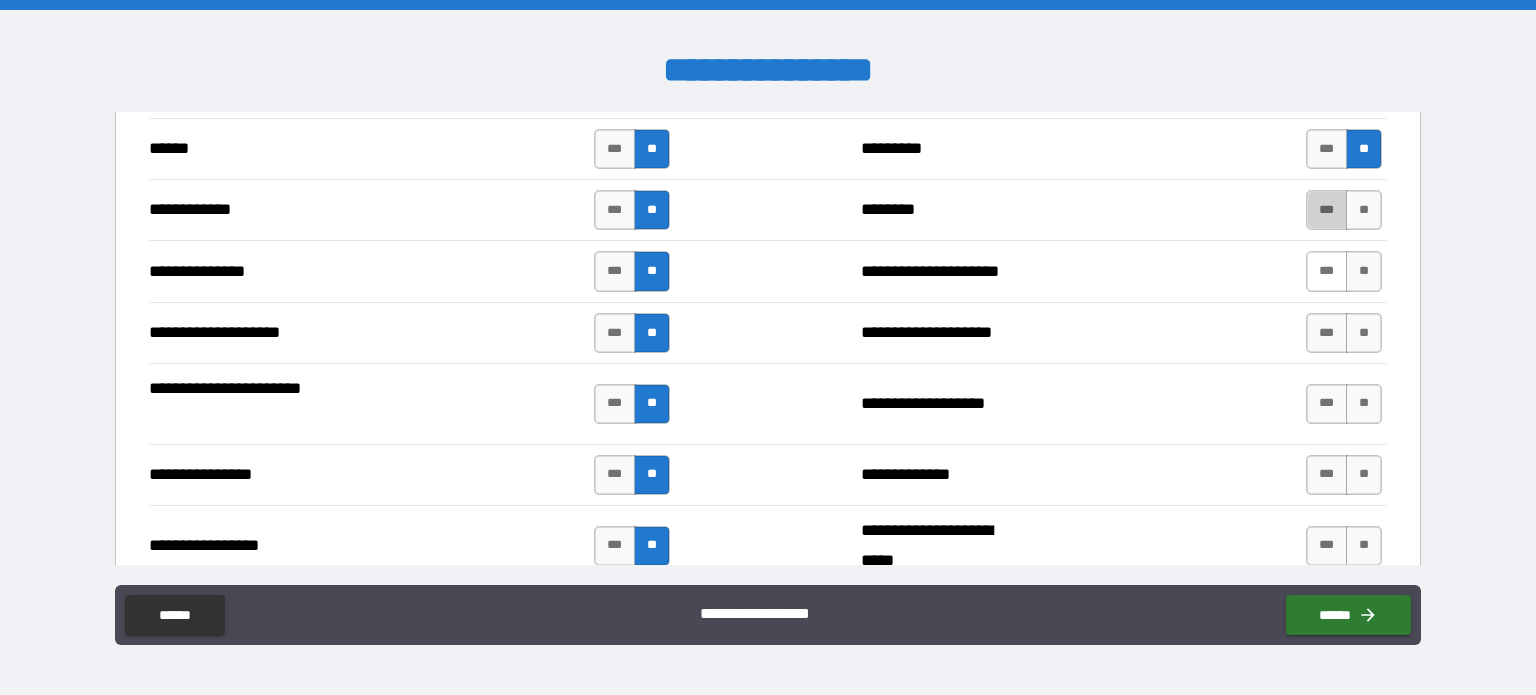 click on "***" at bounding box center (1327, 210) 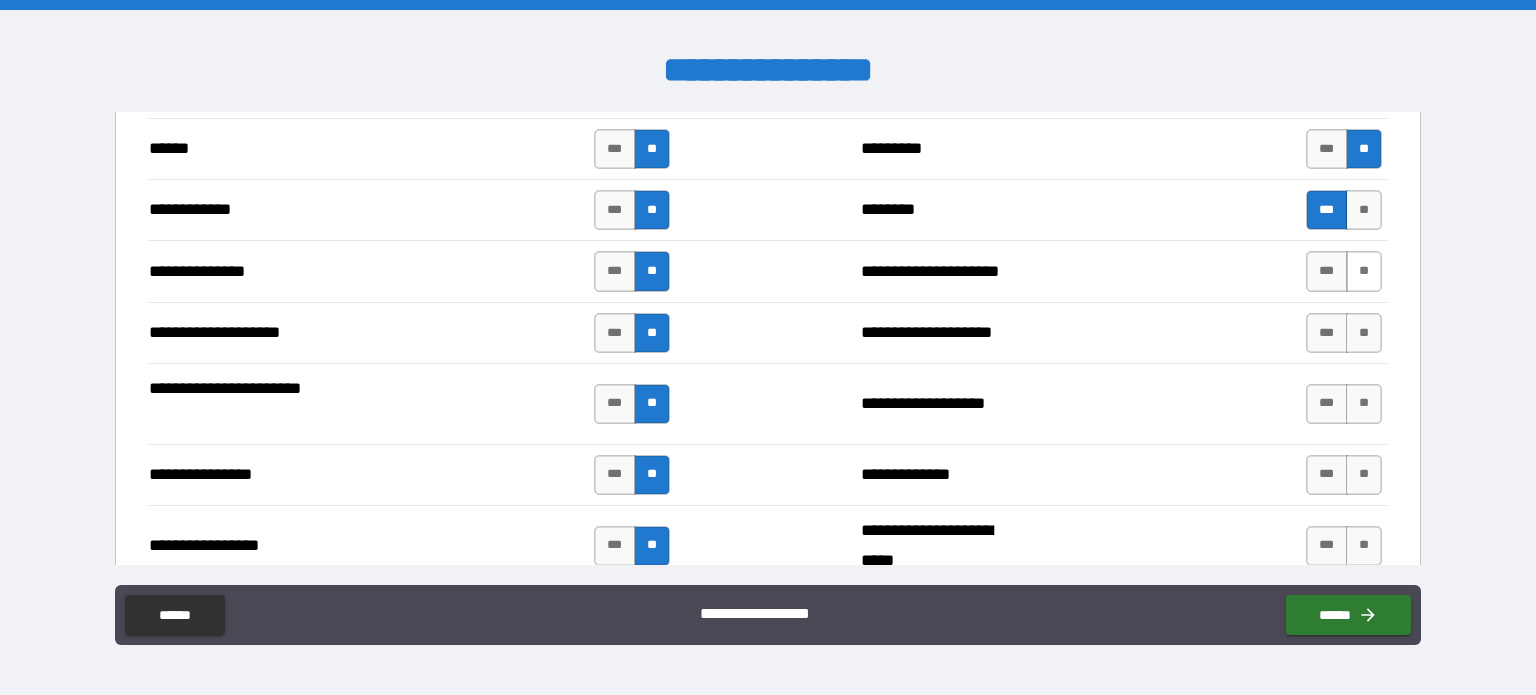 click on "**" at bounding box center (1364, 271) 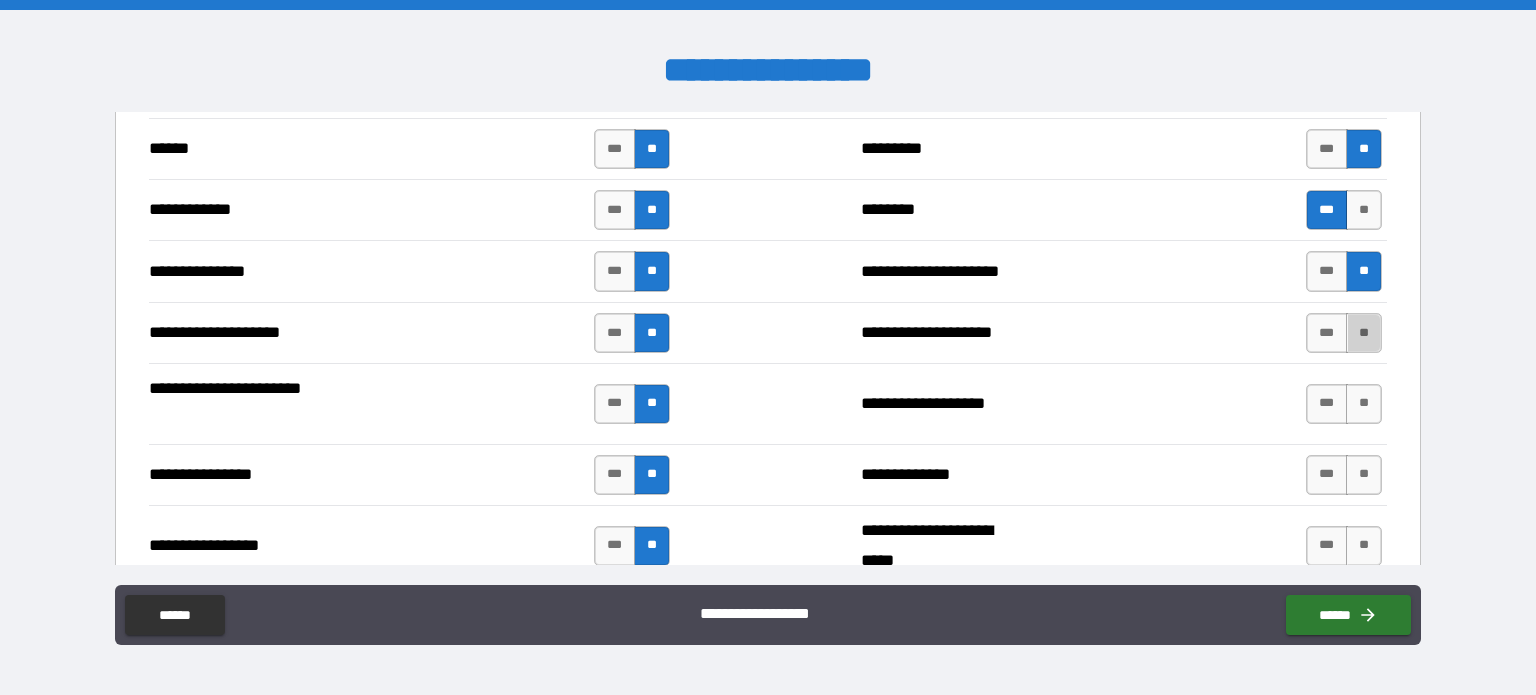 drag, startPoint x: 1359, startPoint y: 337, endPoint x: 1350, endPoint y: 373, distance: 37.107952 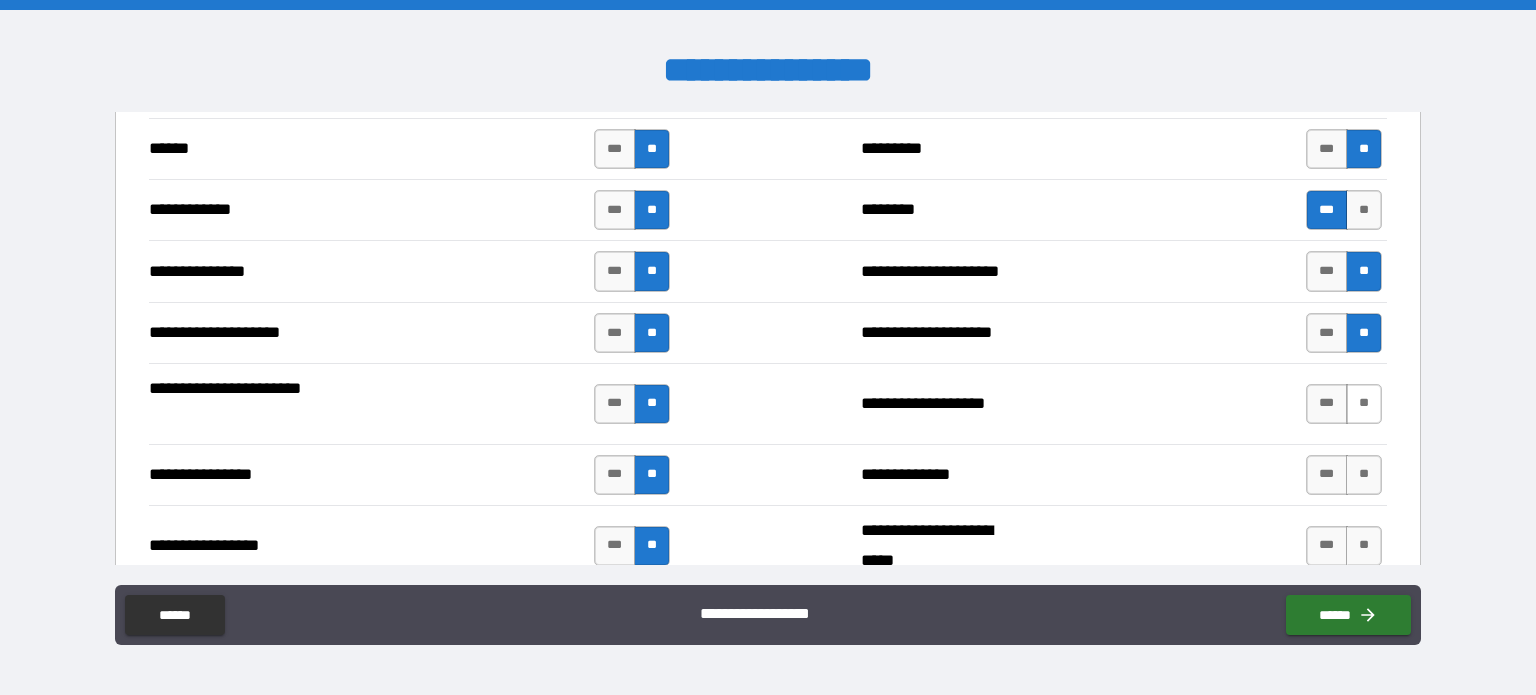 click on "**" at bounding box center (1364, 404) 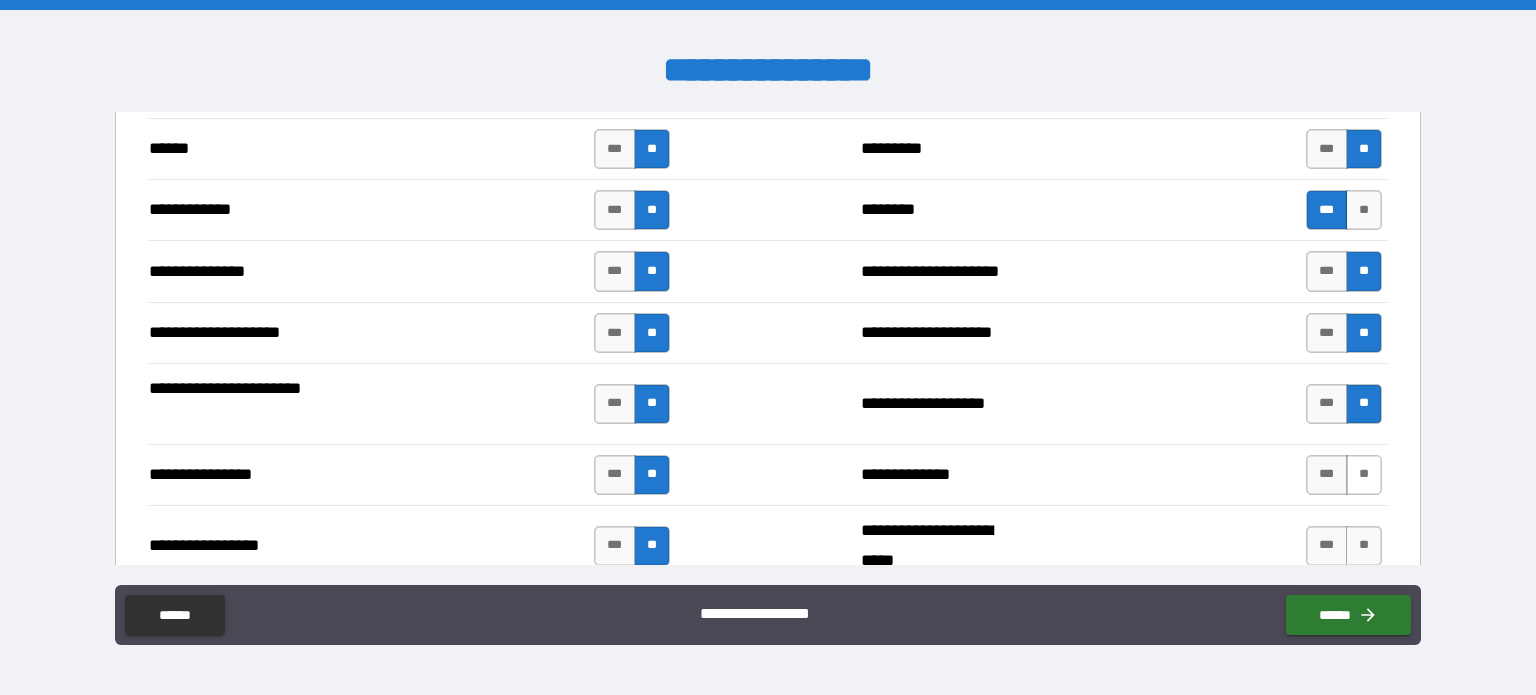 click on "**" at bounding box center (1364, 475) 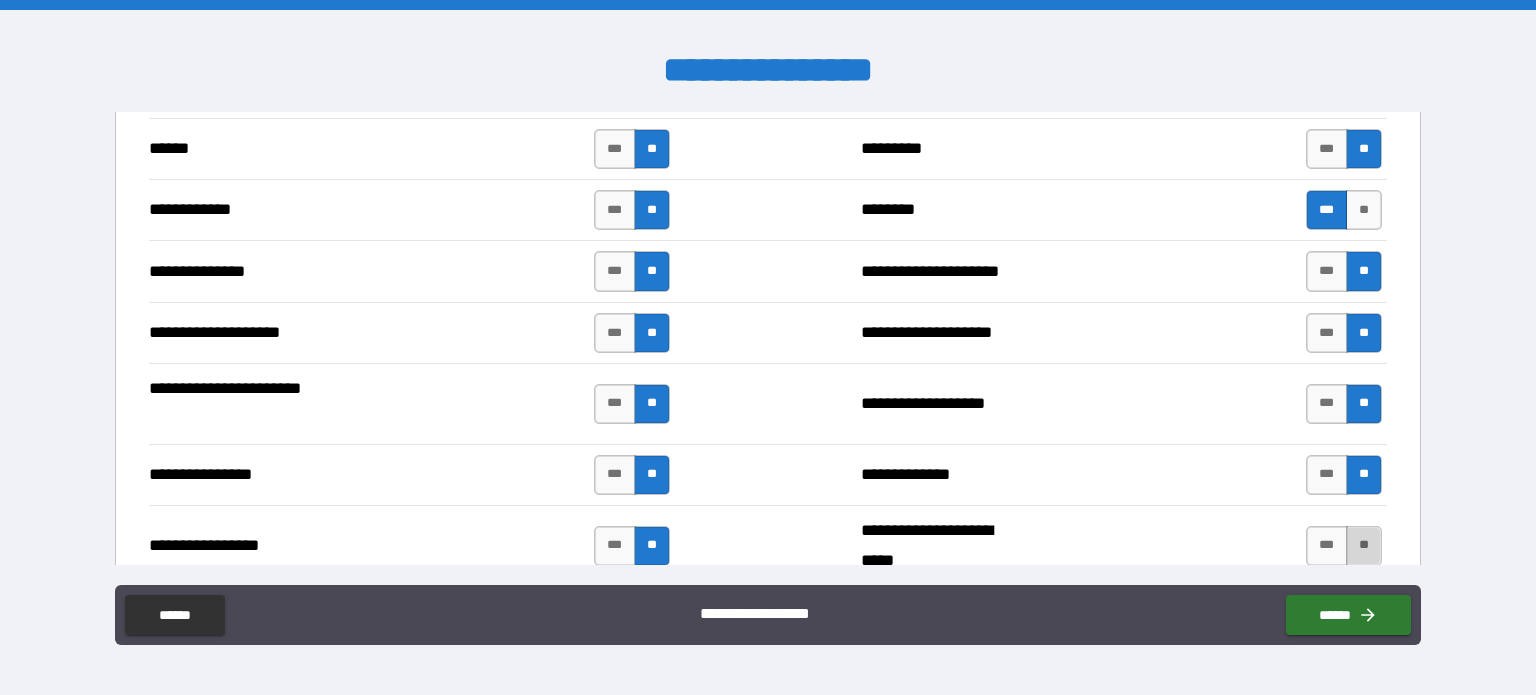 click on "**" at bounding box center (1364, 546) 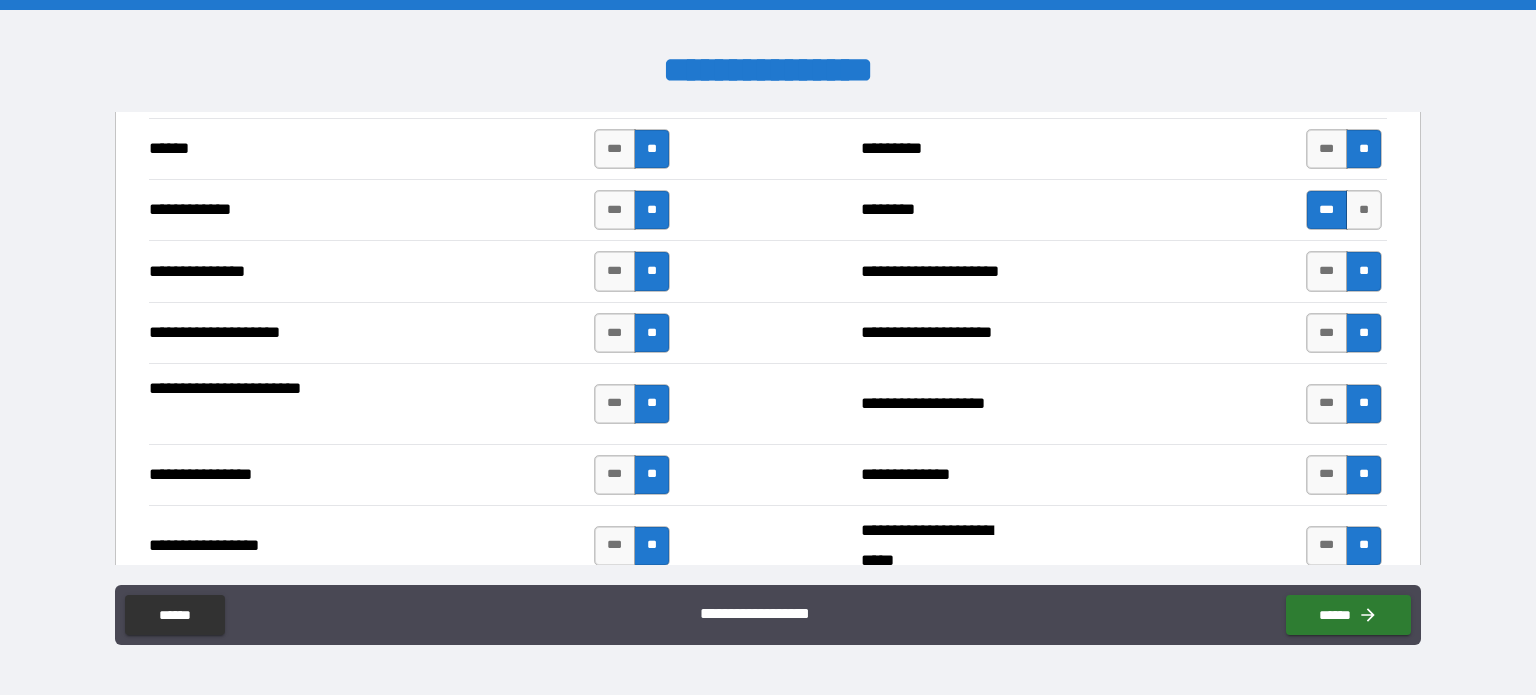 scroll, scrollTop: 3176, scrollLeft: 0, axis: vertical 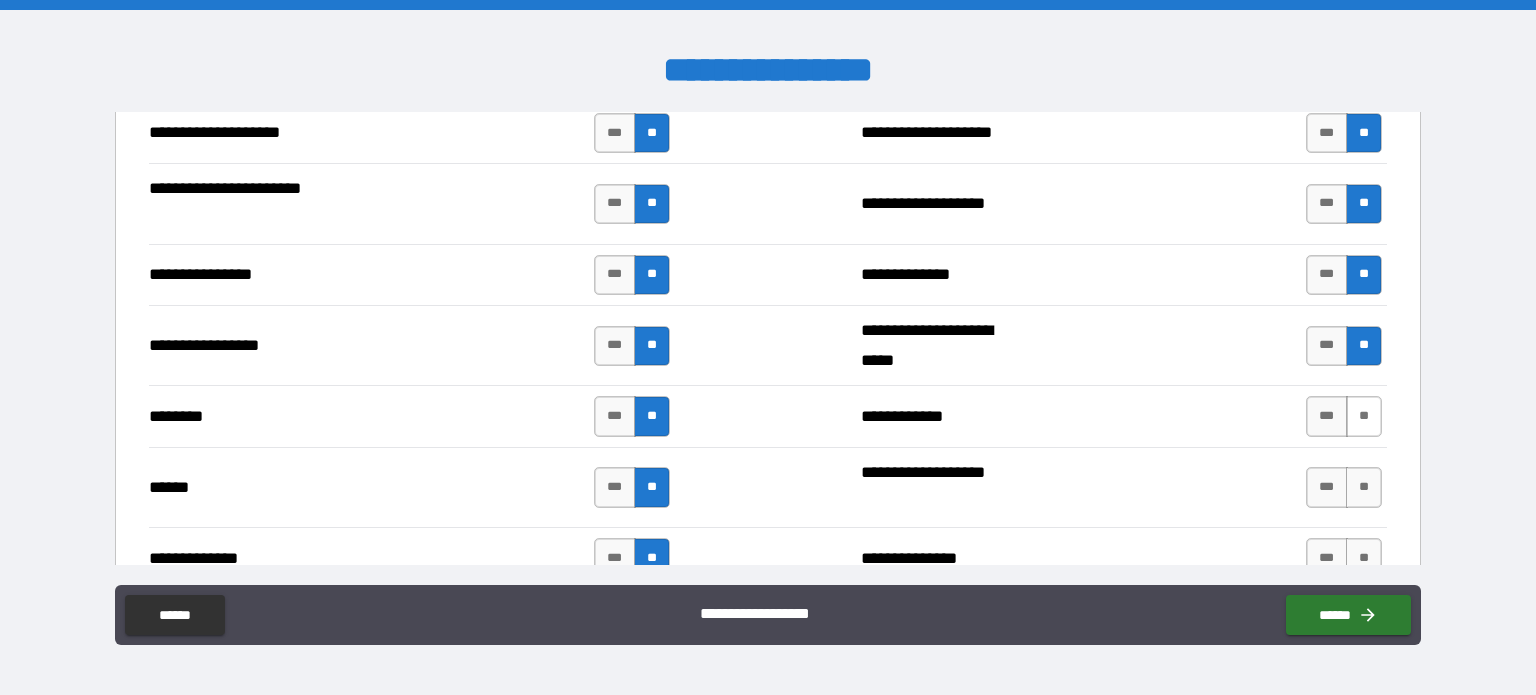 click on "**" at bounding box center [1364, 416] 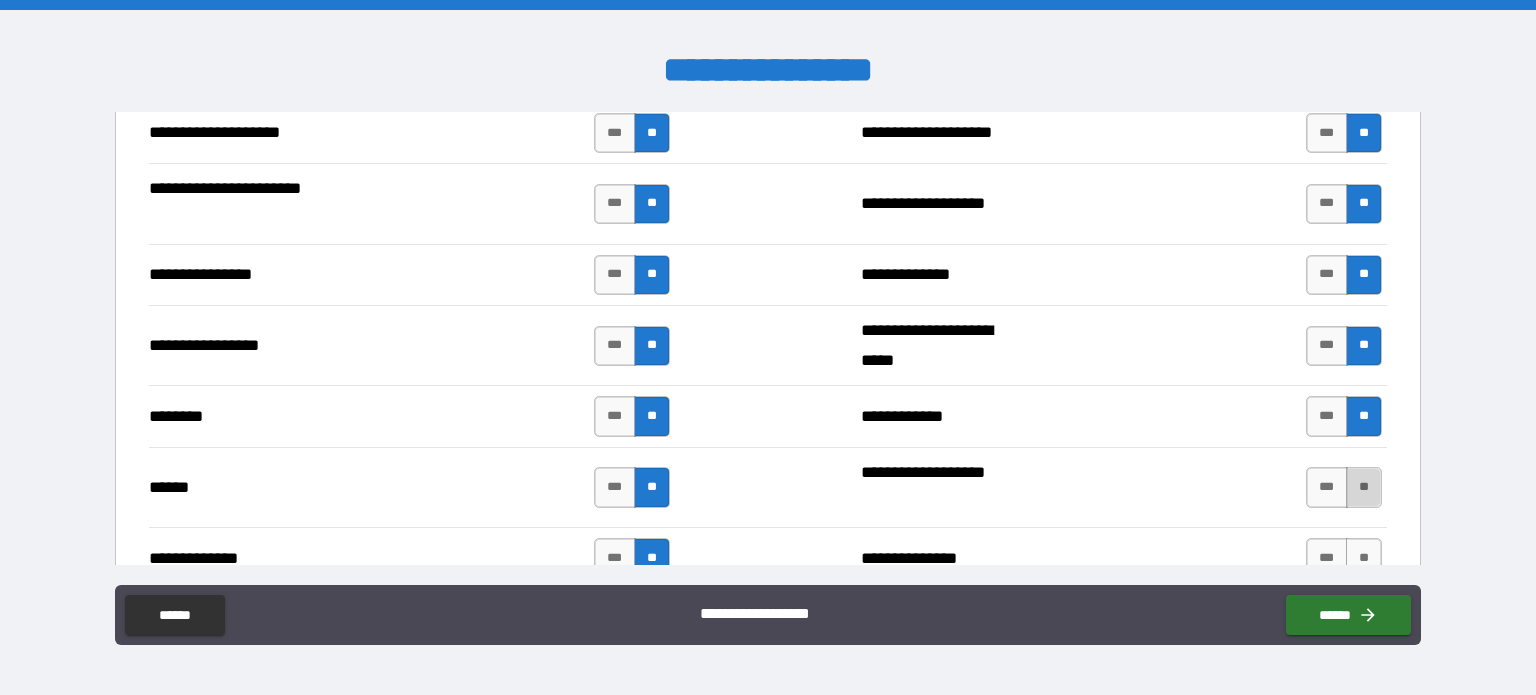 click on "**" at bounding box center (1364, 487) 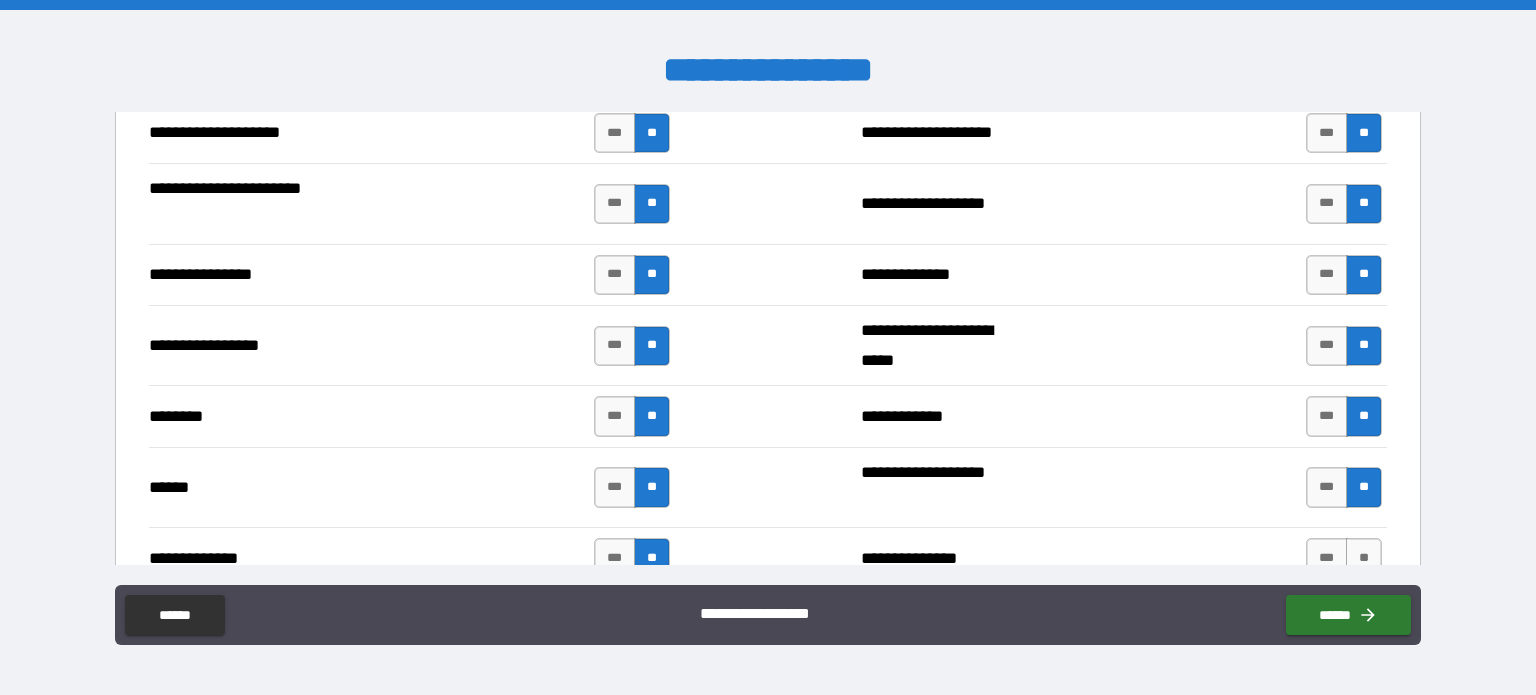 scroll, scrollTop: 3476, scrollLeft: 0, axis: vertical 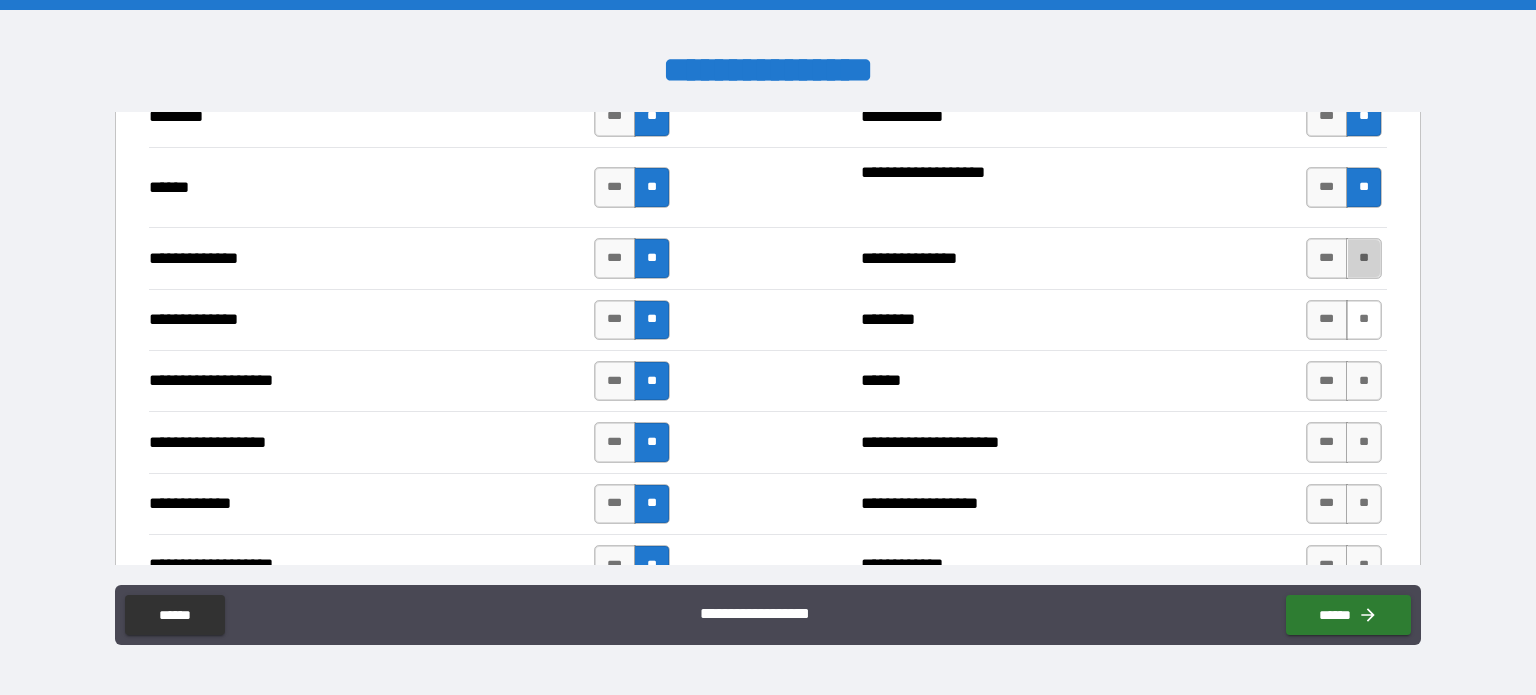 drag, startPoint x: 1355, startPoint y: 247, endPoint x: 1340, endPoint y: 299, distance: 54.120235 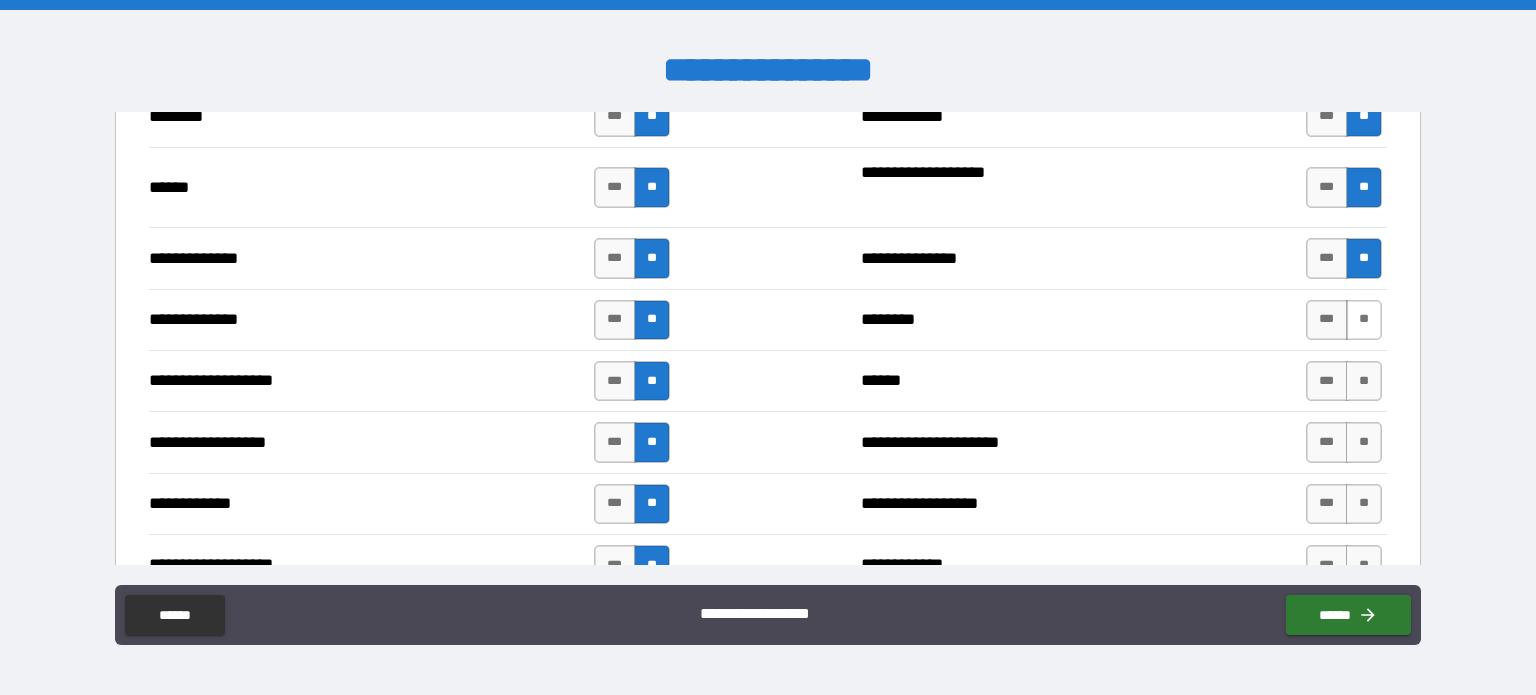 click on "**" at bounding box center [1364, 320] 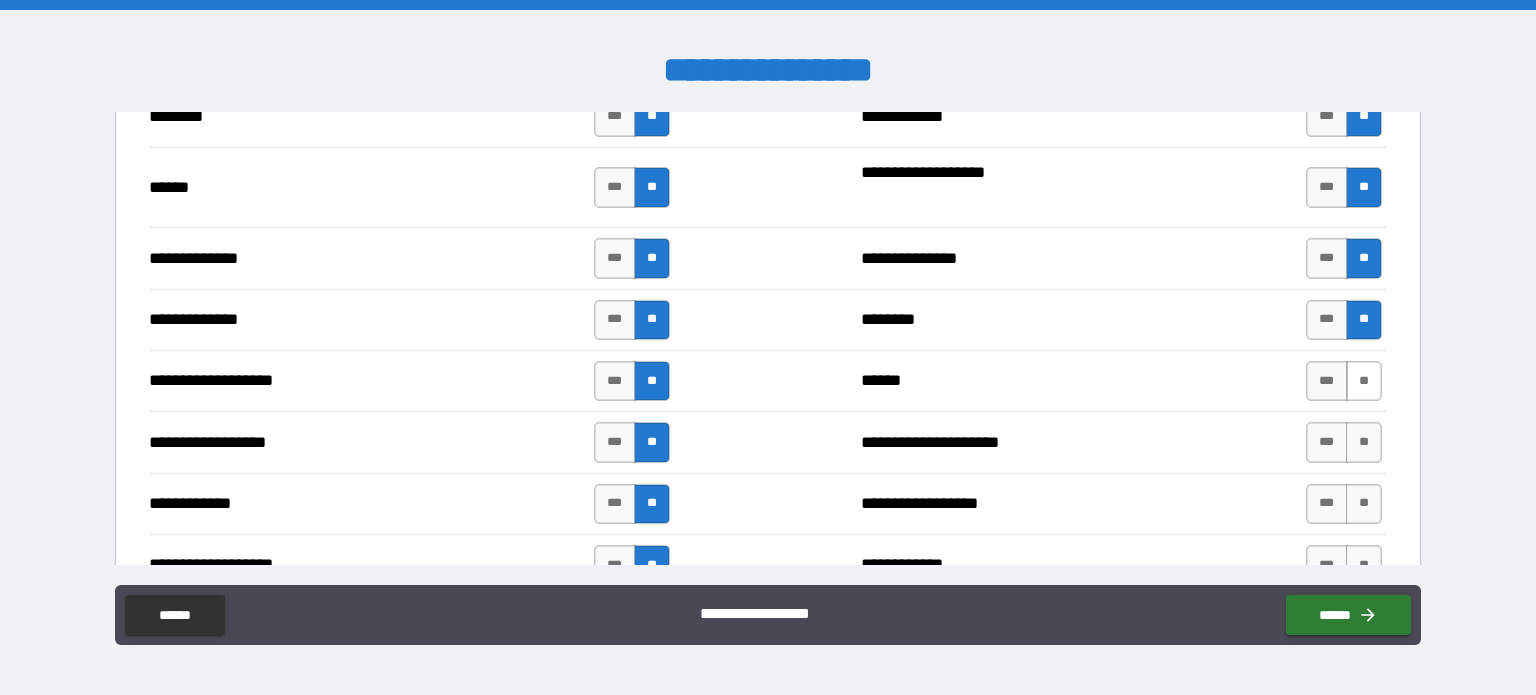 click on "**" at bounding box center [1364, 381] 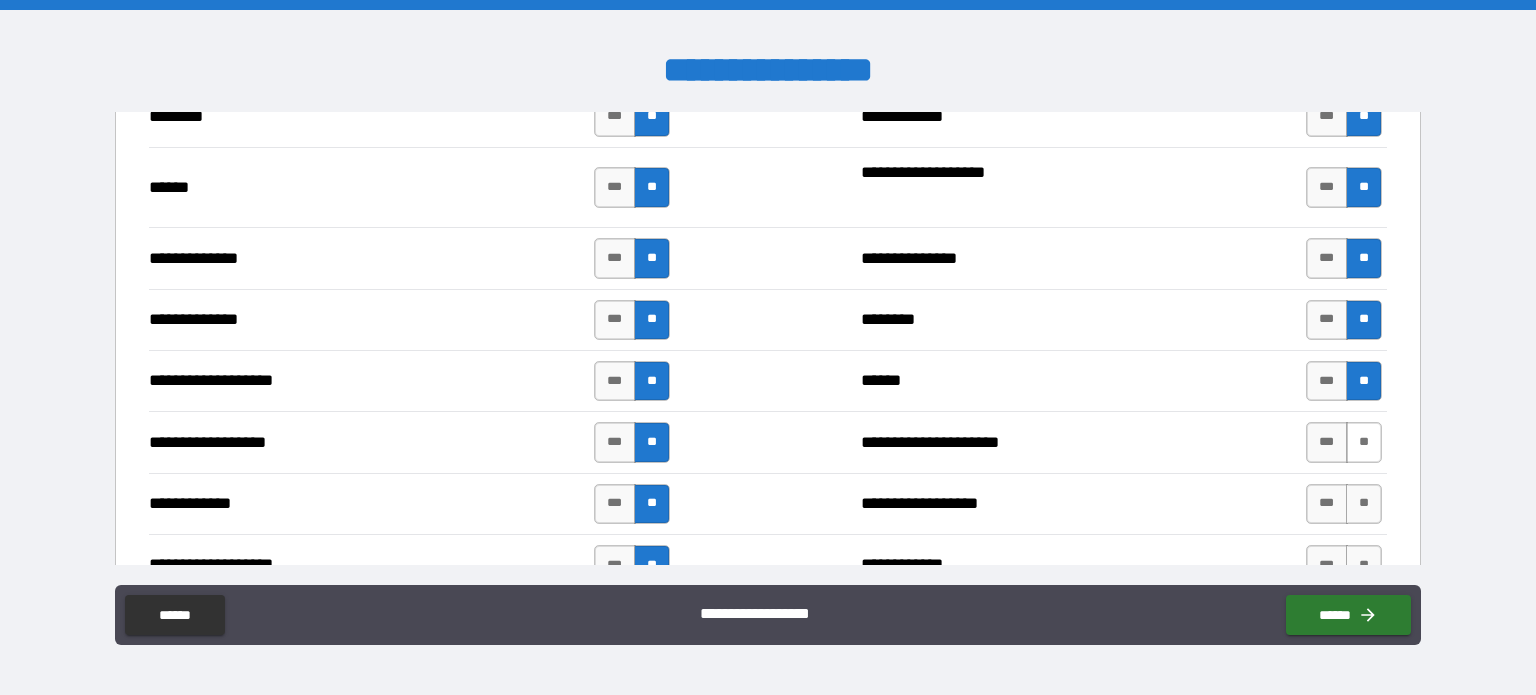 click on "**" at bounding box center [1364, 442] 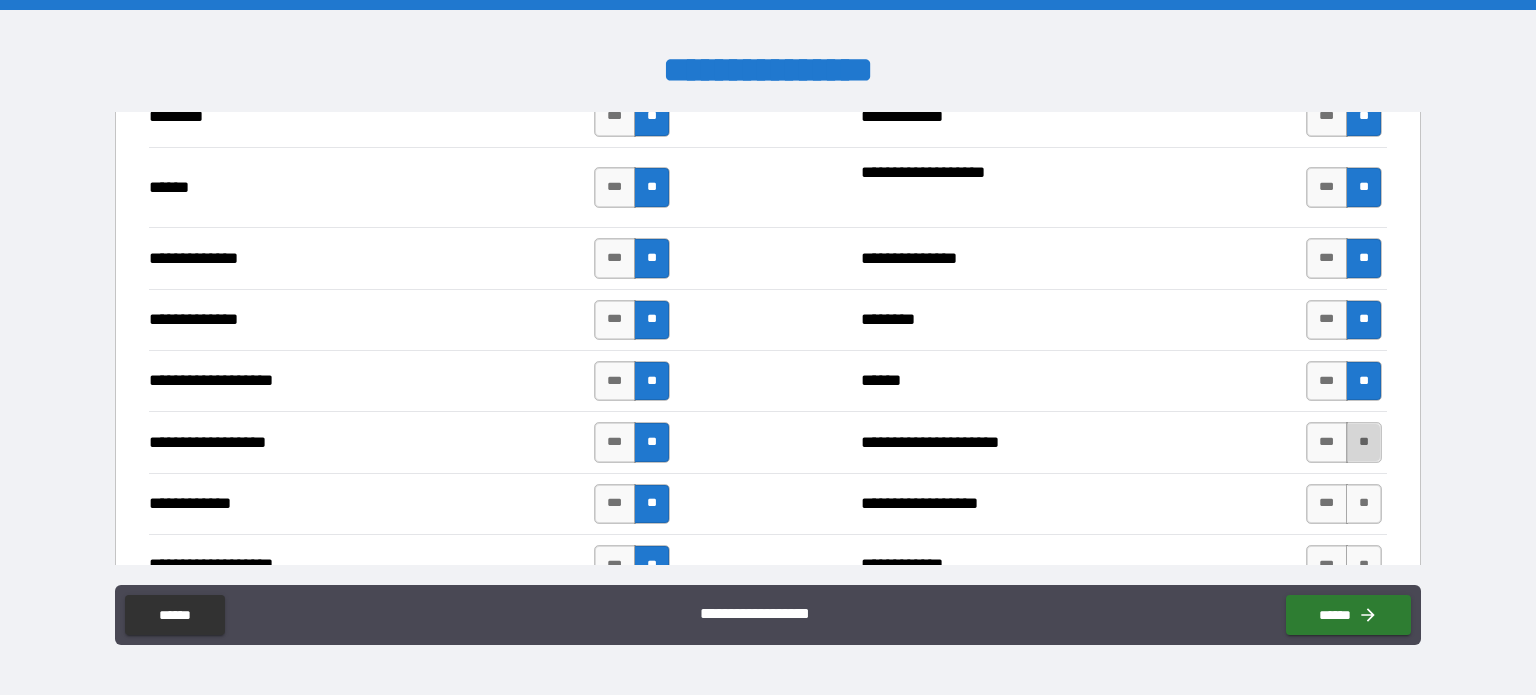click on "**" at bounding box center [1364, 442] 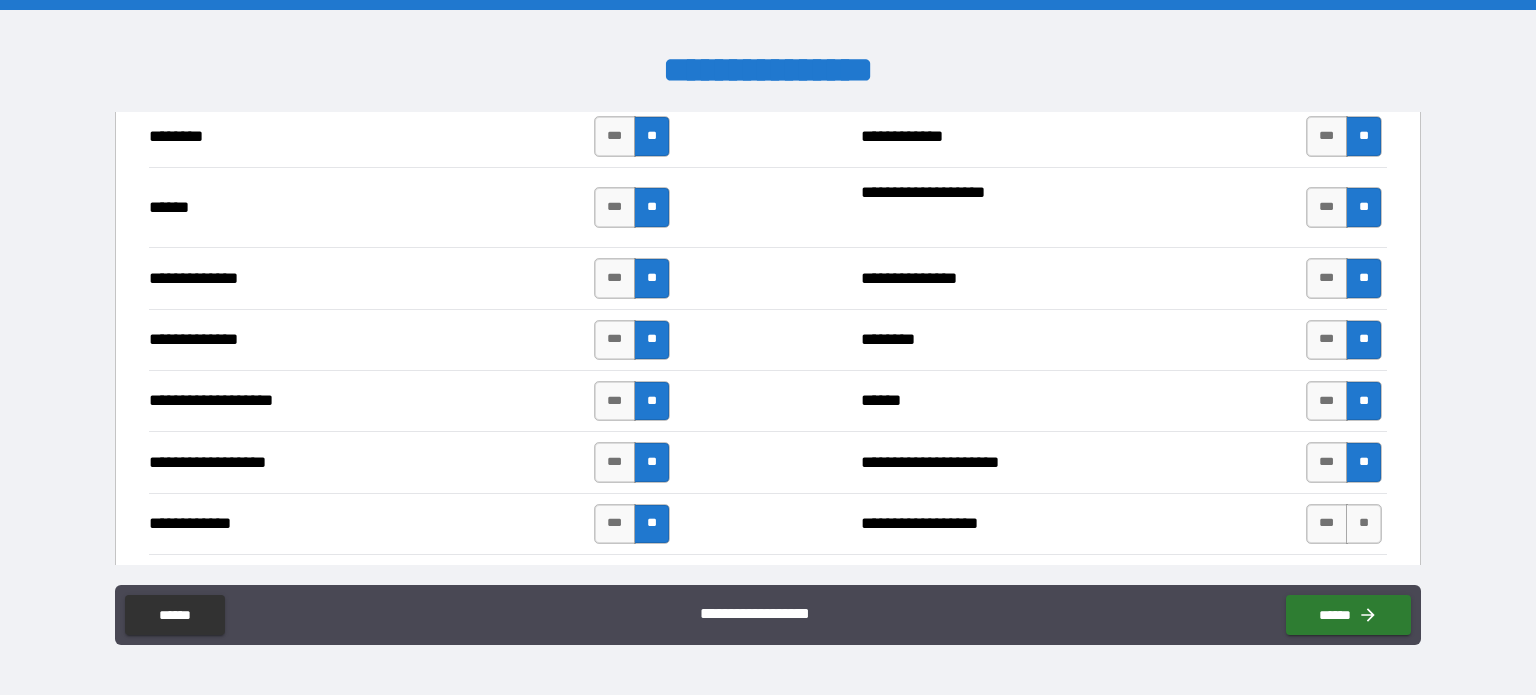 scroll, scrollTop: 3276, scrollLeft: 0, axis: vertical 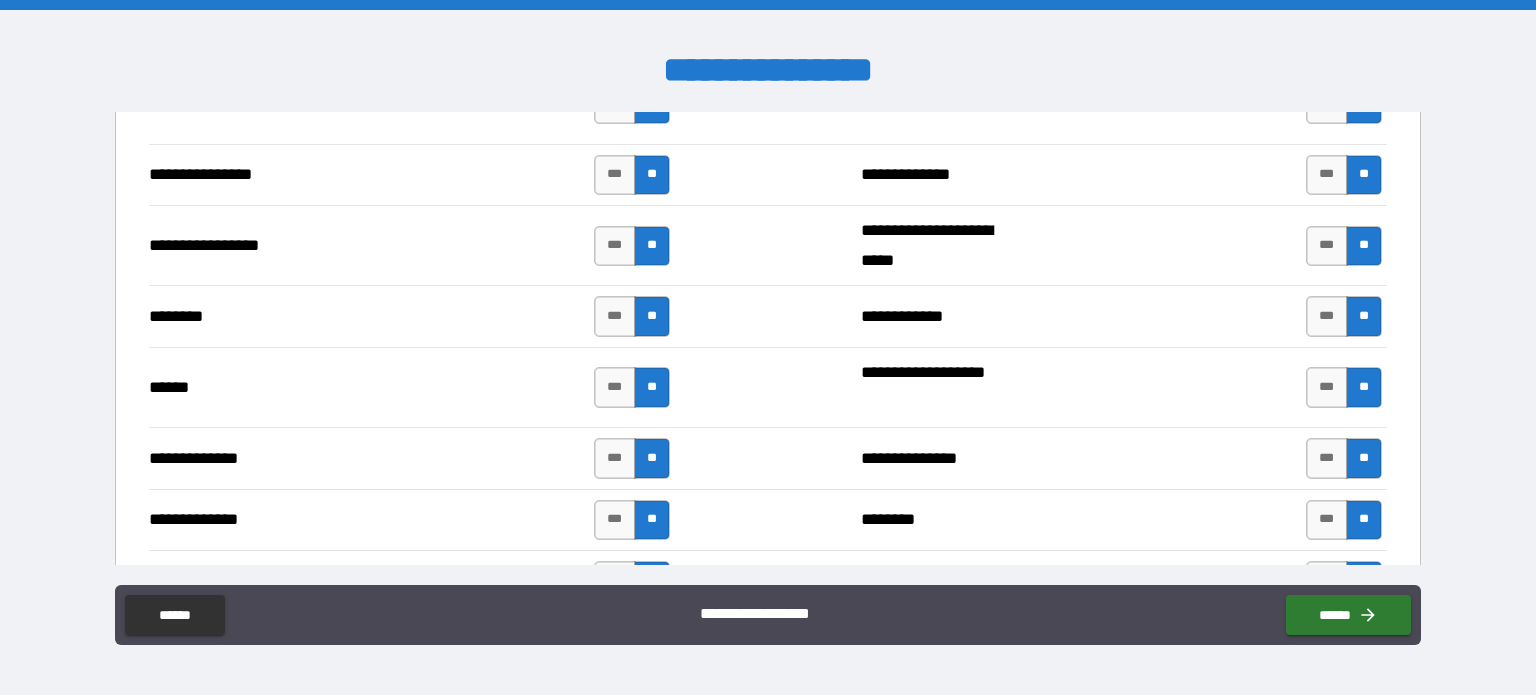 drag, startPoint x: 1308, startPoint y: 371, endPoint x: 1221, endPoint y: 449, distance: 116.846054 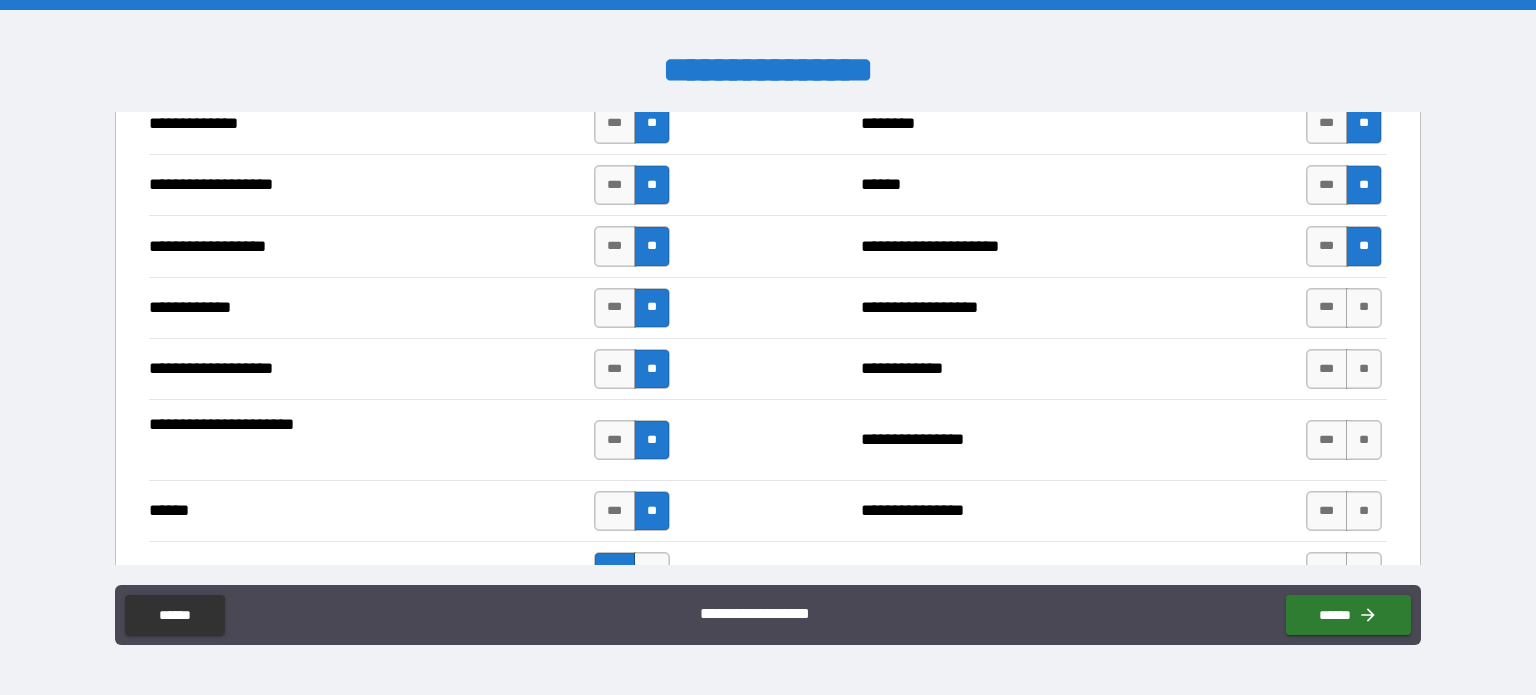 scroll, scrollTop: 3676, scrollLeft: 0, axis: vertical 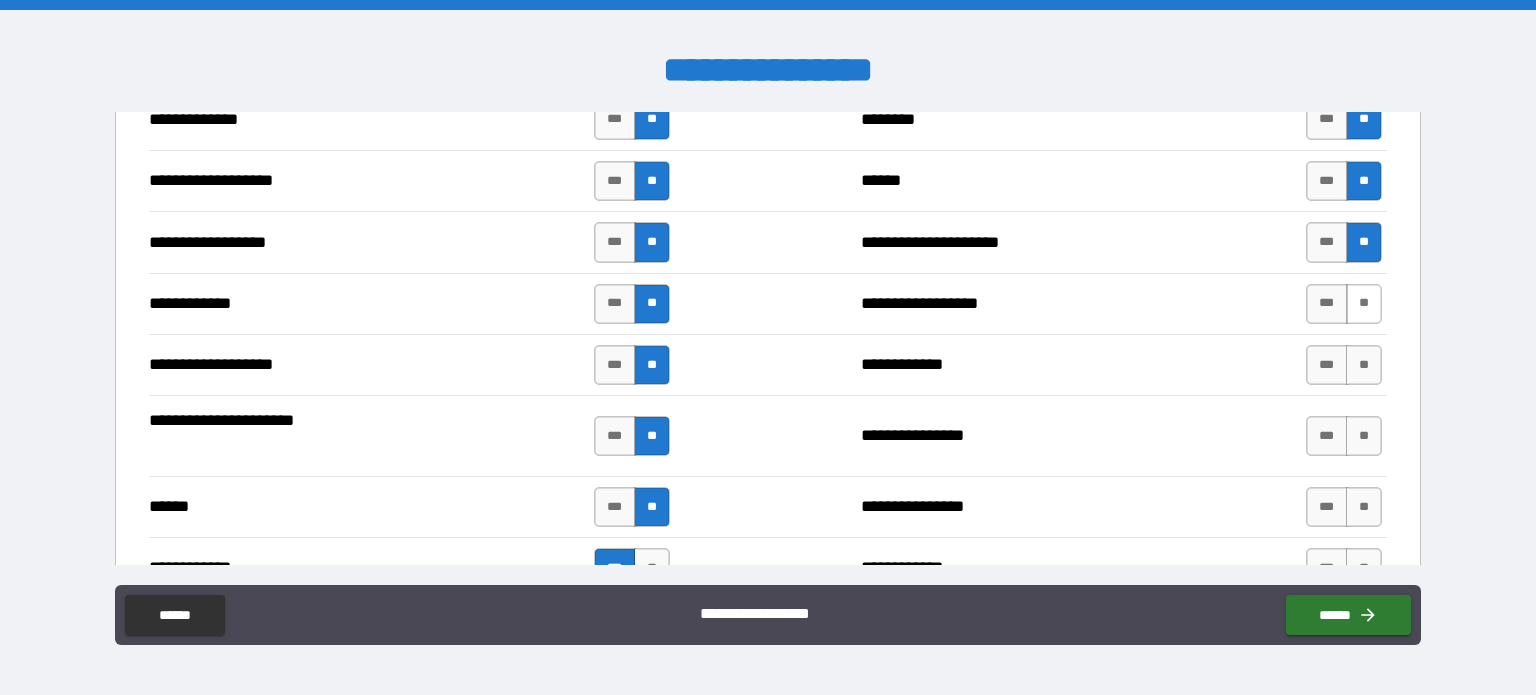 click on "**" at bounding box center [1364, 304] 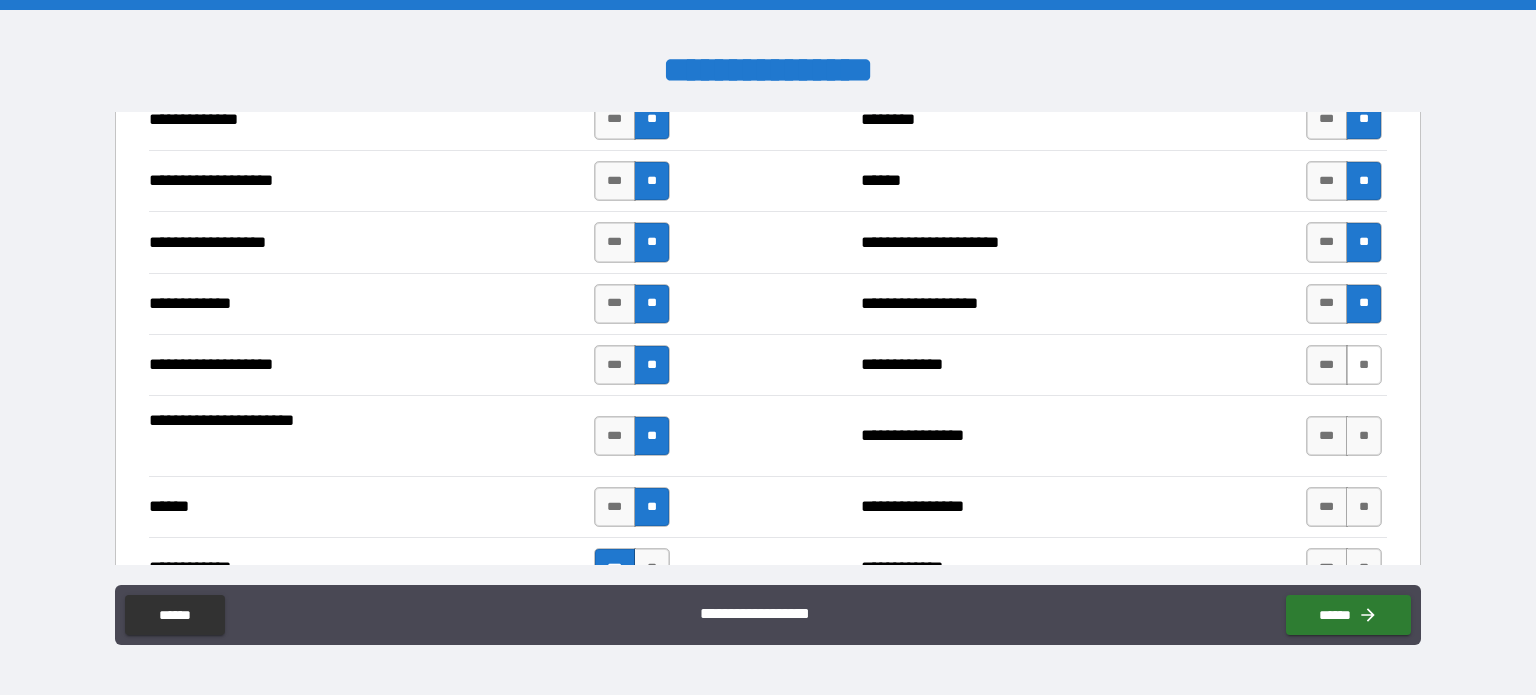 click on "**" at bounding box center (1364, 365) 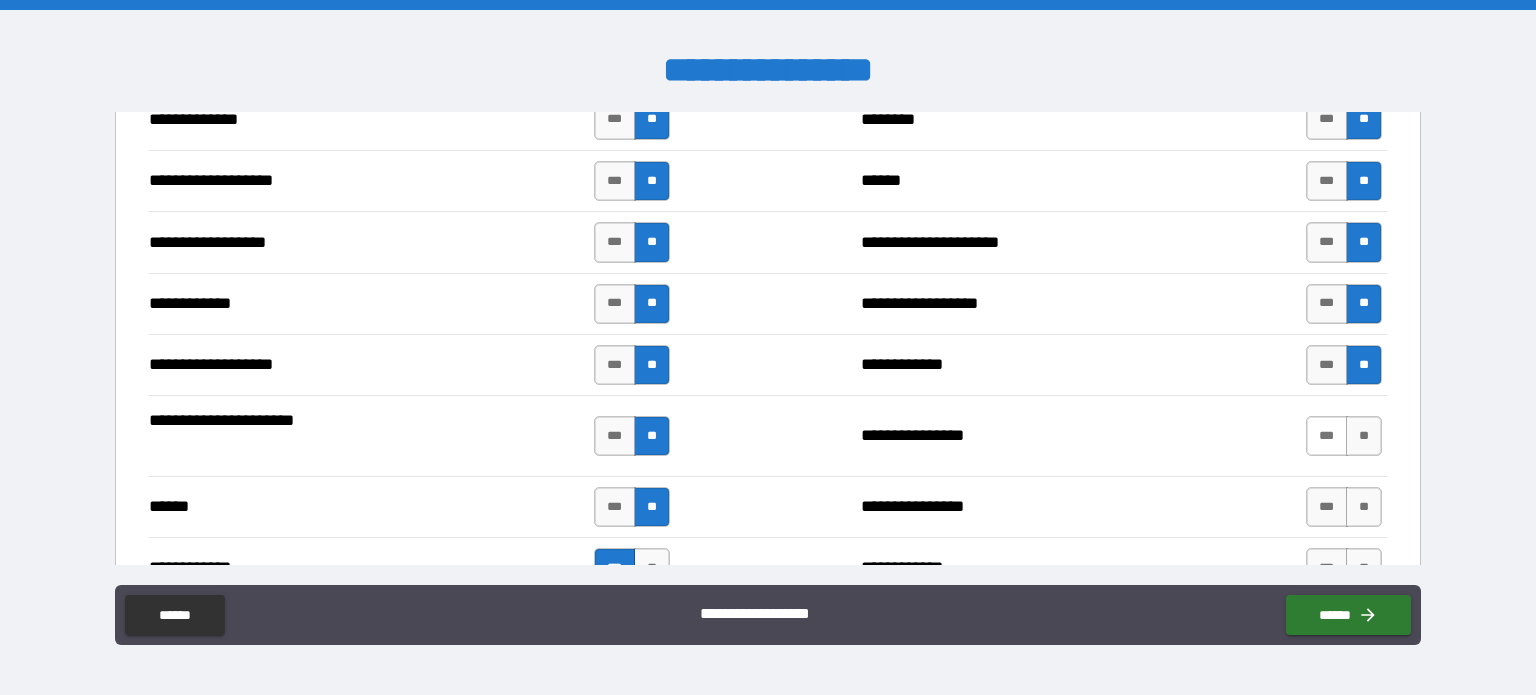 click on "***" at bounding box center (1327, 436) 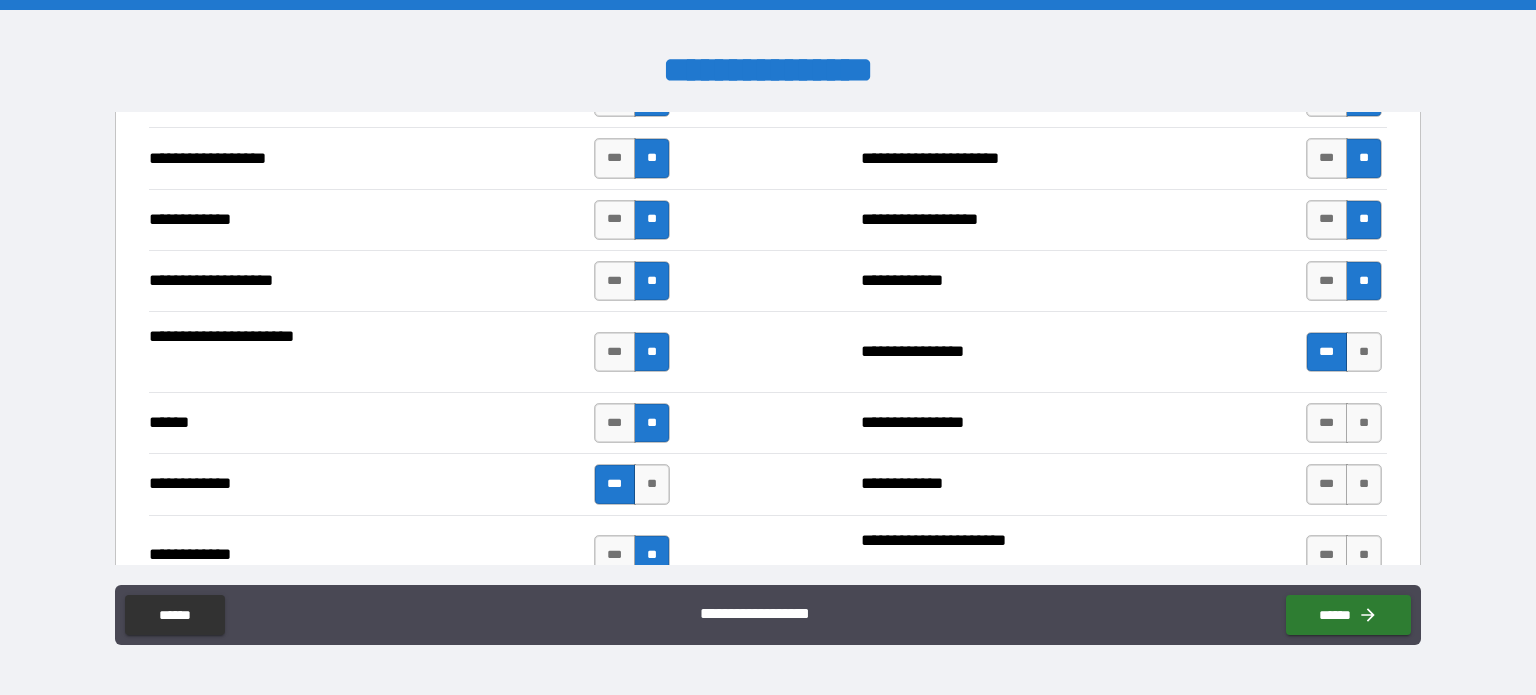 scroll, scrollTop: 3876, scrollLeft: 0, axis: vertical 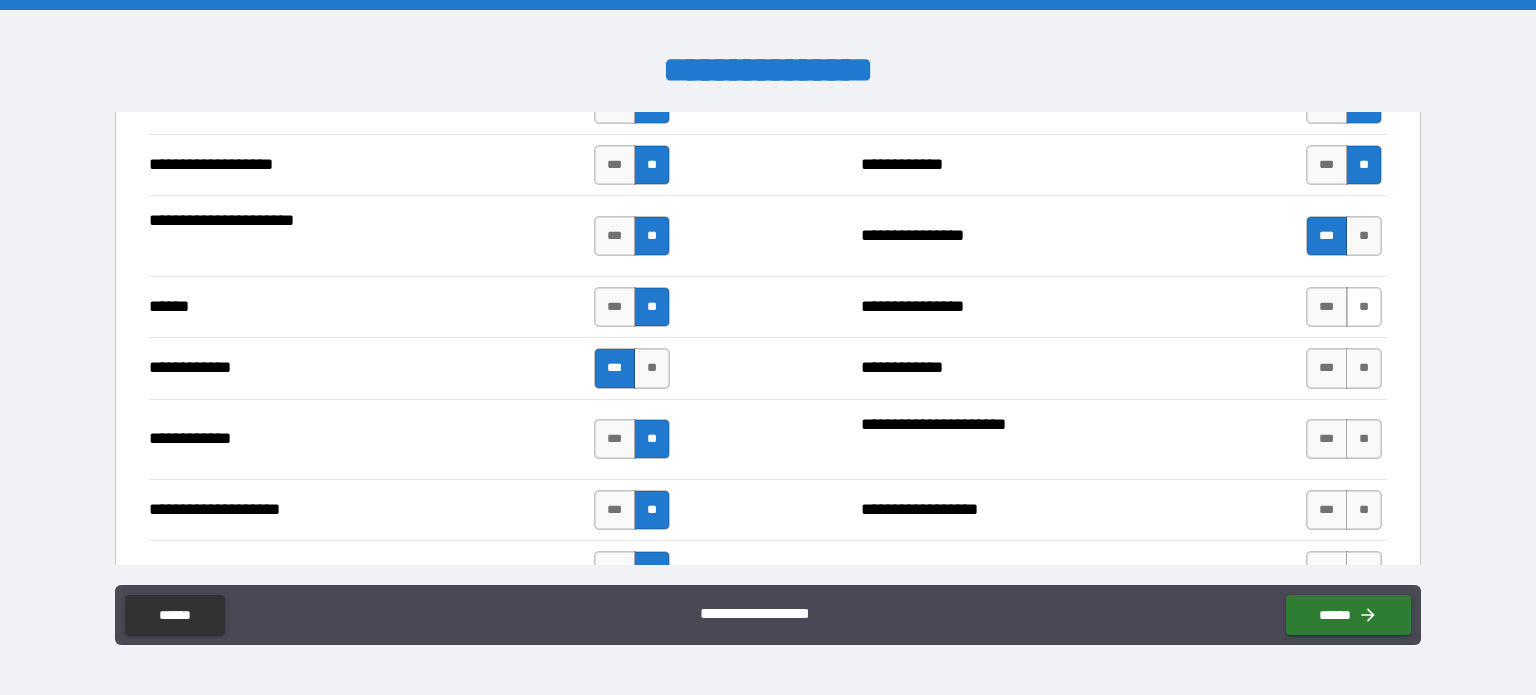 click on "**" at bounding box center [1364, 307] 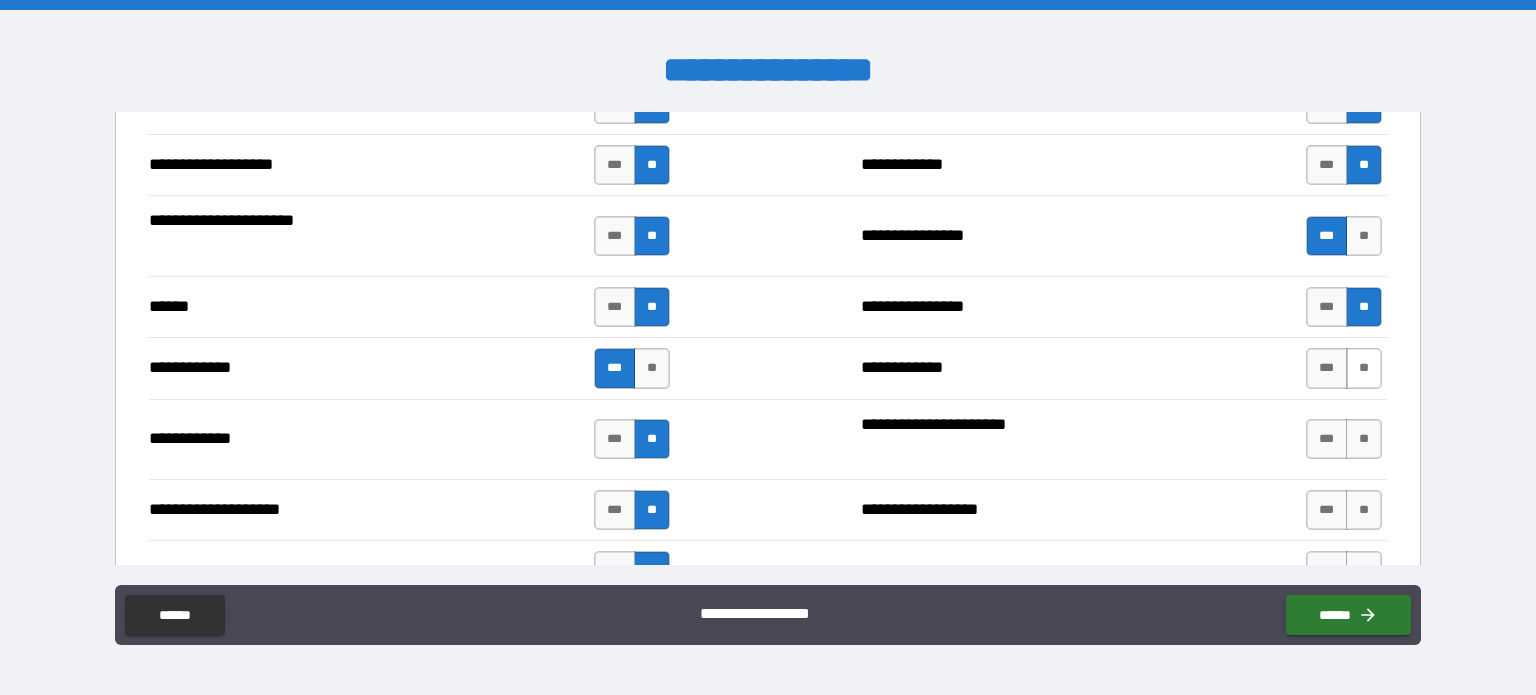 click on "**" at bounding box center [1364, 368] 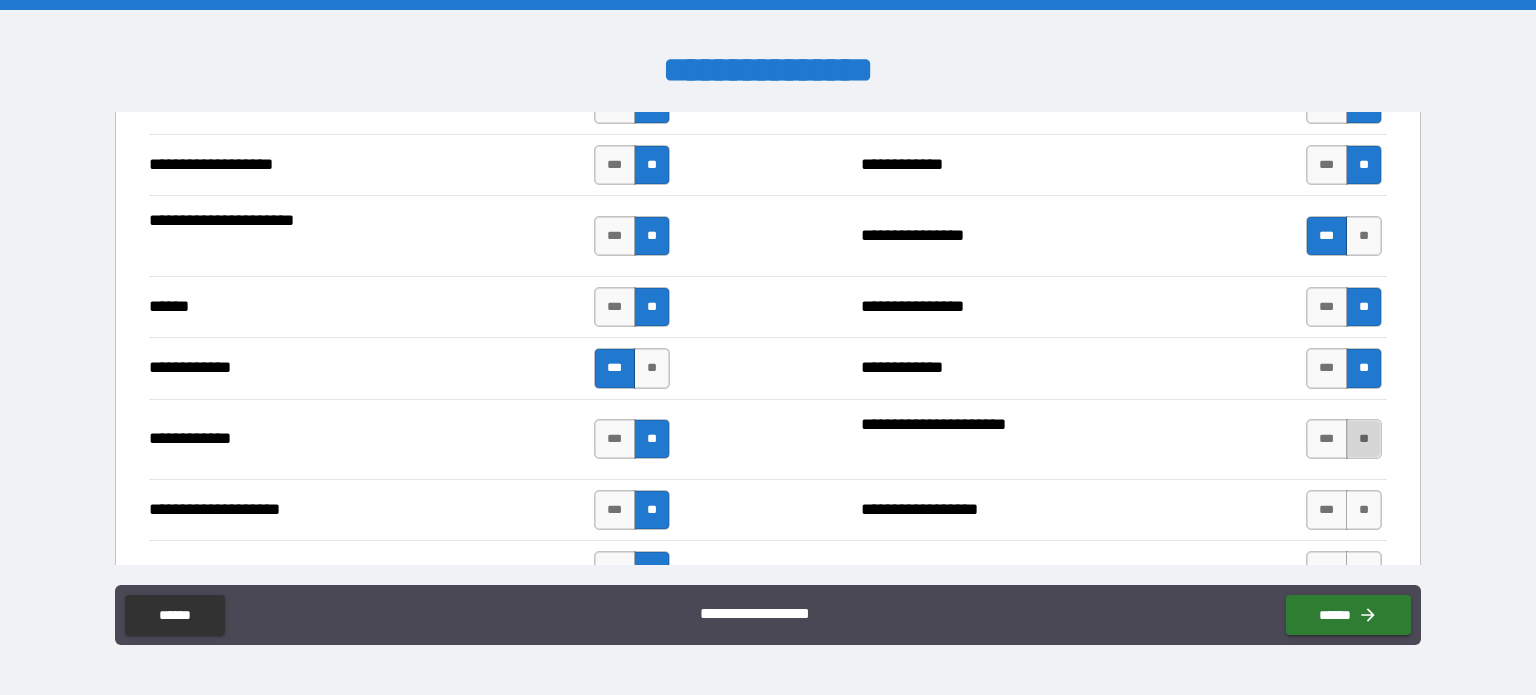 click on "**" at bounding box center [1364, 439] 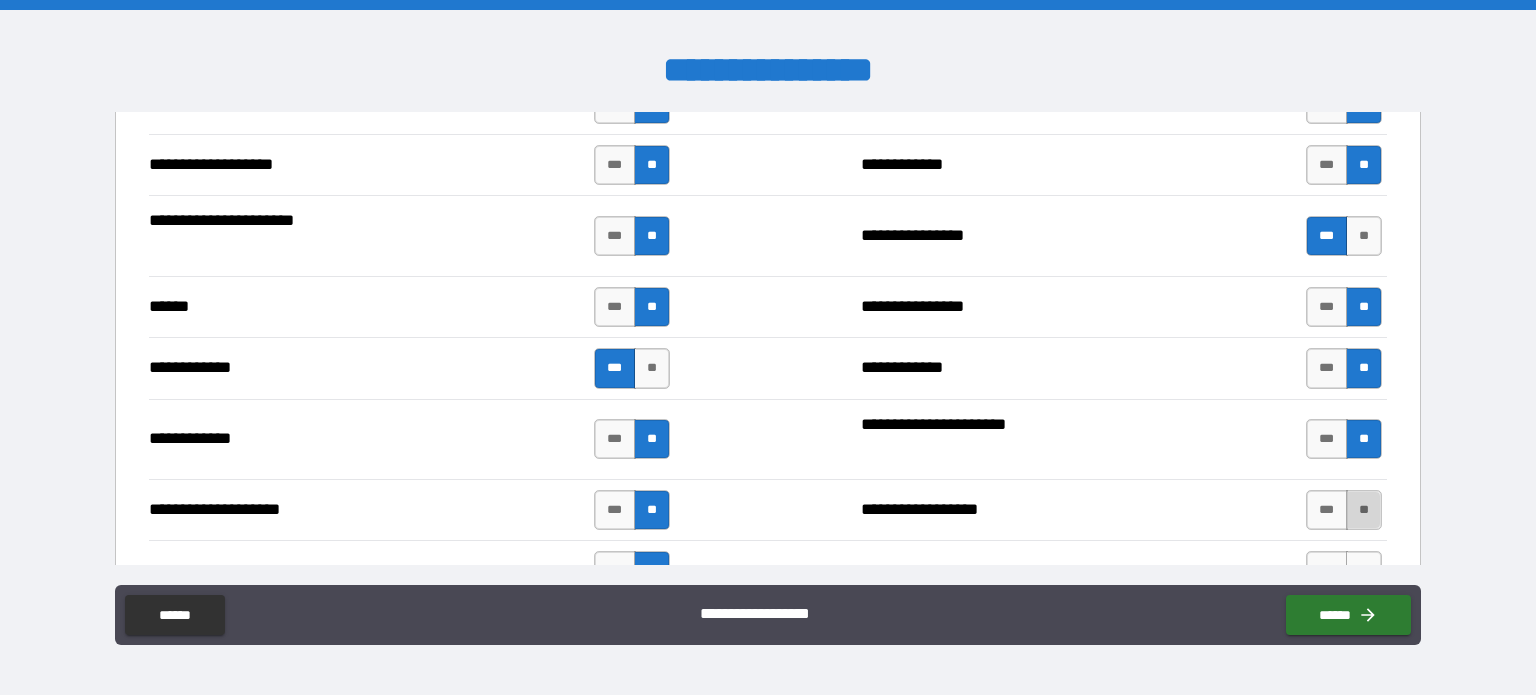 click on "**" at bounding box center (1364, 510) 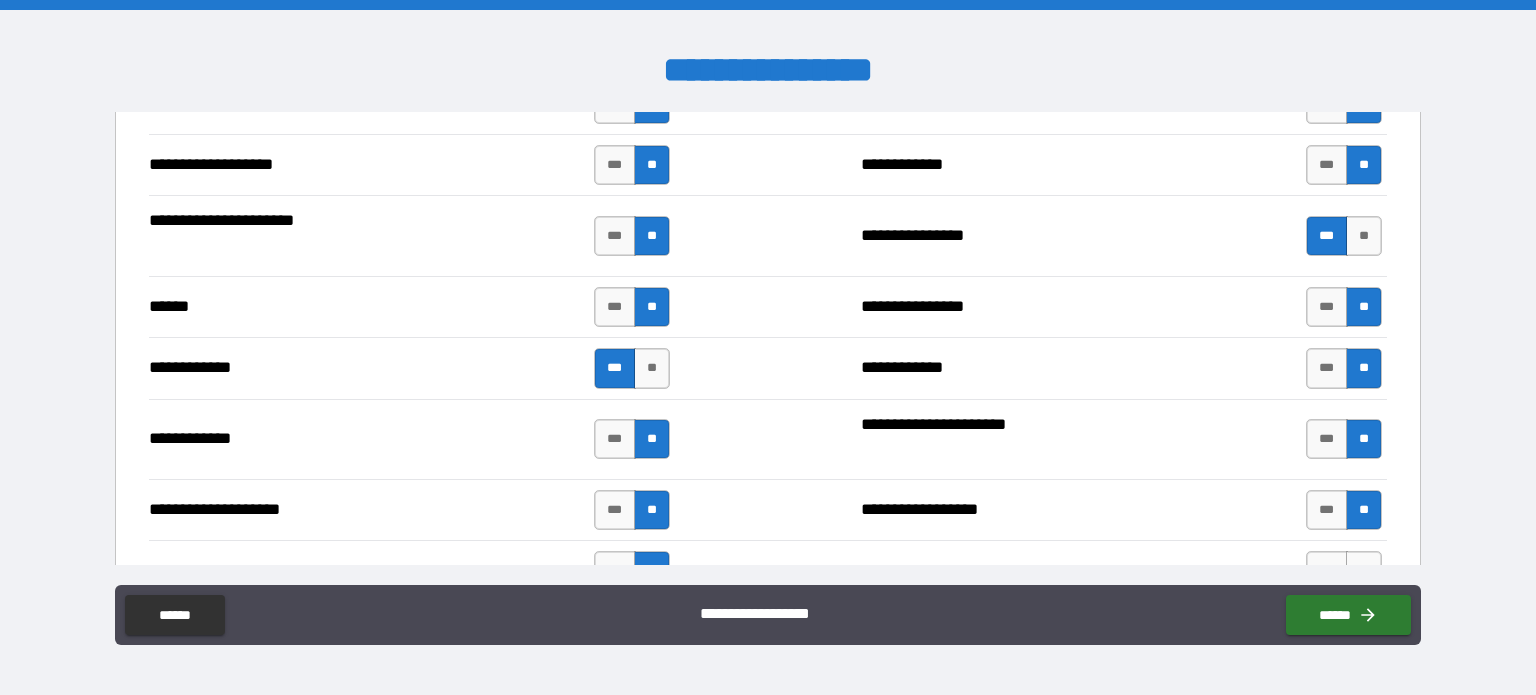 scroll, scrollTop: 4076, scrollLeft: 0, axis: vertical 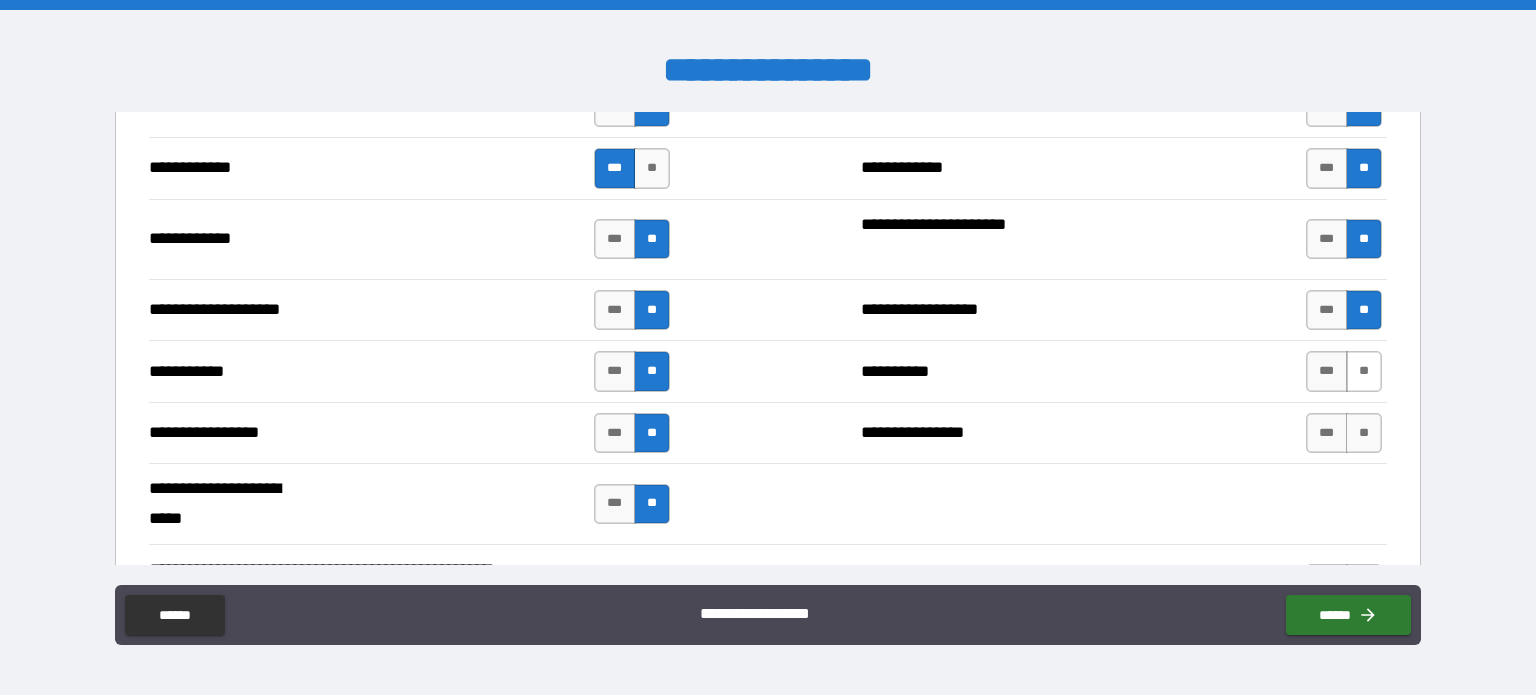 click on "**" at bounding box center (1364, 371) 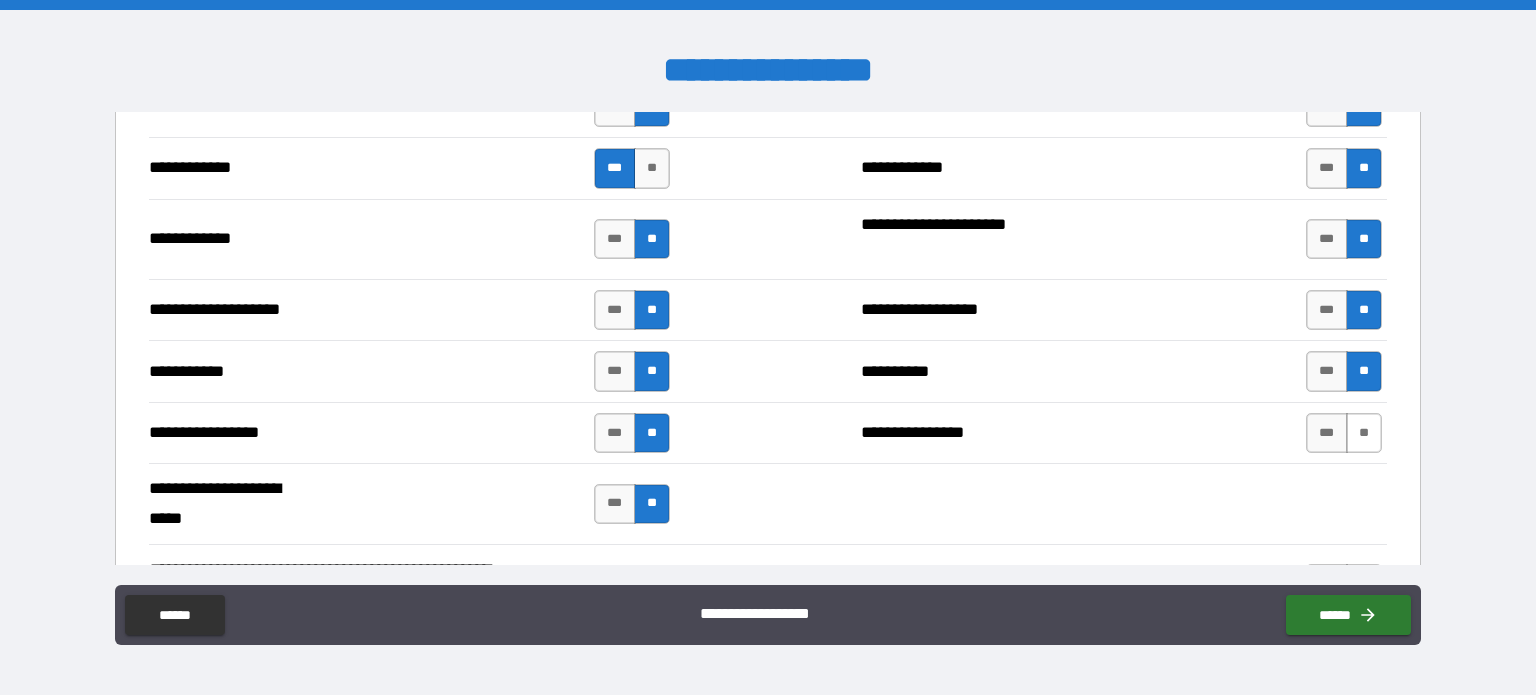 drag, startPoint x: 1344, startPoint y: 407, endPoint x: 1270, endPoint y: 407, distance: 74 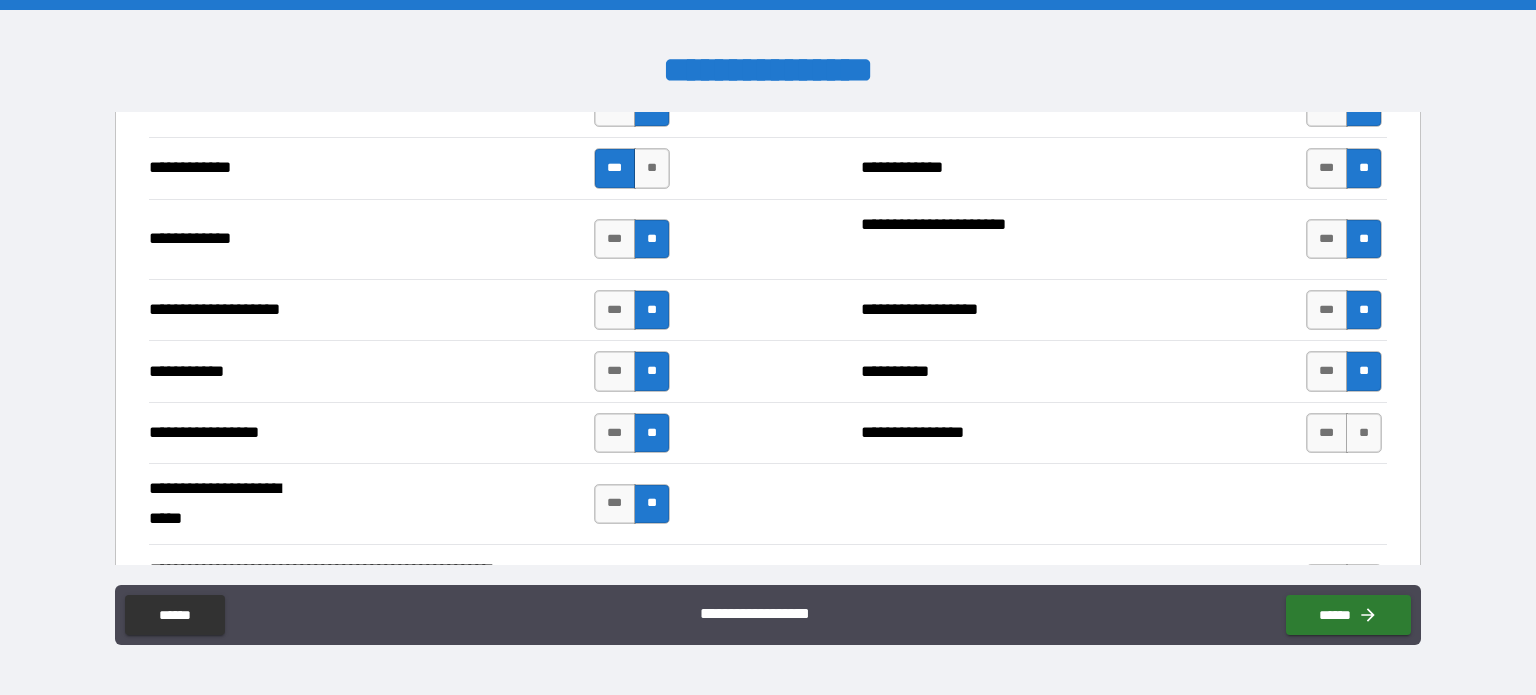 click on "**" at bounding box center (1364, 433) 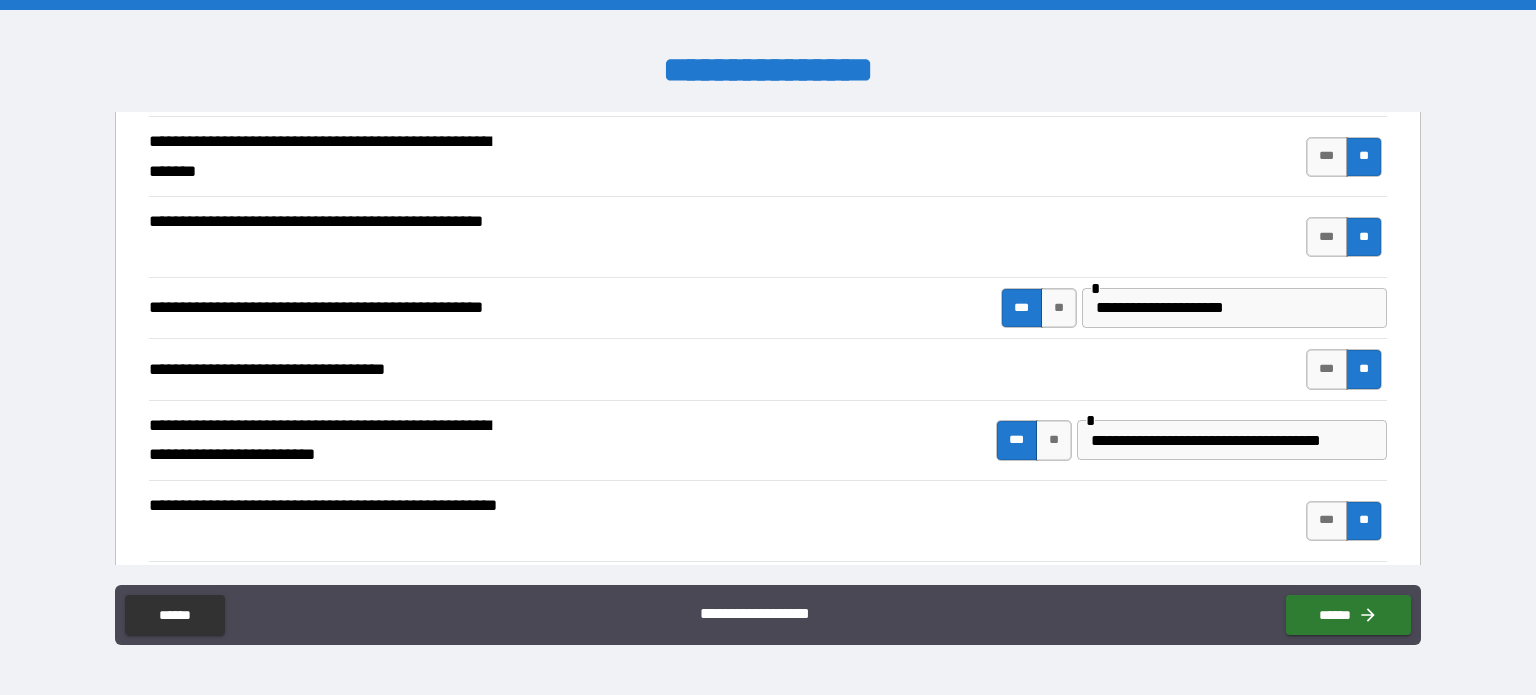 scroll, scrollTop: 276, scrollLeft: 0, axis: vertical 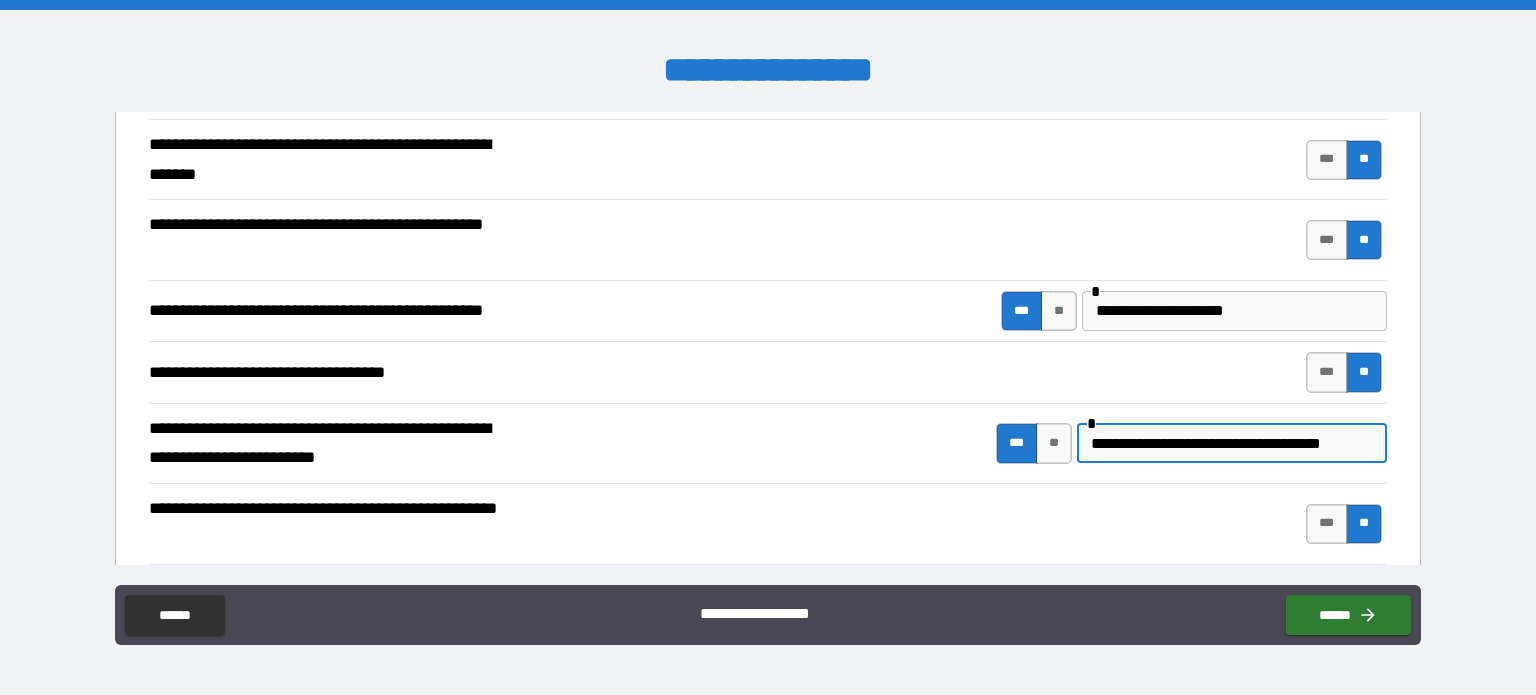 click on "**********" at bounding box center [1229, 443] 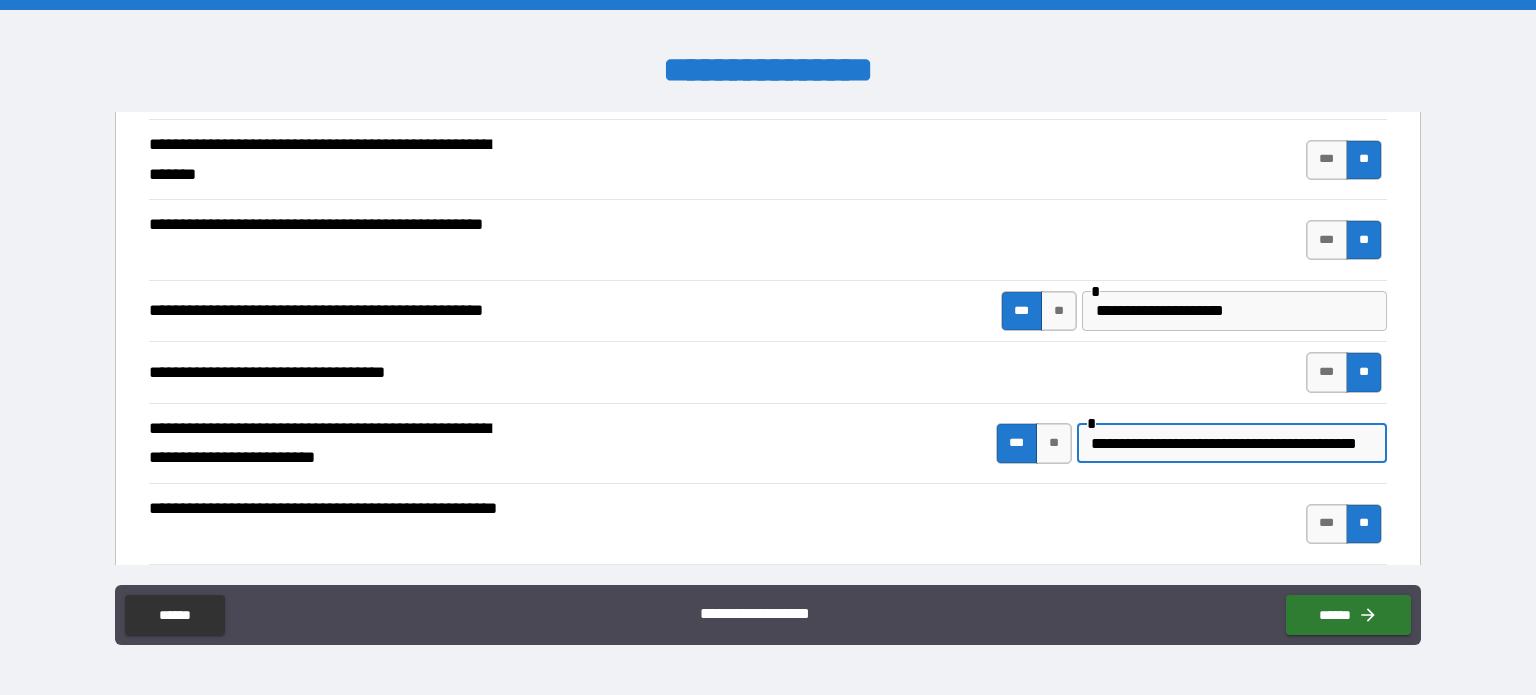 type on "**********" 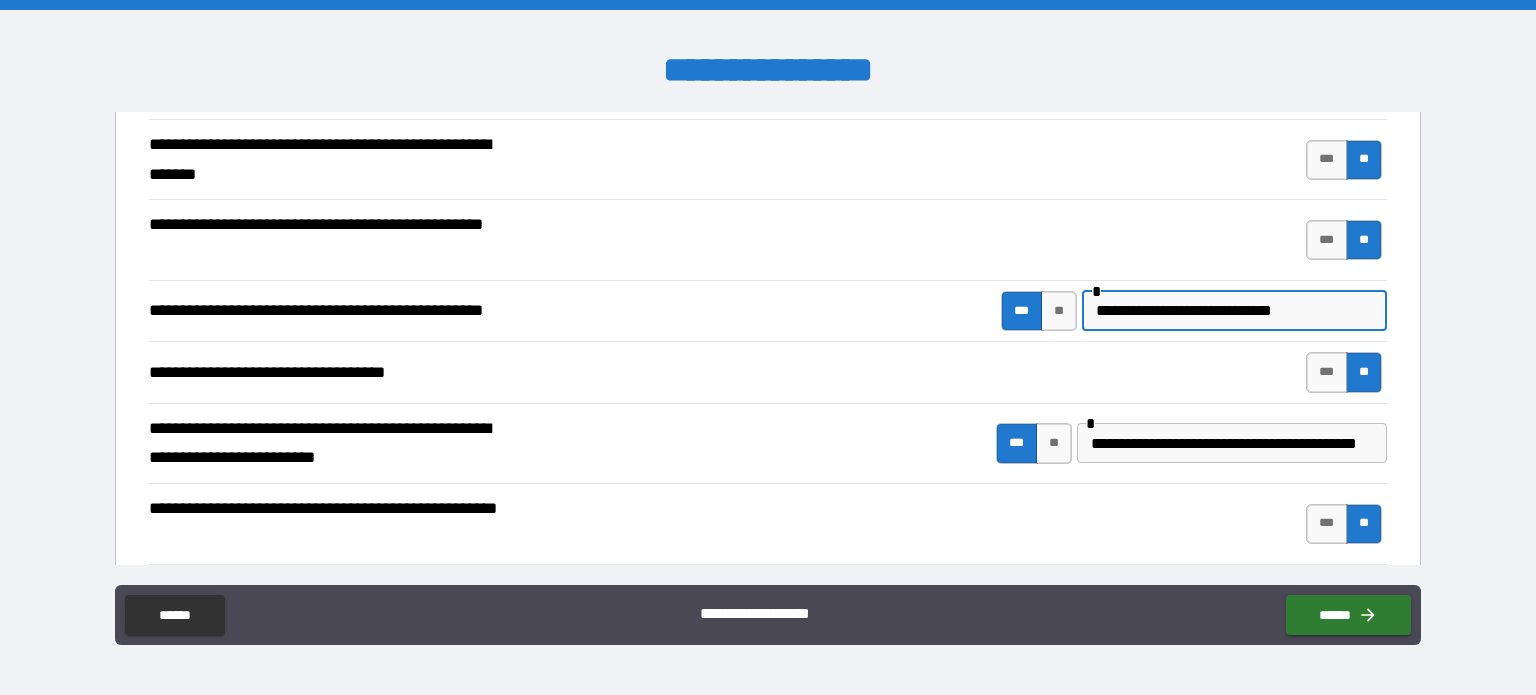click on "**********" at bounding box center (1234, 311) 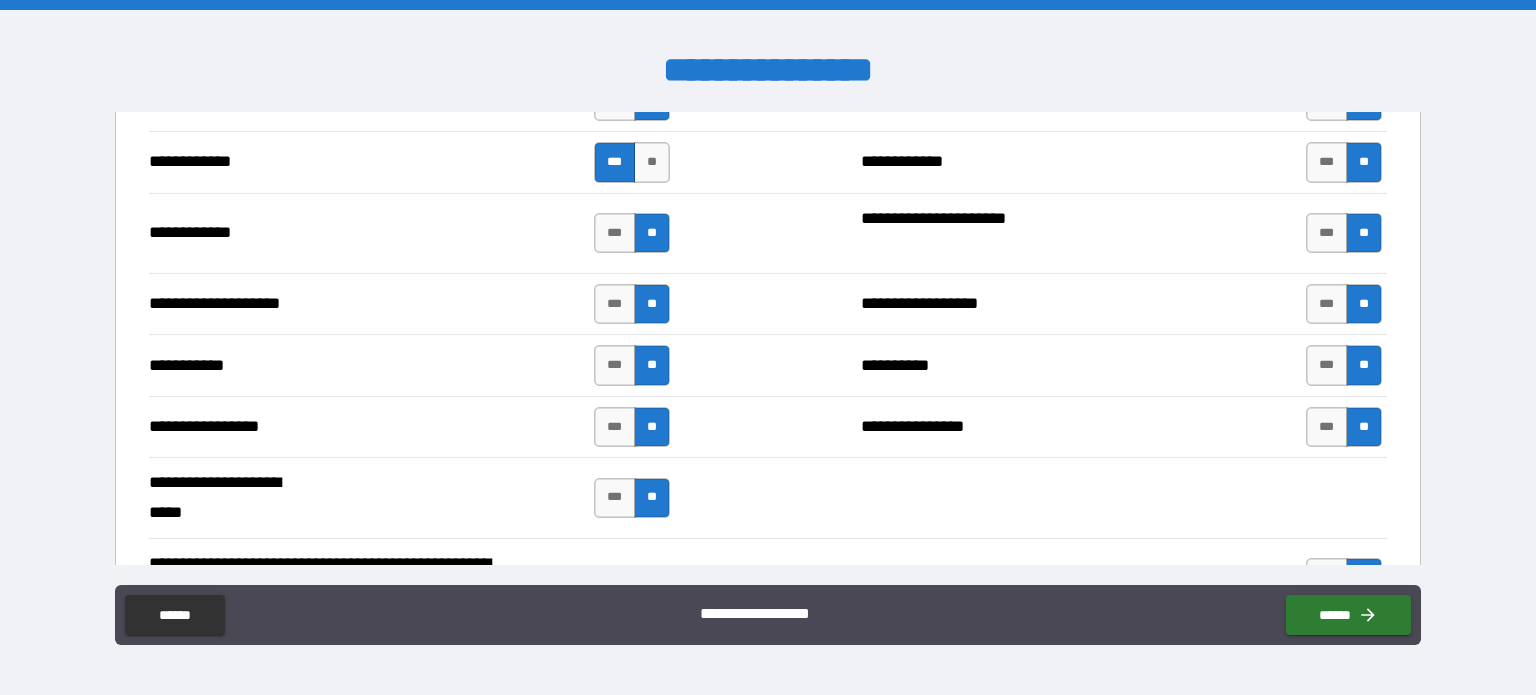 scroll, scrollTop: 4582, scrollLeft: 0, axis: vertical 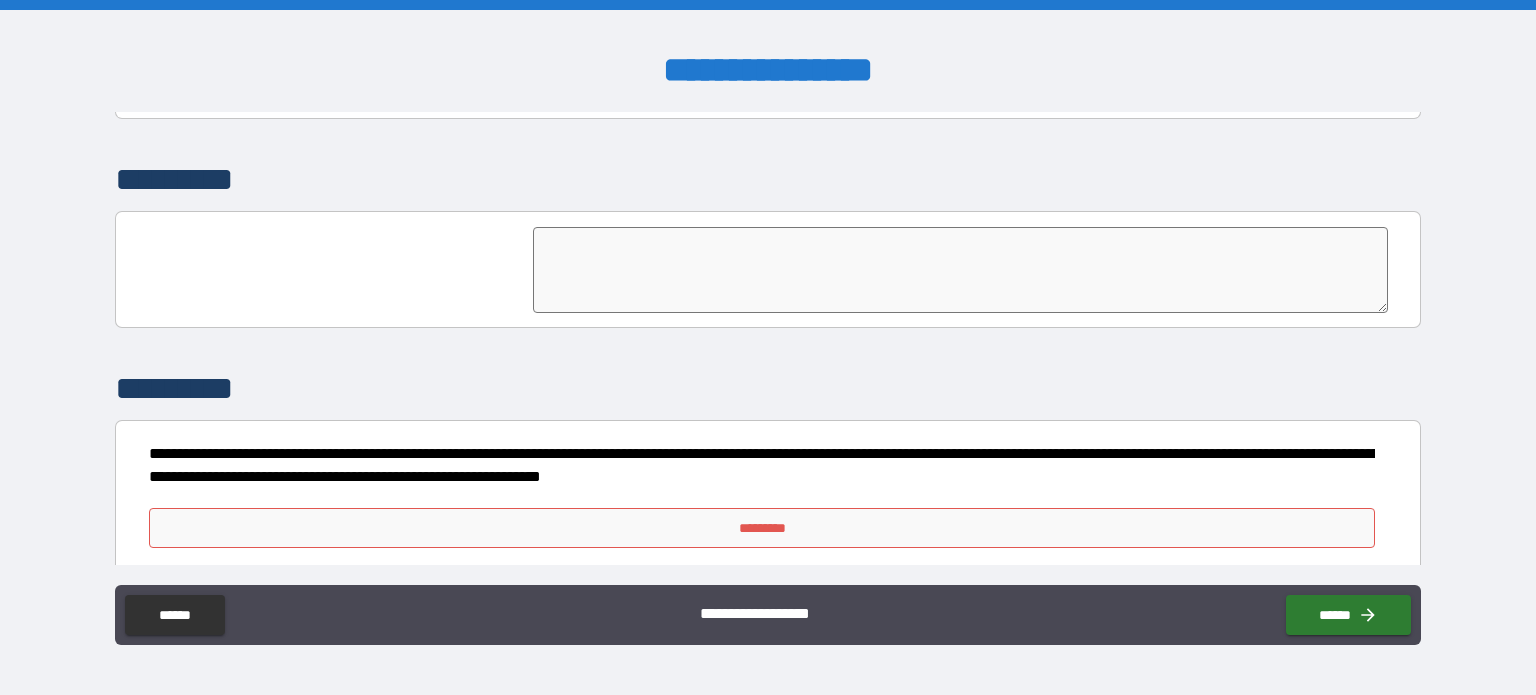 type on "**********" 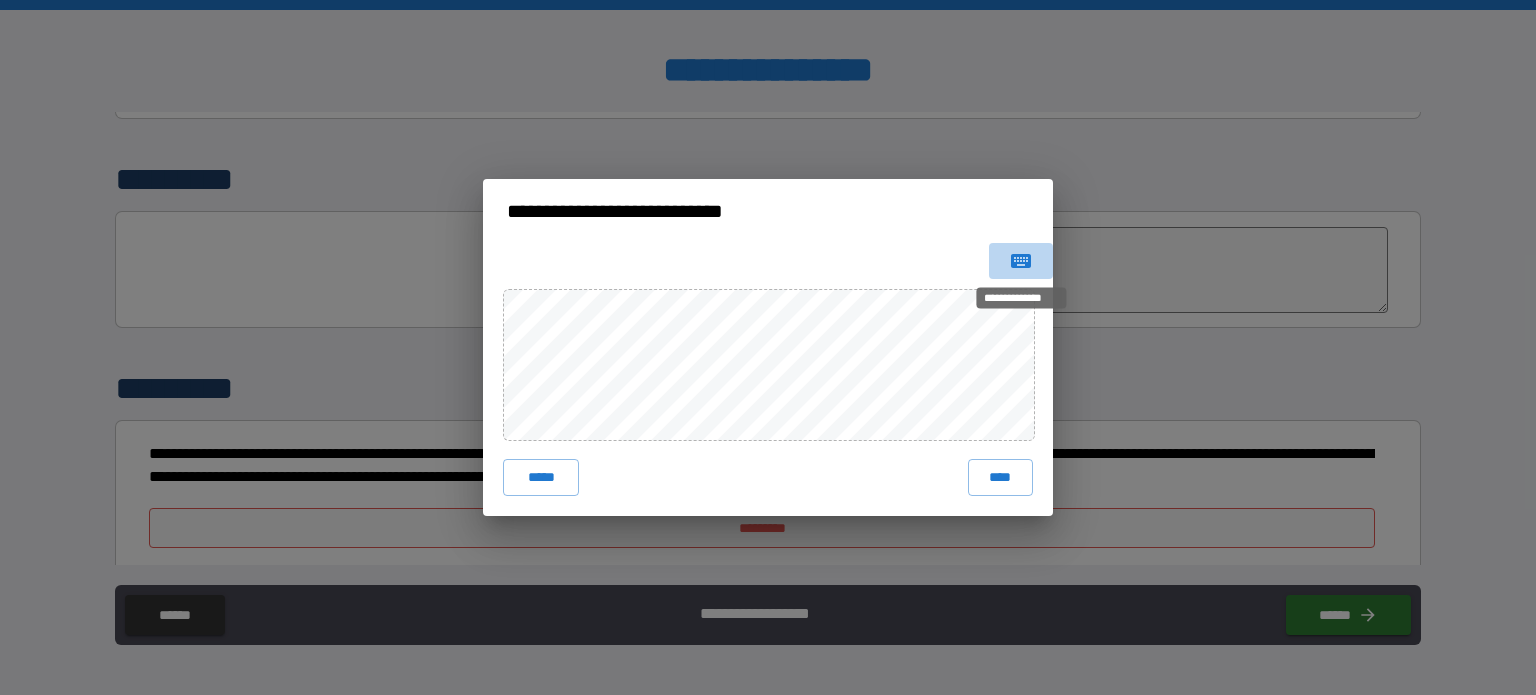 click 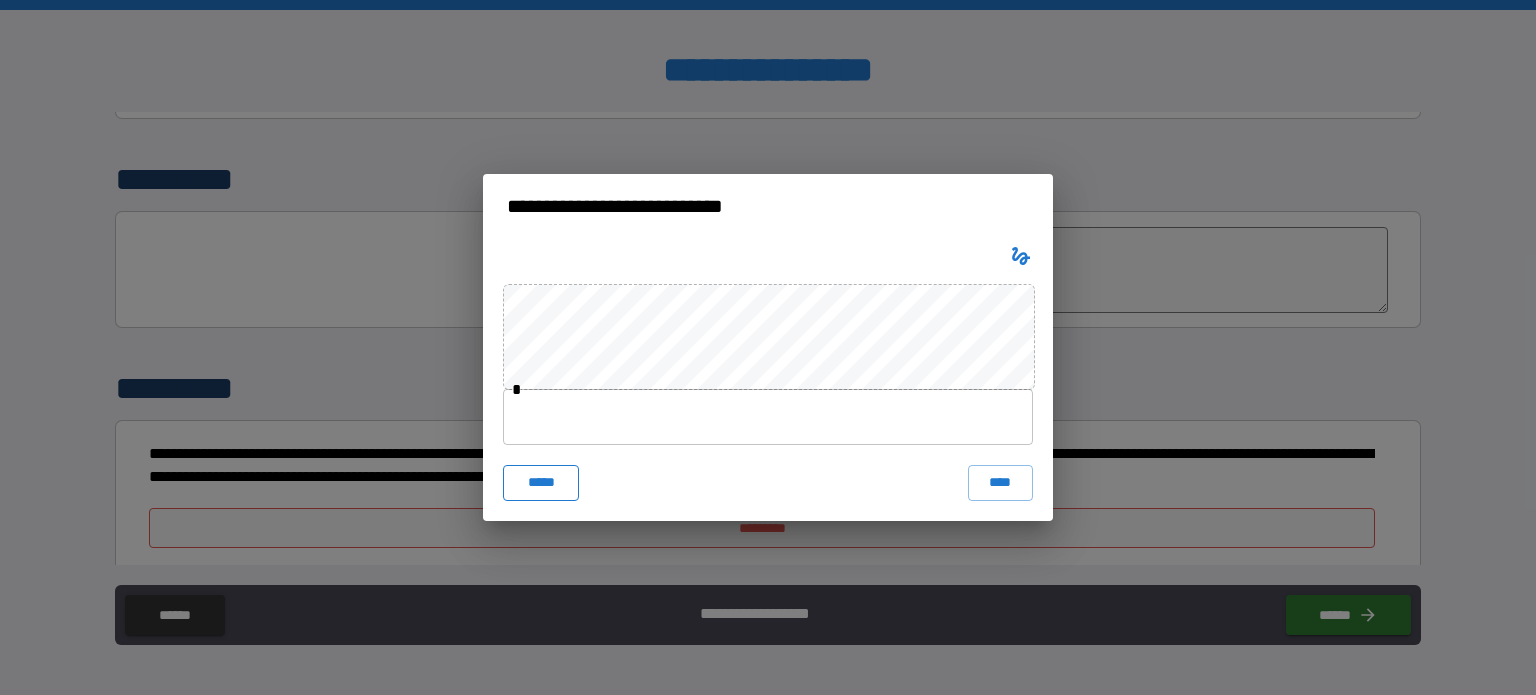 drag, startPoint x: 560, startPoint y: 481, endPoint x: 552, endPoint y: 466, distance: 17 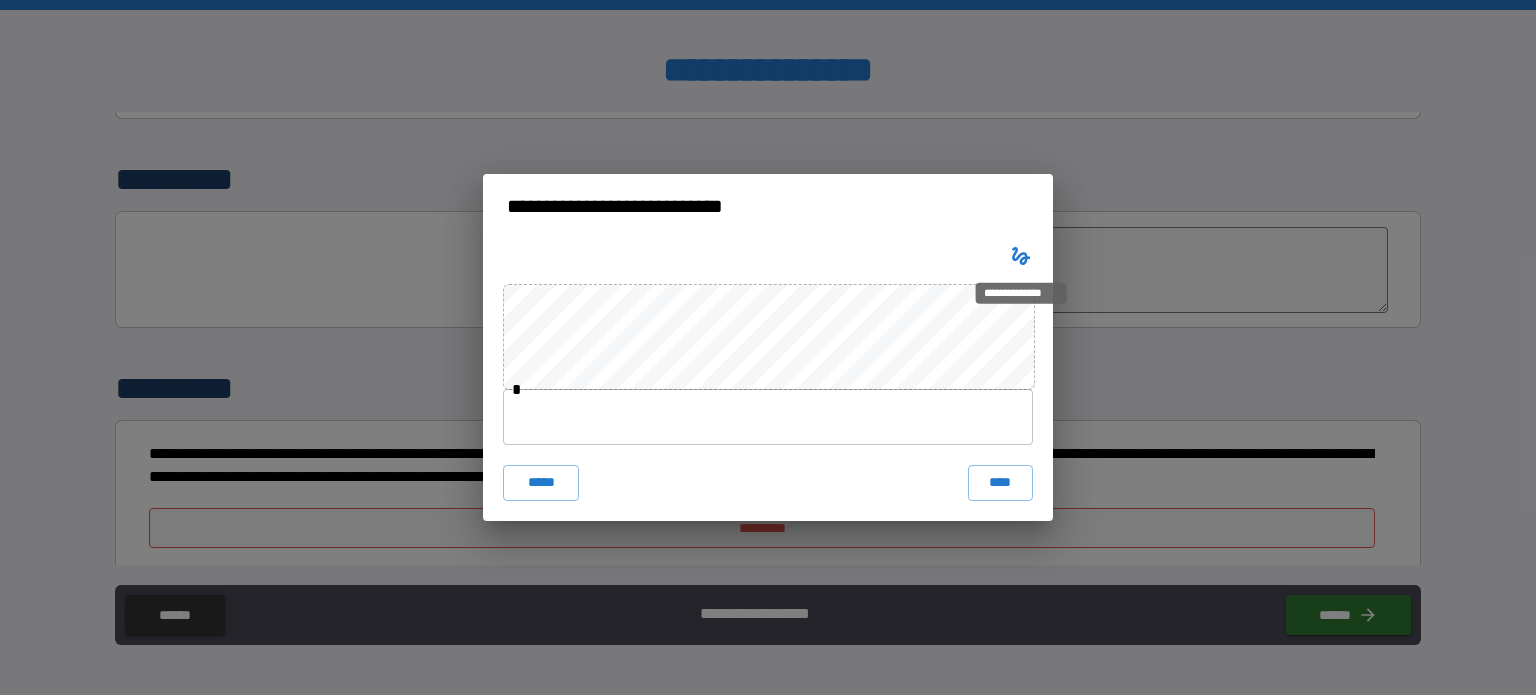 click 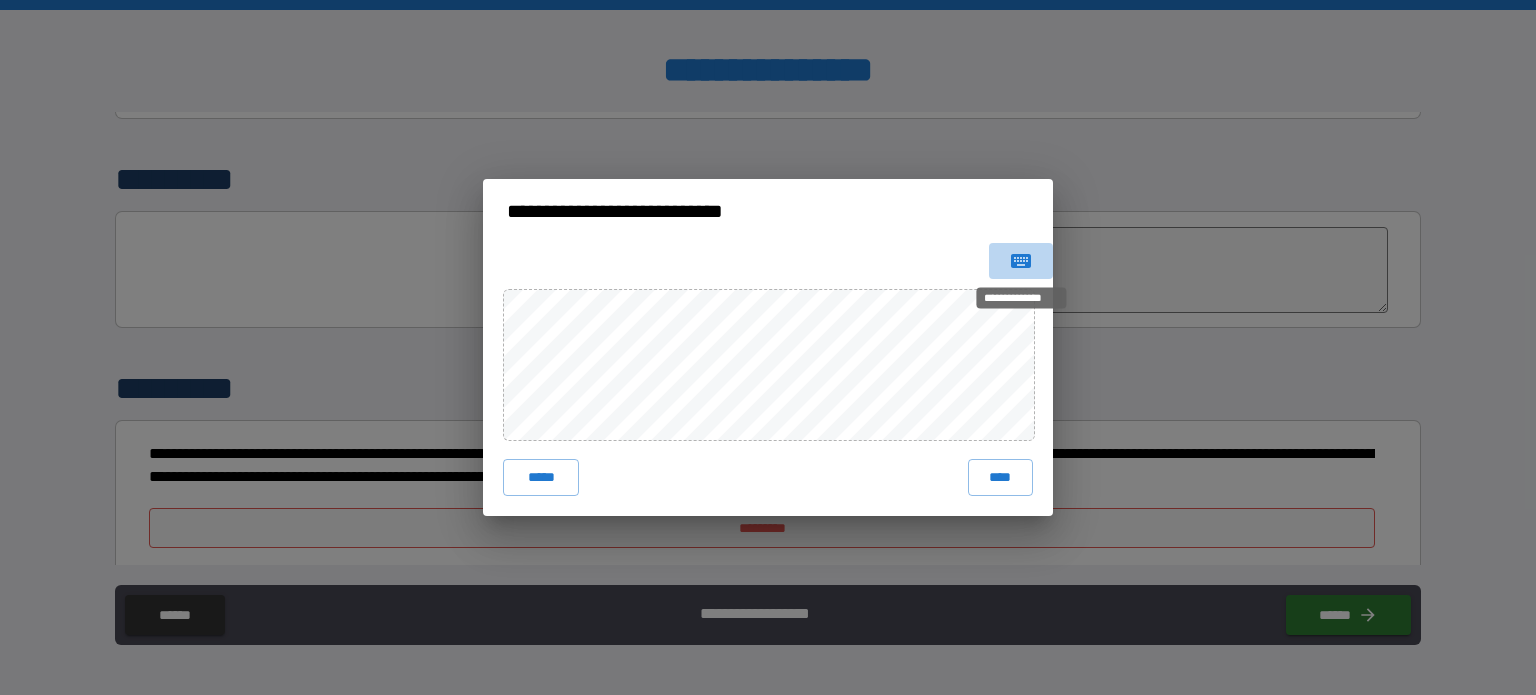 click 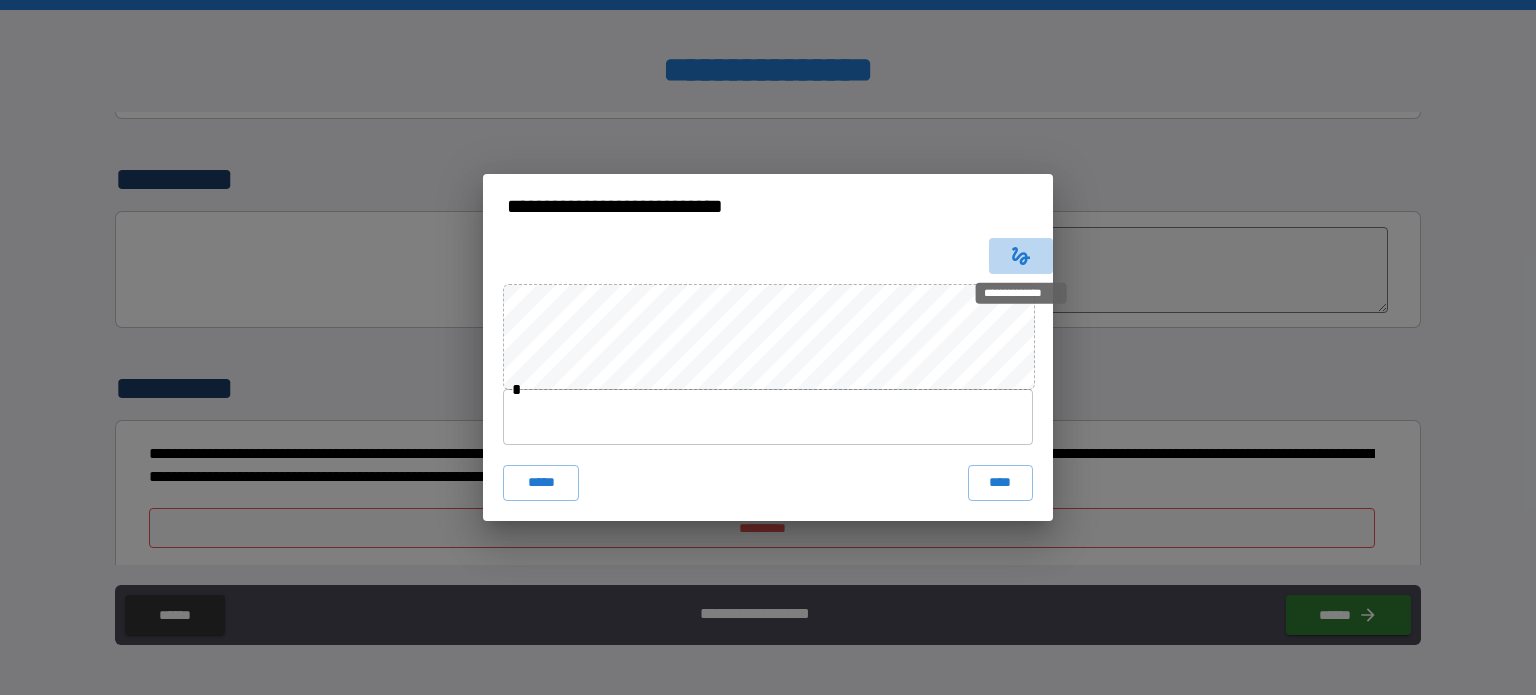 click 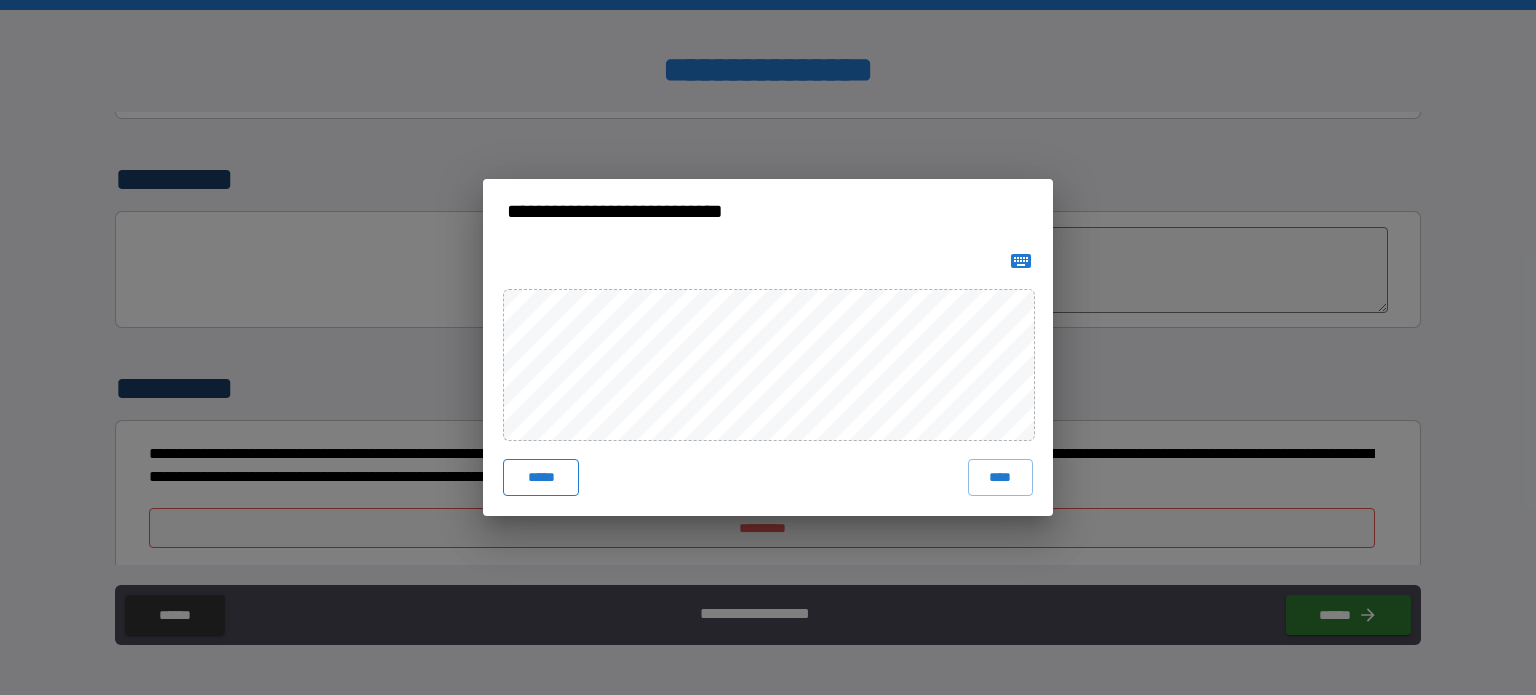 click on "*****" at bounding box center (541, 477) 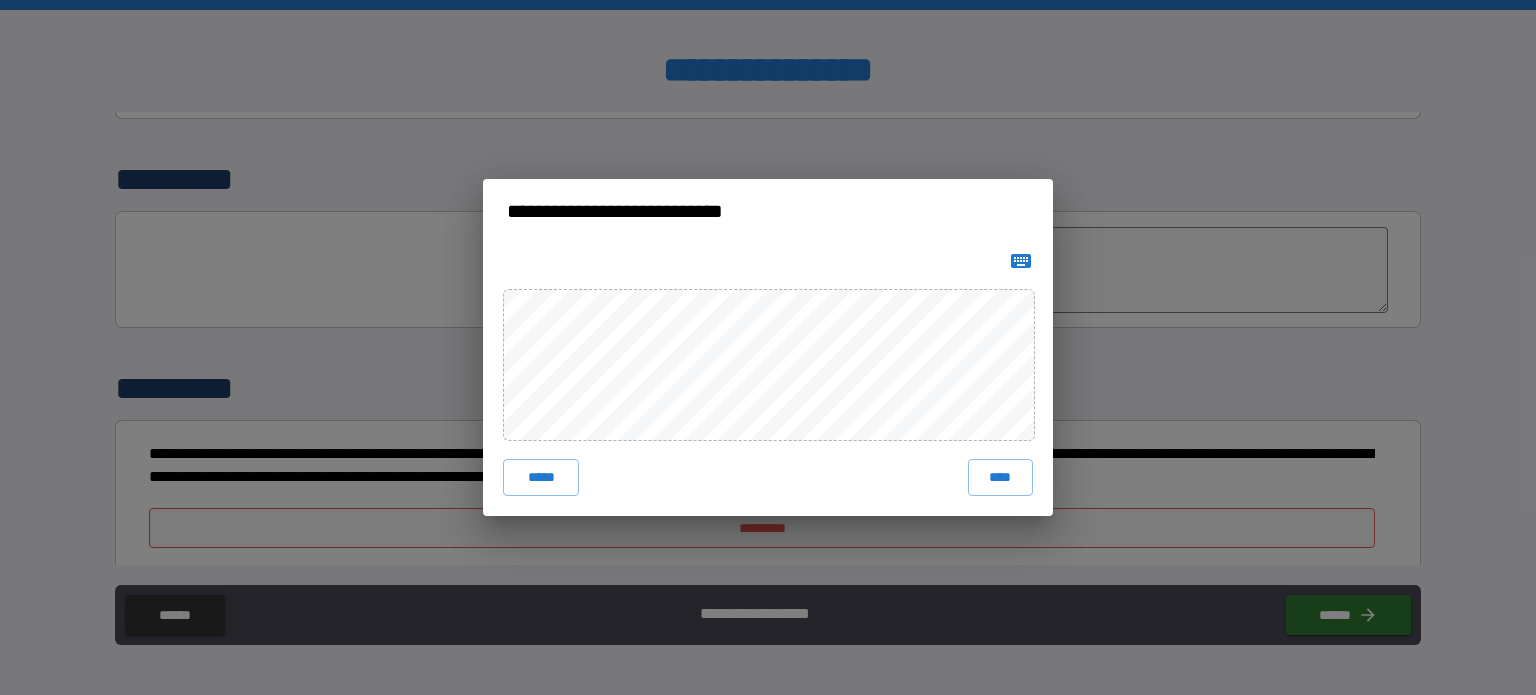 click on "**********" at bounding box center [768, 347] 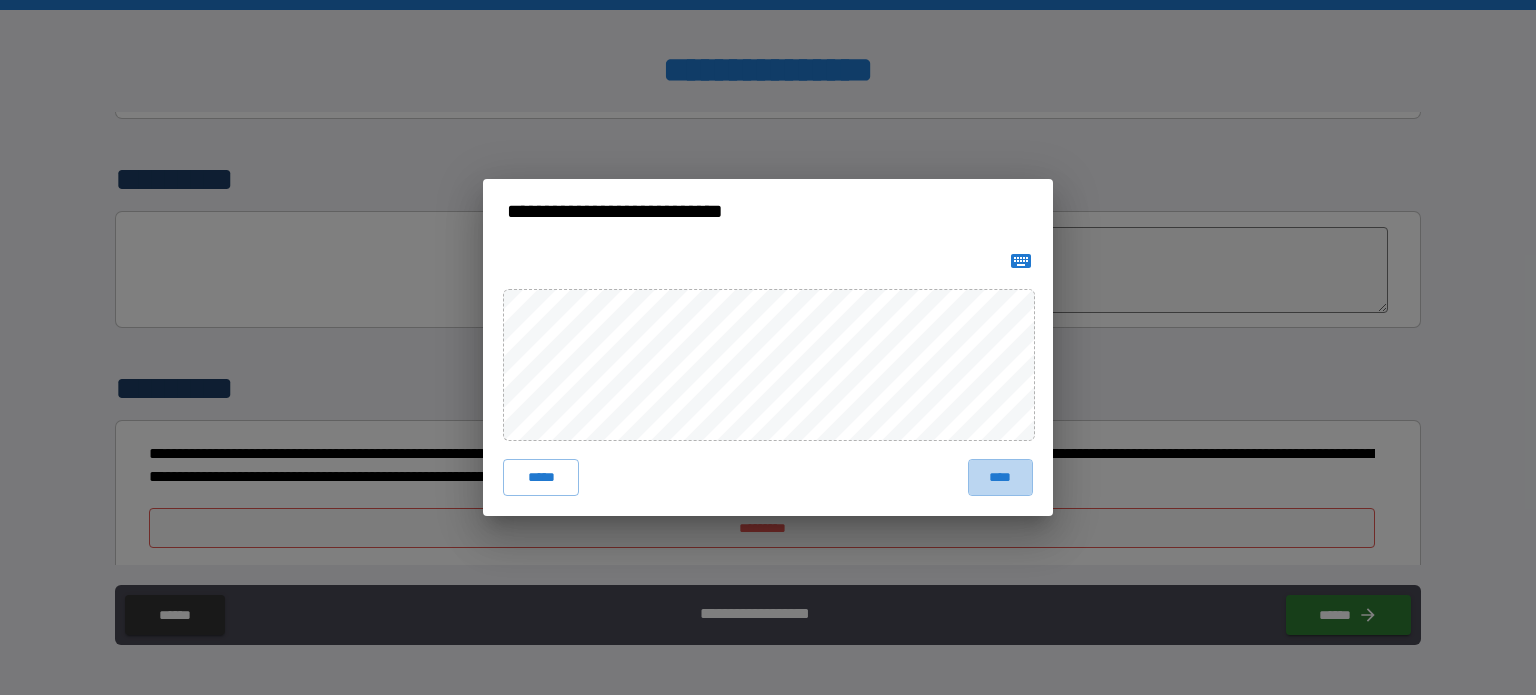 click on "****" at bounding box center (1000, 477) 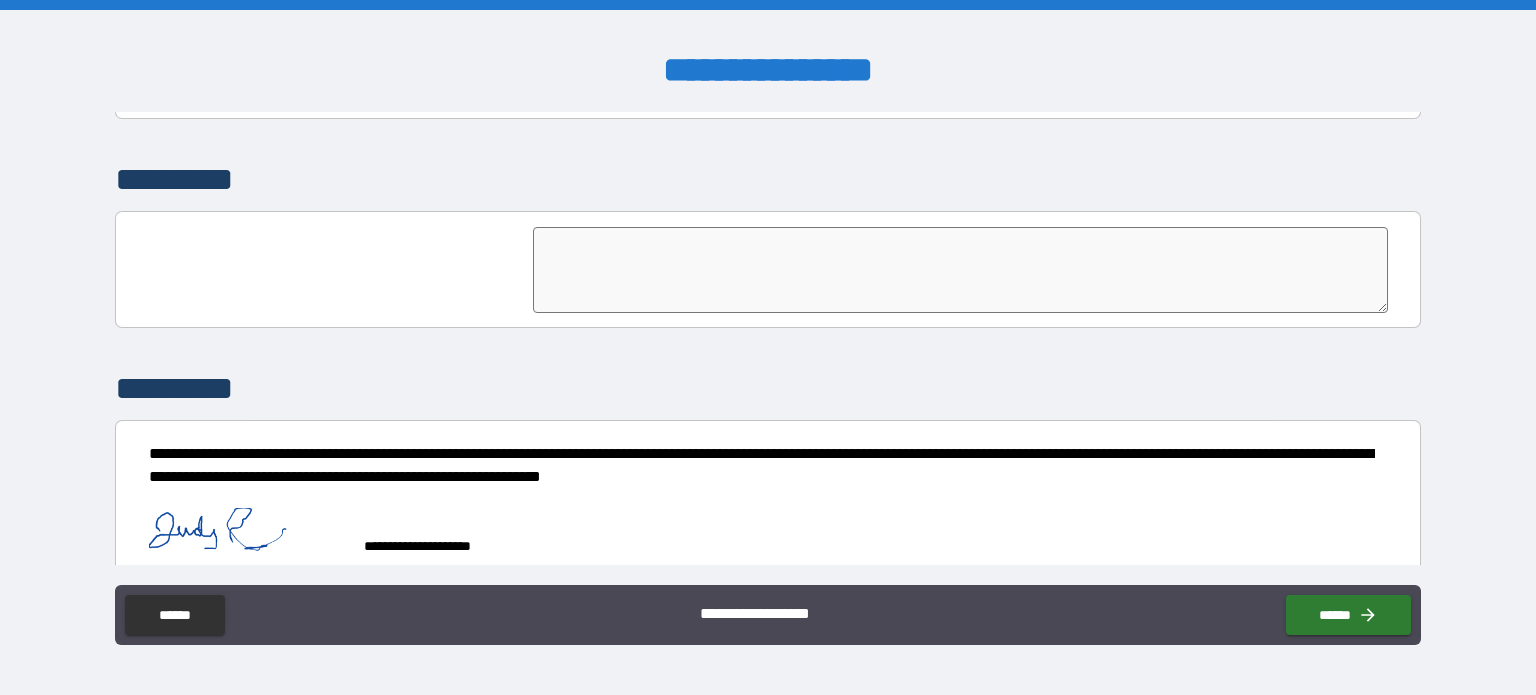 scroll, scrollTop: 4599, scrollLeft: 0, axis: vertical 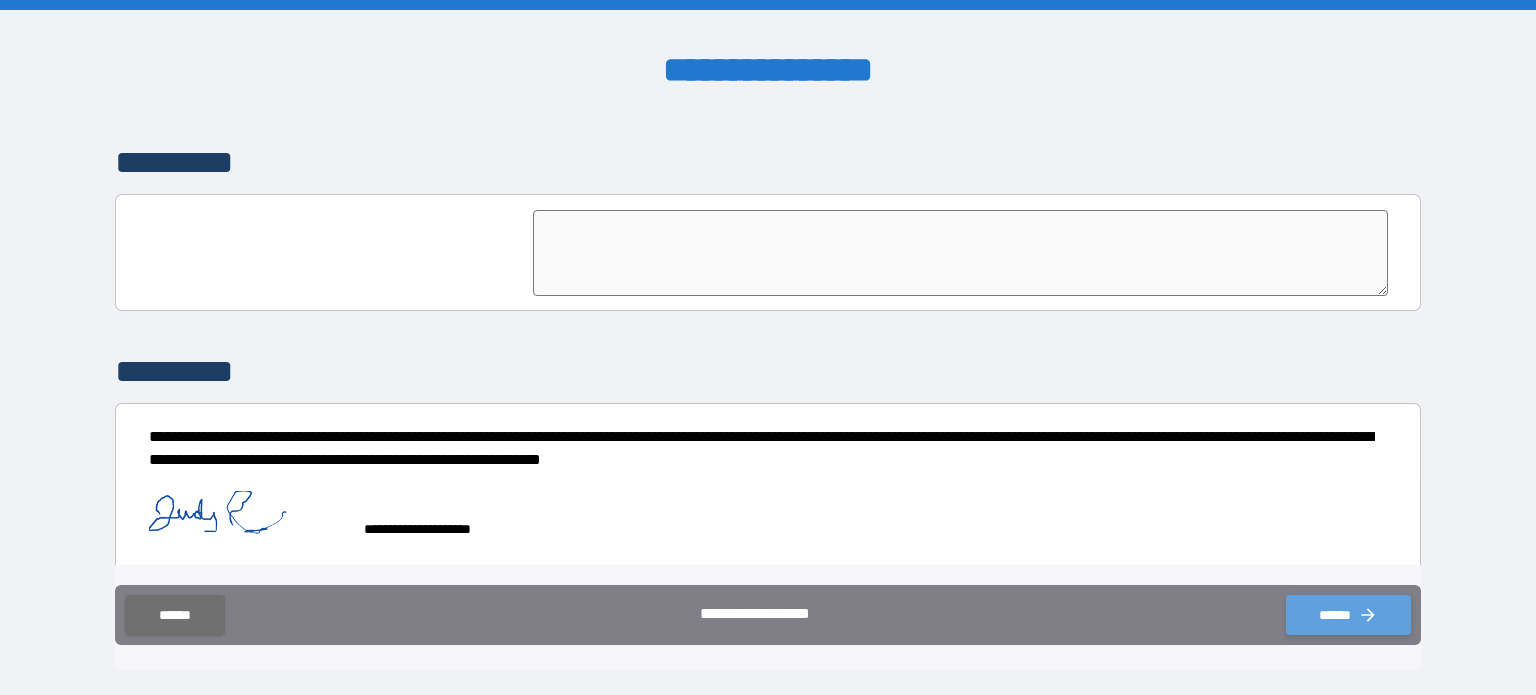 click on "******" at bounding box center [1348, 615] 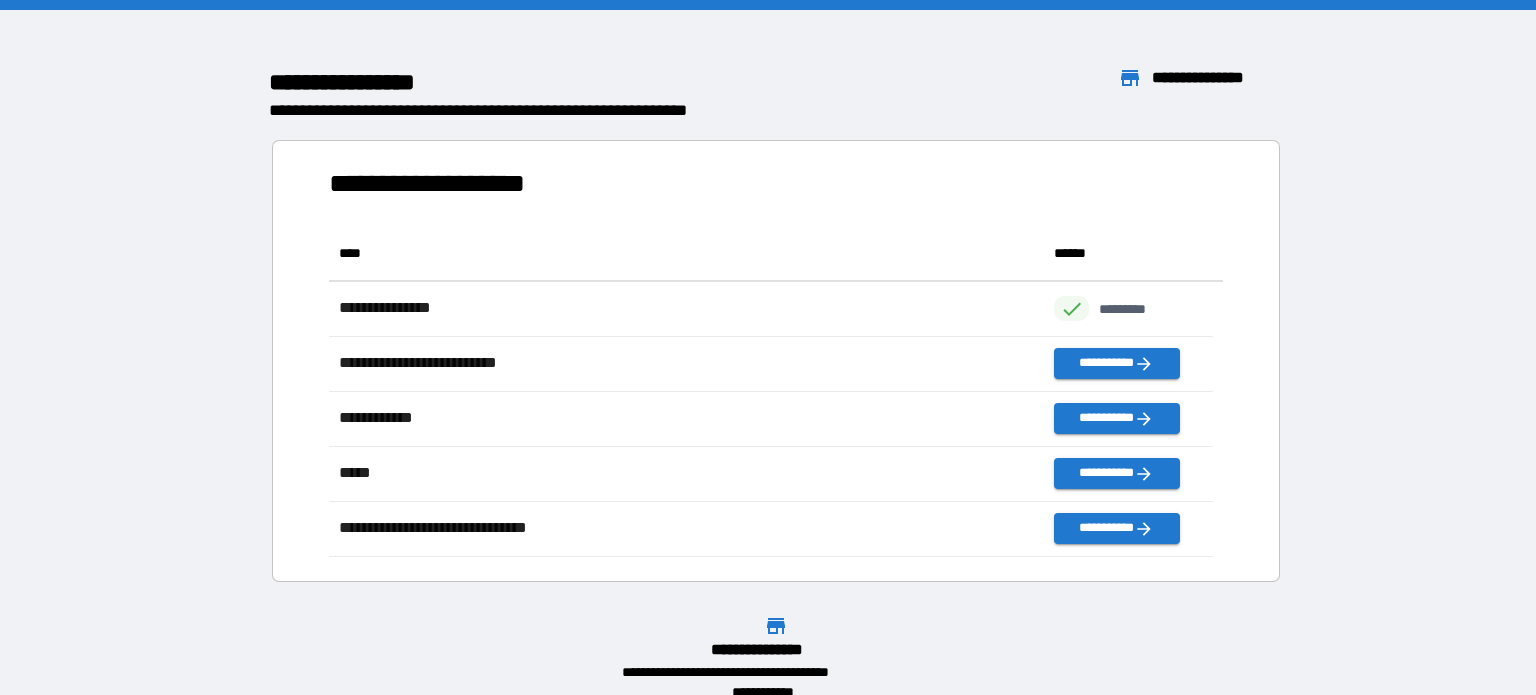 scroll, scrollTop: 16, scrollLeft: 16, axis: both 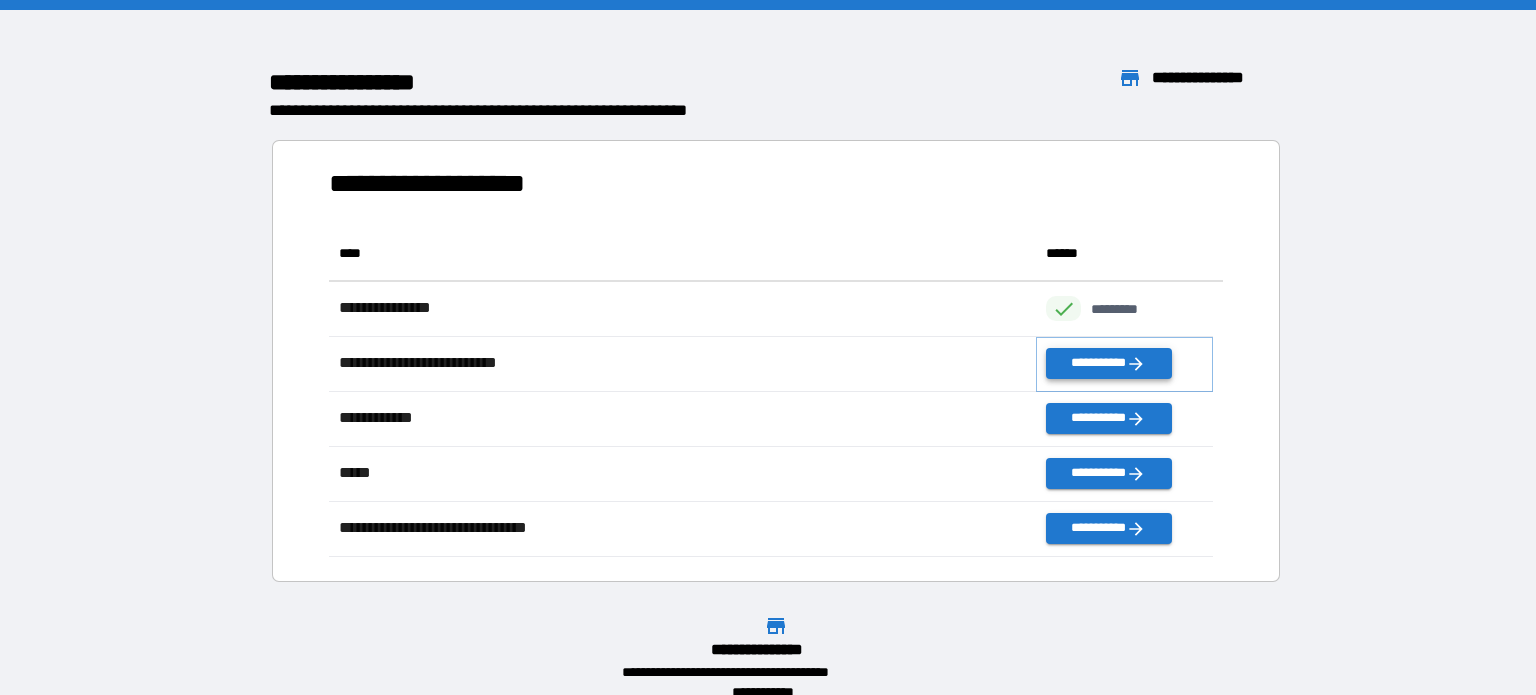 click on "**********" at bounding box center (1108, 363) 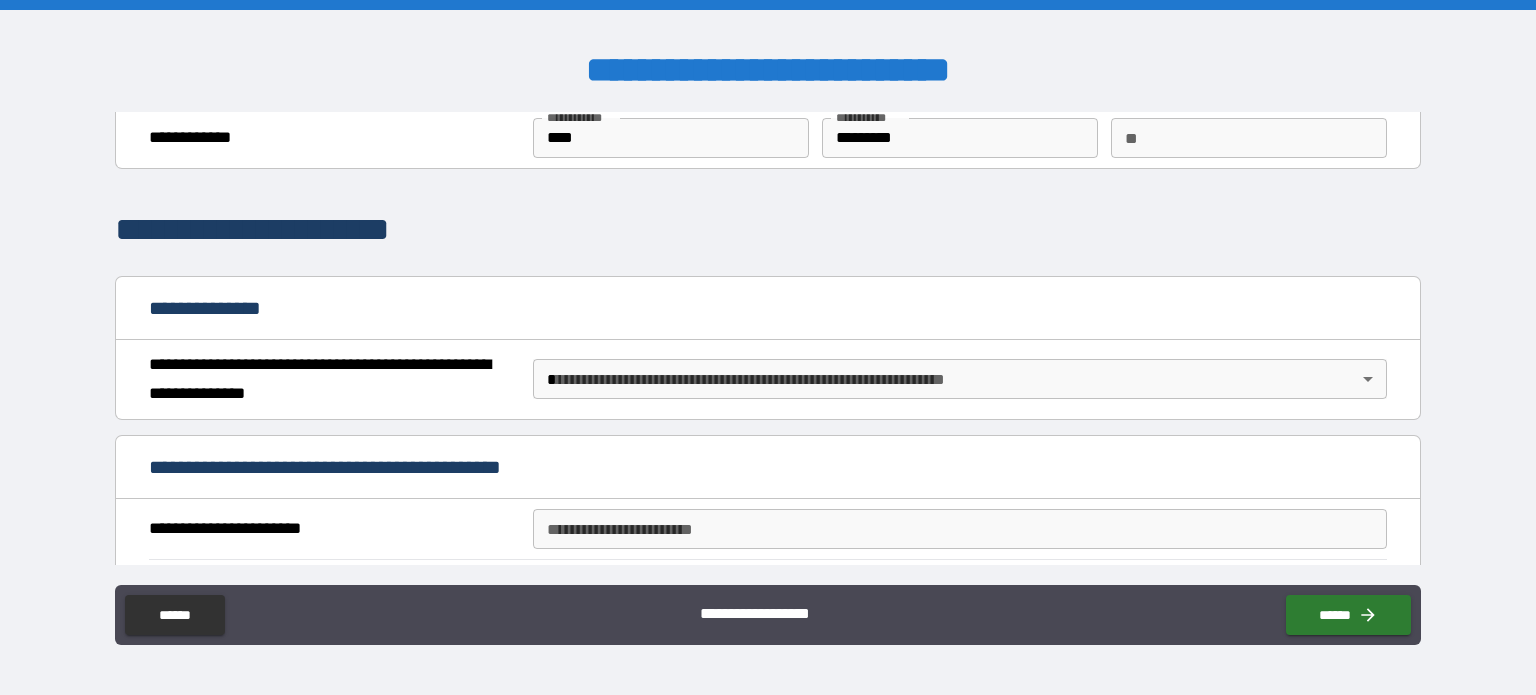 scroll, scrollTop: 100, scrollLeft: 0, axis: vertical 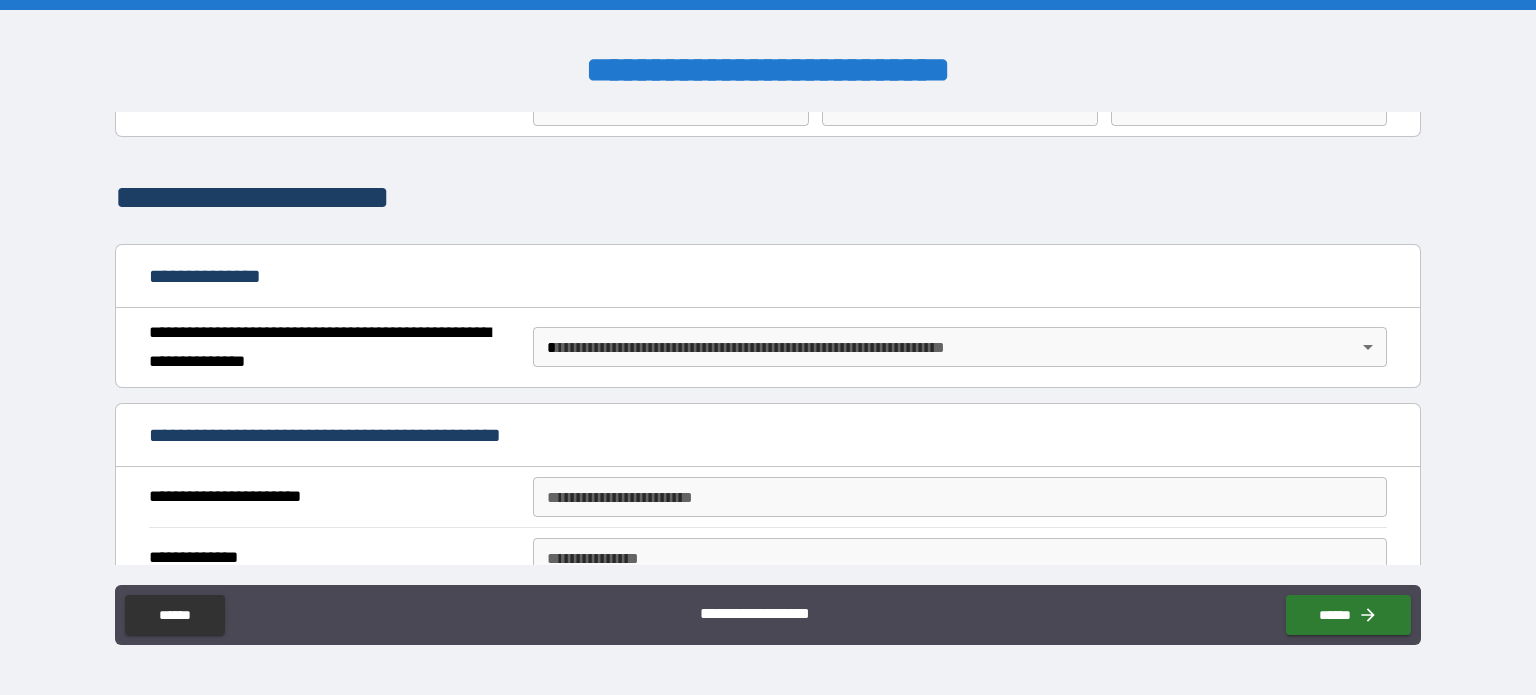 click on "**********" at bounding box center (768, 347) 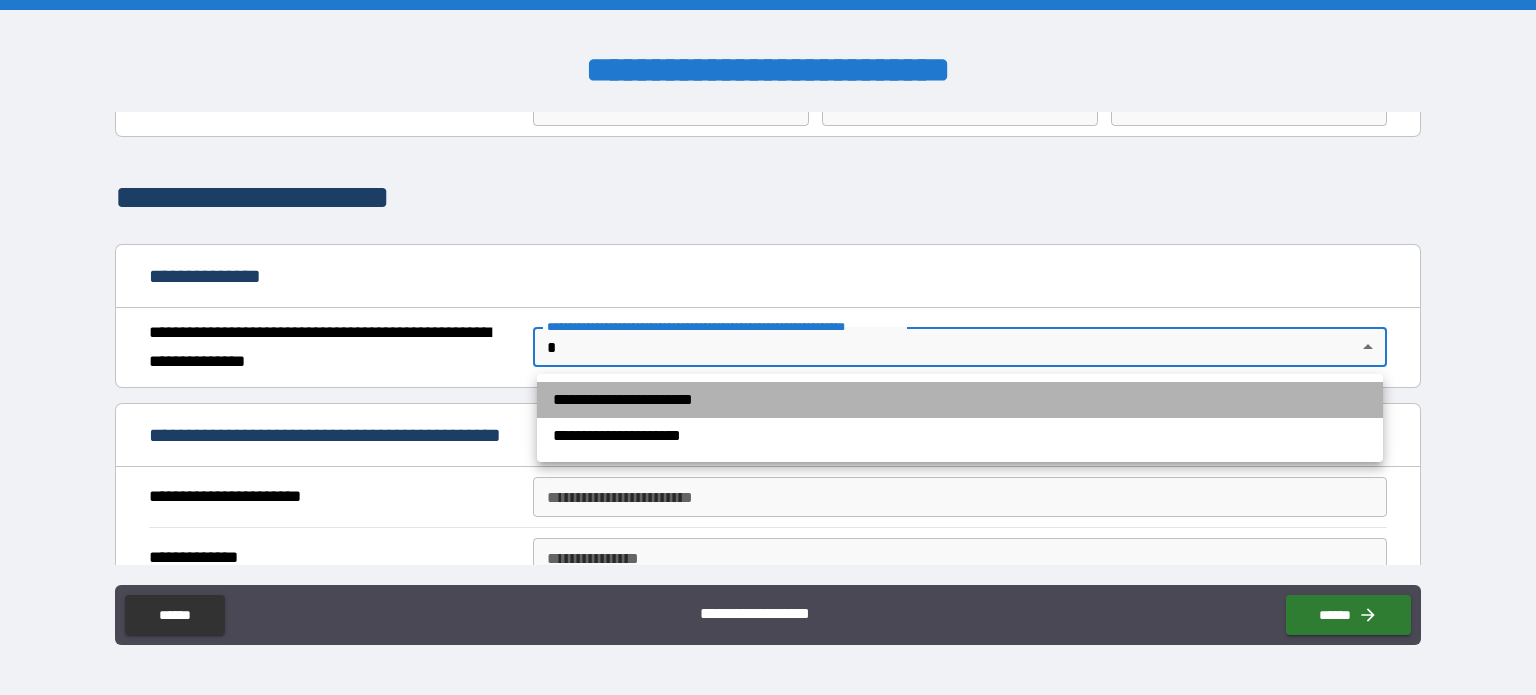 click on "**********" at bounding box center (960, 400) 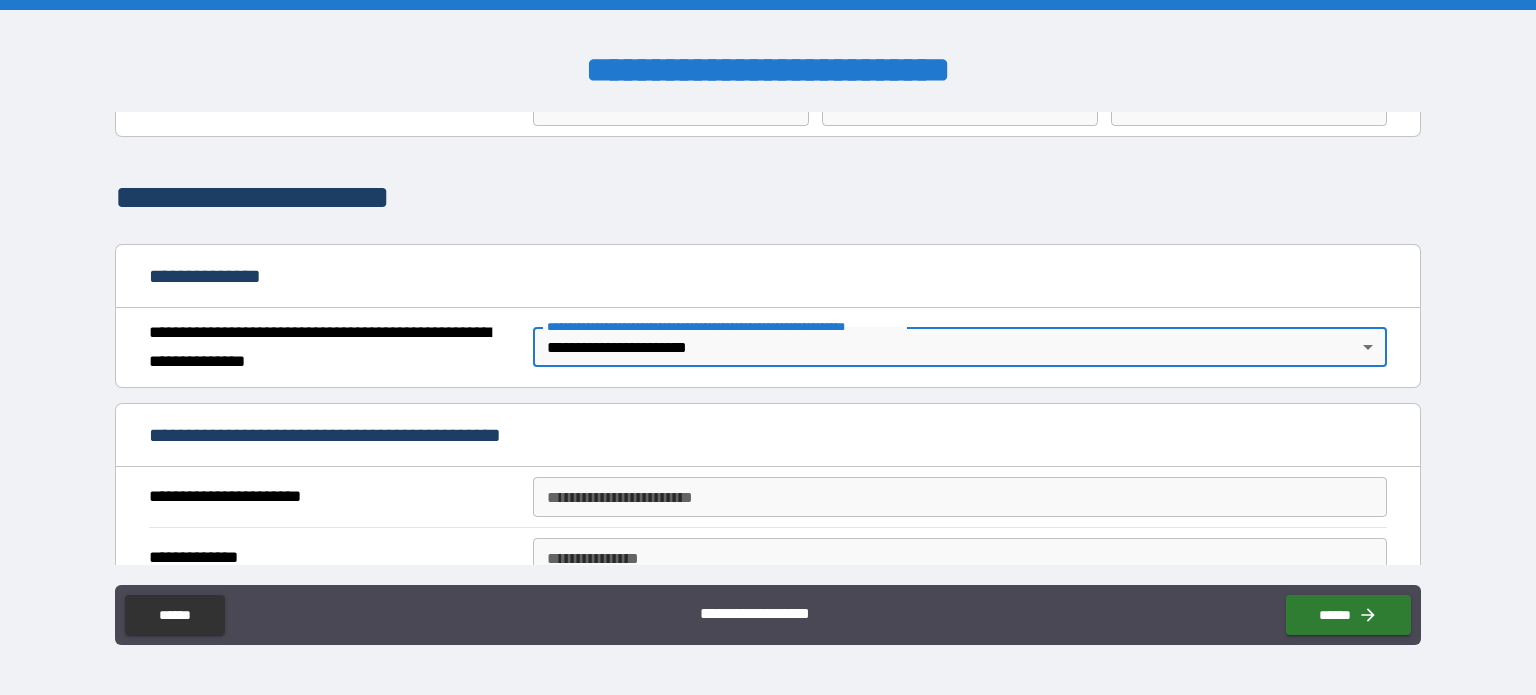 scroll, scrollTop: 200, scrollLeft: 0, axis: vertical 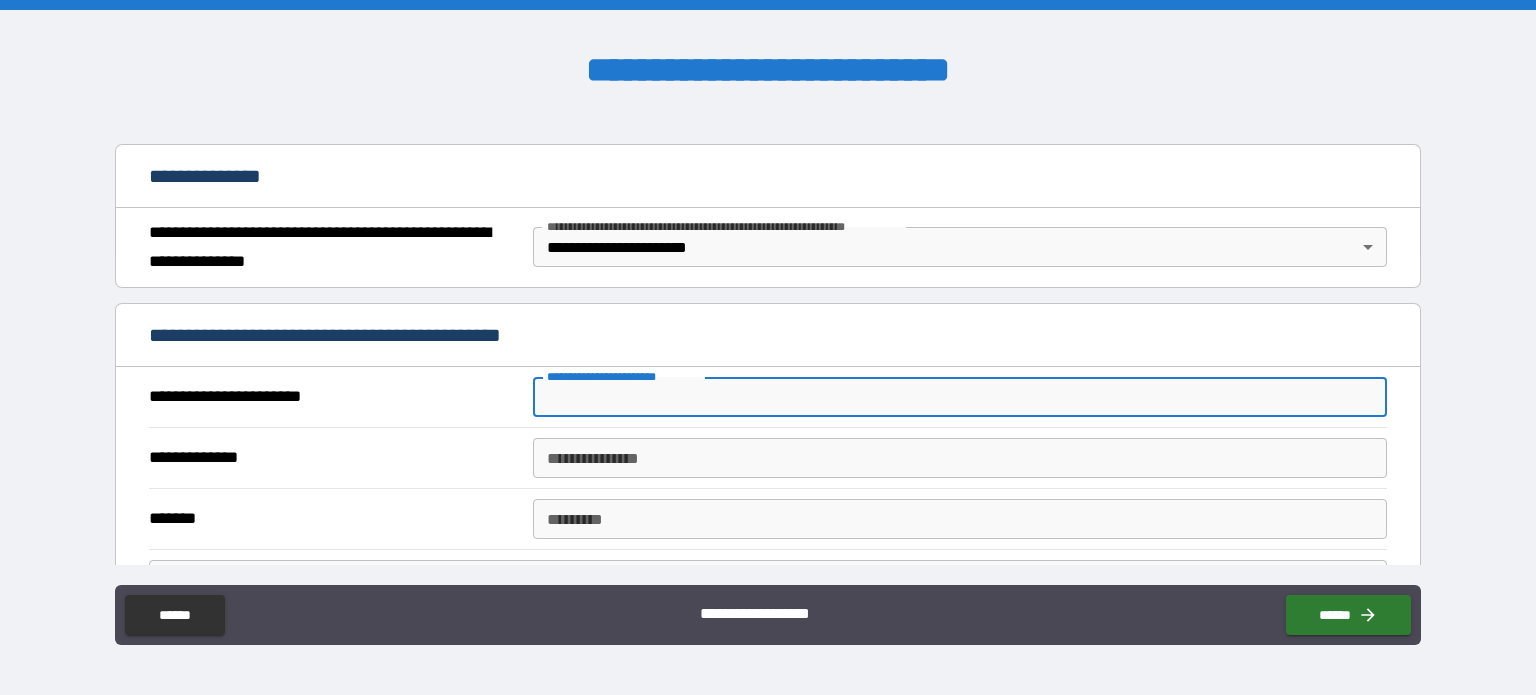 click on "**********" at bounding box center (960, 397) 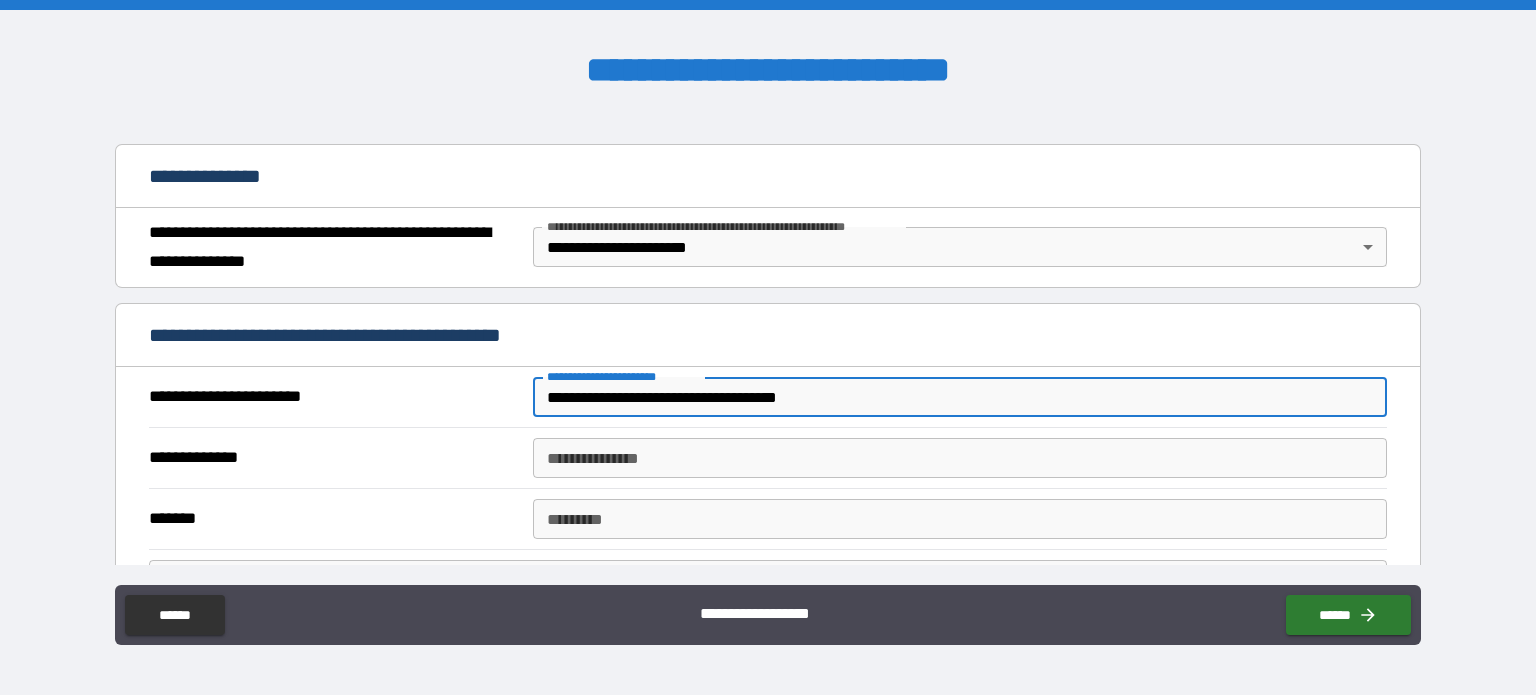 drag, startPoint x: 710, startPoint y: 394, endPoint x: 836, endPoint y: 395, distance: 126.00397 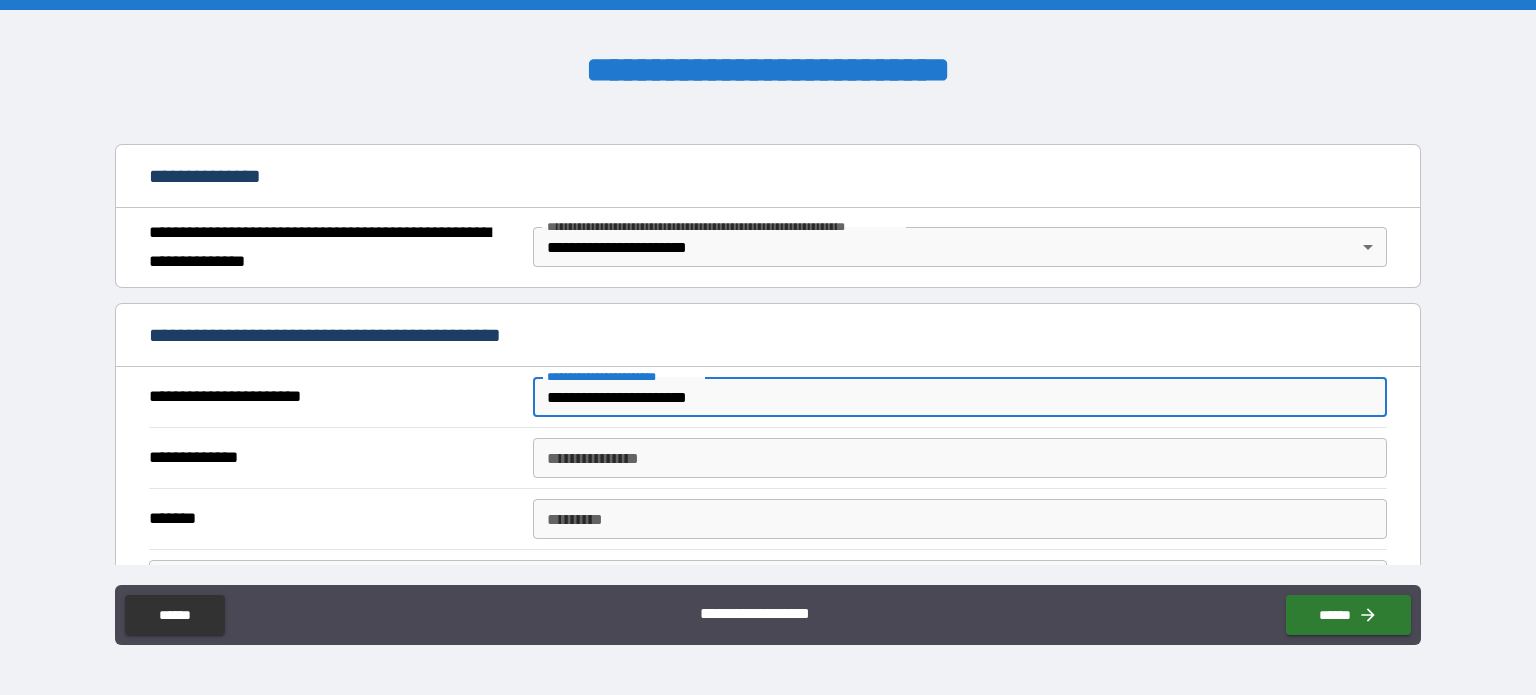 type on "**********" 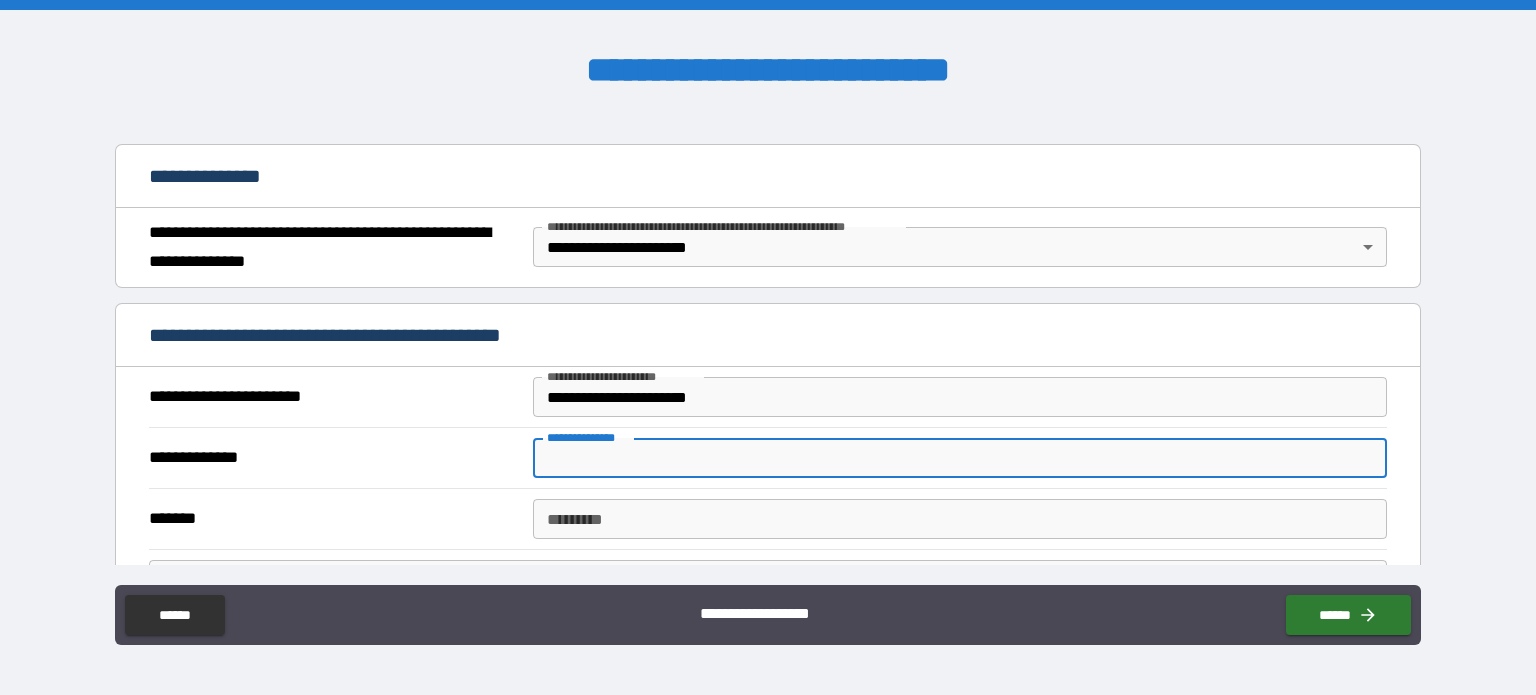 click on "**********" at bounding box center (960, 458) 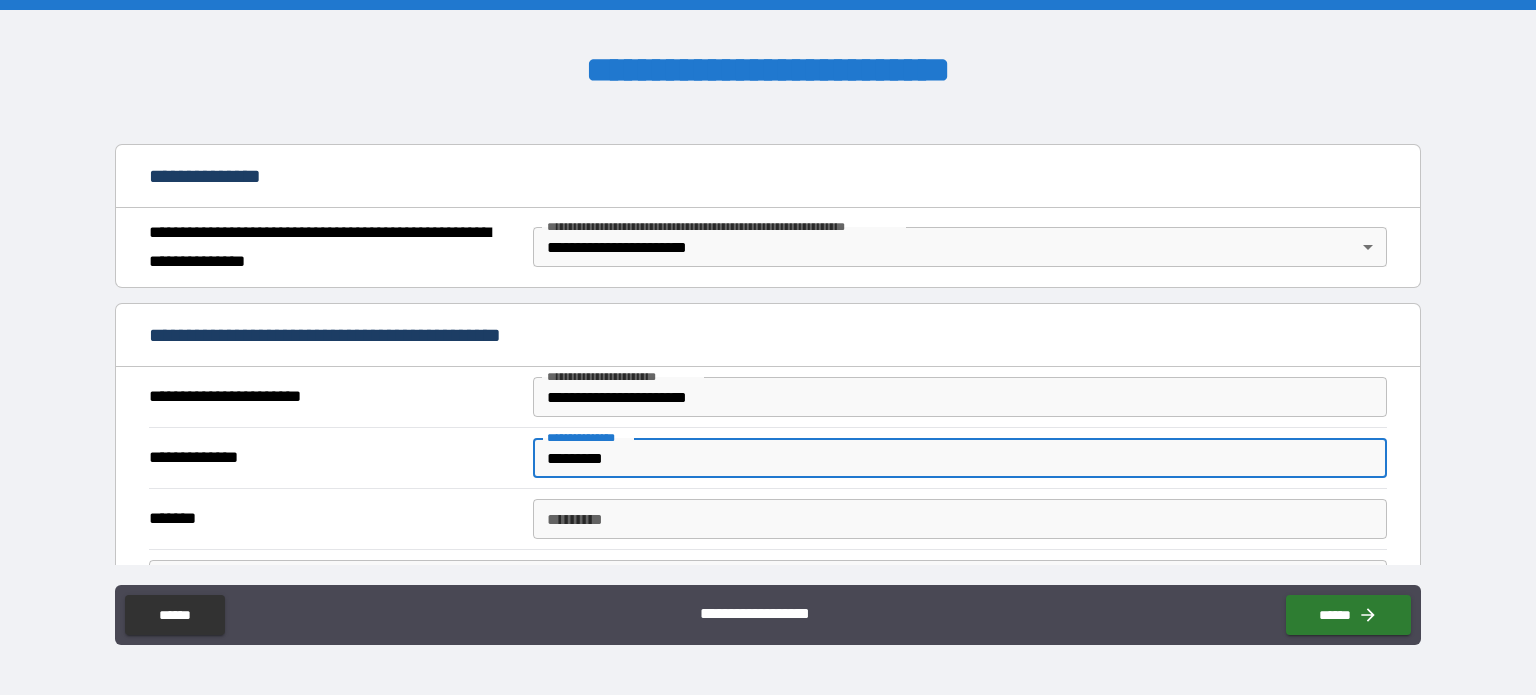 type on "*********" 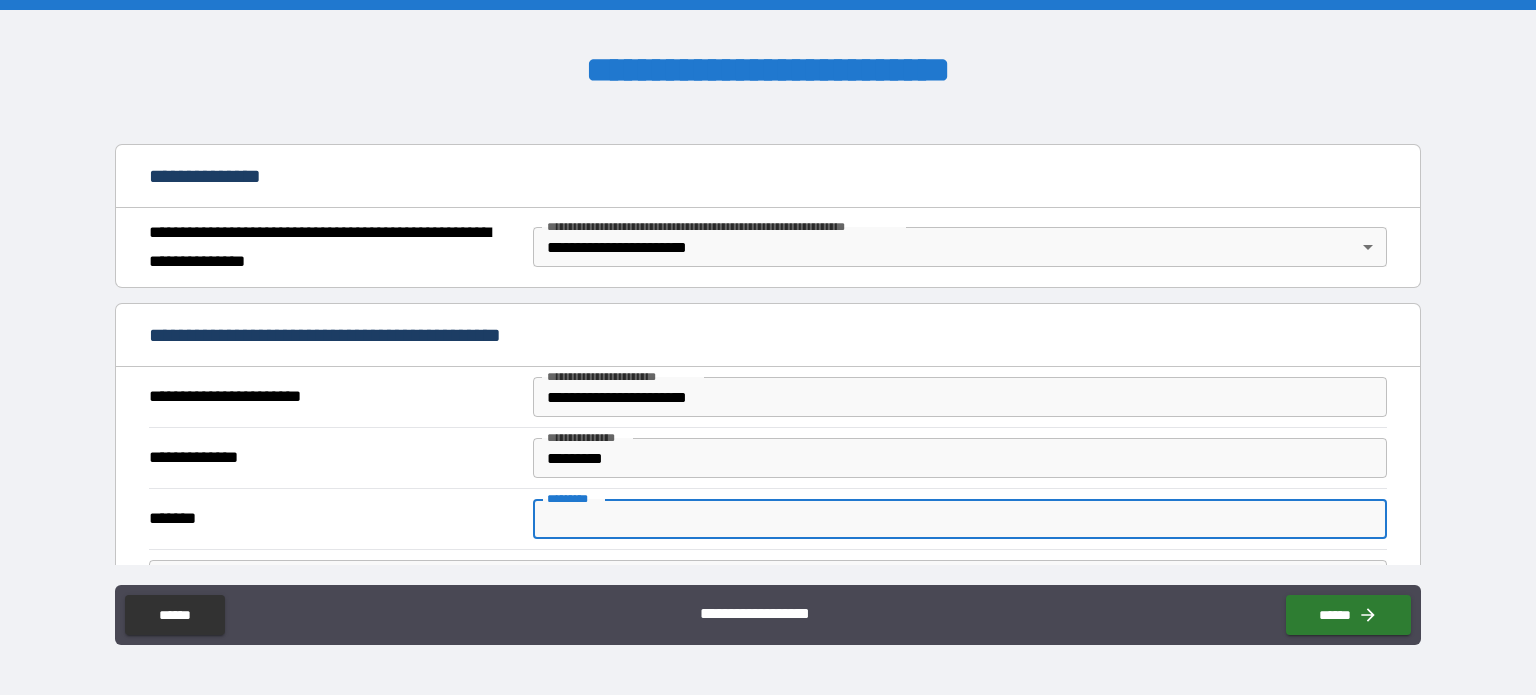 click on "*******   *" at bounding box center [960, 519] 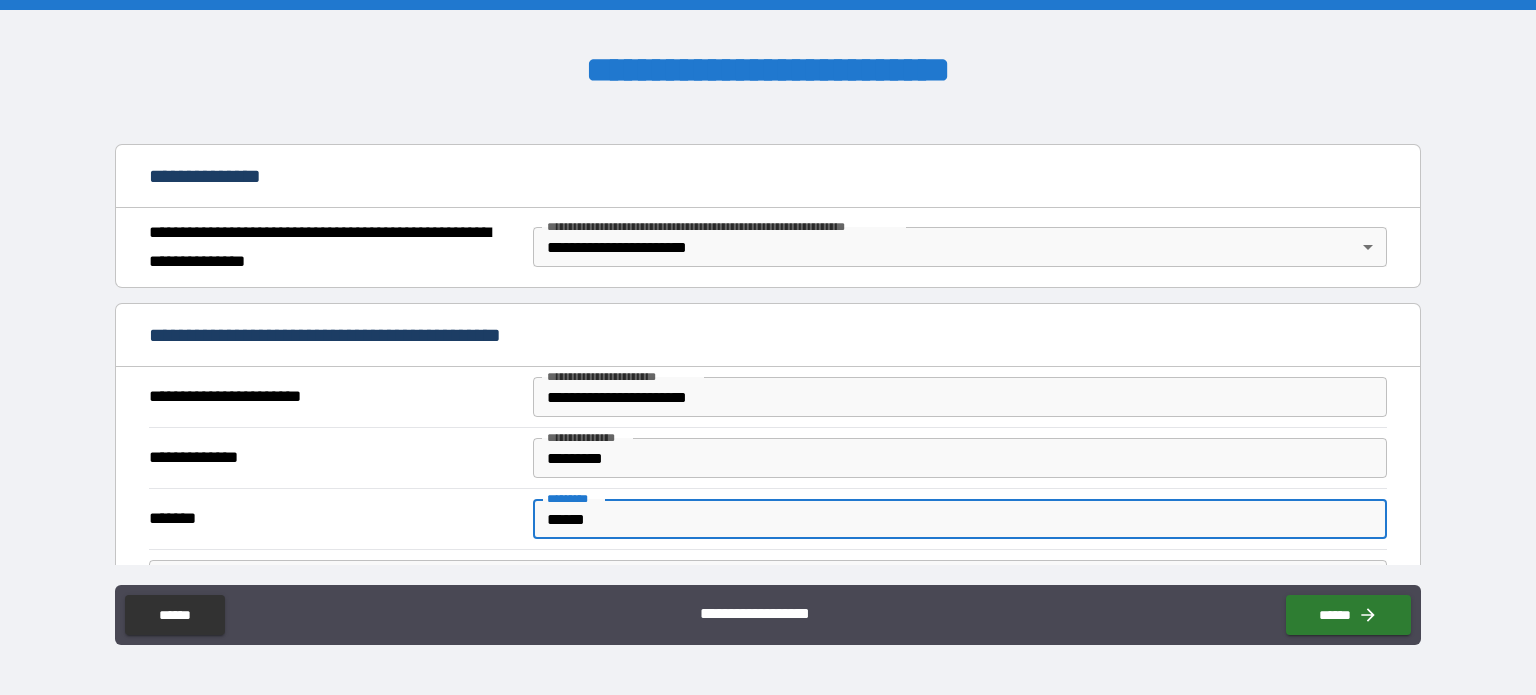scroll, scrollTop: 300, scrollLeft: 0, axis: vertical 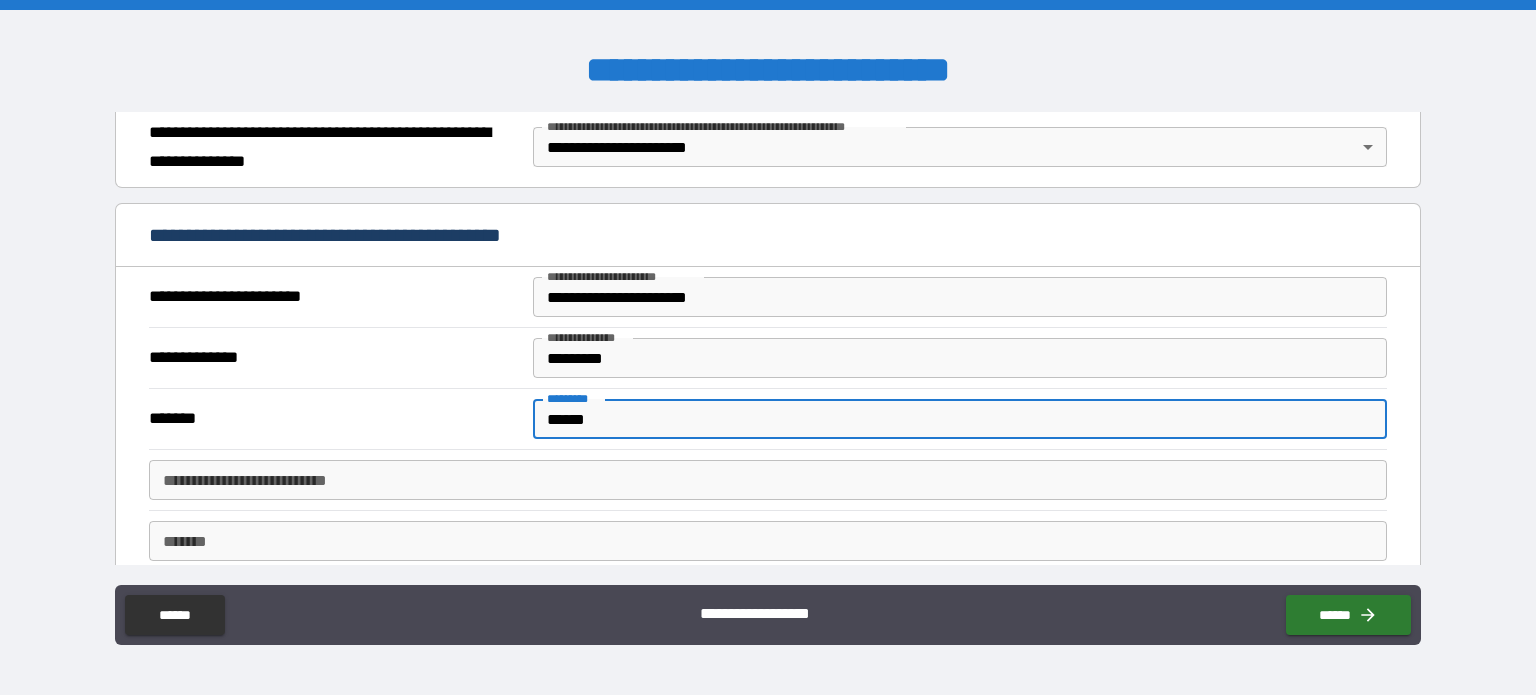 type on "******" 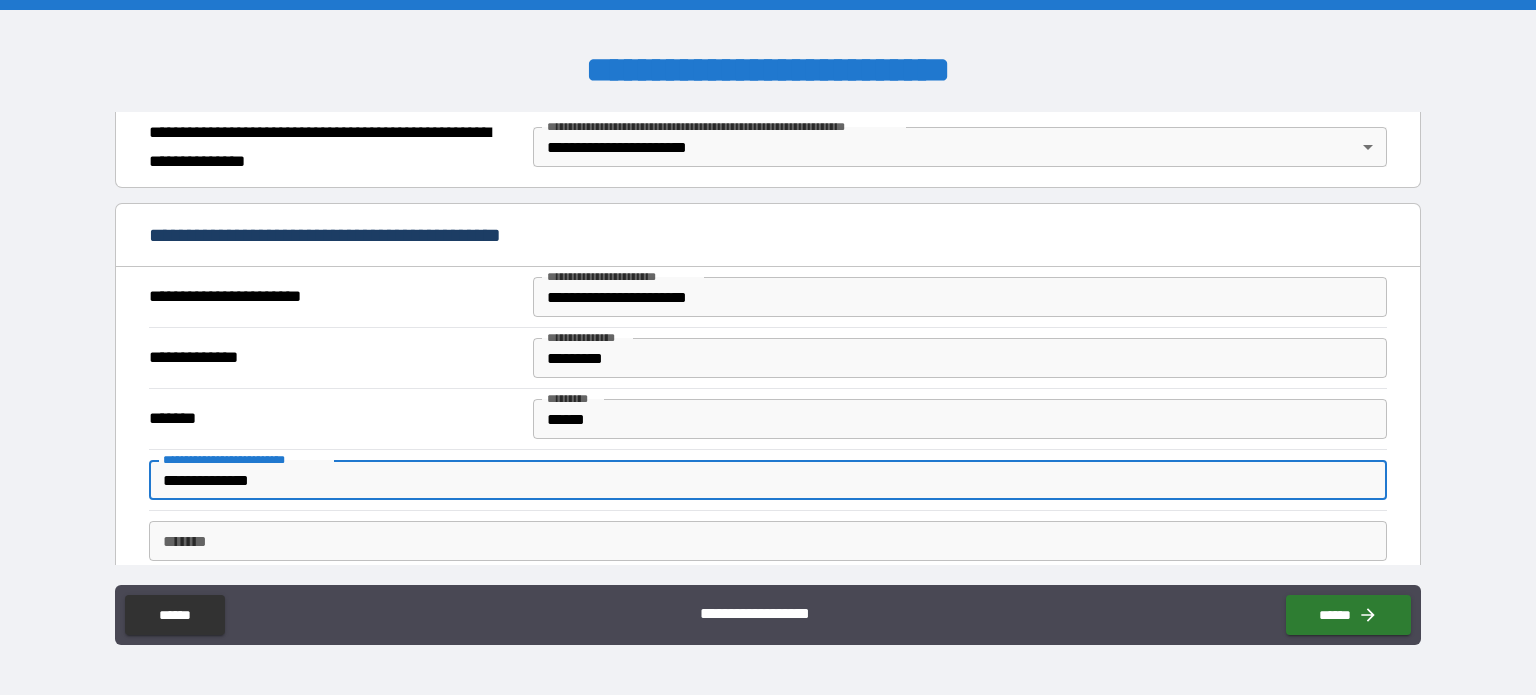 type on "**********" 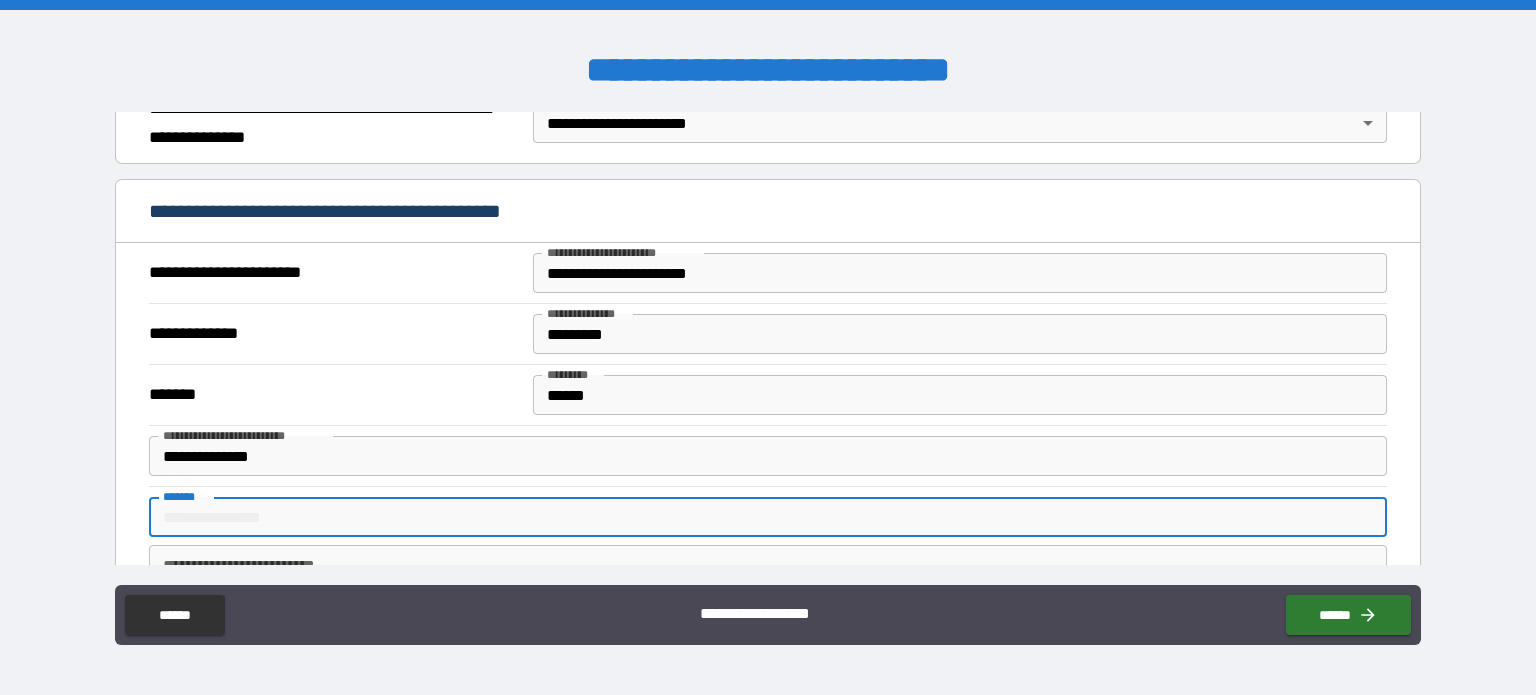 scroll, scrollTop: 400, scrollLeft: 0, axis: vertical 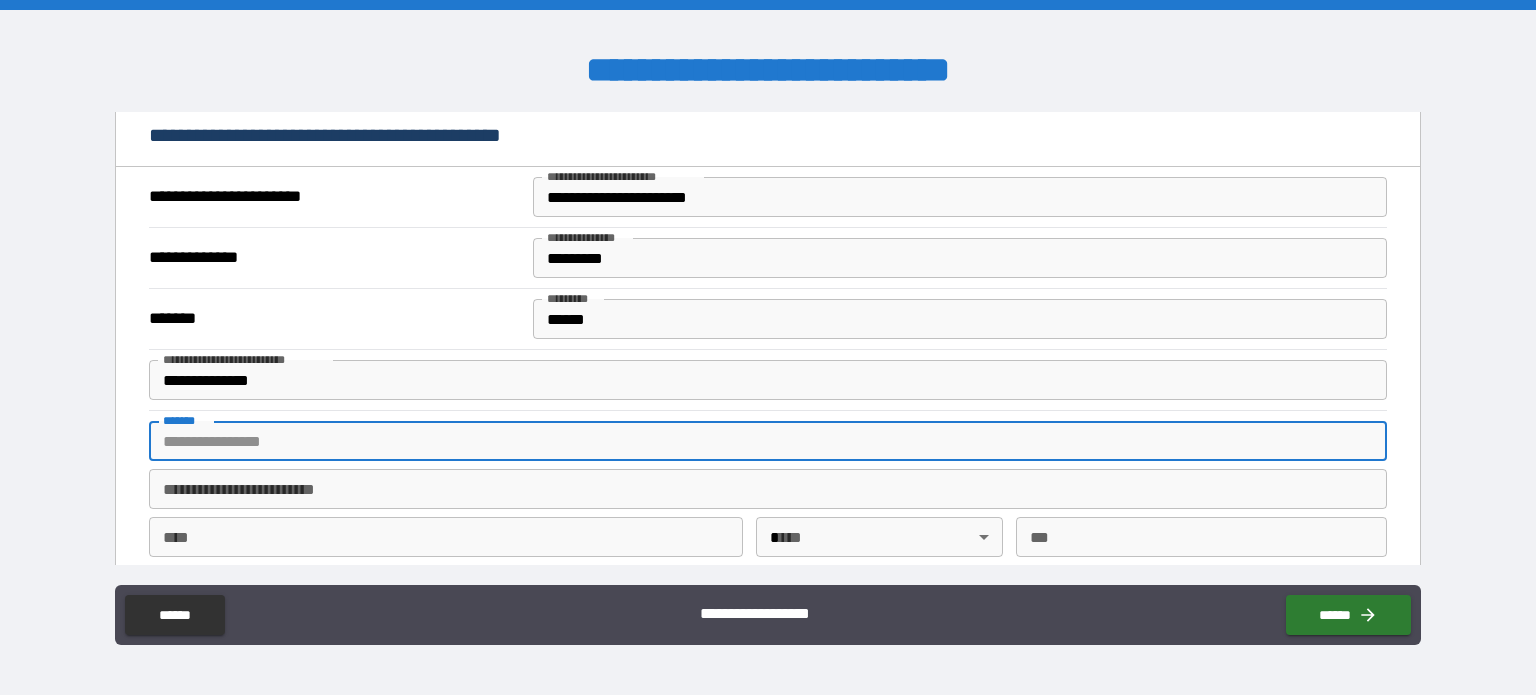 click on "*******" at bounding box center [768, 441] 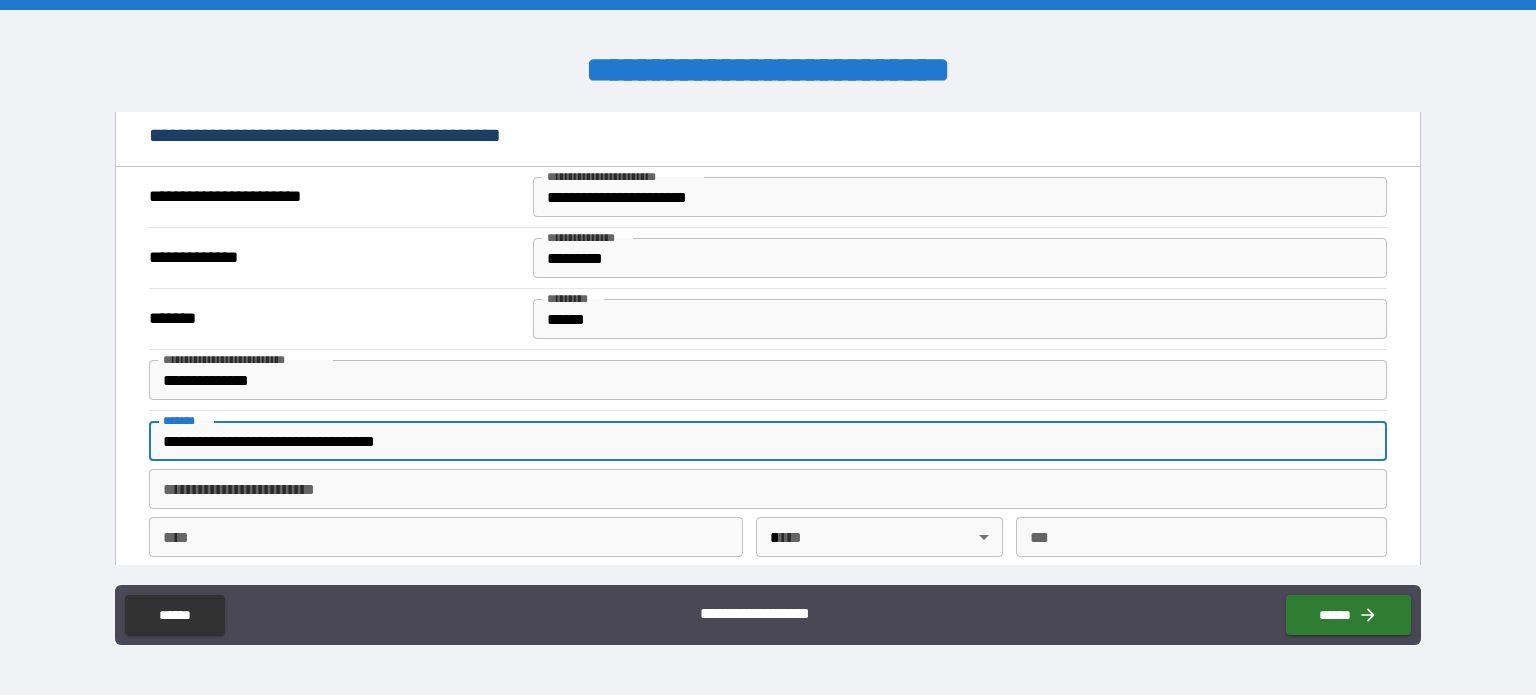 click on "**********" at bounding box center (768, 489) 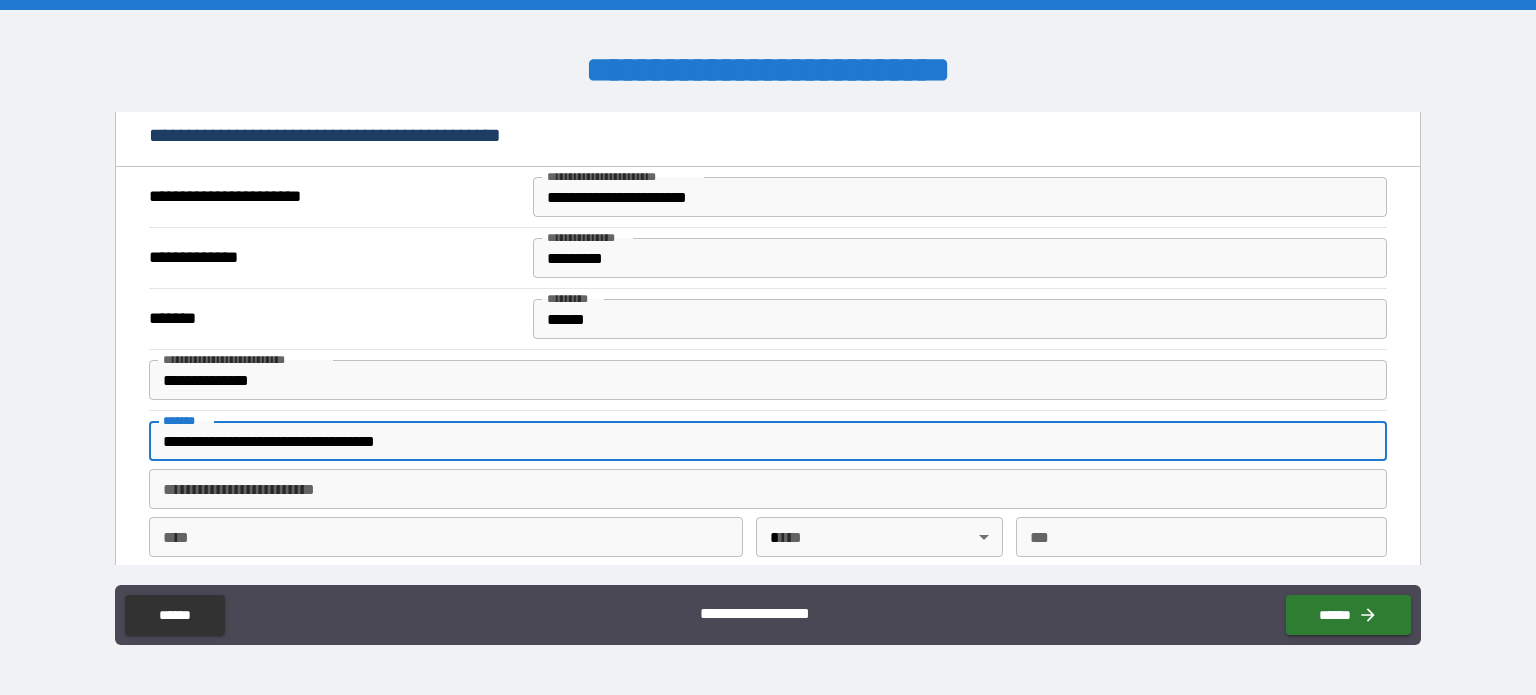 drag, startPoint x: 273, startPoint y: 435, endPoint x: 469, endPoint y: 432, distance: 196.02296 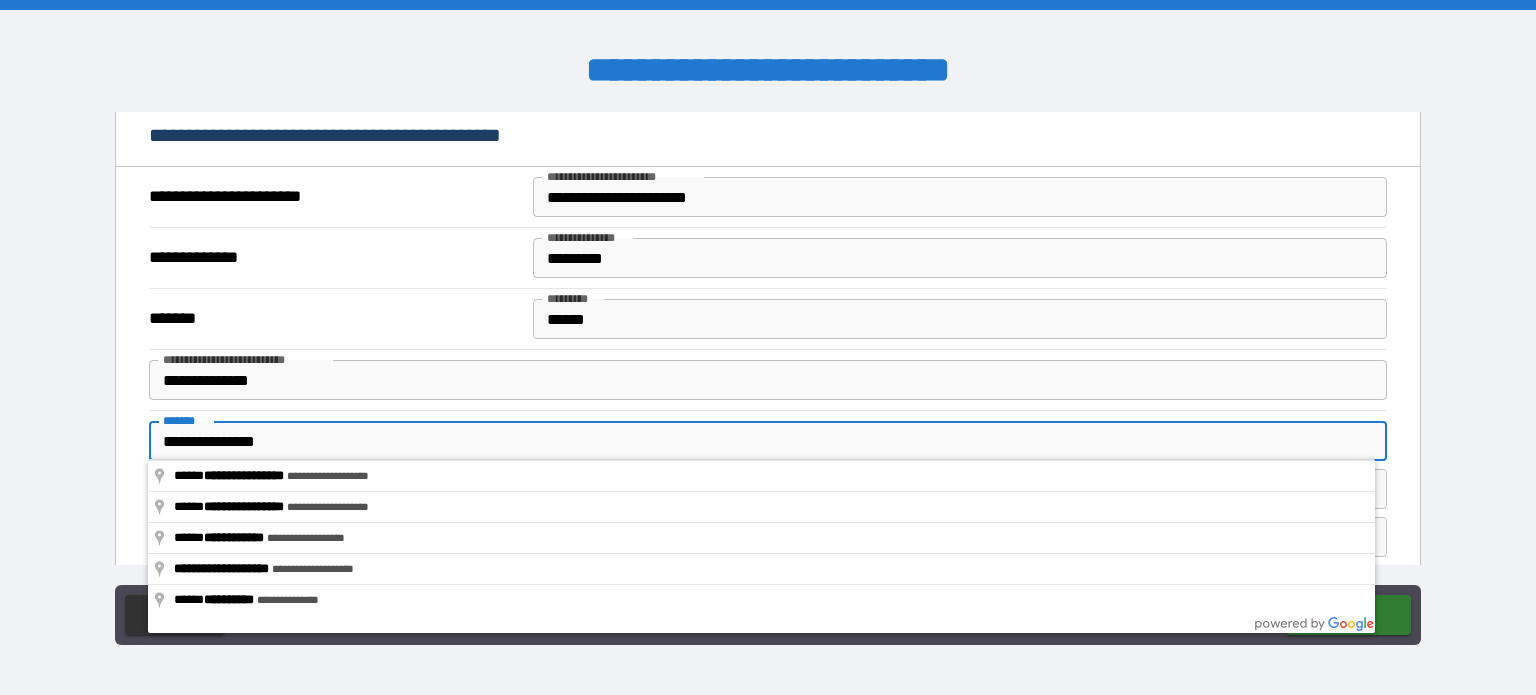 click on "**********" at bounding box center (768, 441) 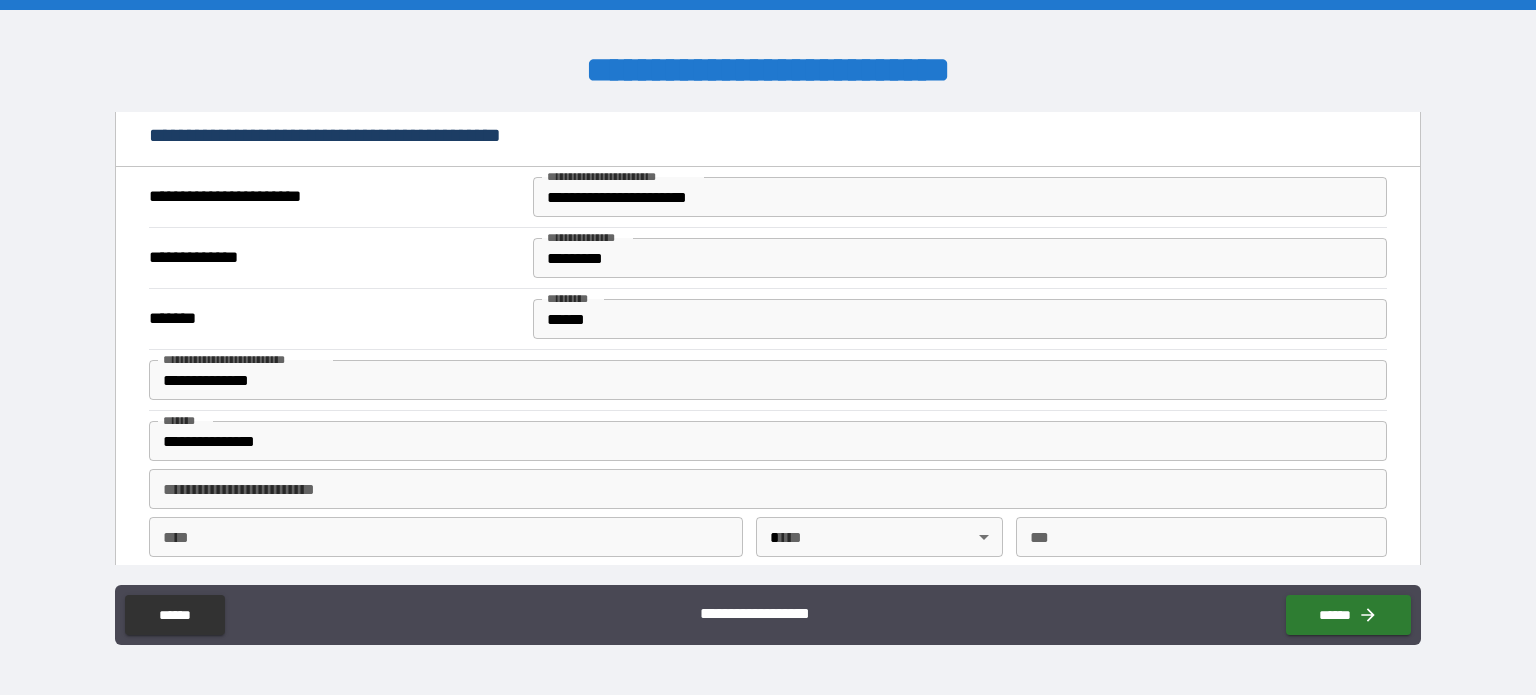 drag, startPoint x: 104, startPoint y: 495, endPoint x: 92, endPoint y: 495, distance: 12 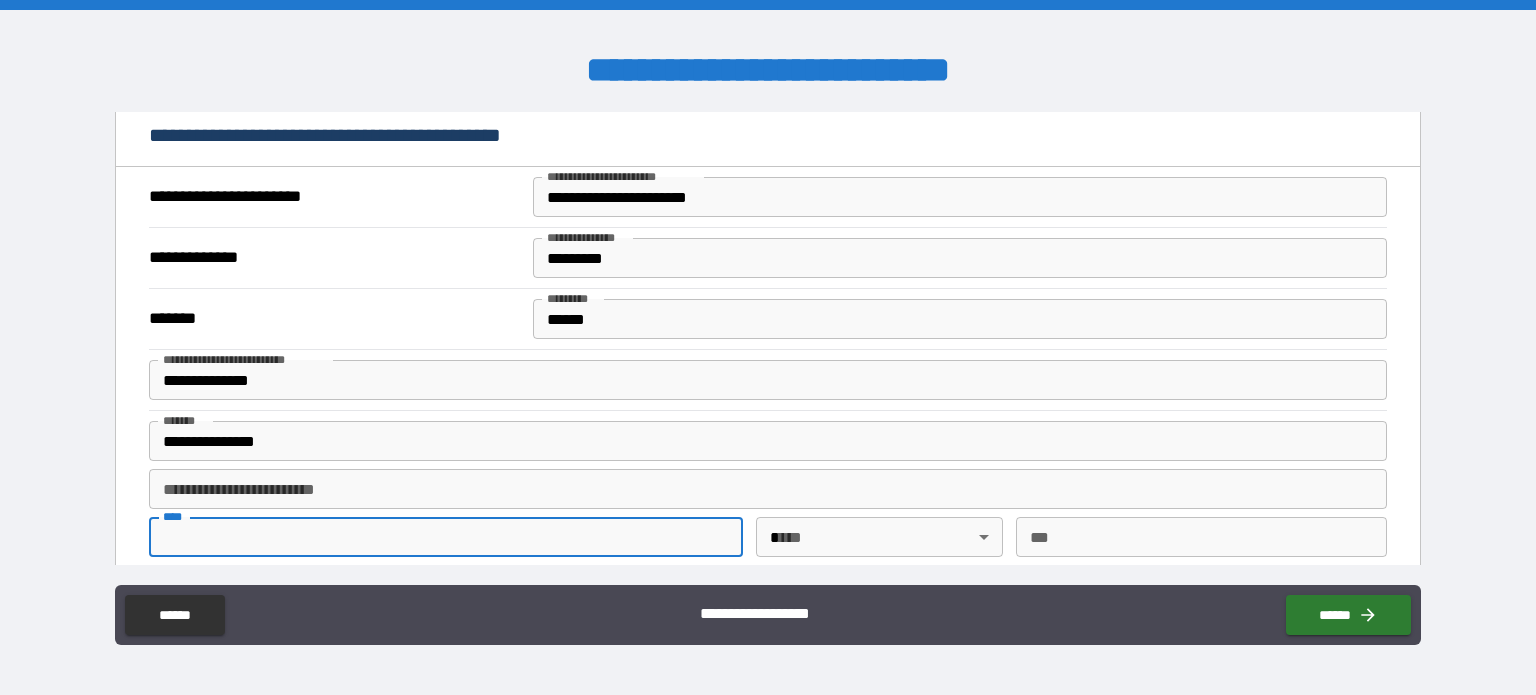 click on "****" at bounding box center (446, 537) 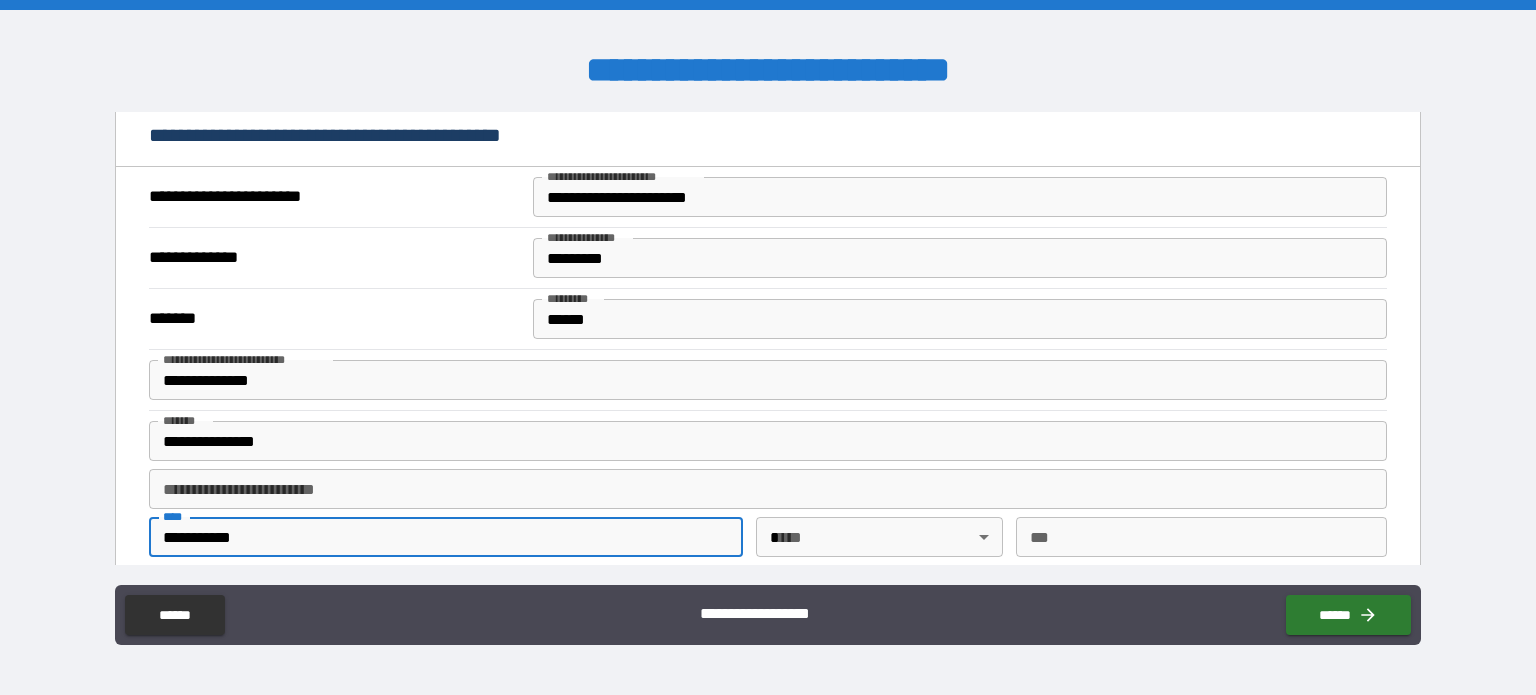 type on "**********" 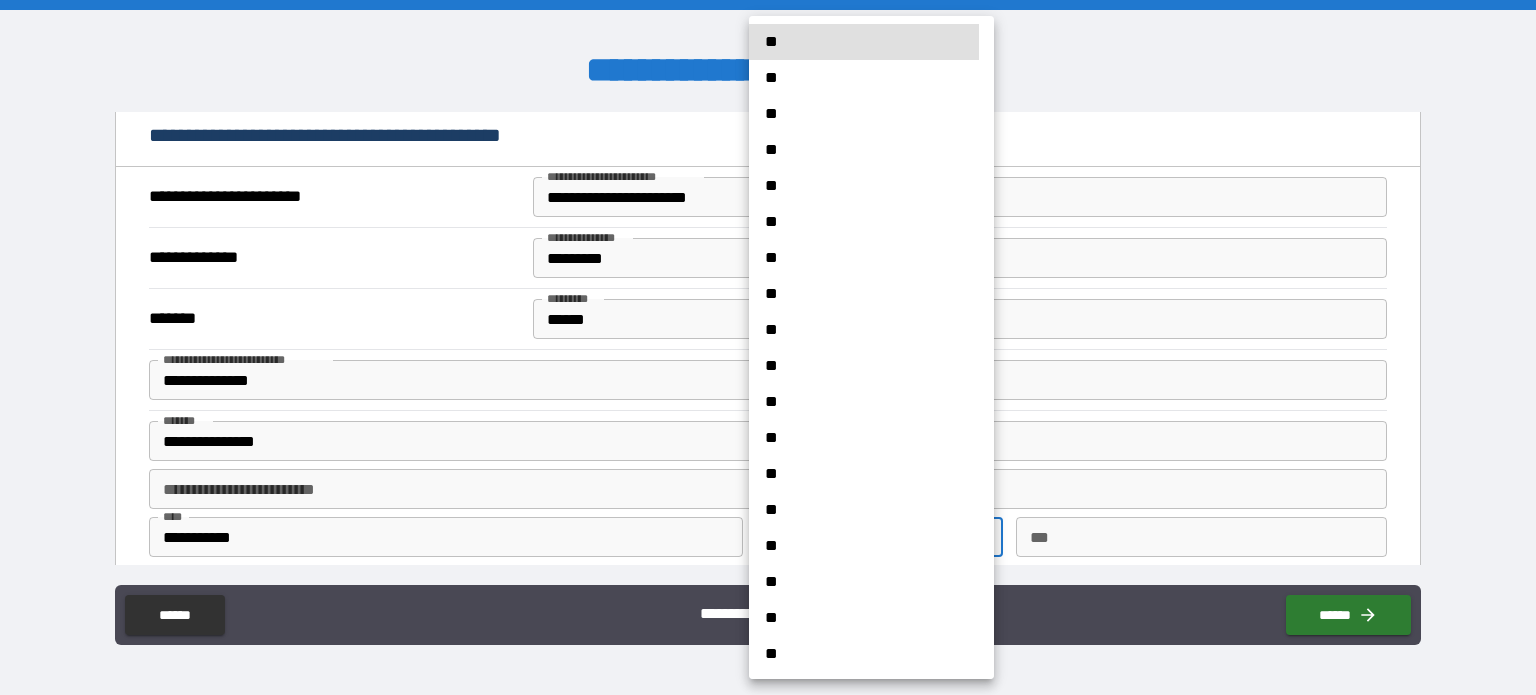 click on "**" at bounding box center [864, 618] 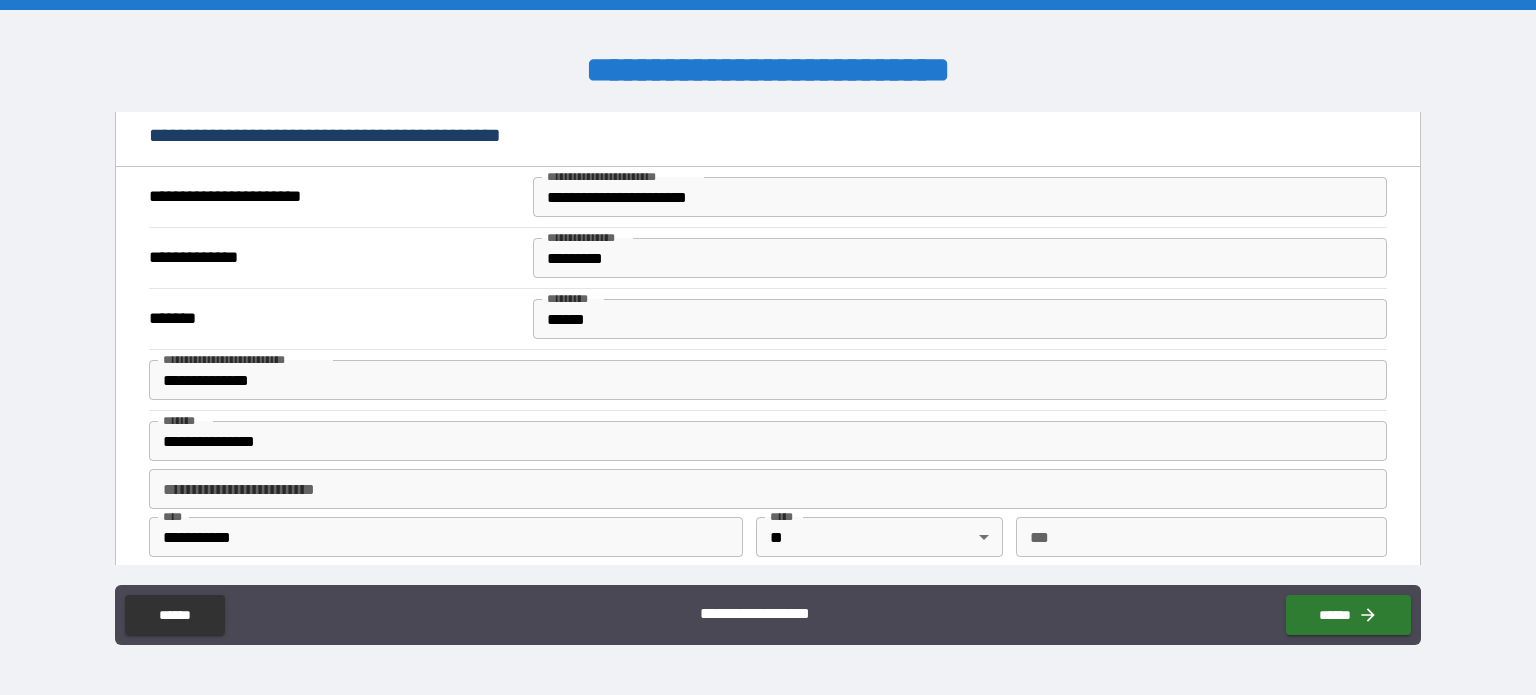 click on "**********" at bounding box center [768, 493] 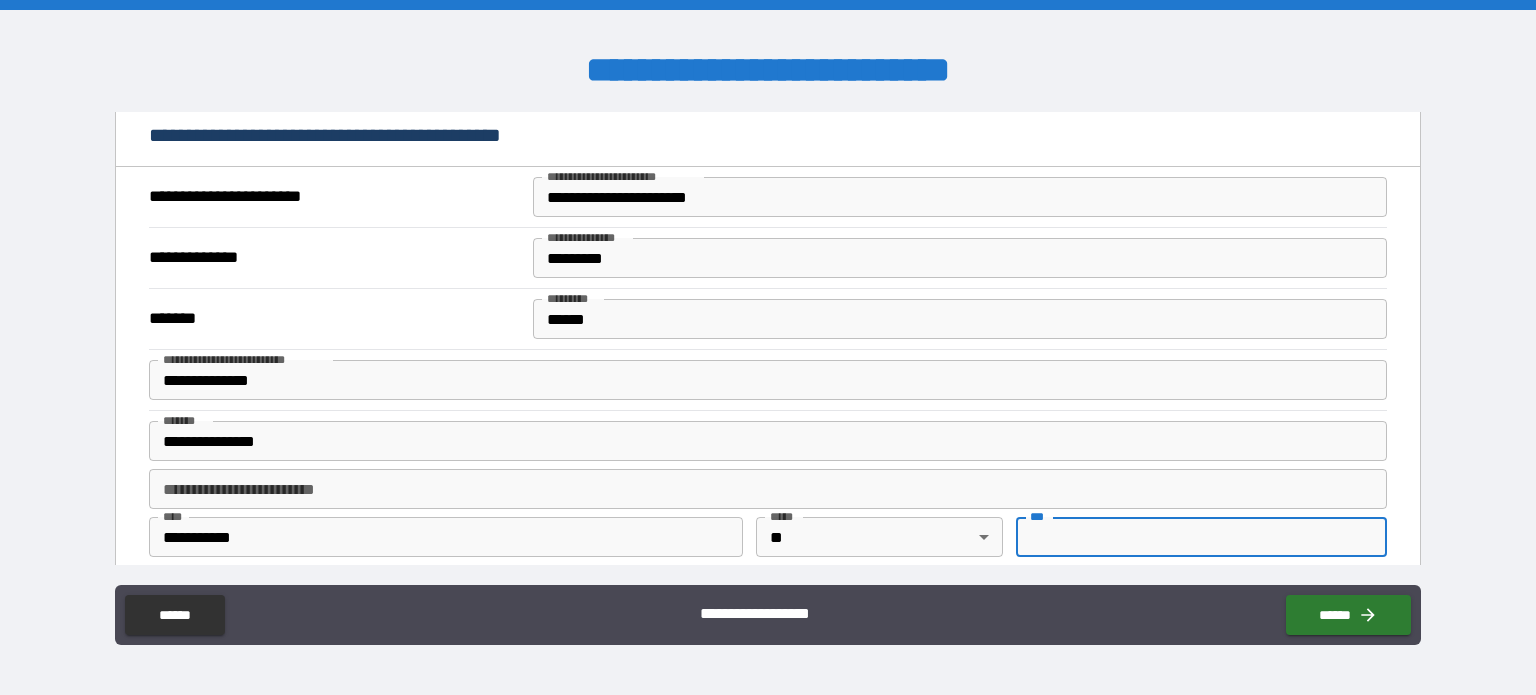 click on "***" at bounding box center (1202, 537) 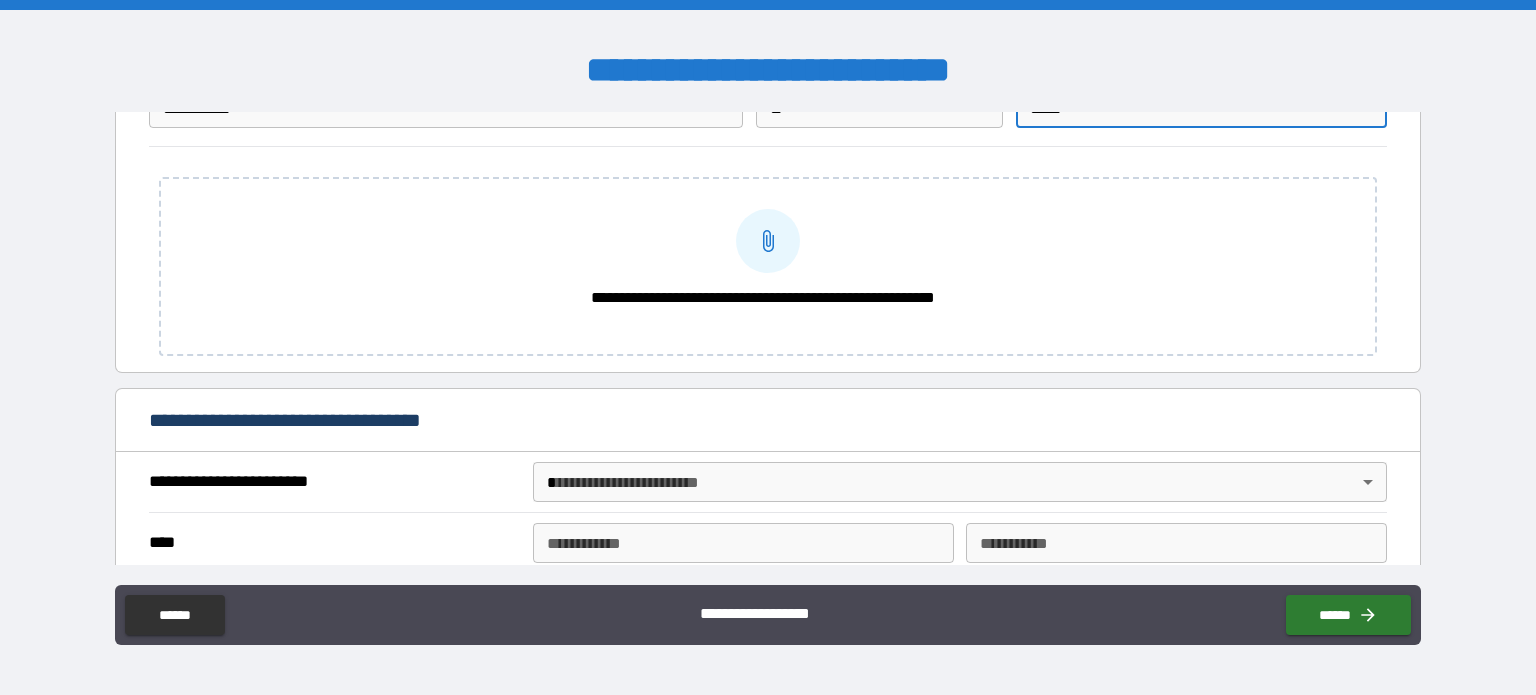 scroll, scrollTop: 800, scrollLeft: 0, axis: vertical 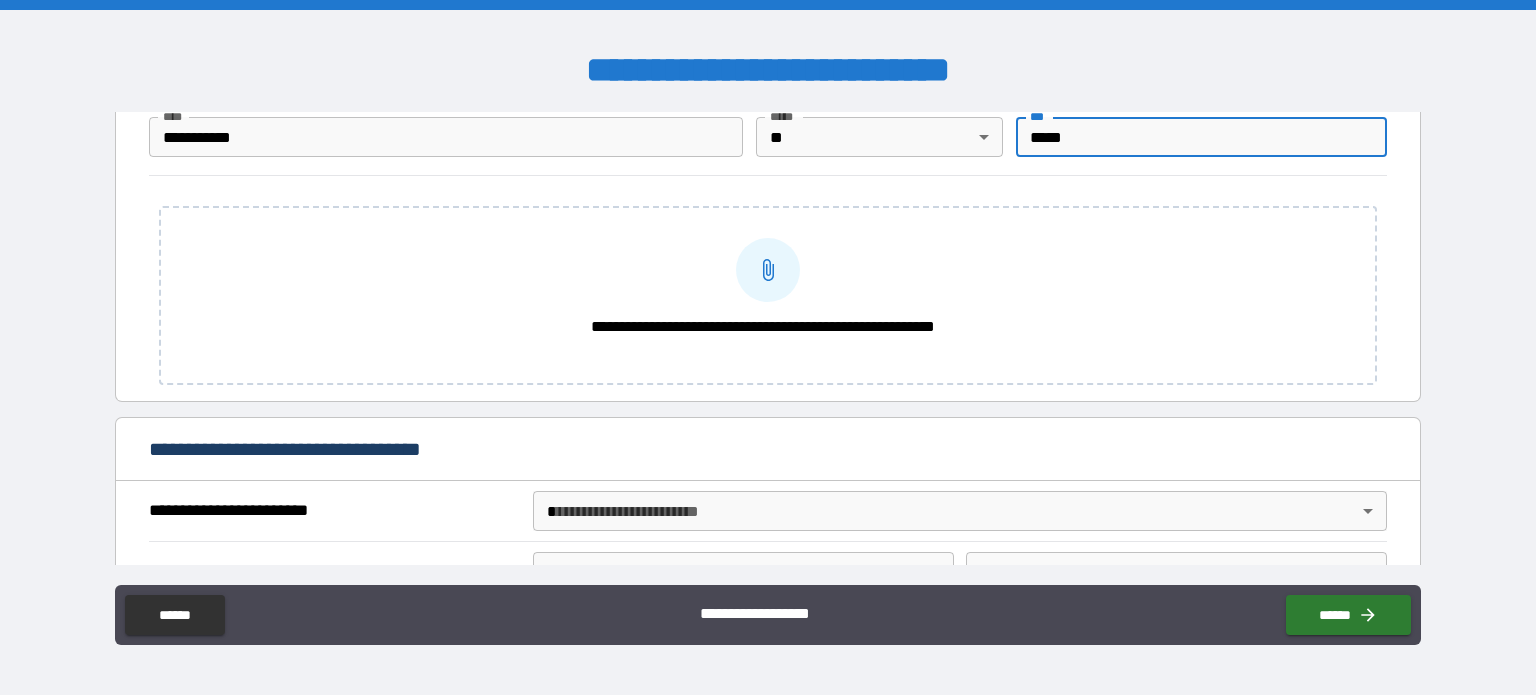 type on "*****" 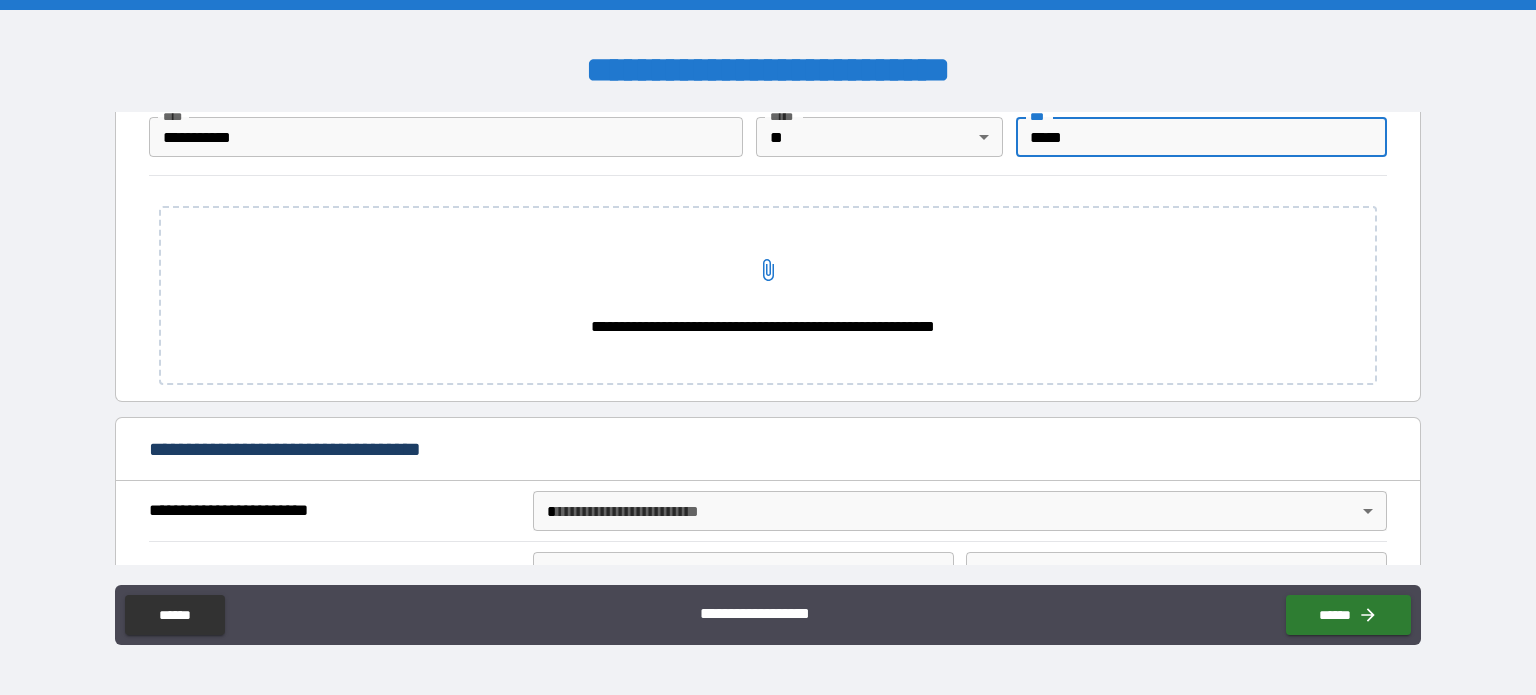click on "**********" at bounding box center [768, 270] 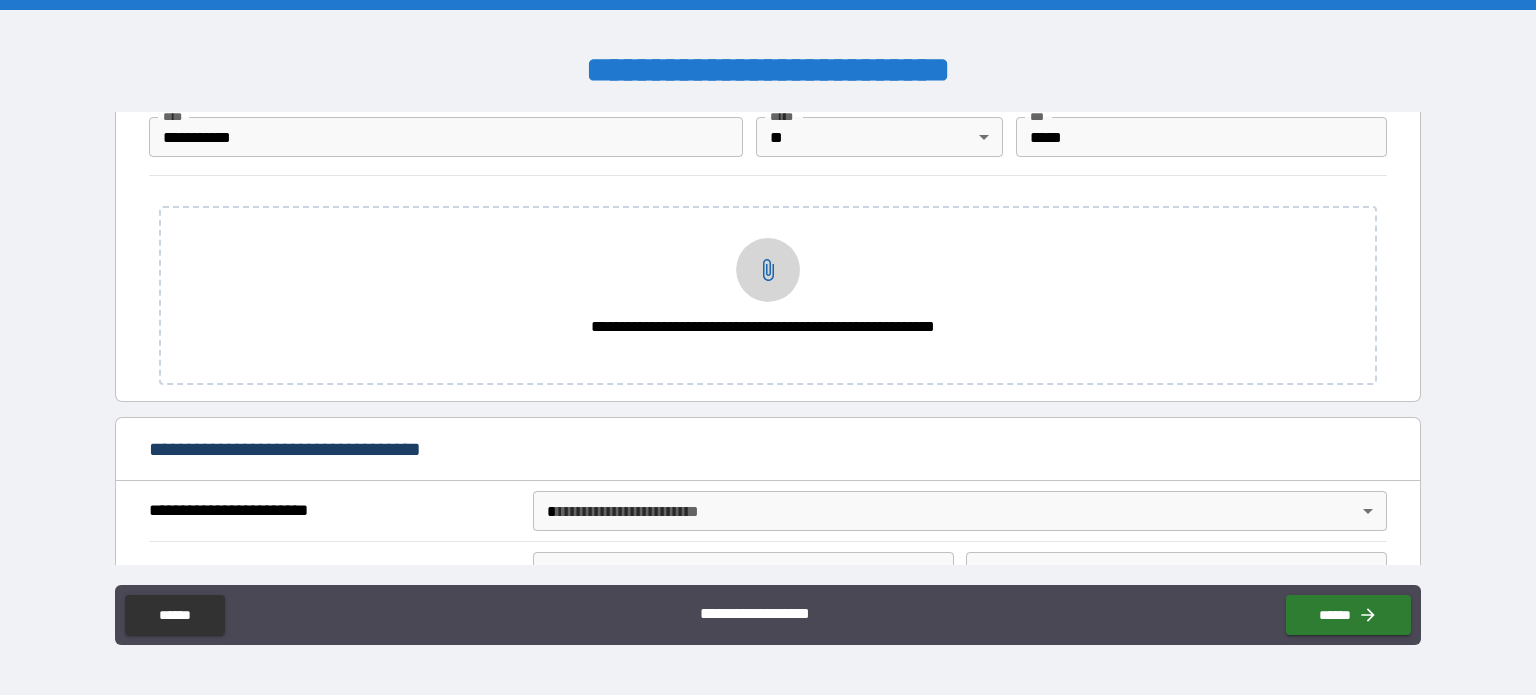 click 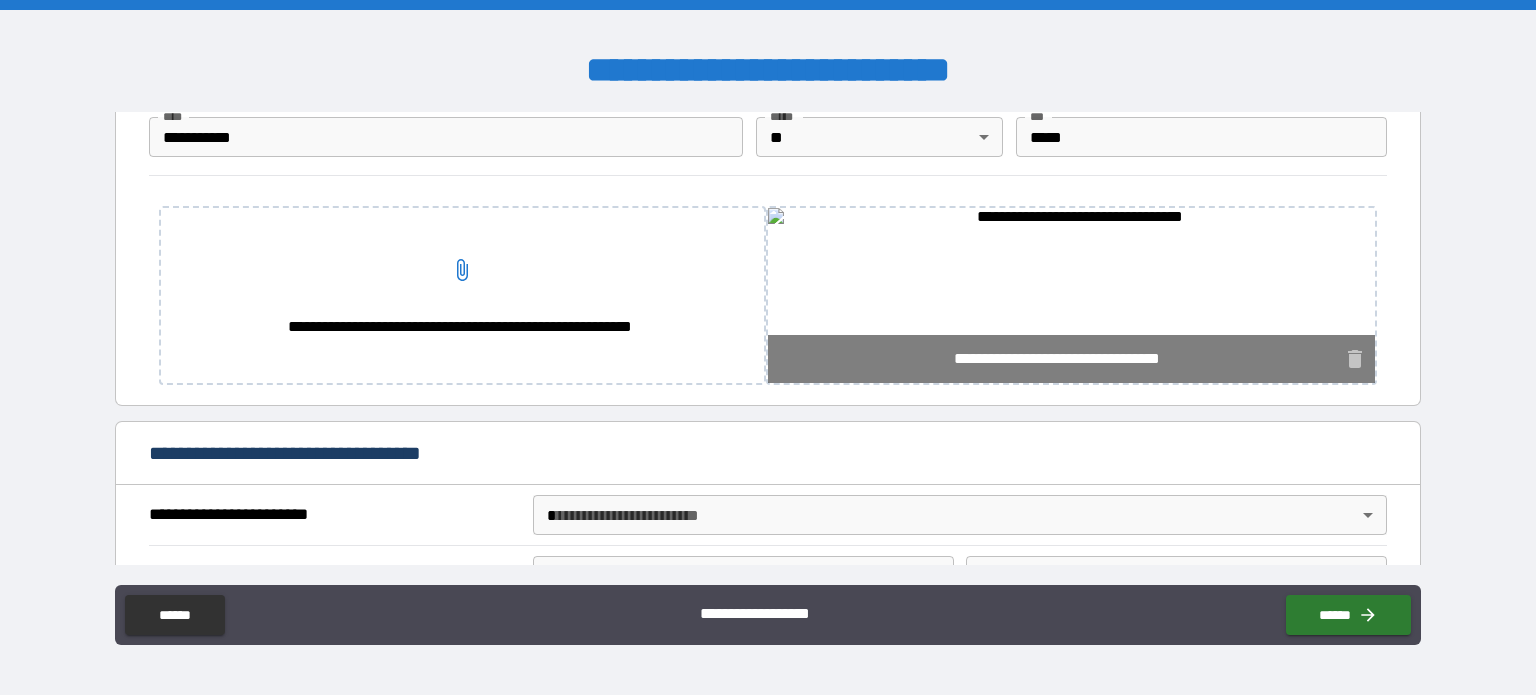 click on "**********" at bounding box center (462, 270) 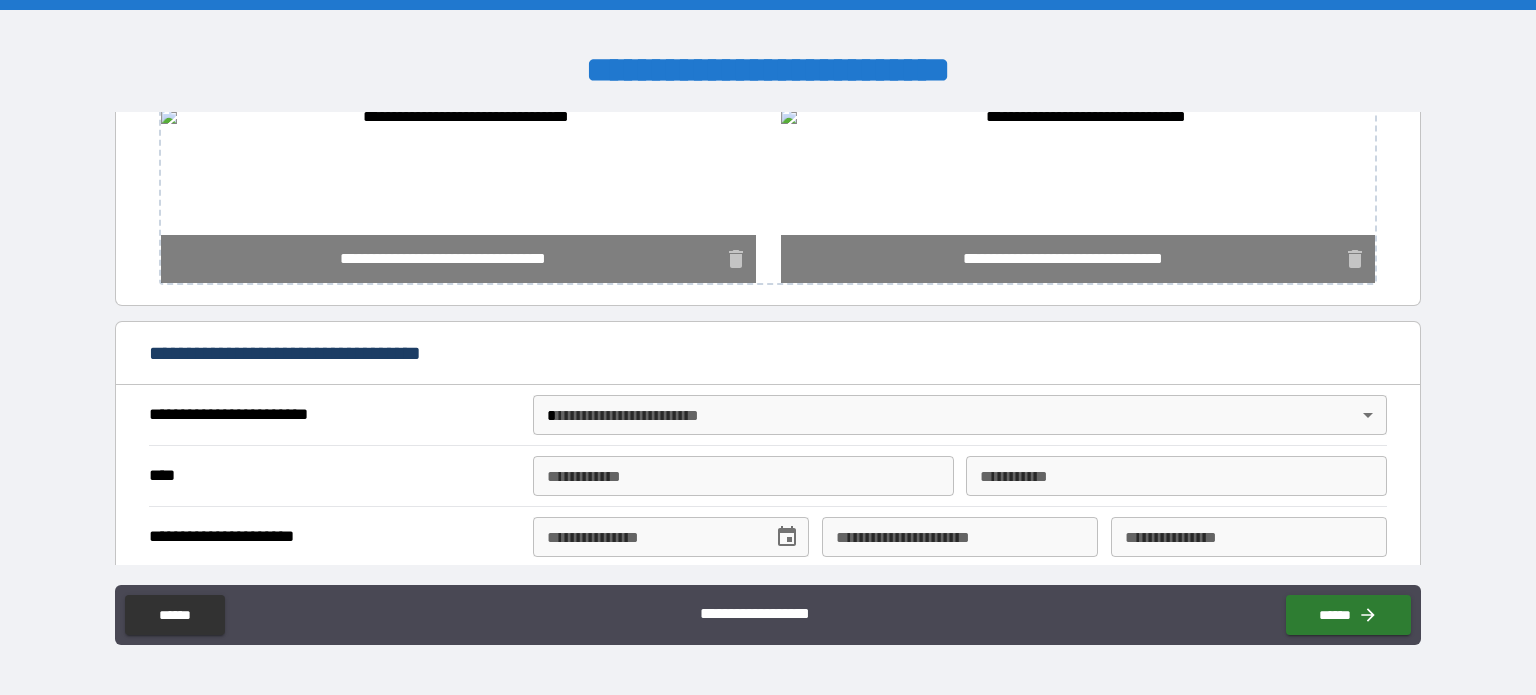 scroll, scrollTop: 1100, scrollLeft: 0, axis: vertical 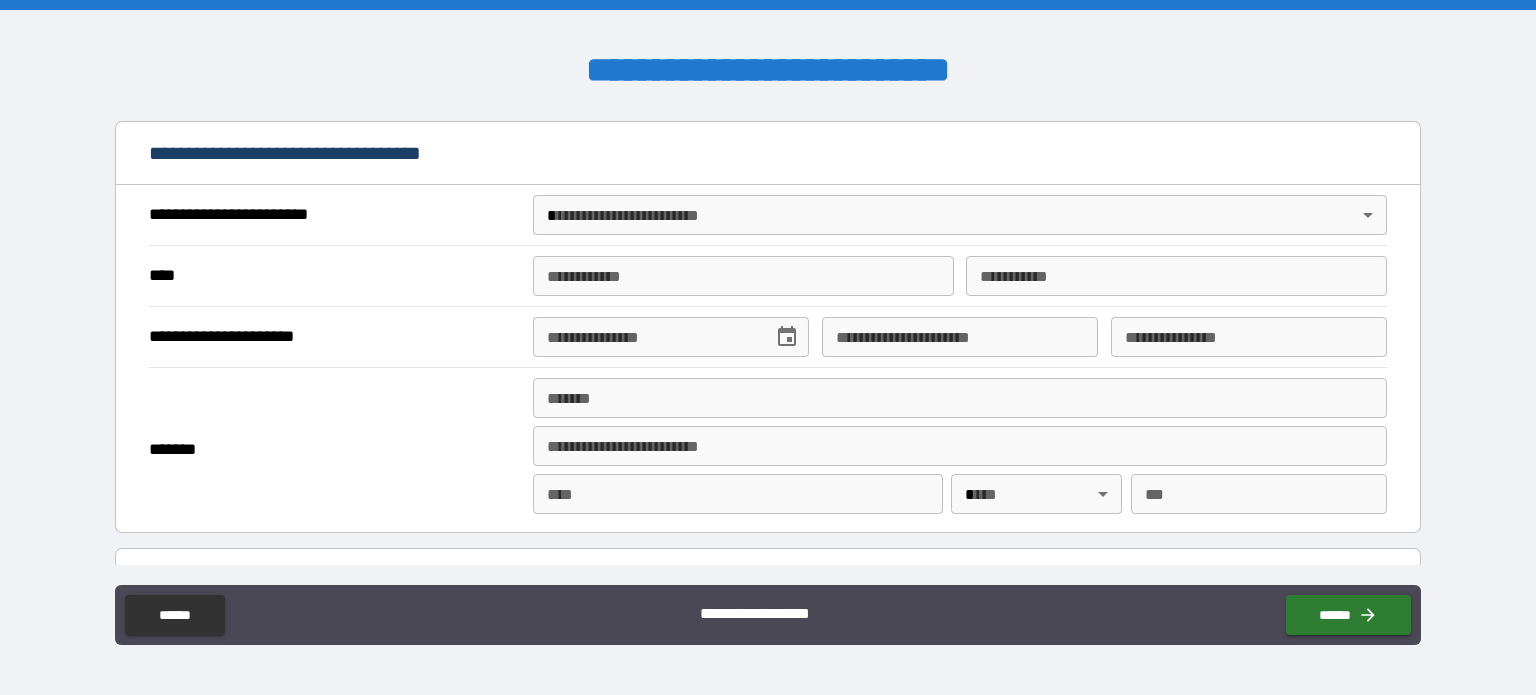 click on "**********" at bounding box center (768, 347) 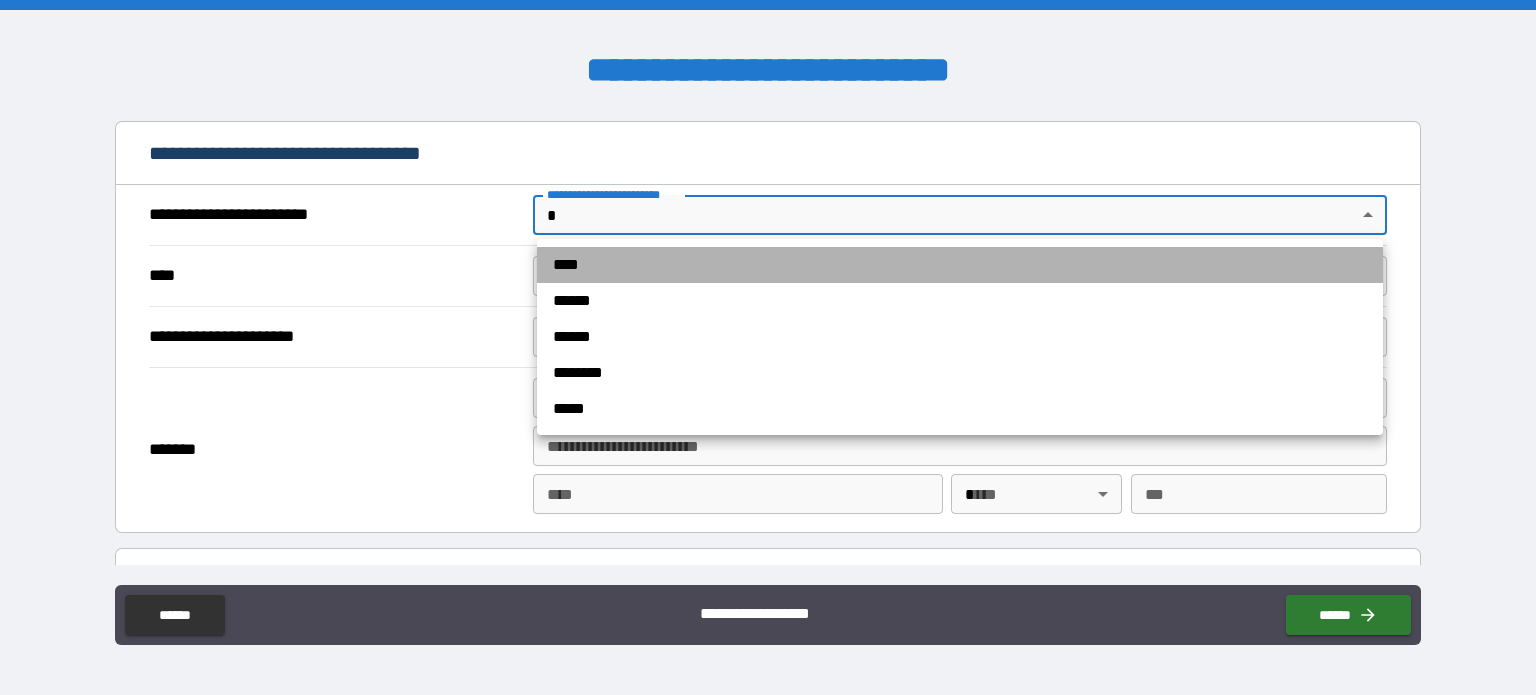 click on "****" at bounding box center (960, 265) 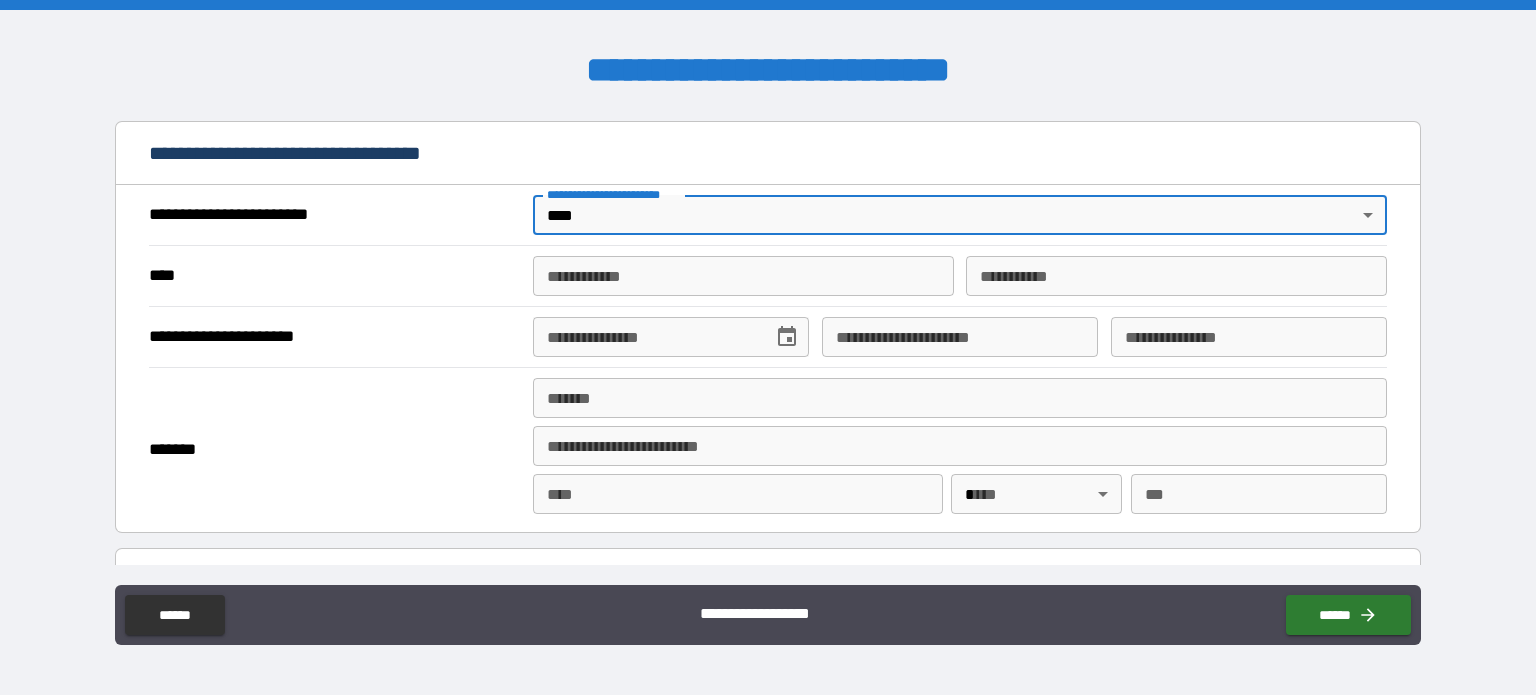 click on "**********" at bounding box center [743, 276] 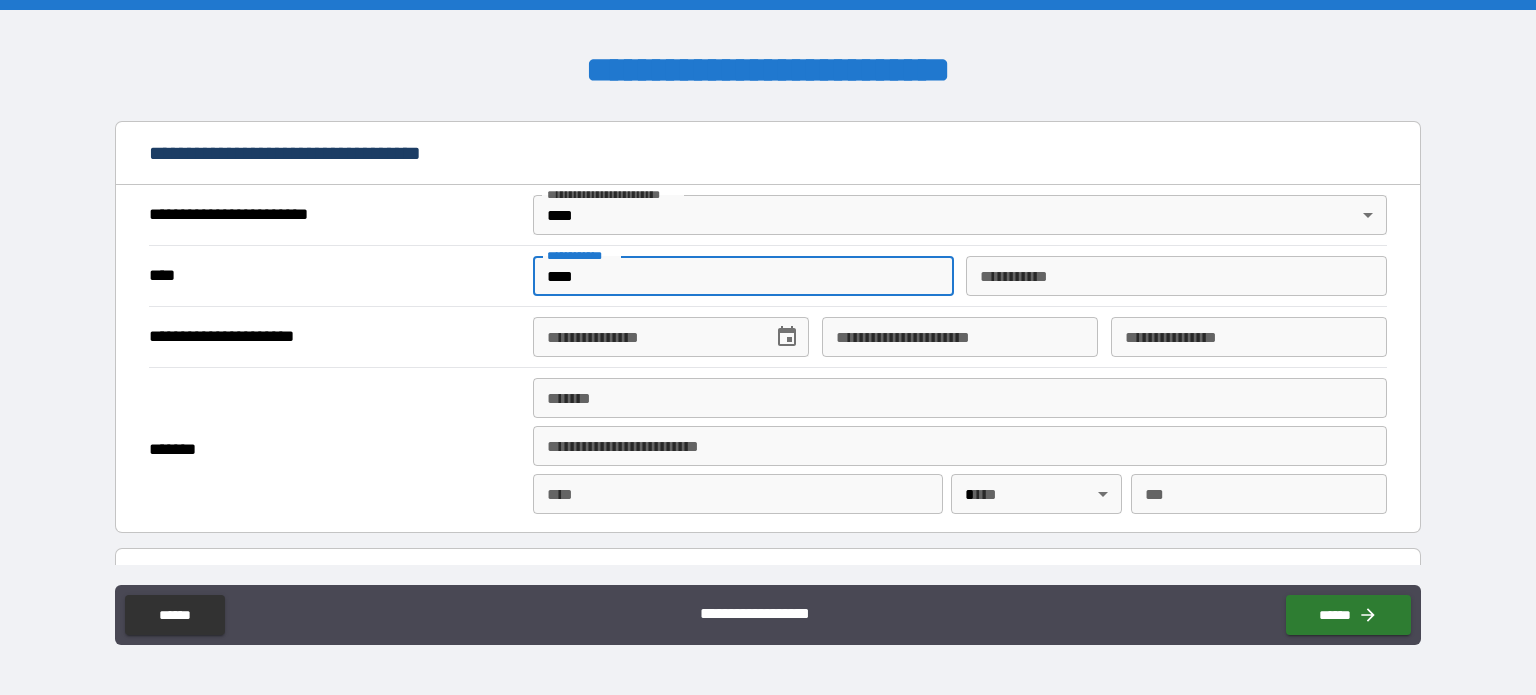 type on "****" 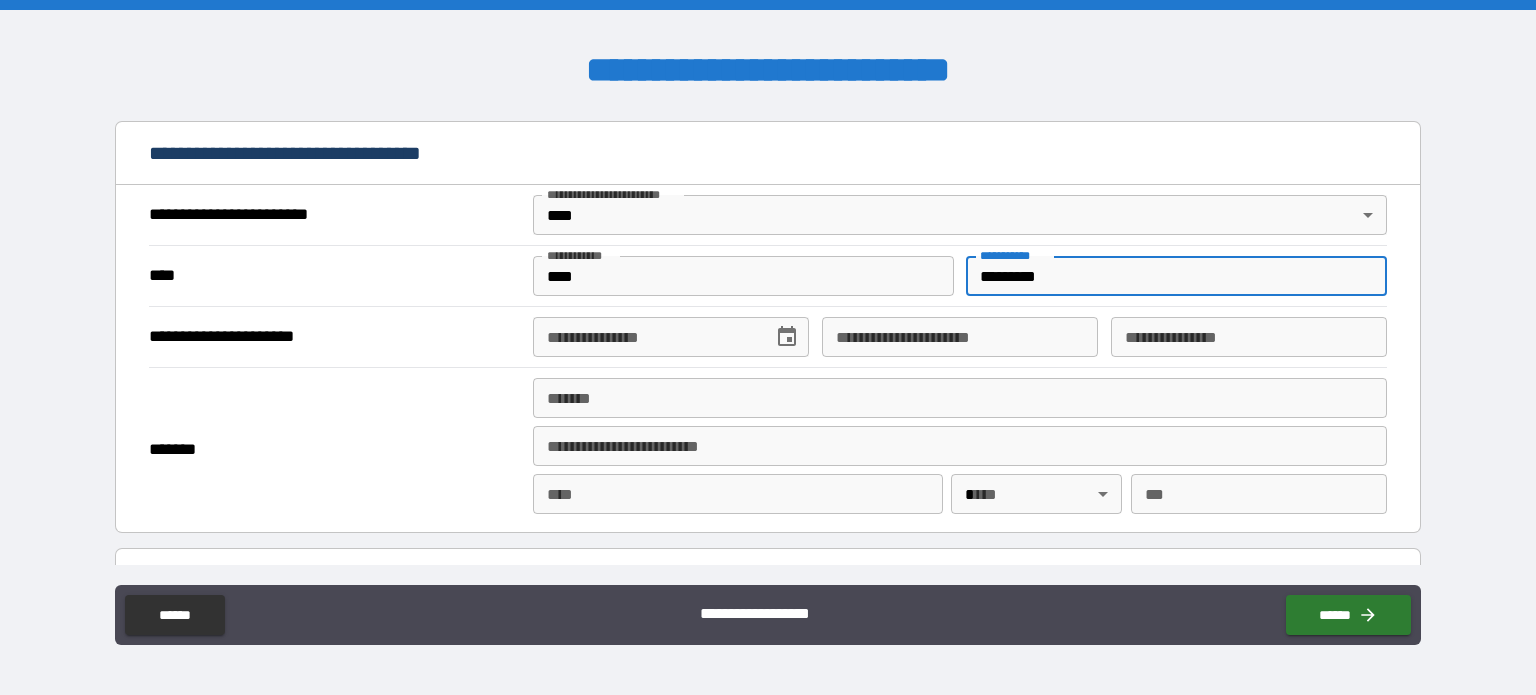 type on "*********" 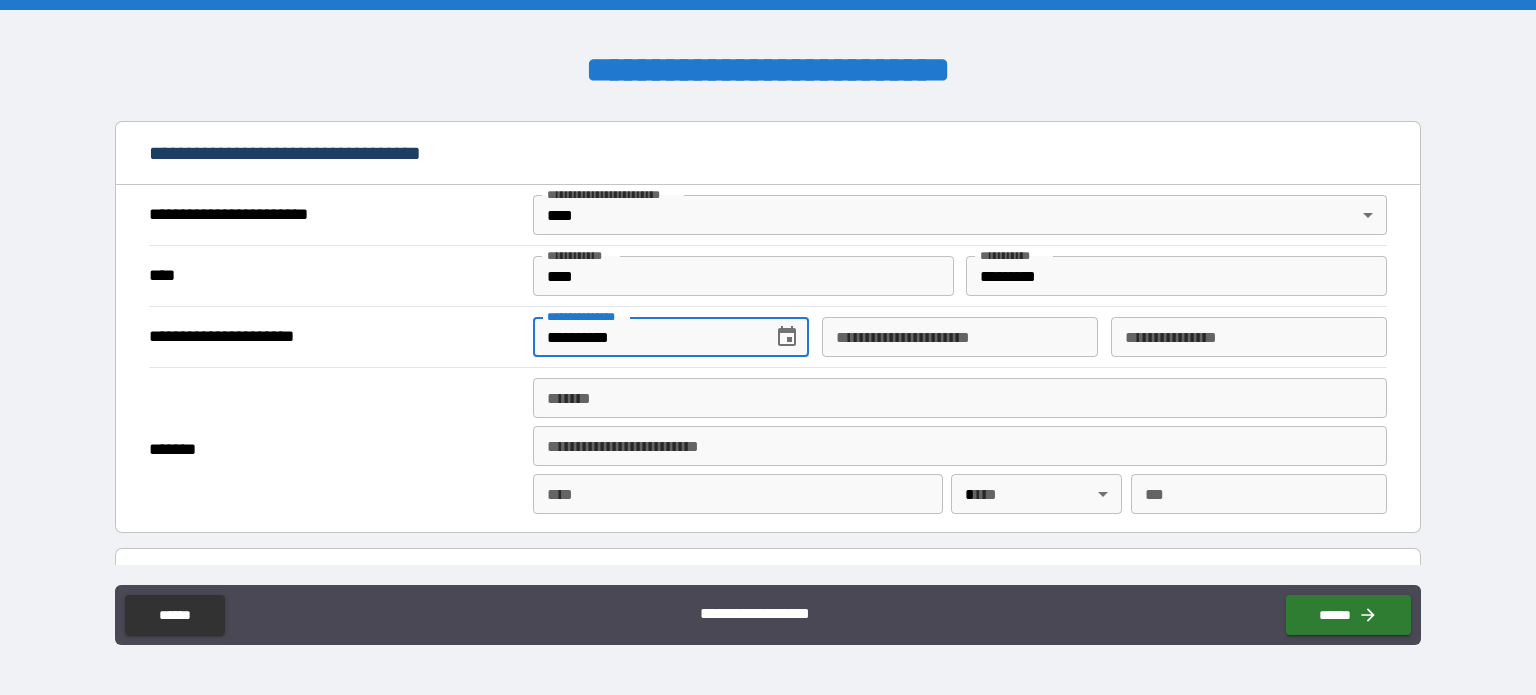 type on "**********" 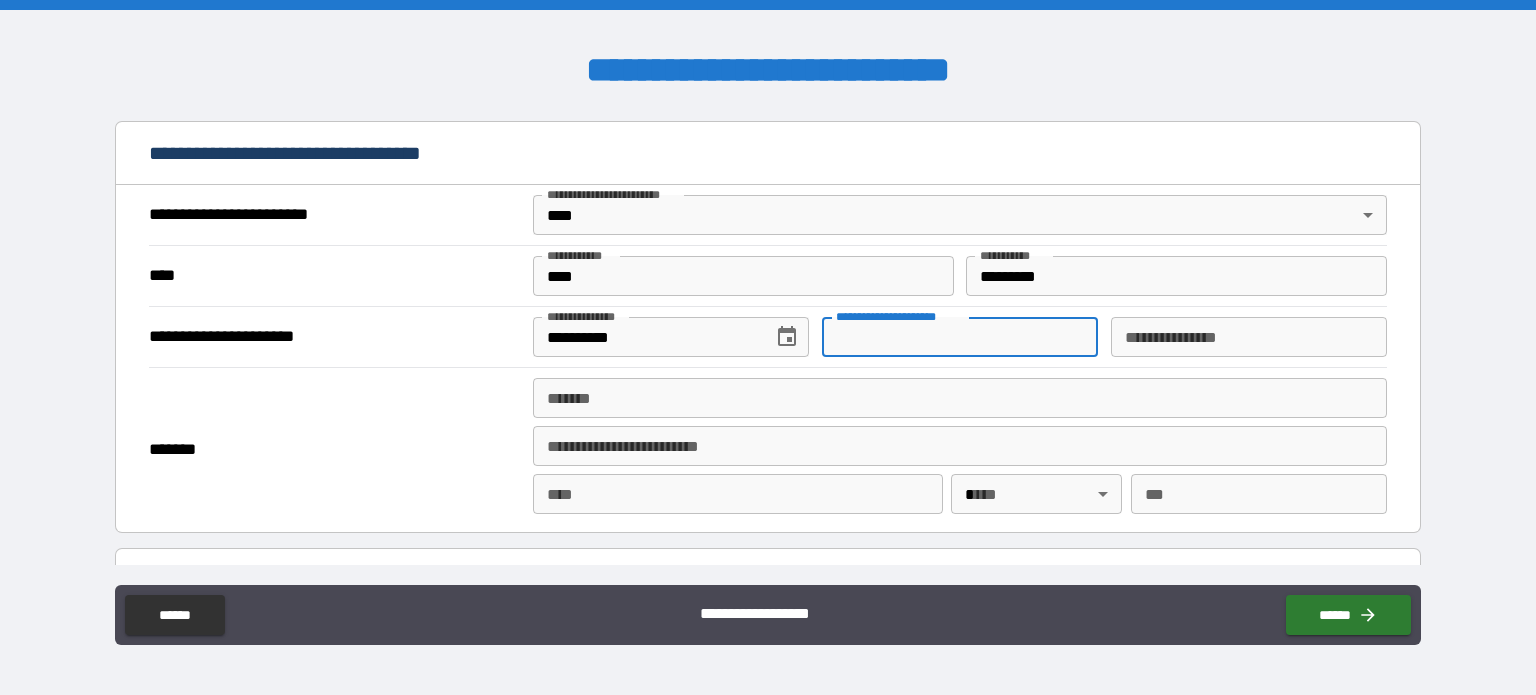 click on "**********" at bounding box center (1249, 337) 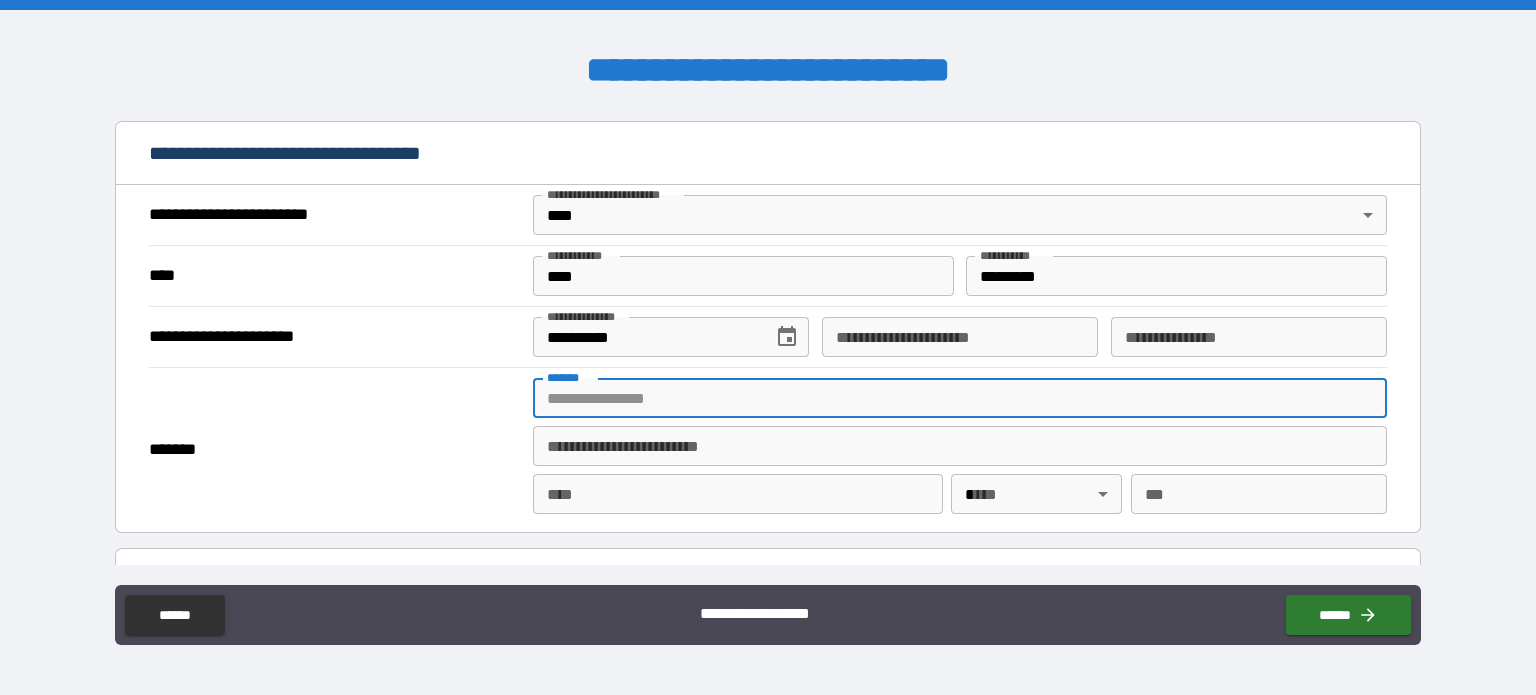 click on "*******" at bounding box center [960, 398] 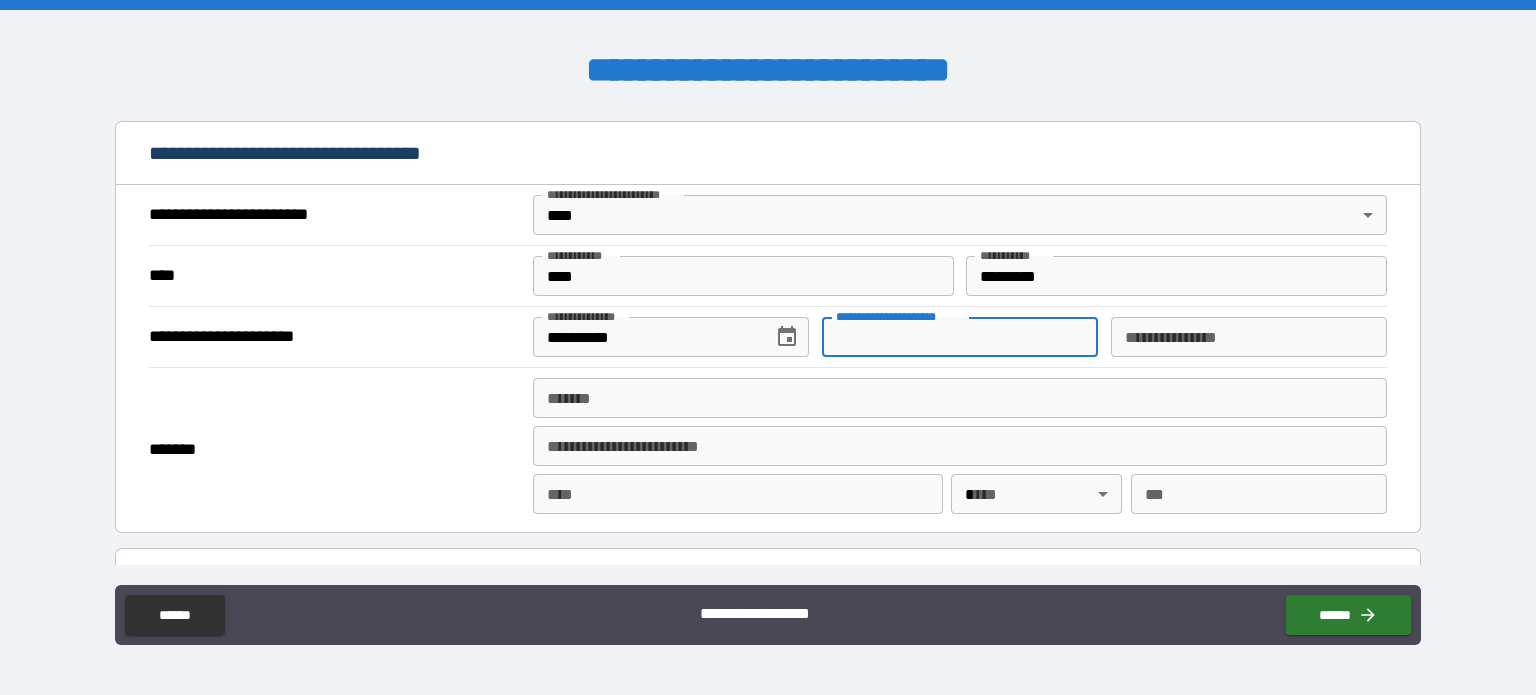 click on "**********" at bounding box center (960, 337) 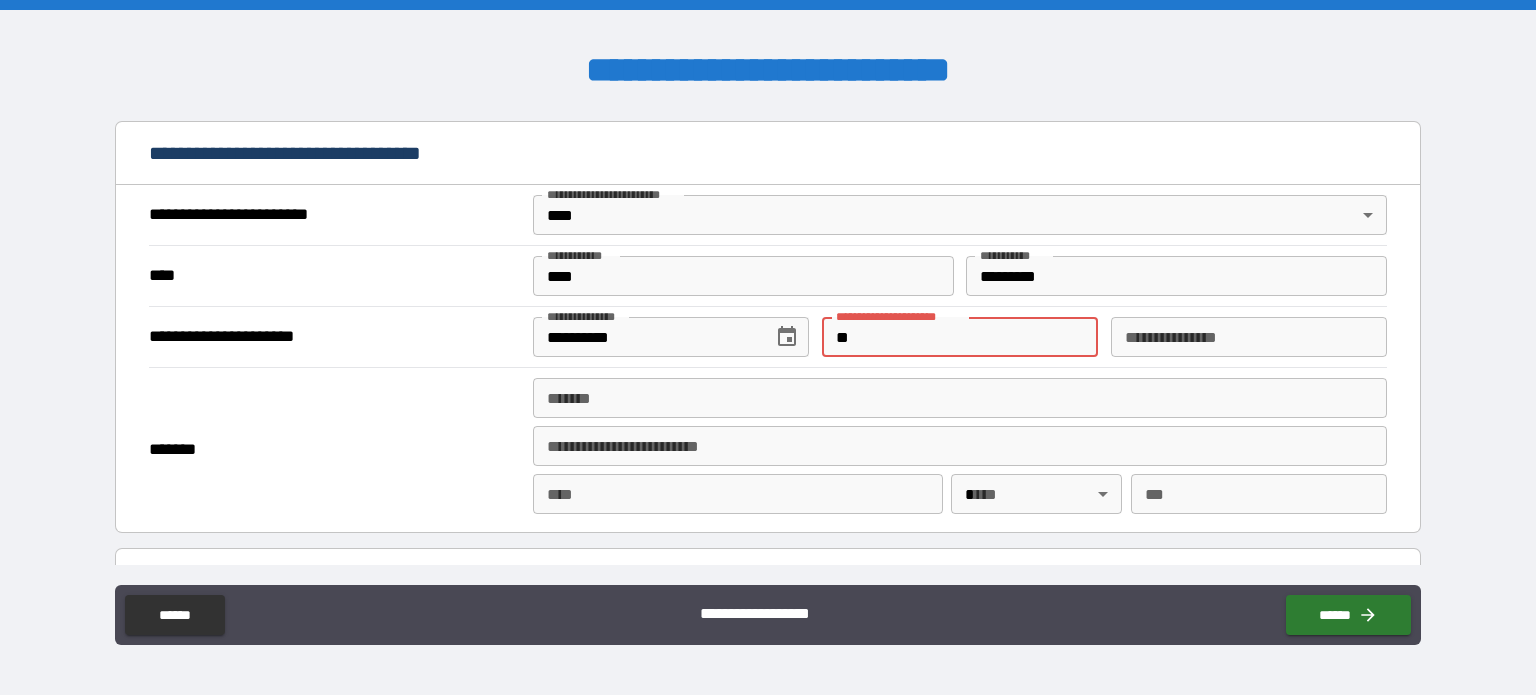 type on "*" 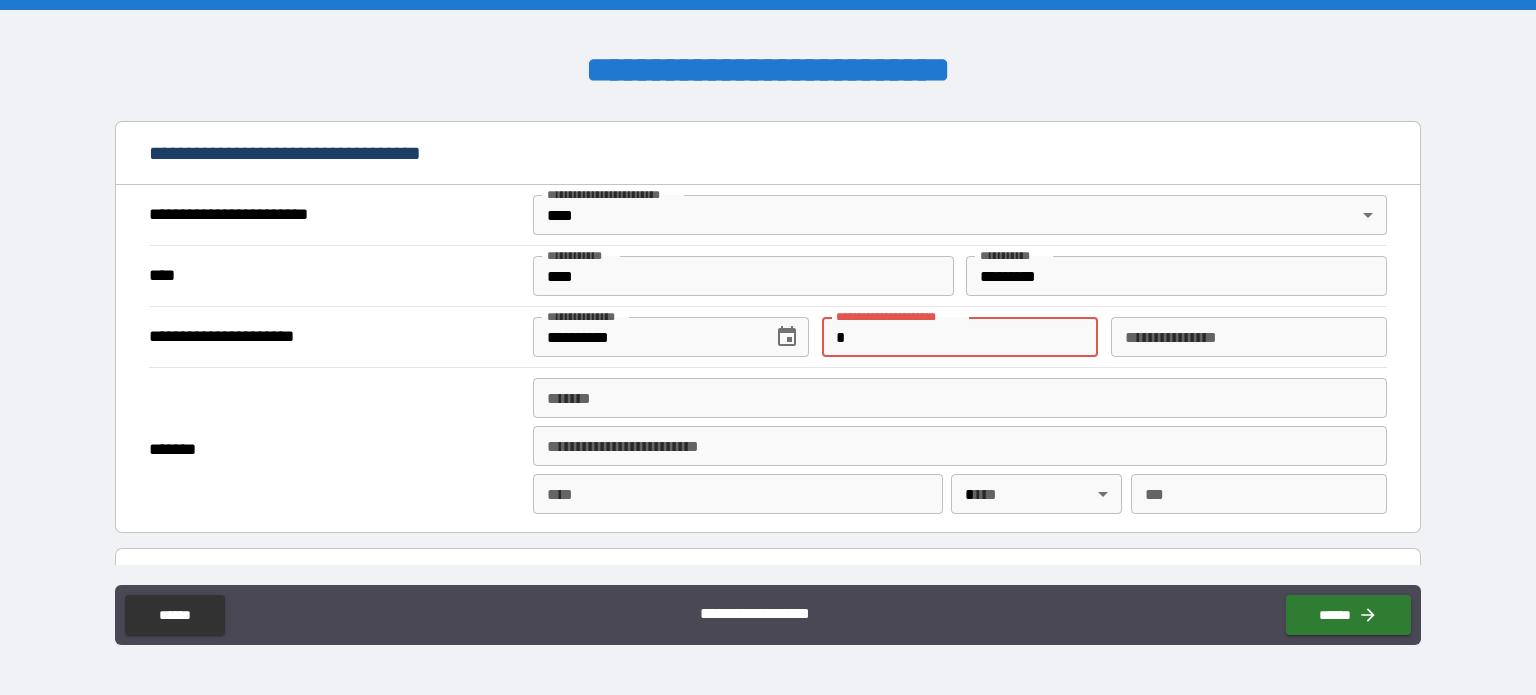 type 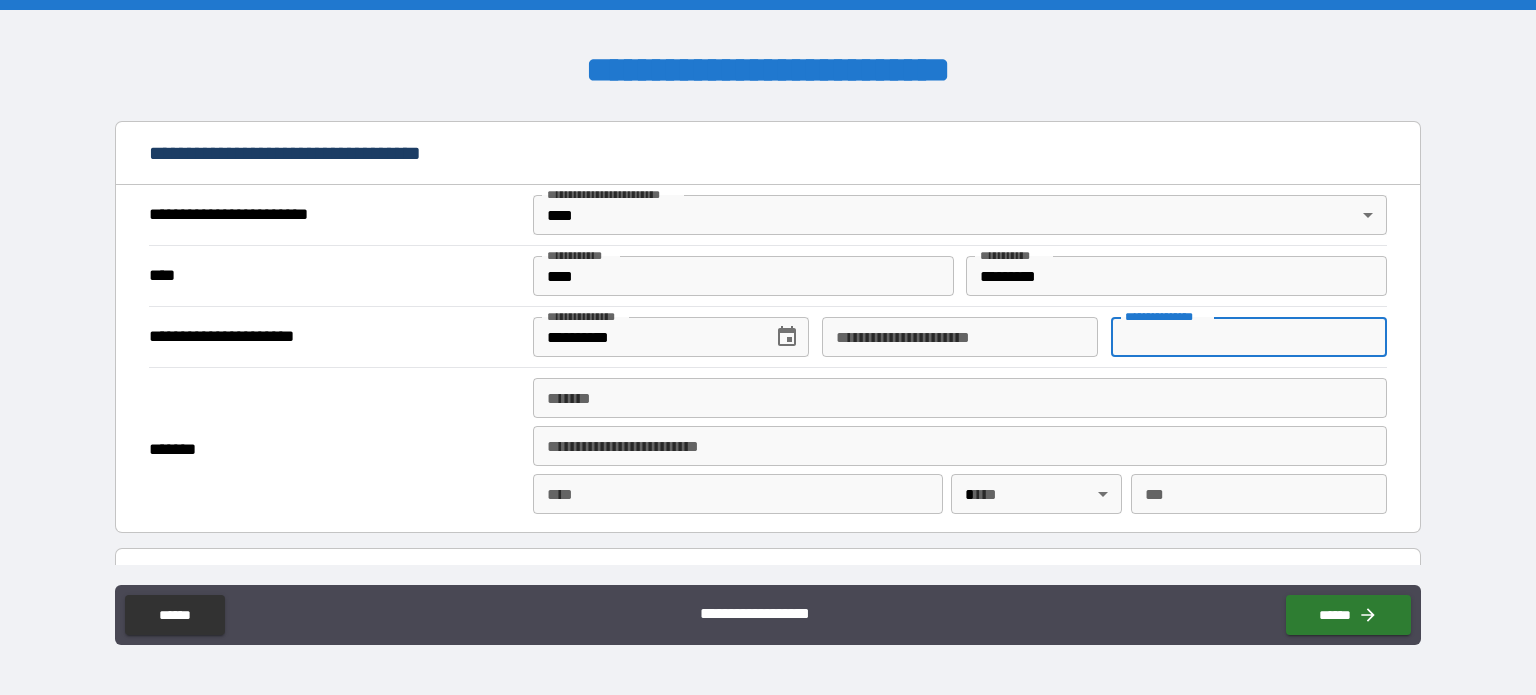 click on "**********" at bounding box center [1249, 337] 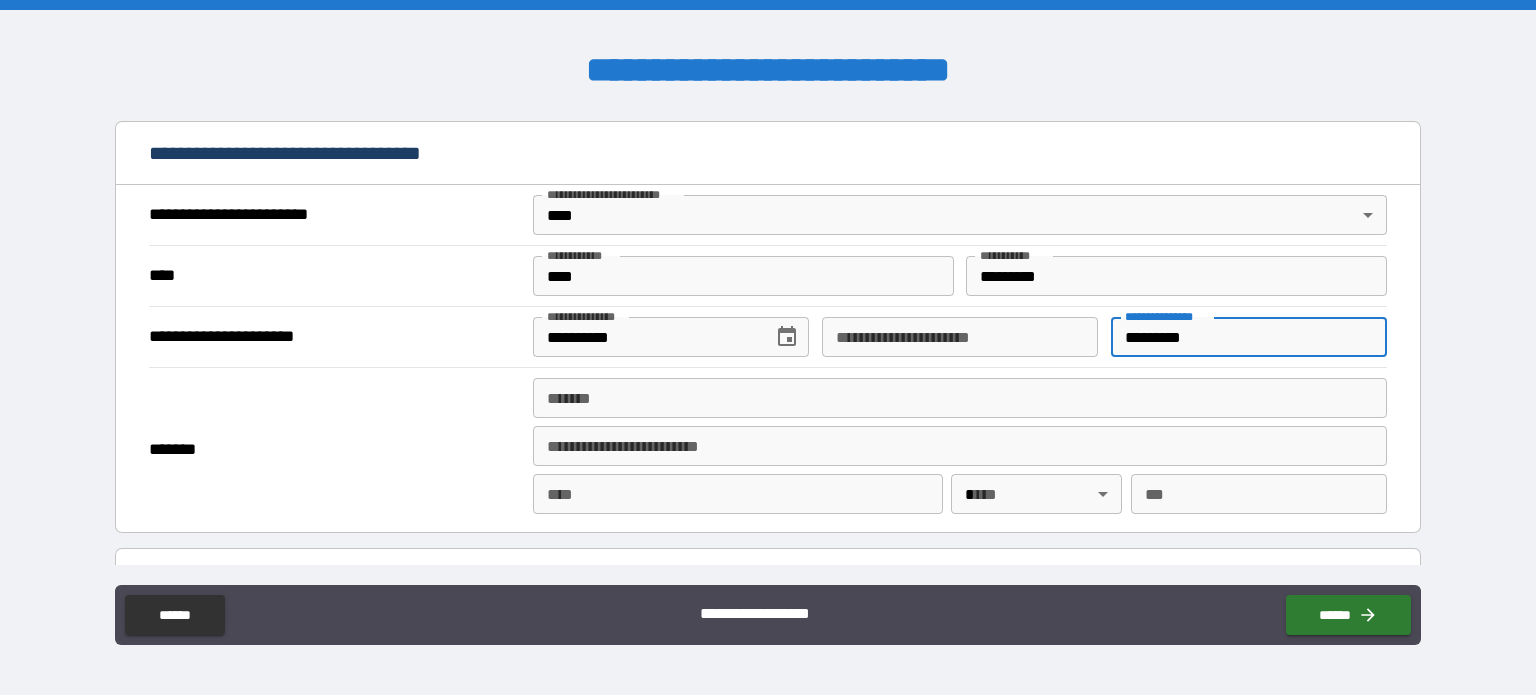 type on "*********" 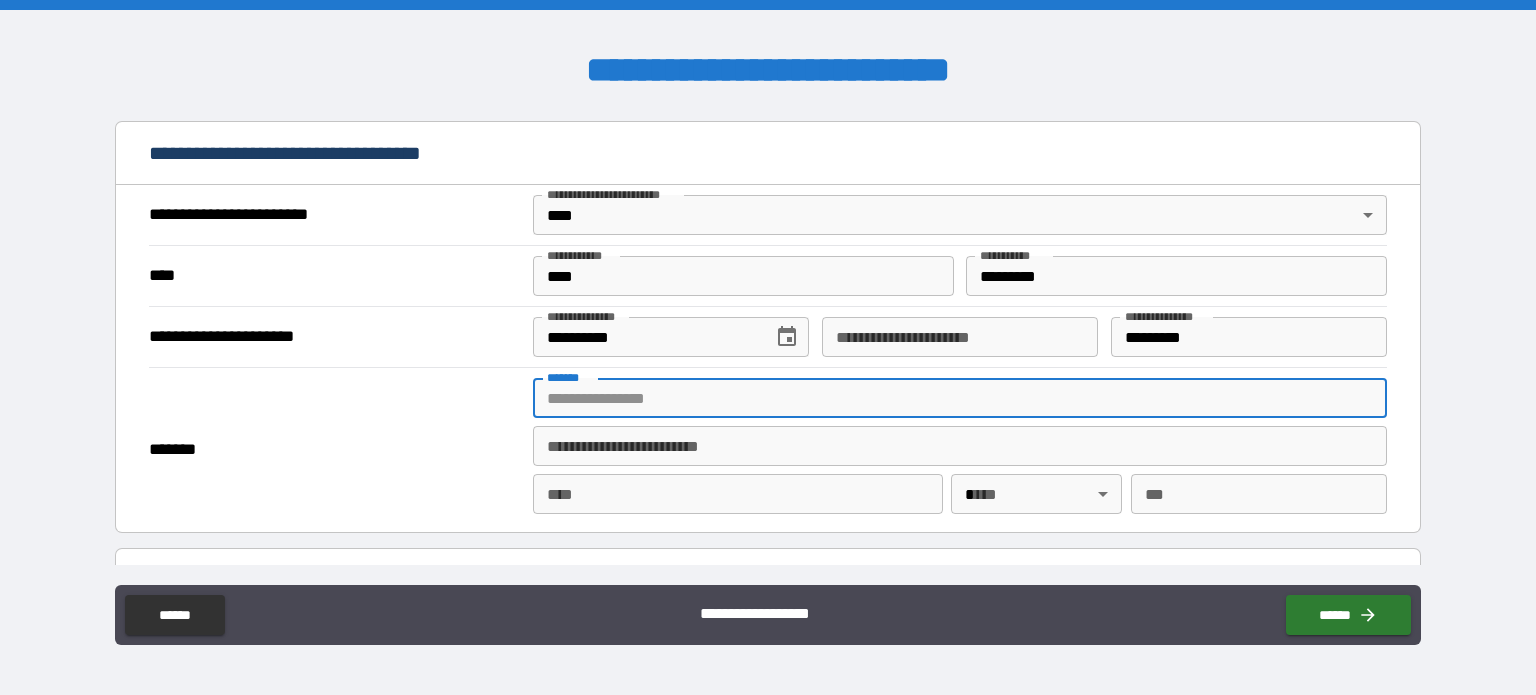 click on "*******" at bounding box center (960, 398) 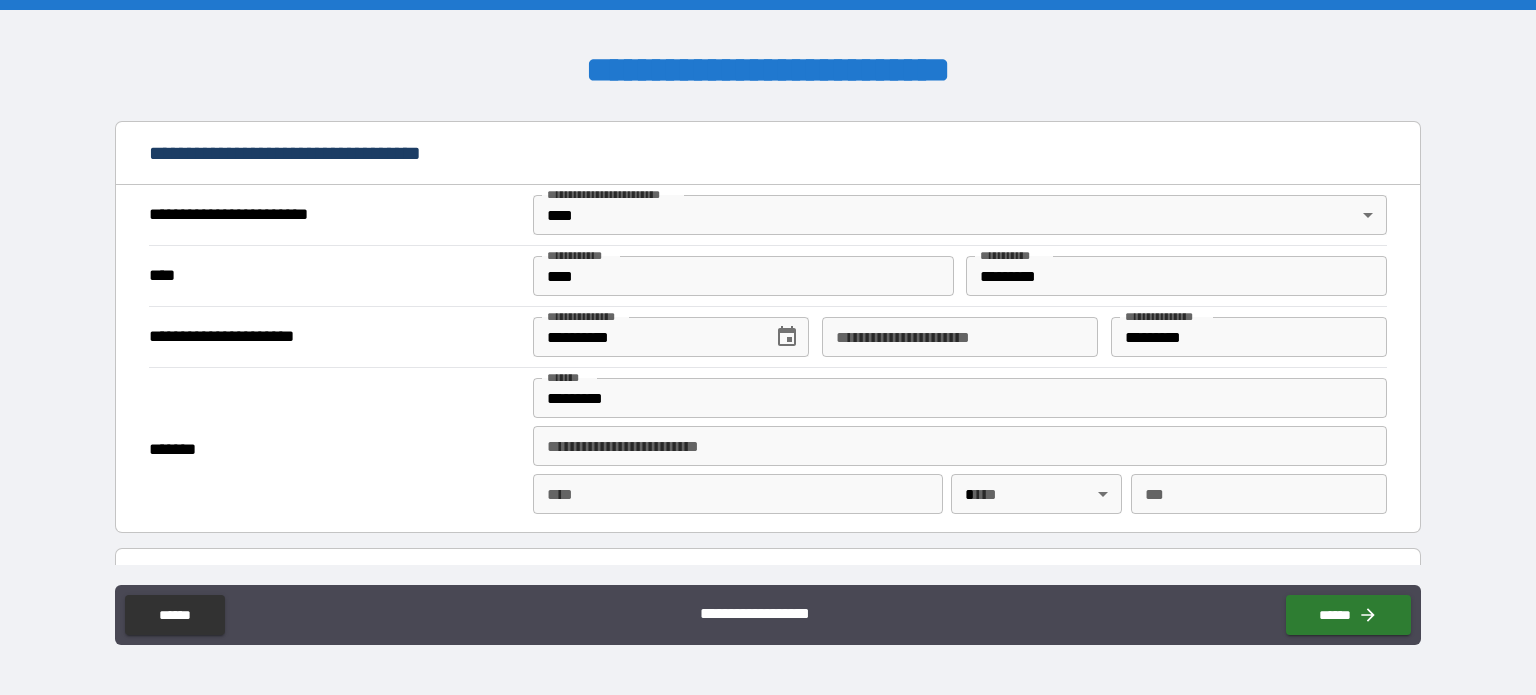 type on "**********" 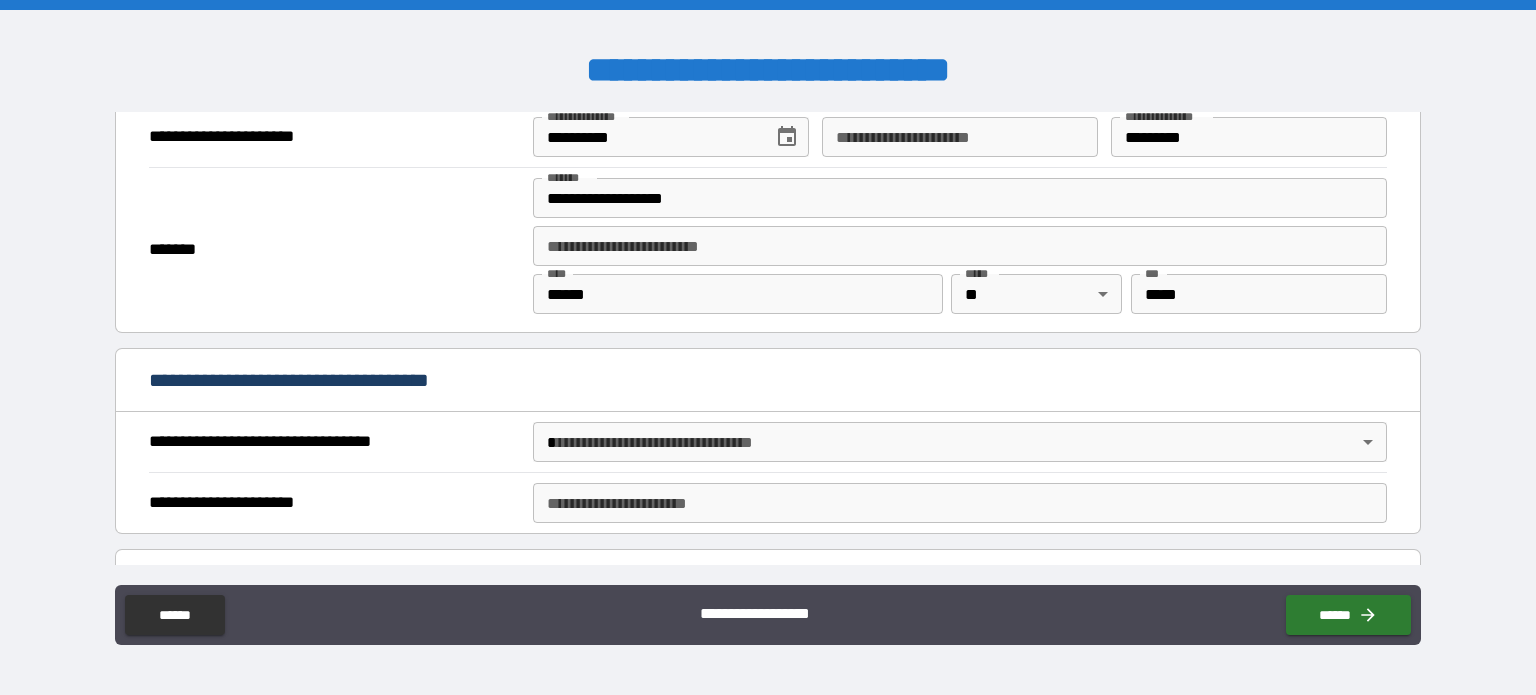 scroll, scrollTop: 1400, scrollLeft: 0, axis: vertical 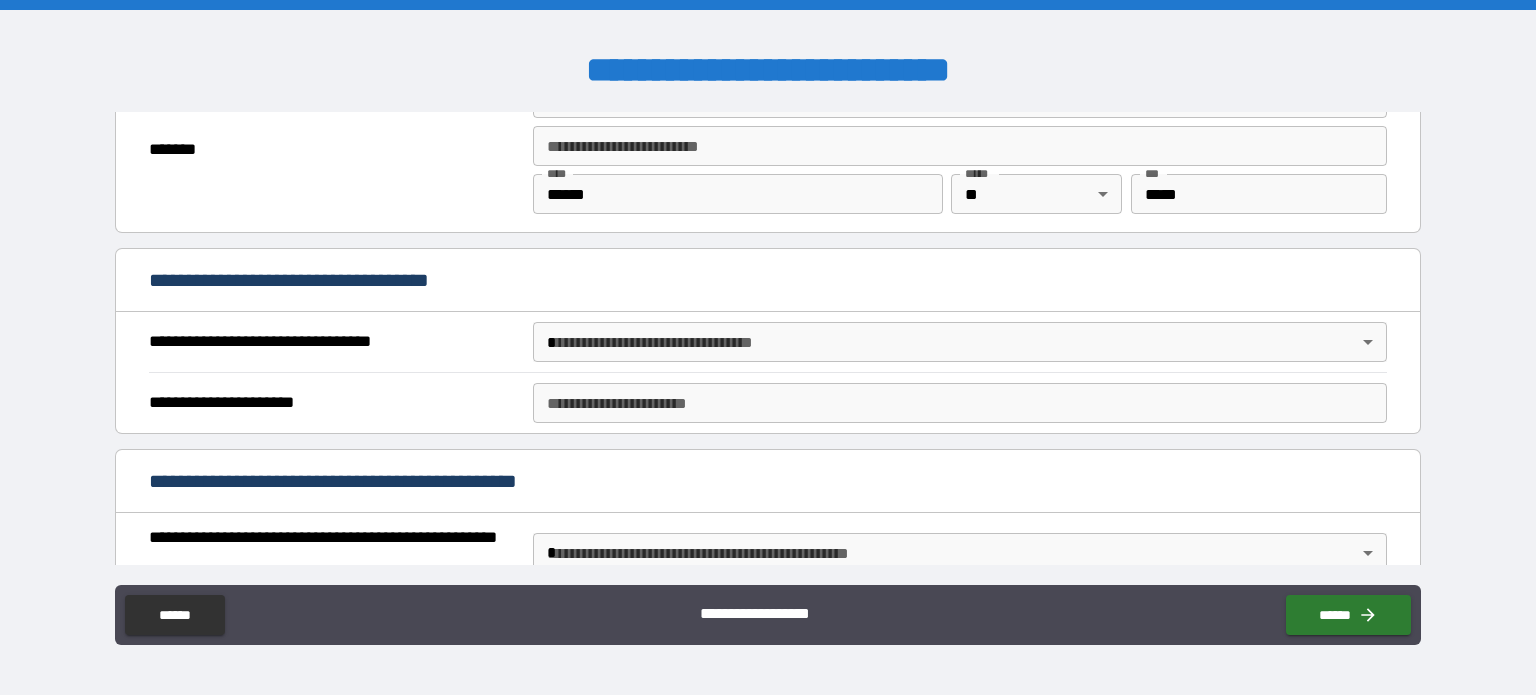 click on "**********" at bounding box center (768, 347) 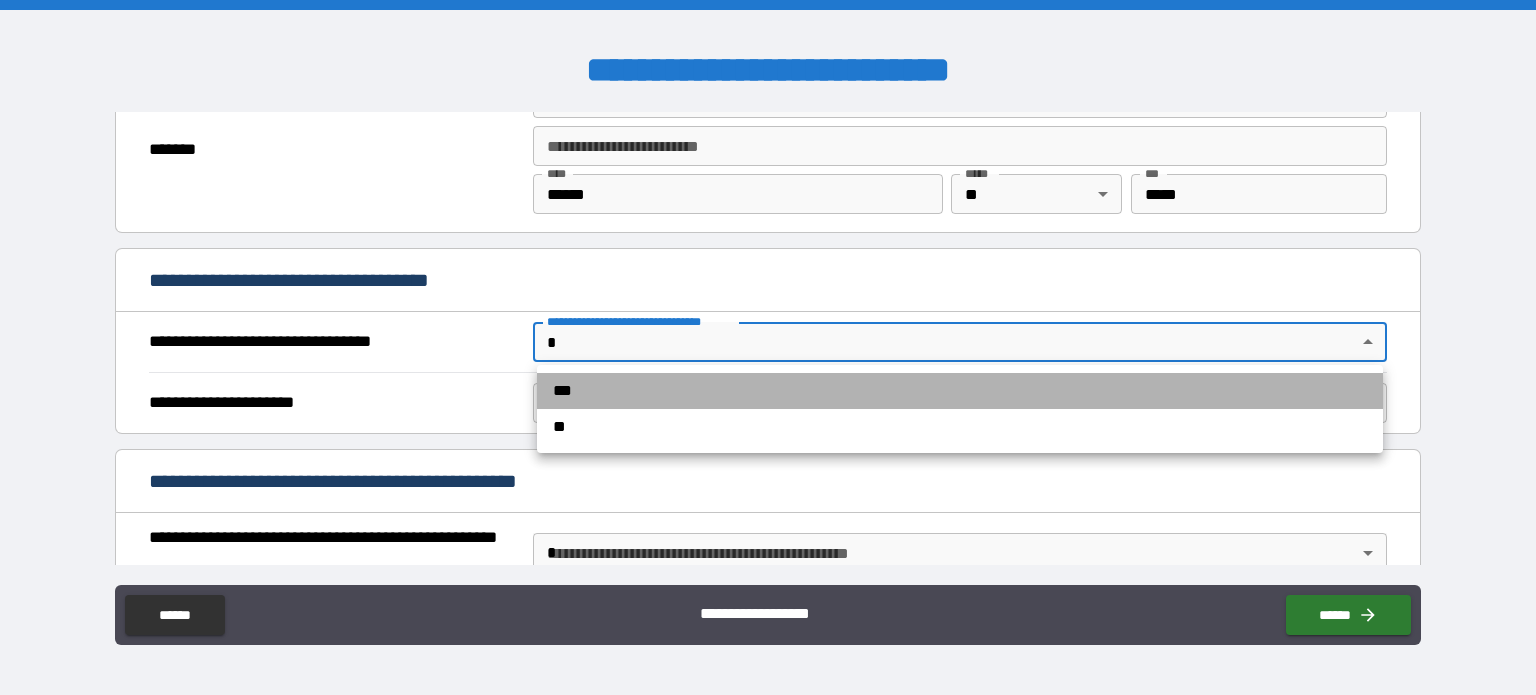 click on "***" at bounding box center (960, 391) 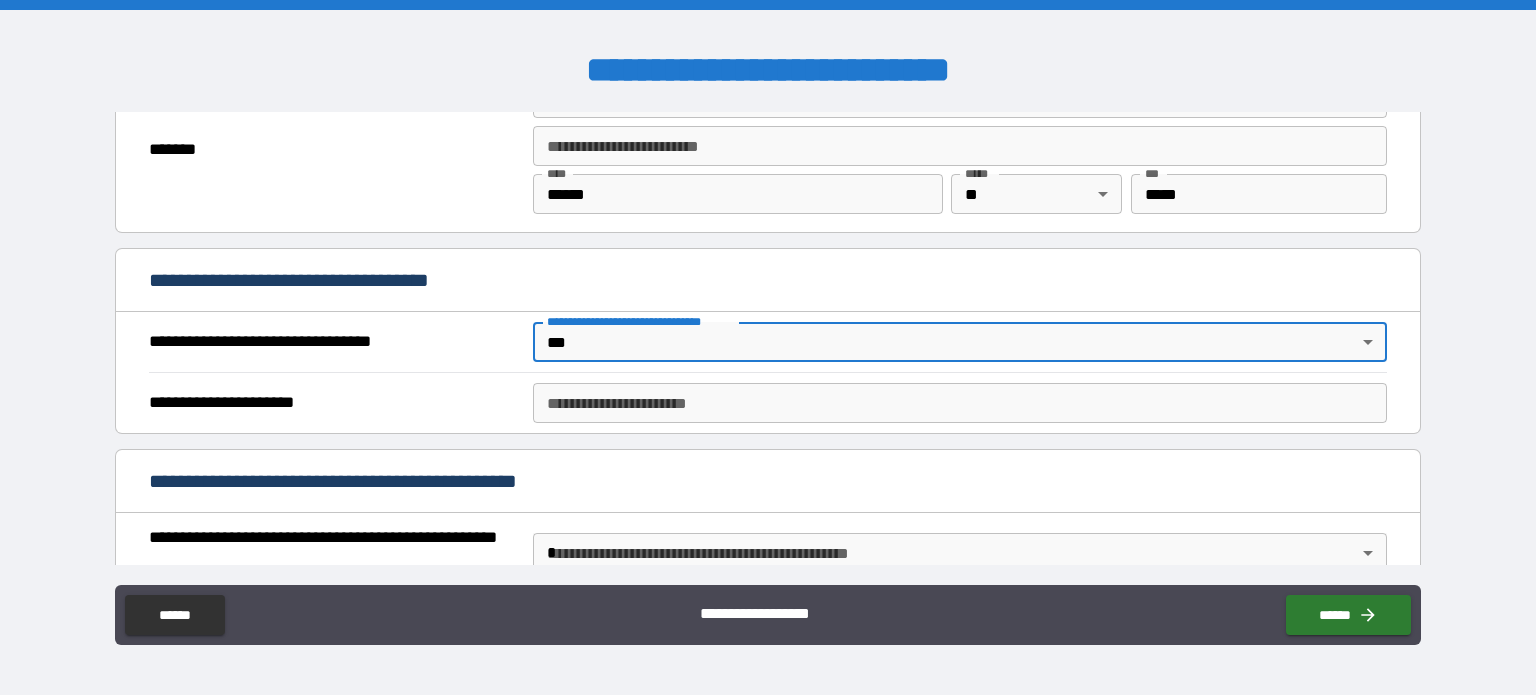 click on "**********" at bounding box center [960, 403] 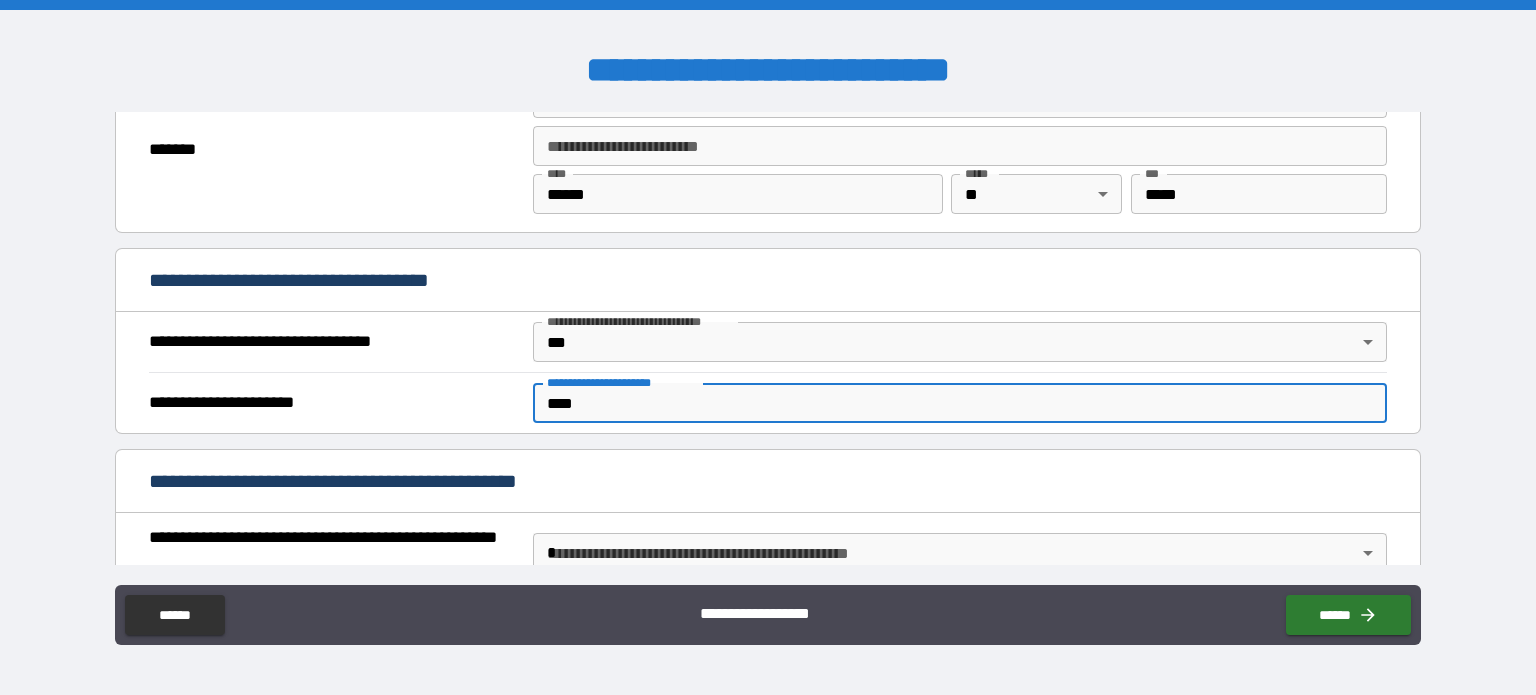 type on "****" 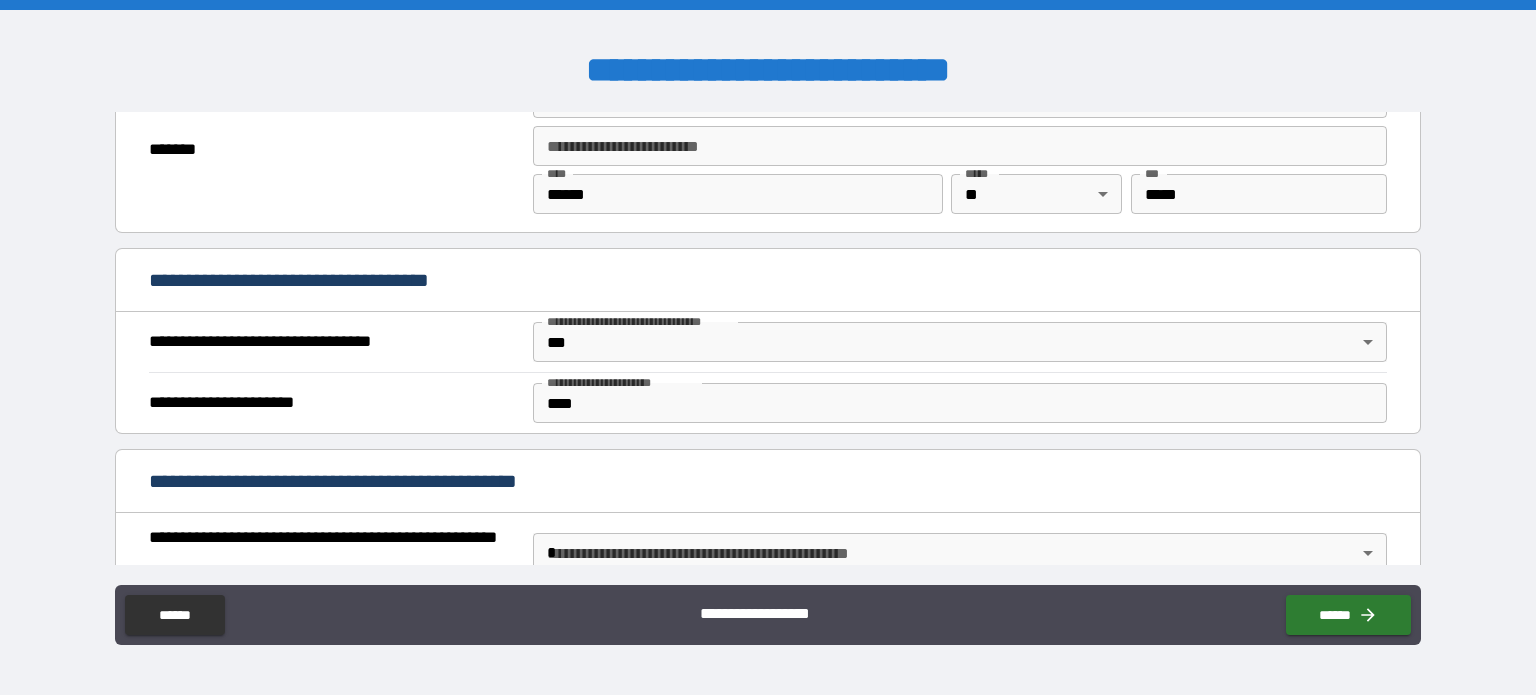 click on "**********" at bounding box center (768, 402) 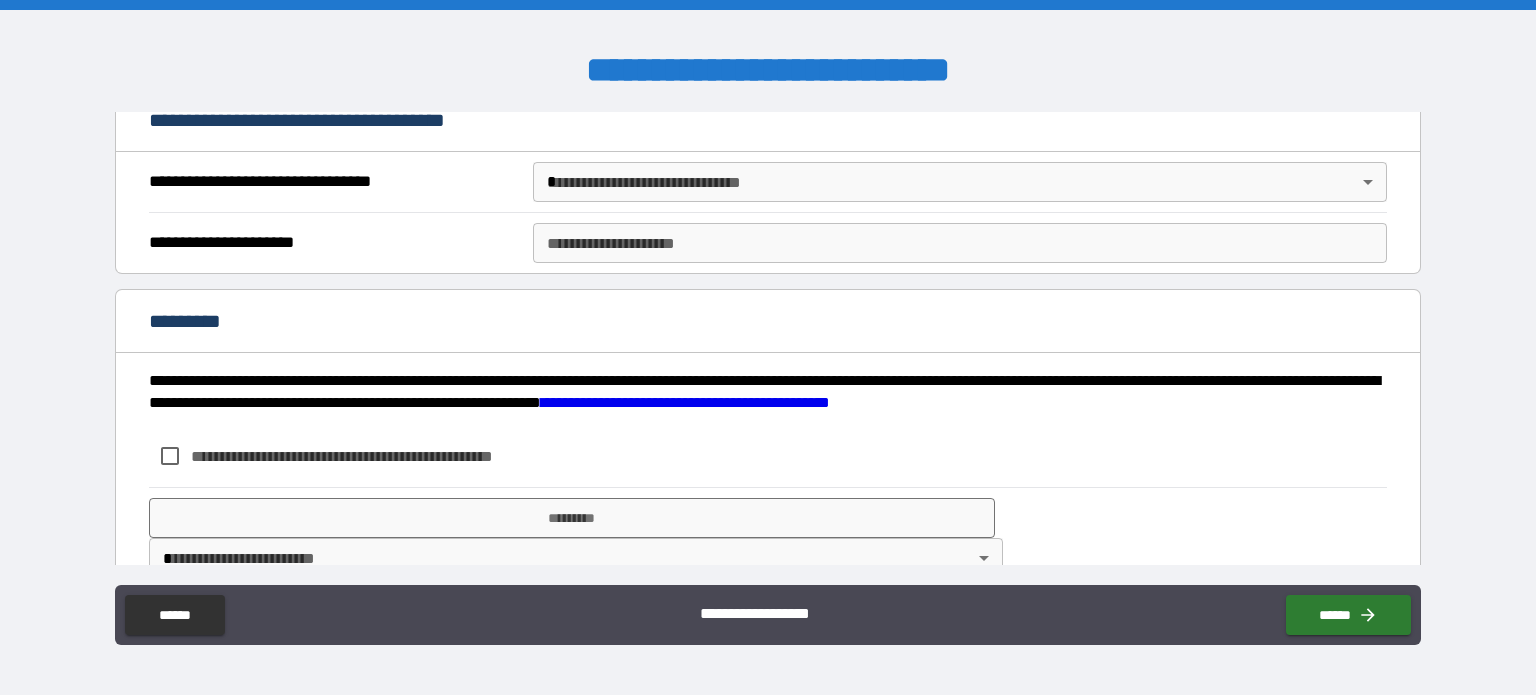 scroll, scrollTop: 2996, scrollLeft: 0, axis: vertical 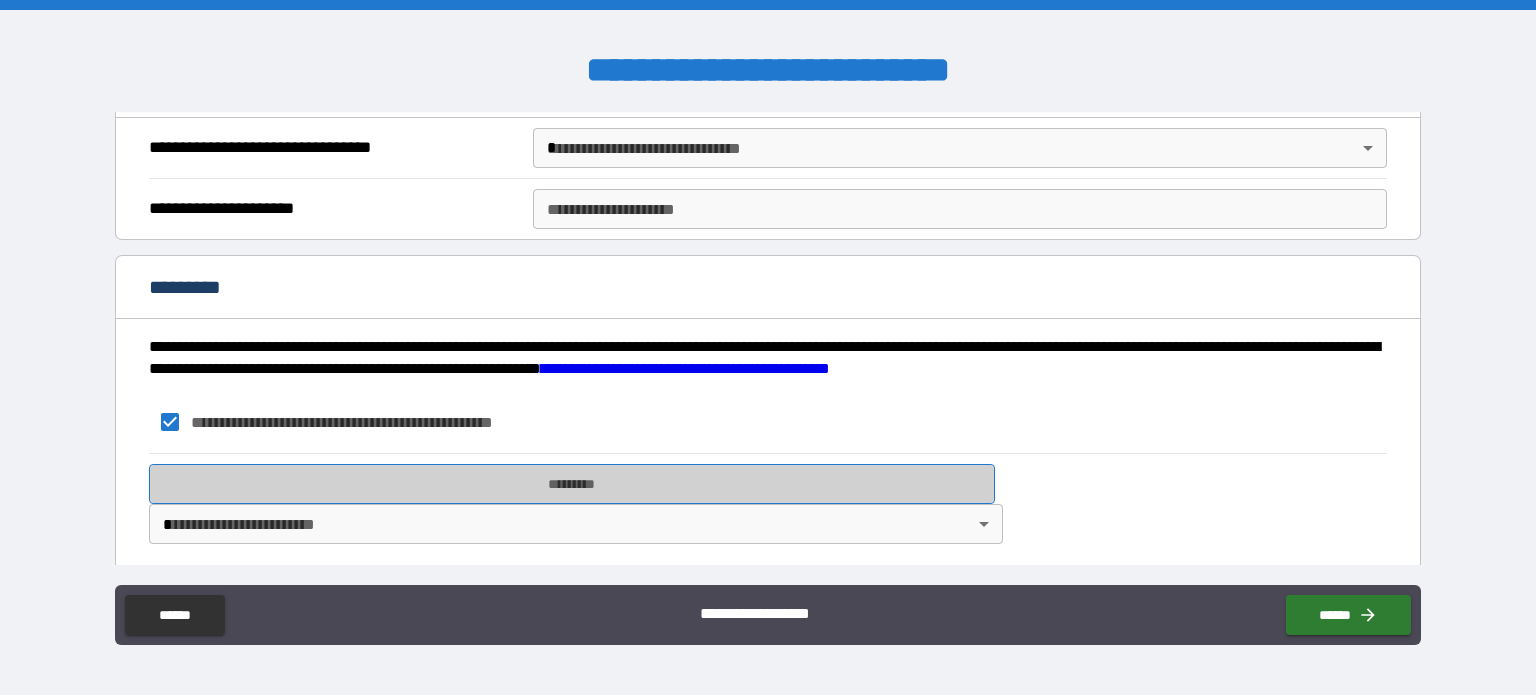 click on "*********" at bounding box center [572, 484] 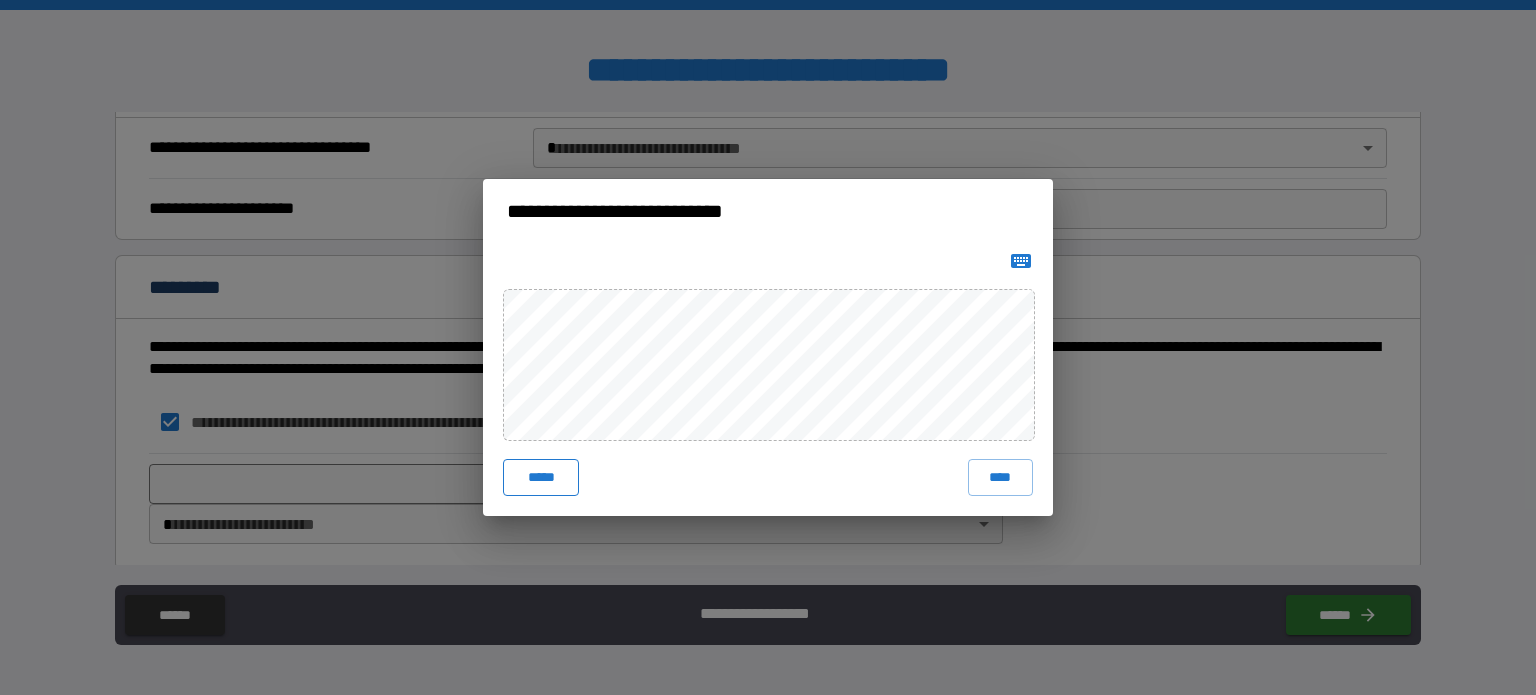 click on "*****" at bounding box center [541, 477] 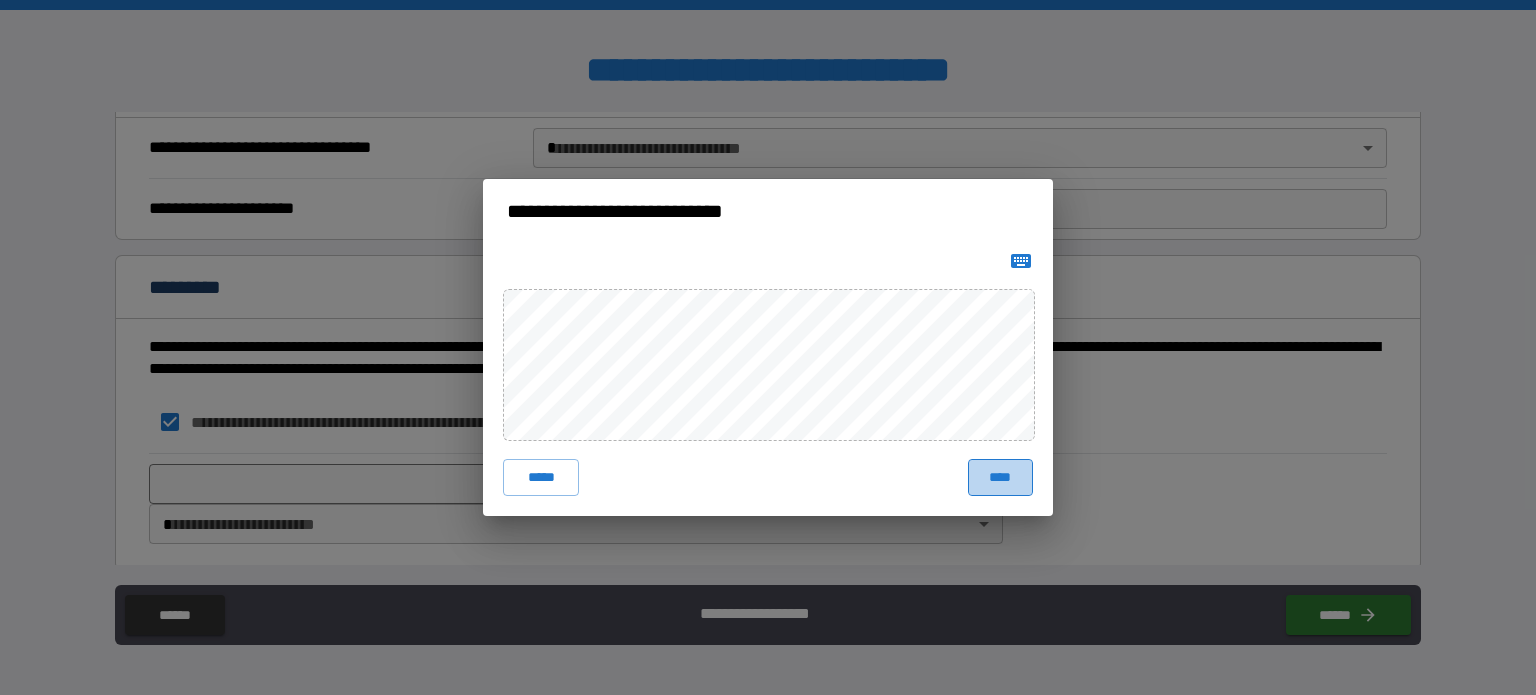 click on "****" at bounding box center [1000, 477] 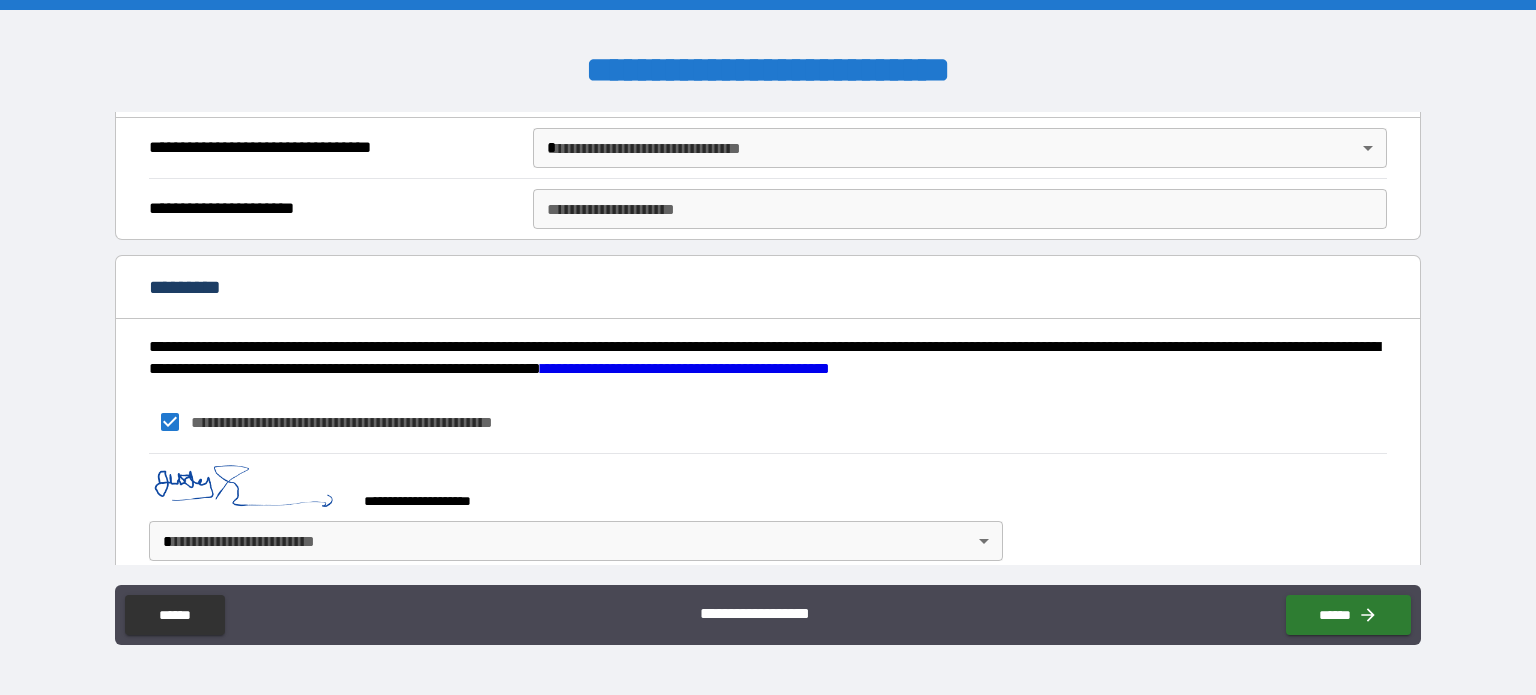 scroll, scrollTop: 3013, scrollLeft: 0, axis: vertical 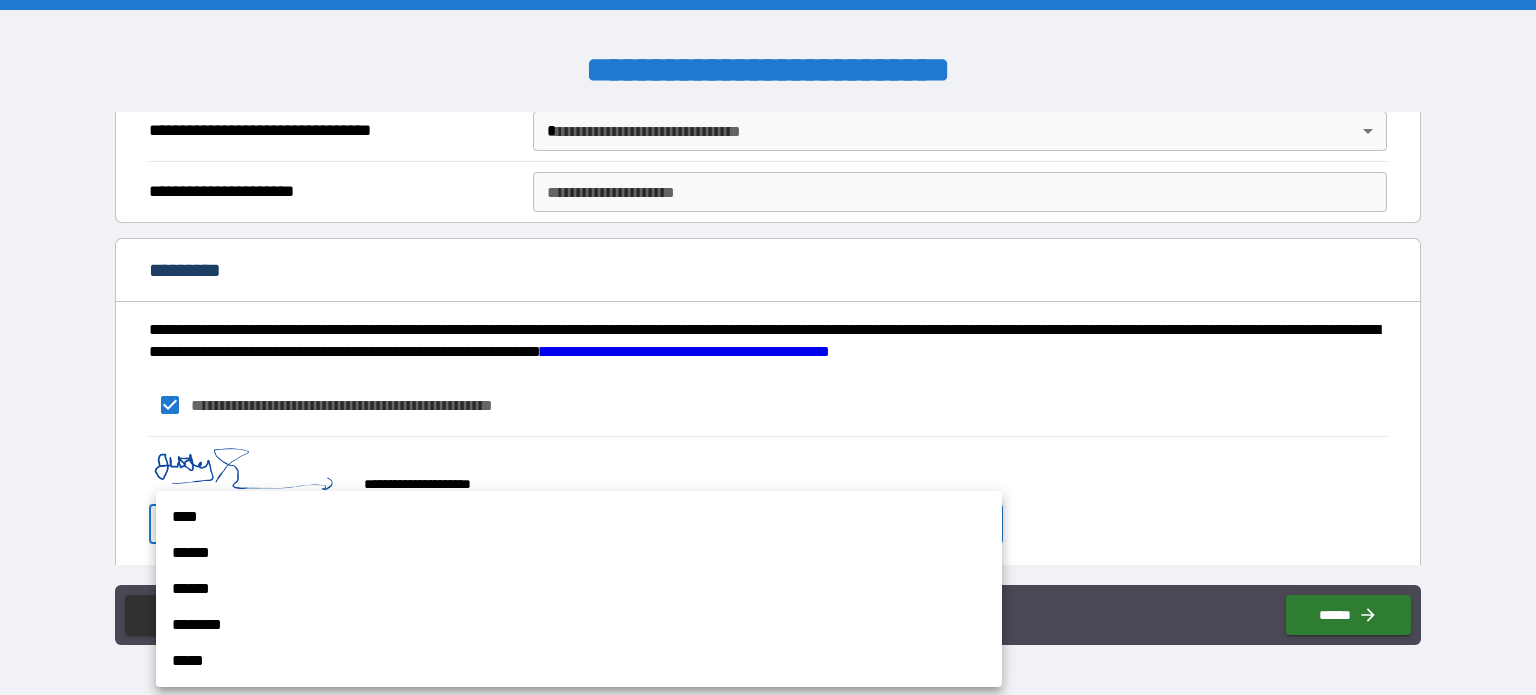 click on "**********" at bounding box center (768, 347) 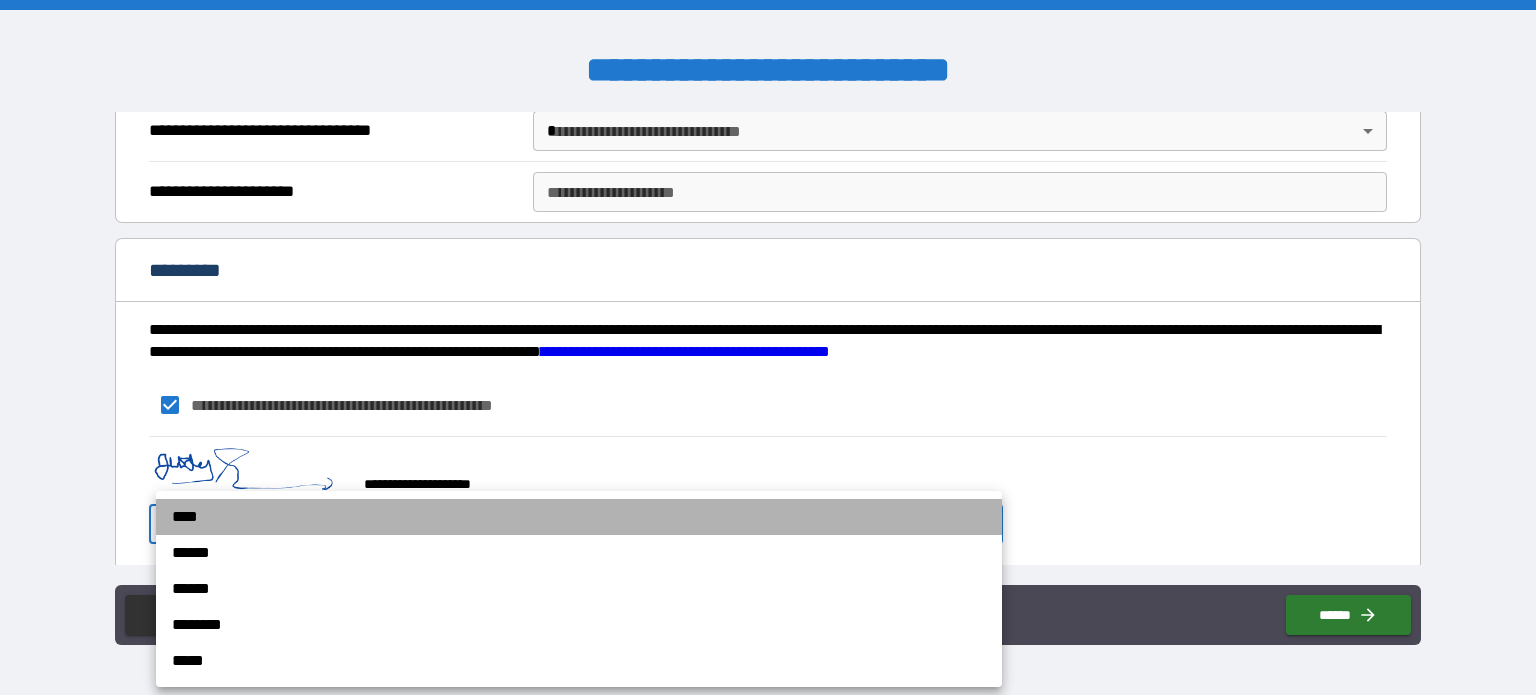 click on "****" at bounding box center (579, 517) 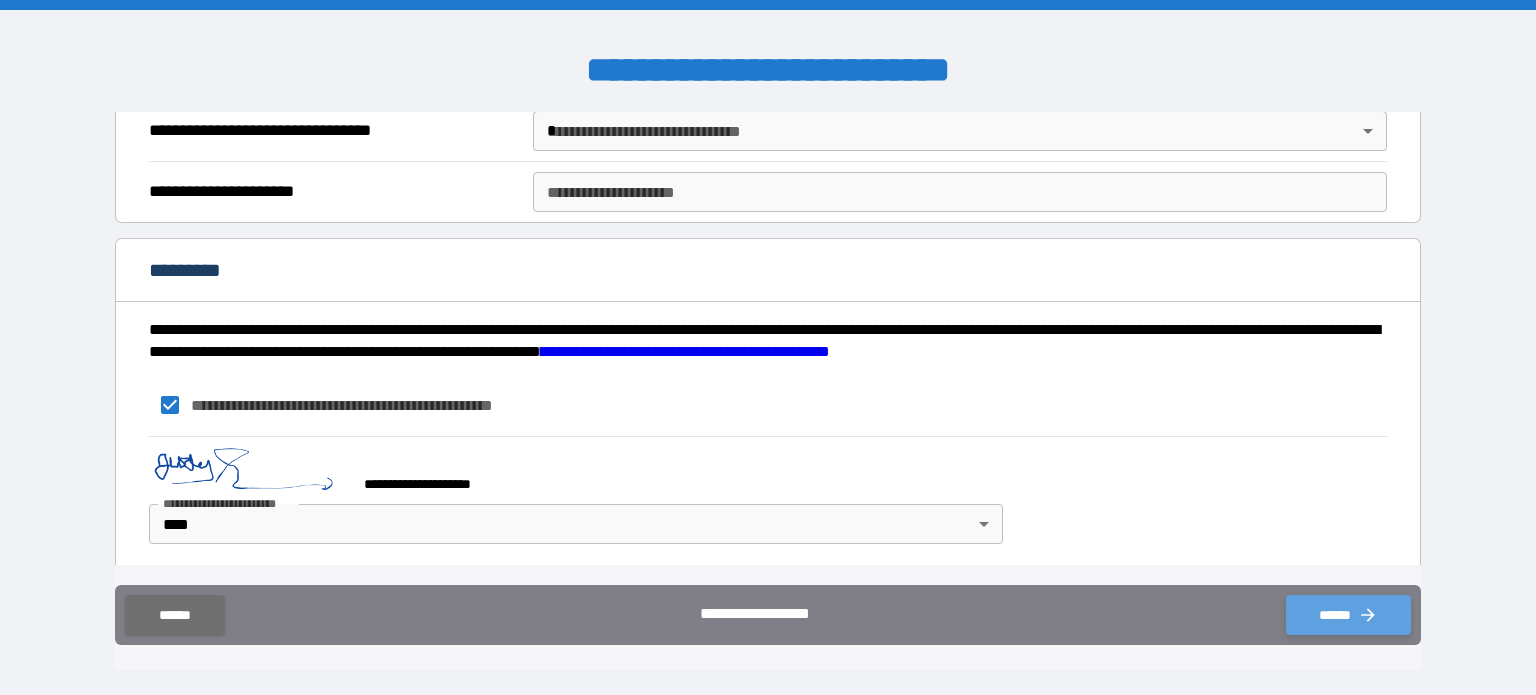 click on "******" at bounding box center [1348, 615] 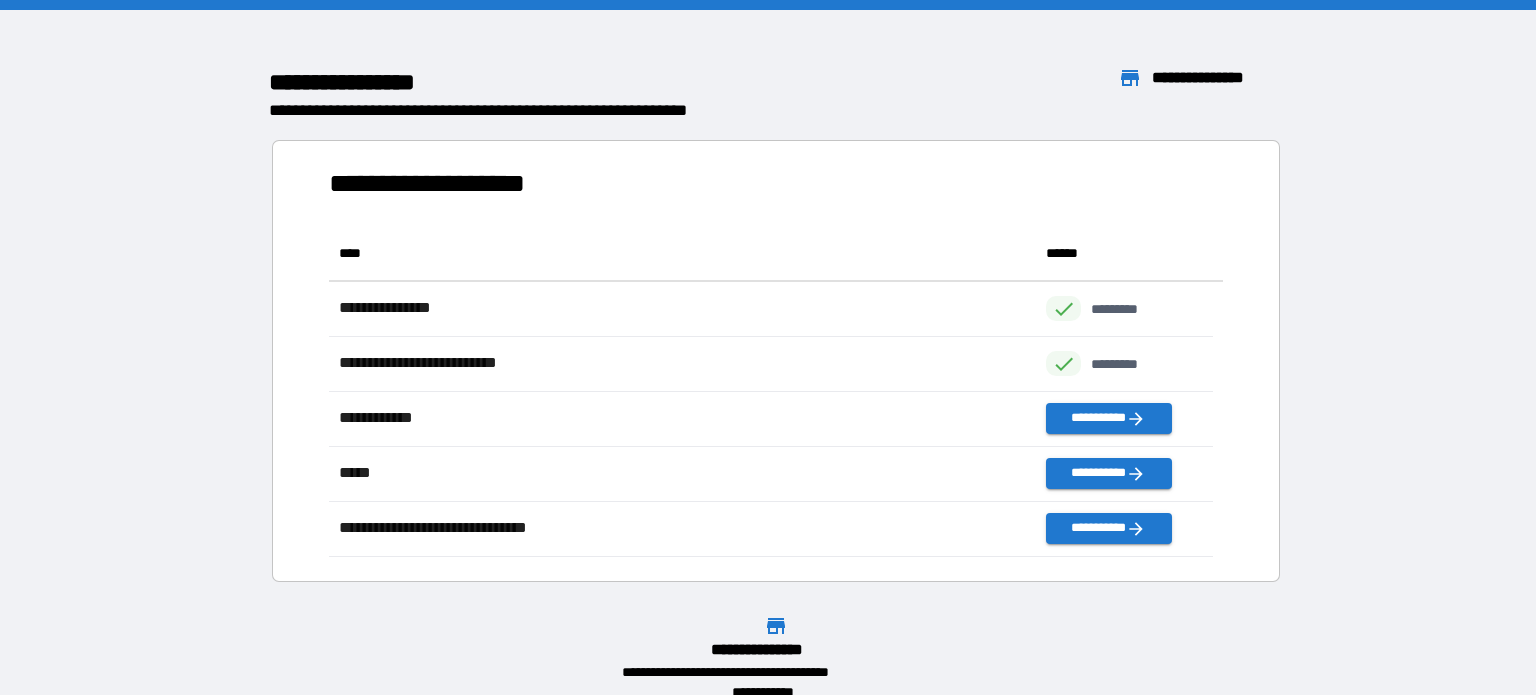 scroll, scrollTop: 316, scrollLeft: 869, axis: both 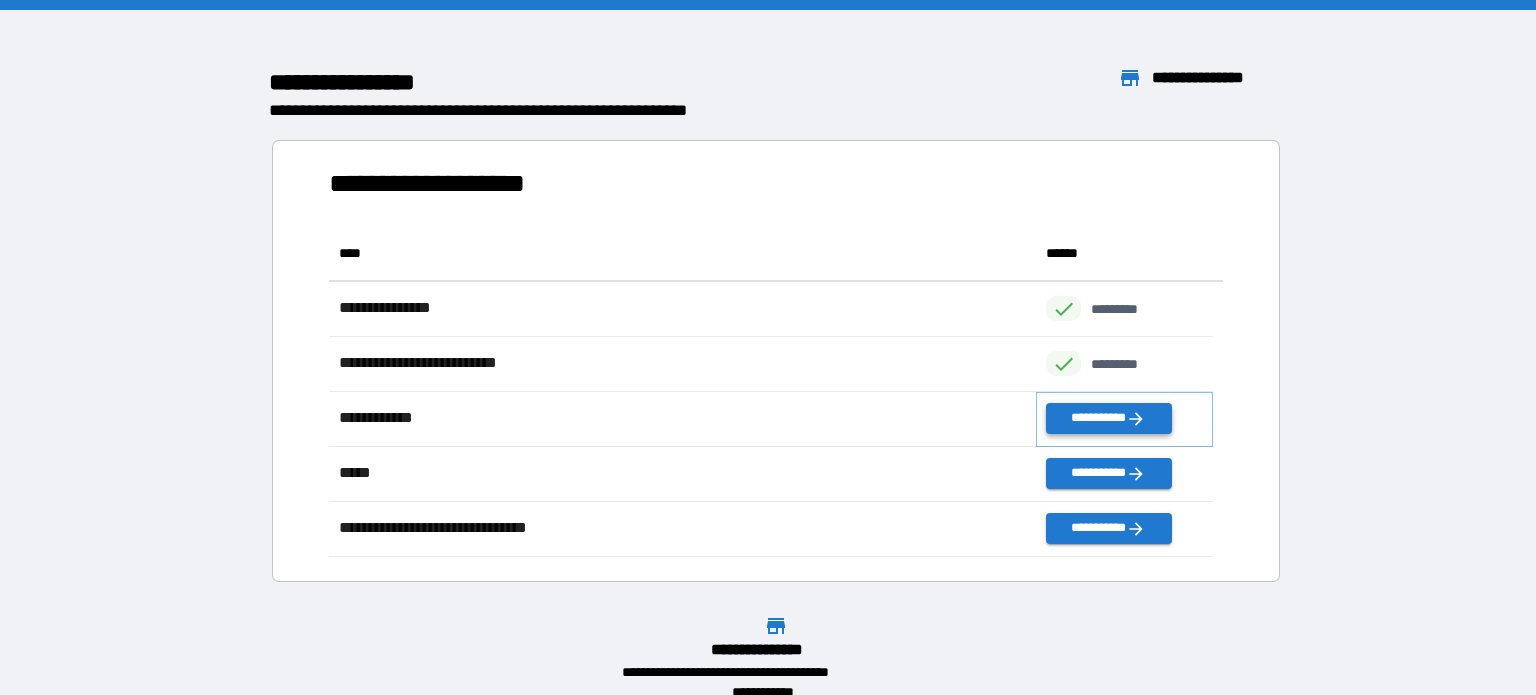 click on "**********" at bounding box center (1108, 418) 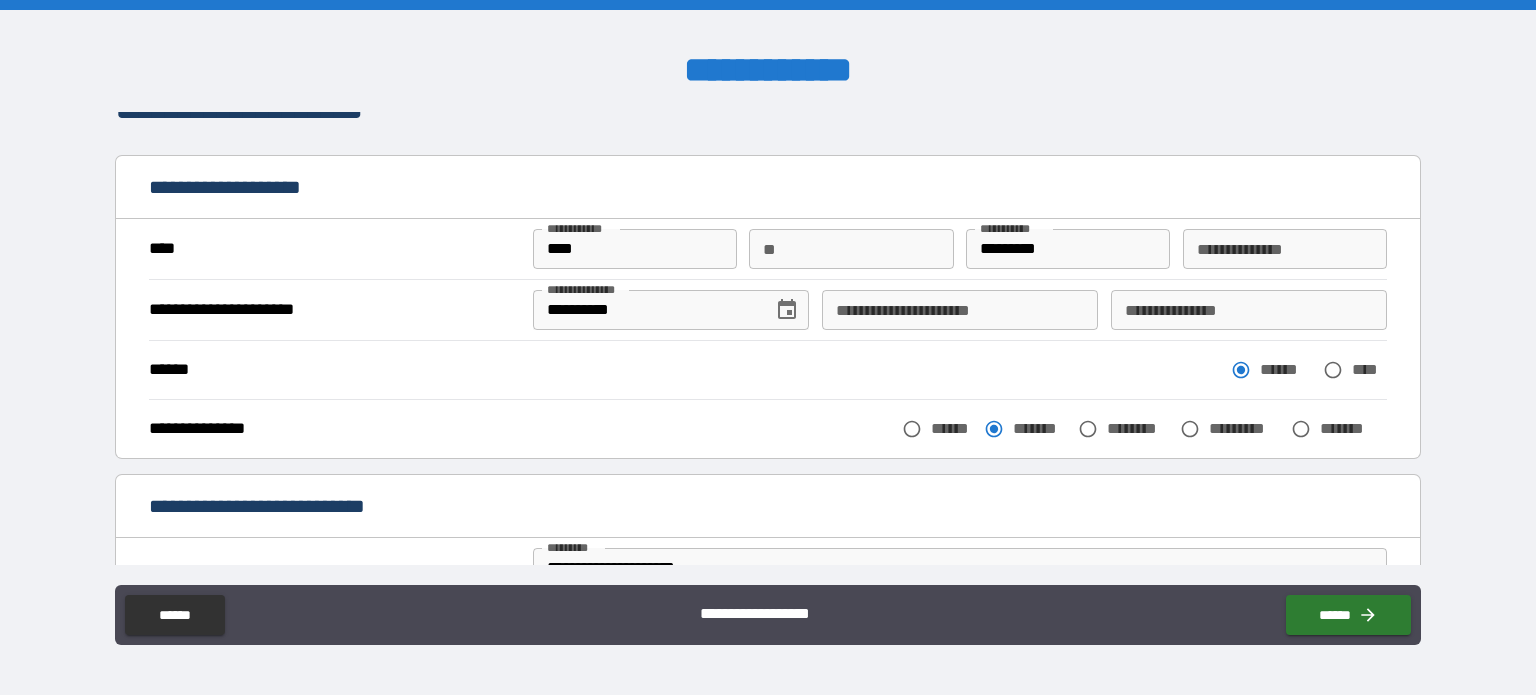 scroll, scrollTop: 0, scrollLeft: 0, axis: both 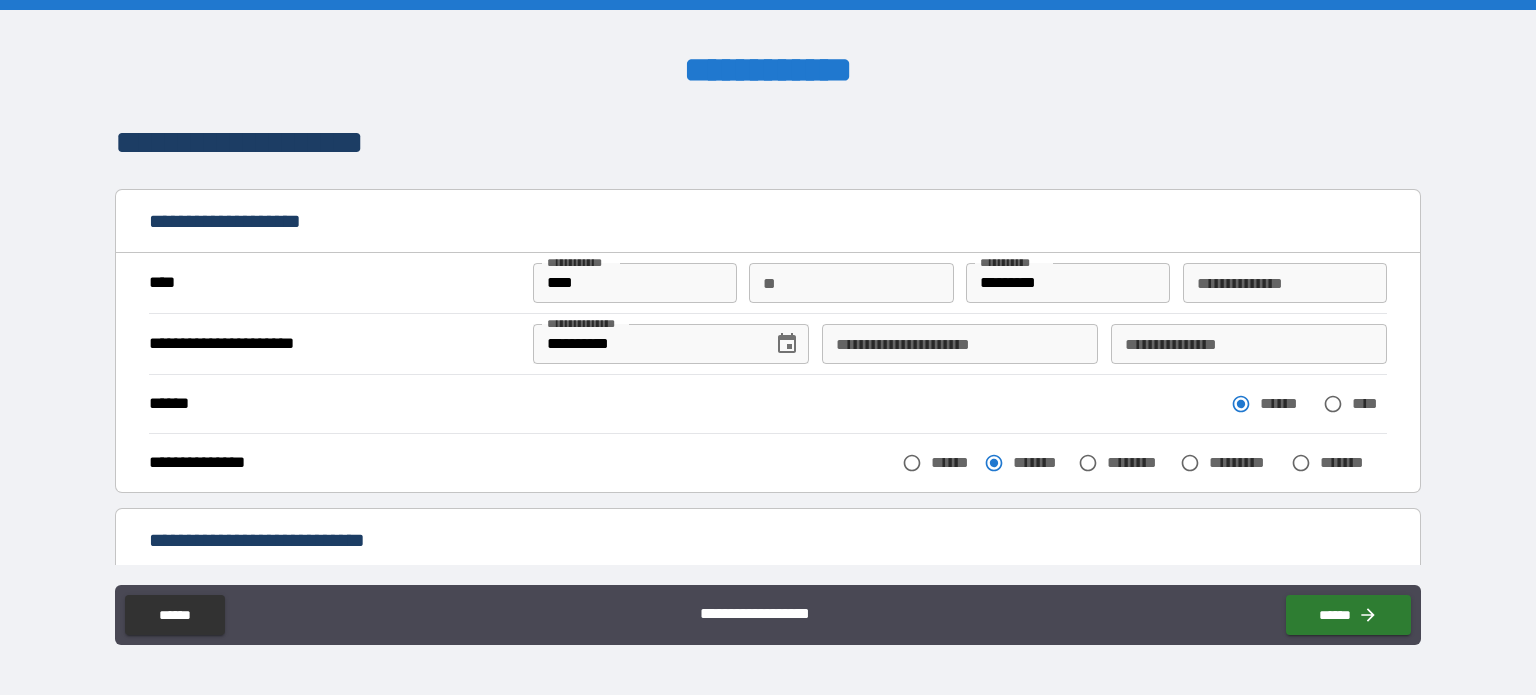 click on "**********" at bounding box center (1249, 344) 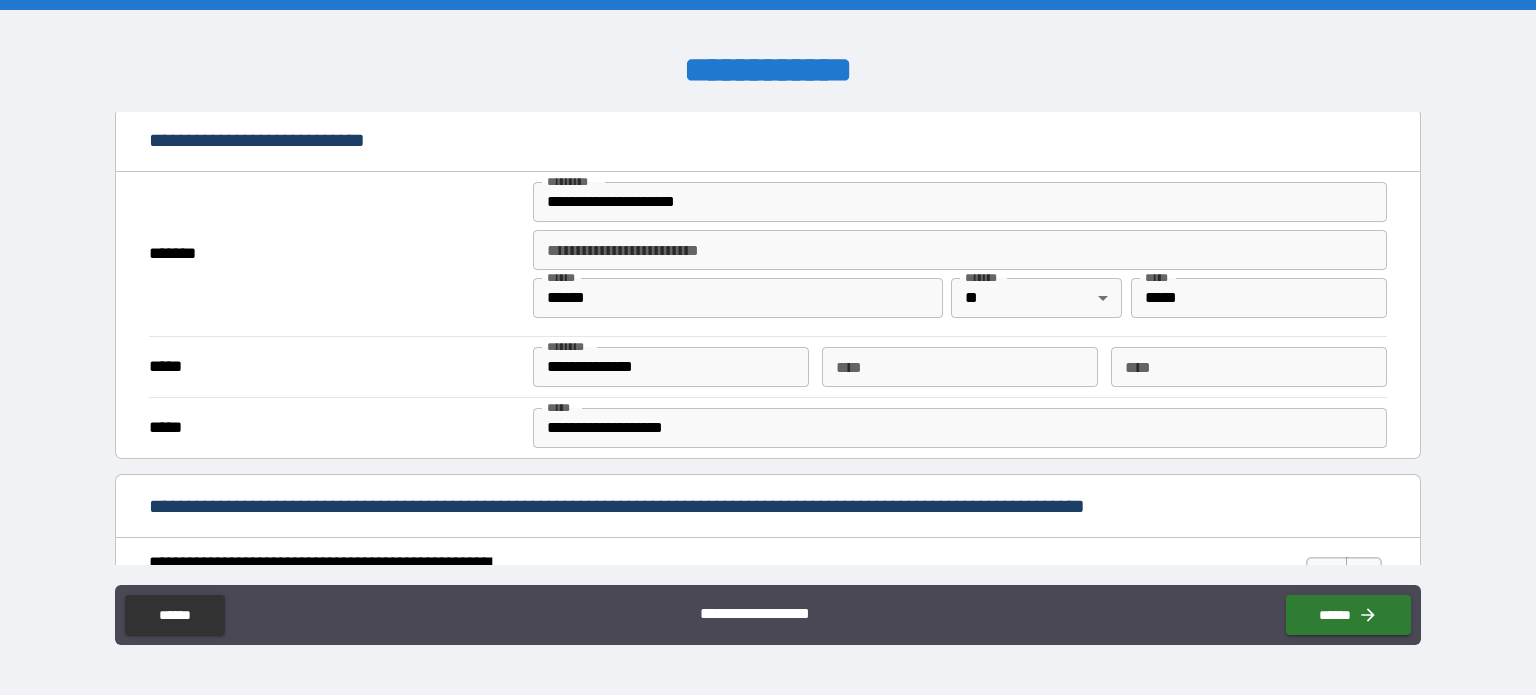 scroll, scrollTop: 700, scrollLeft: 0, axis: vertical 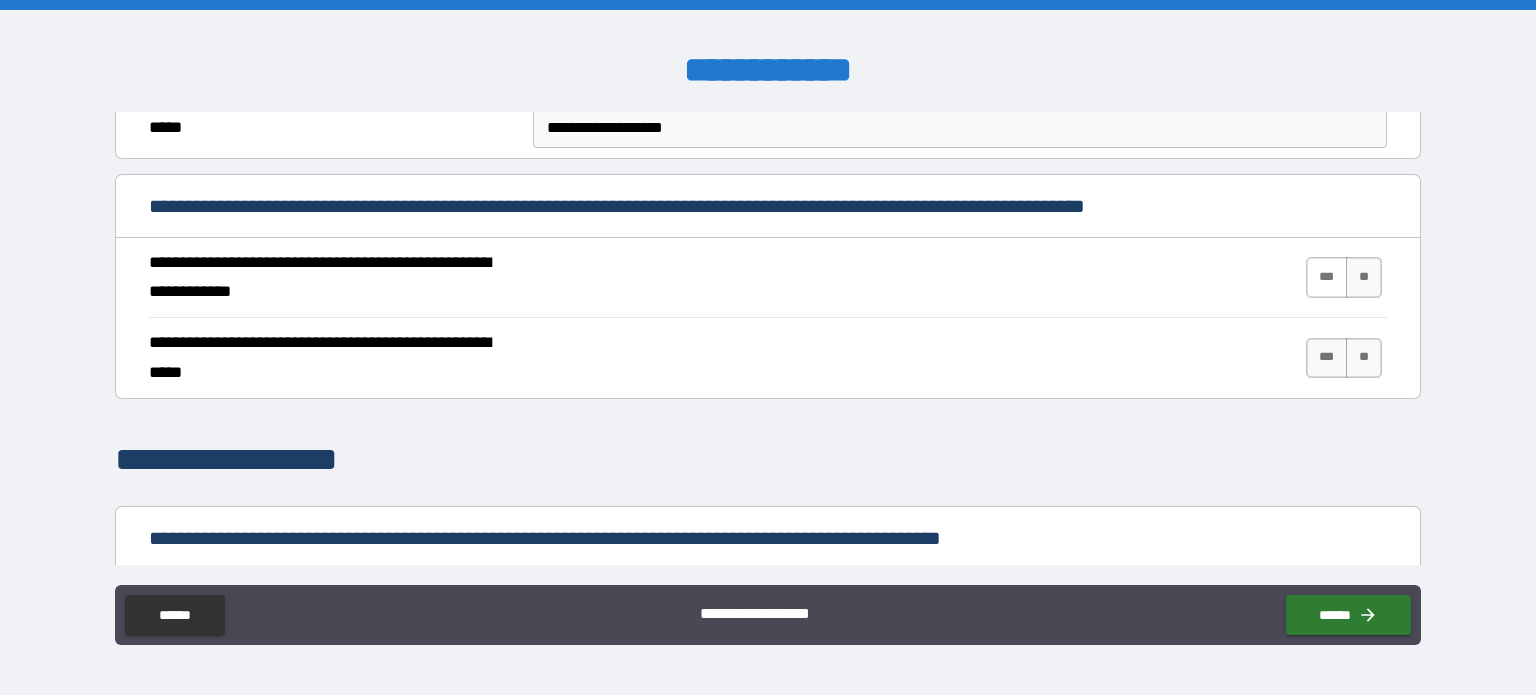 type on "*********" 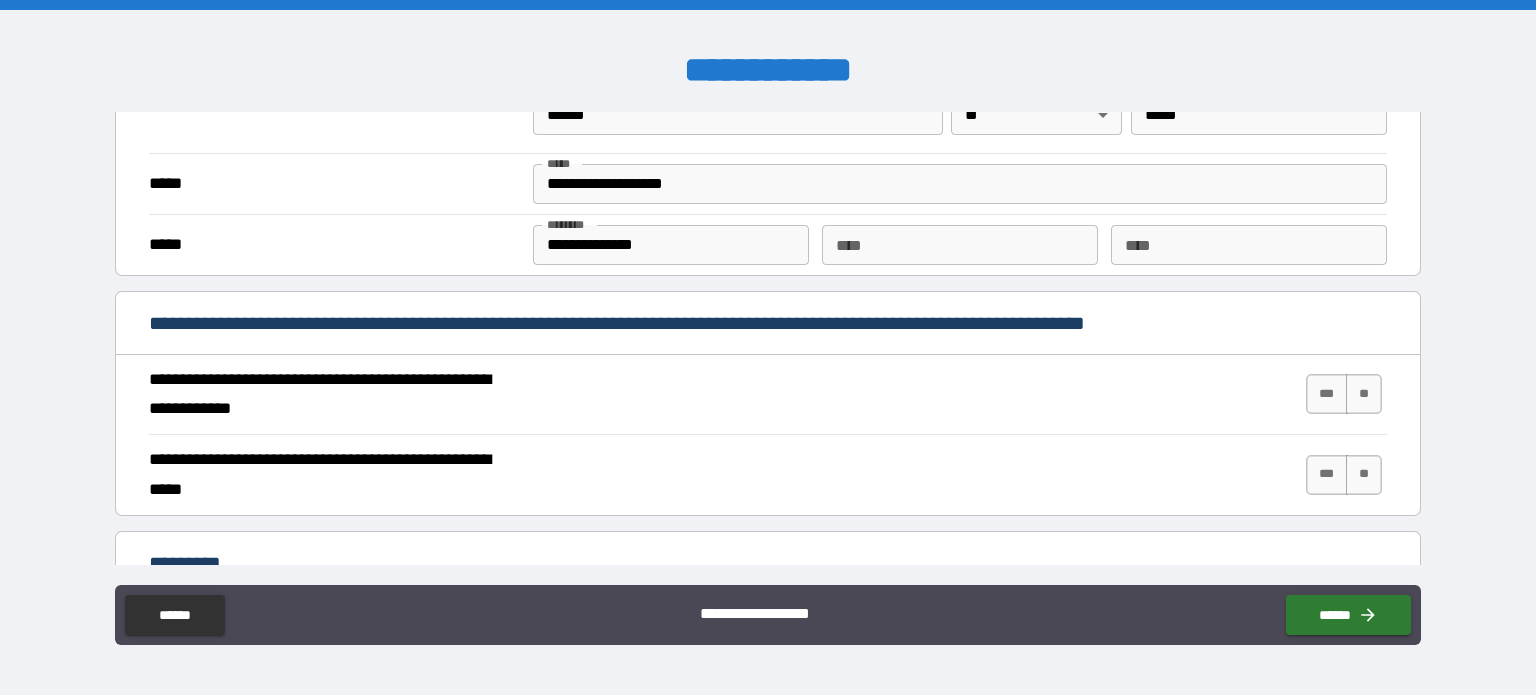 scroll, scrollTop: 1700, scrollLeft: 0, axis: vertical 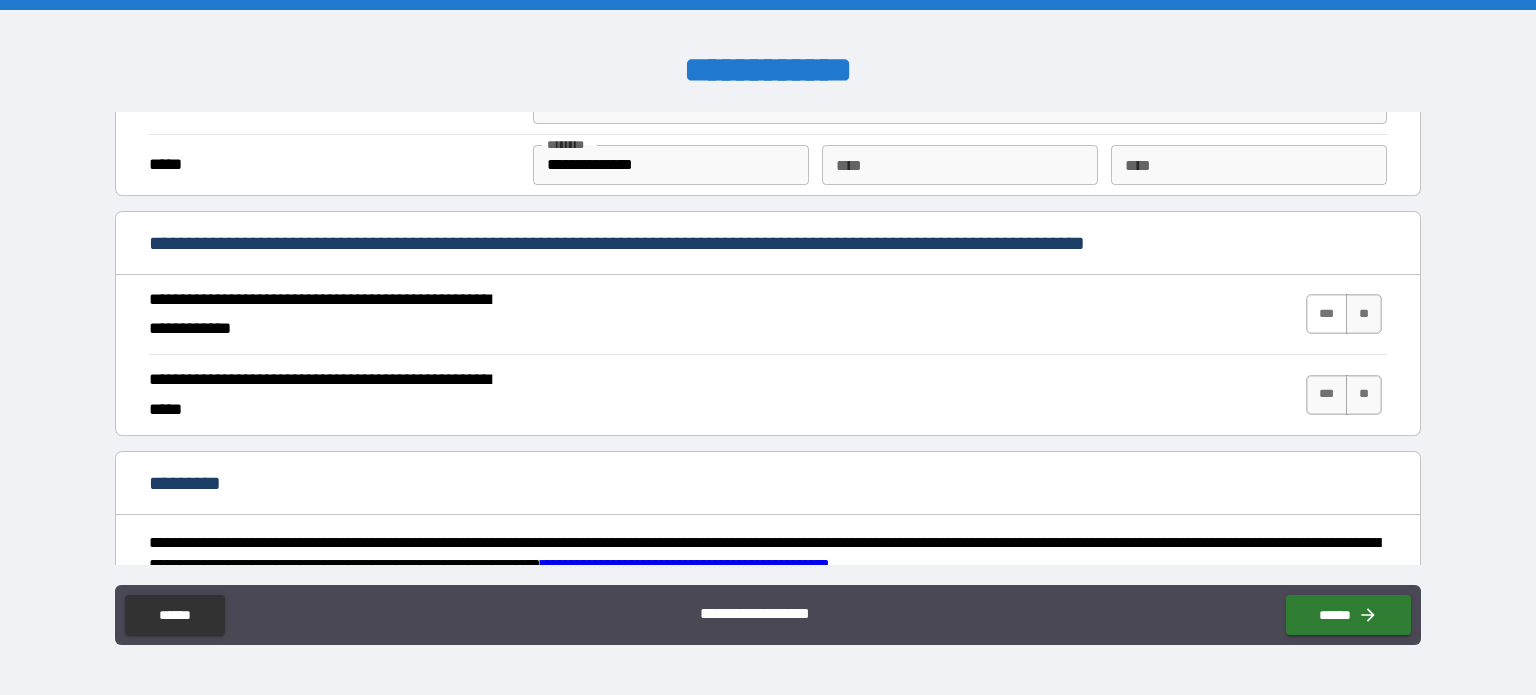 click on "***" at bounding box center [1327, 314] 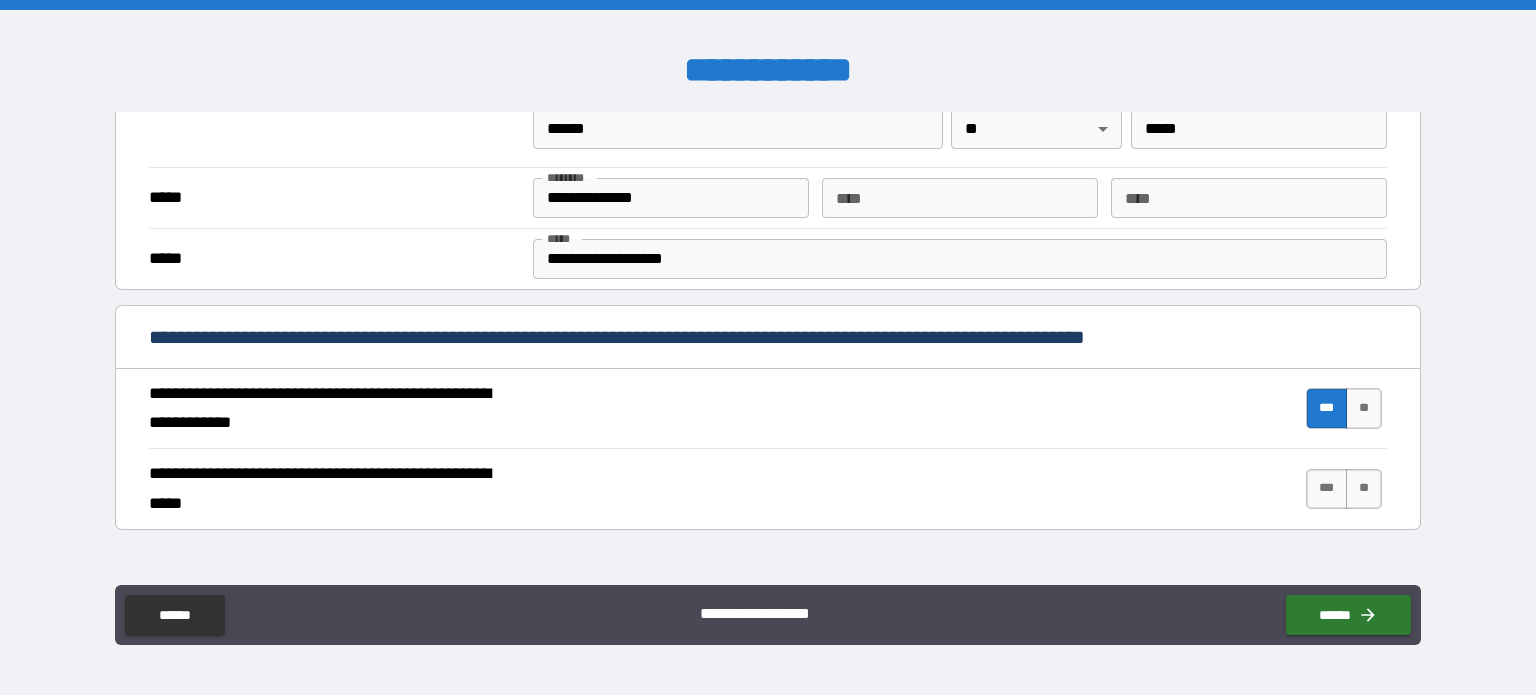 scroll, scrollTop: 599, scrollLeft: 0, axis: vertical 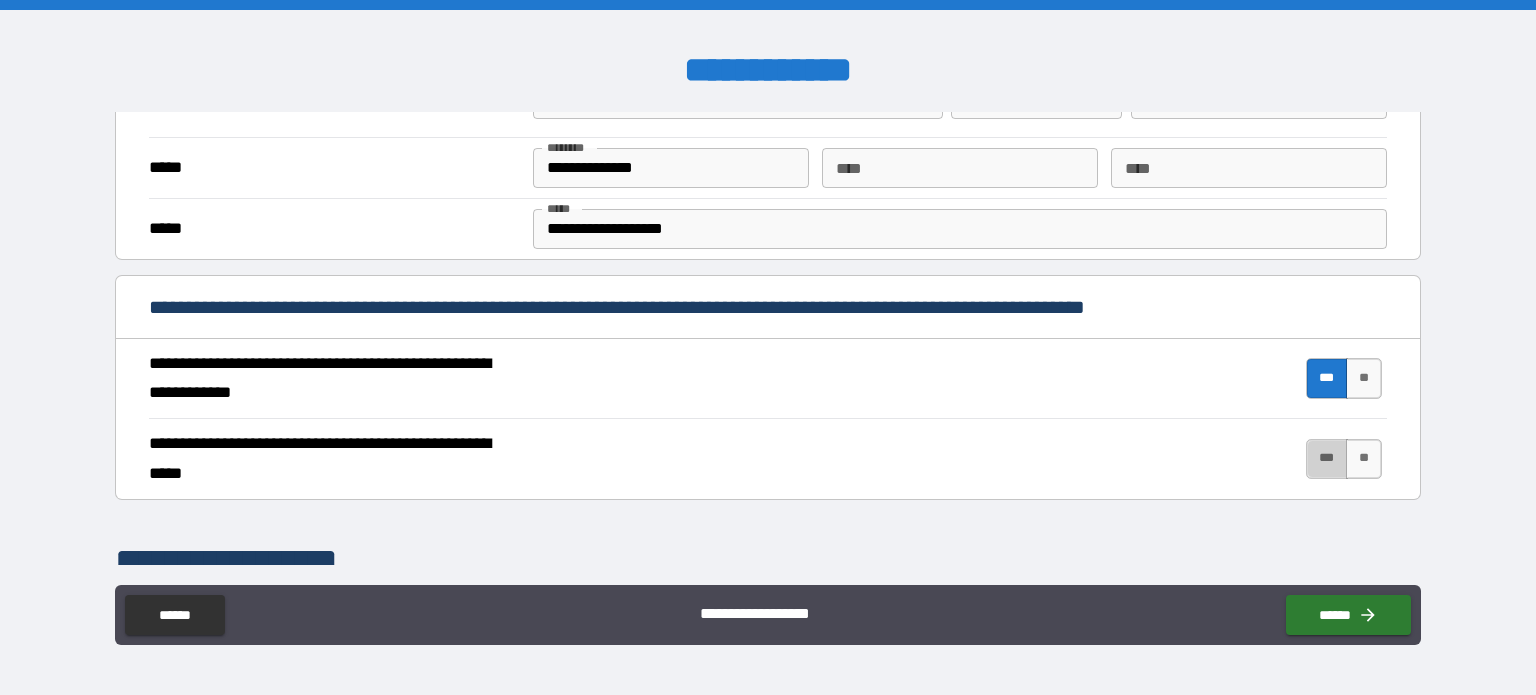 drag, startPoint x: 1297, startPoint y: 463, endPoint x: 1125, endPoint y: 491, distance: 174.26416 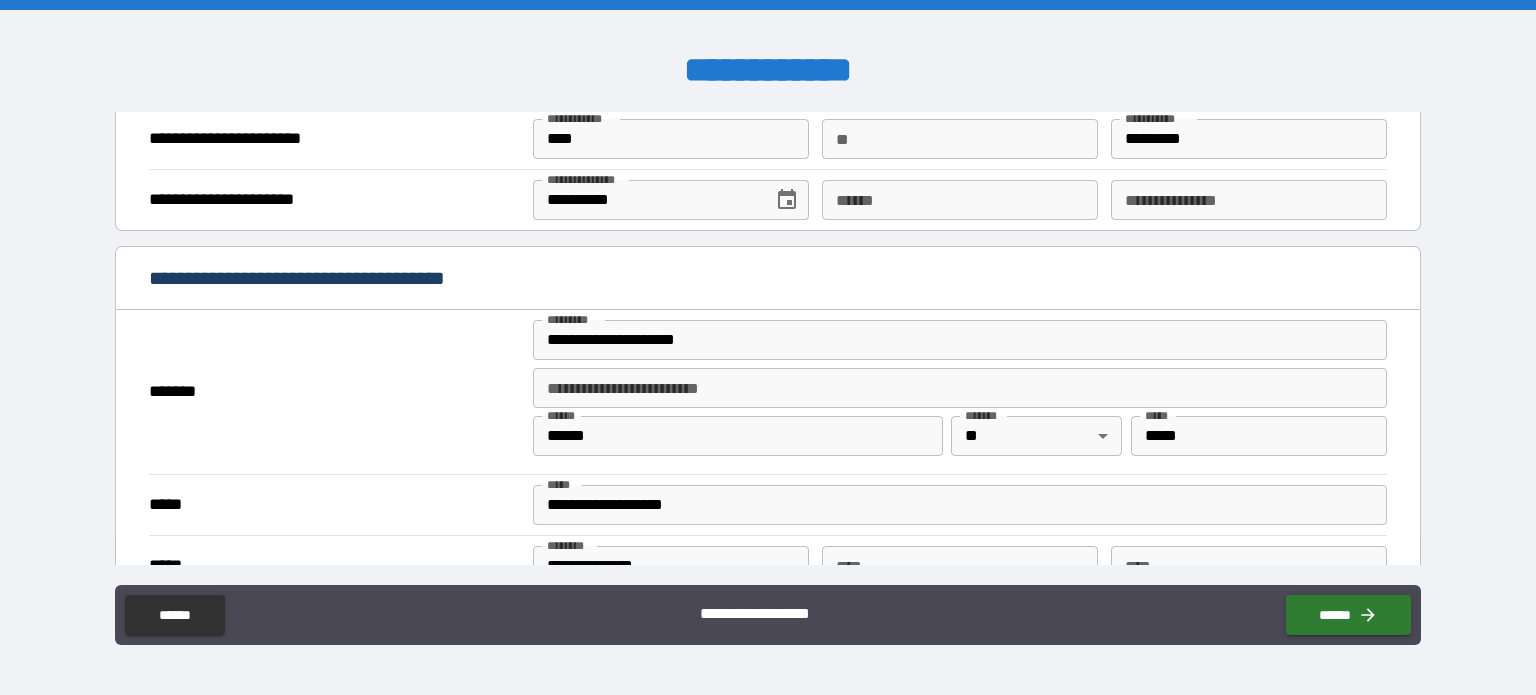 scroll, scrollTop: 1699, scrollLeft: 0, axis: vertical 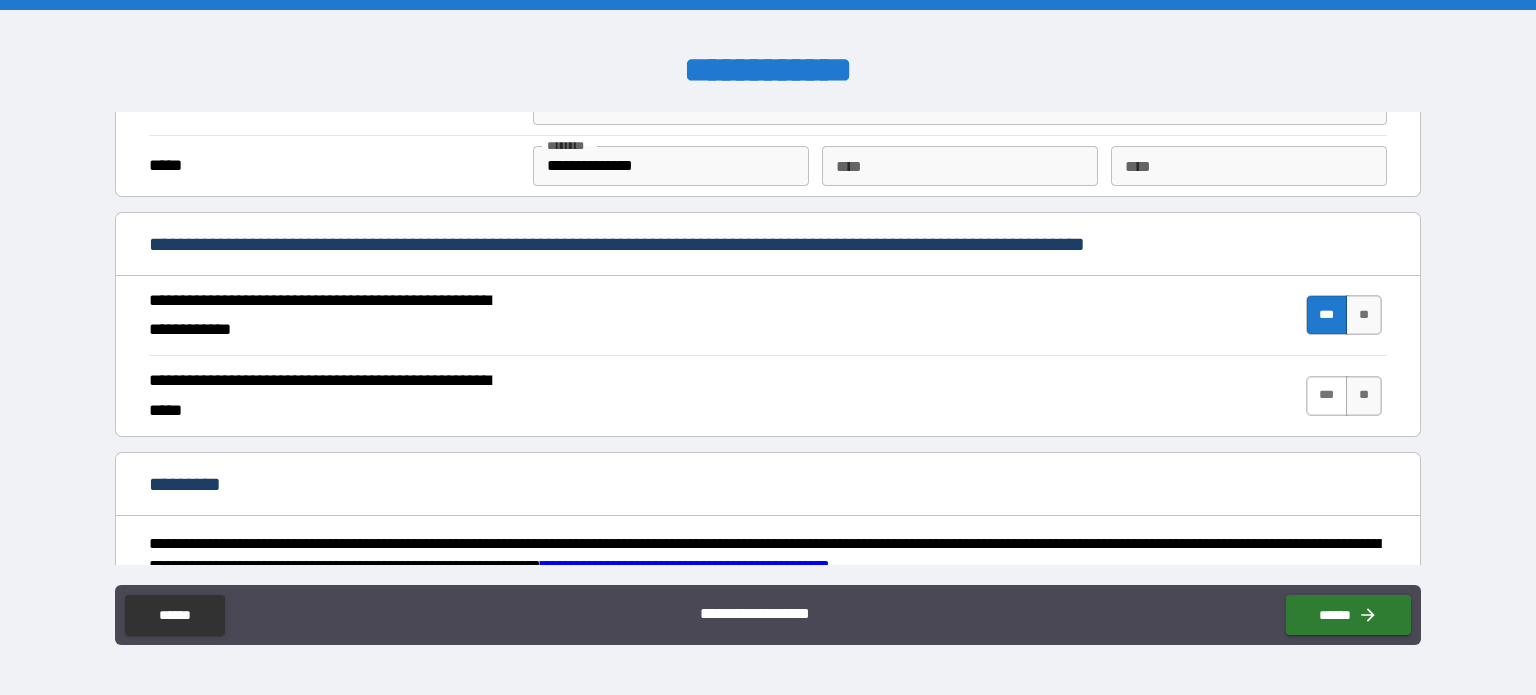 click on "***" at bounding box center [1327, 396] 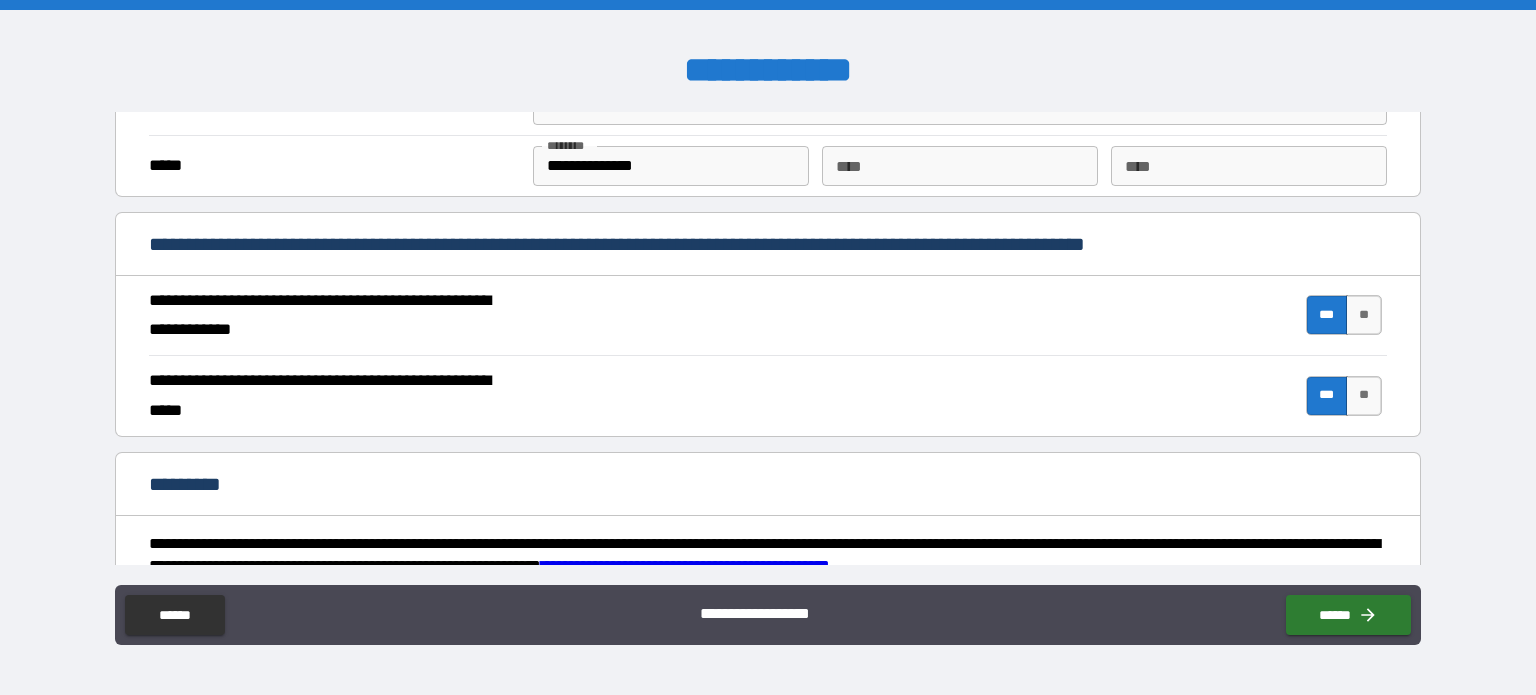 scroll, scrollTop: 1899, scrollLeft: 0, axis: vertical 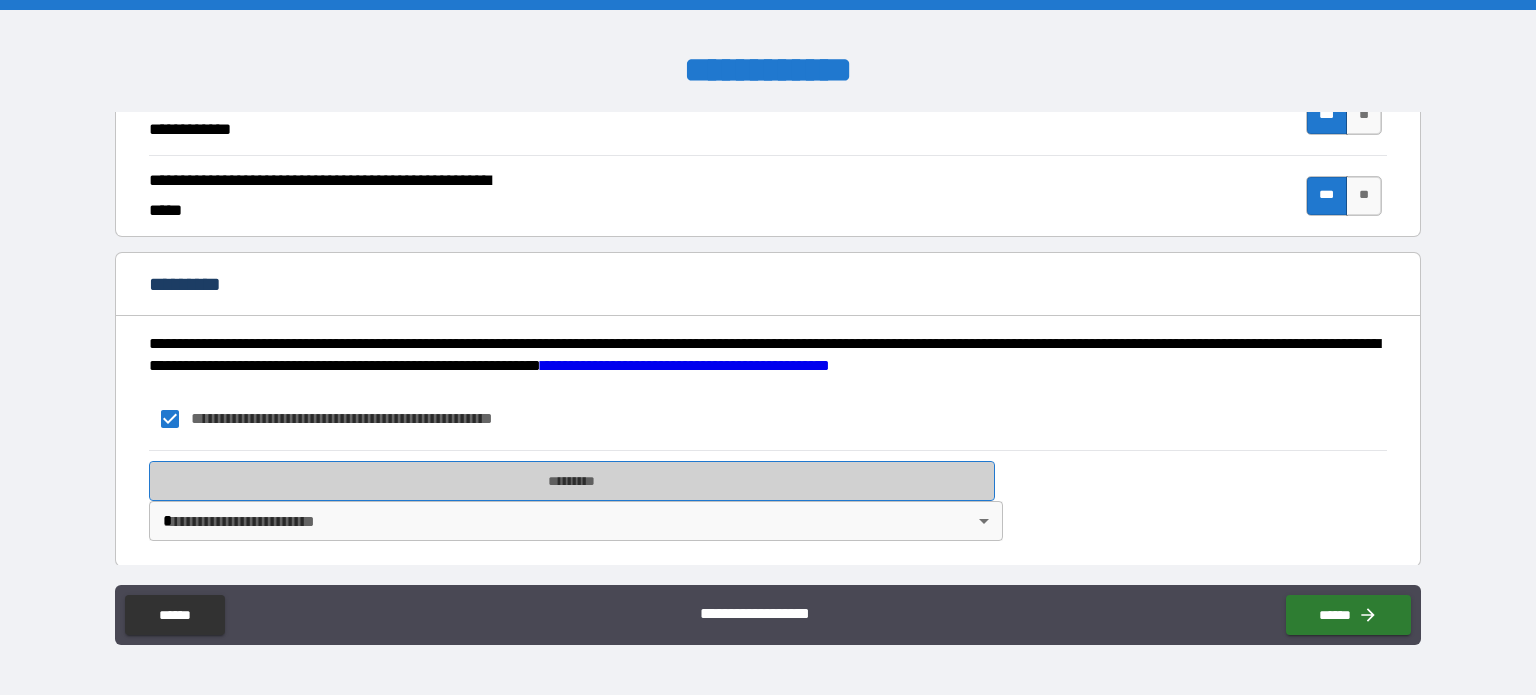click on "*********" at bounding box center [572, 481] 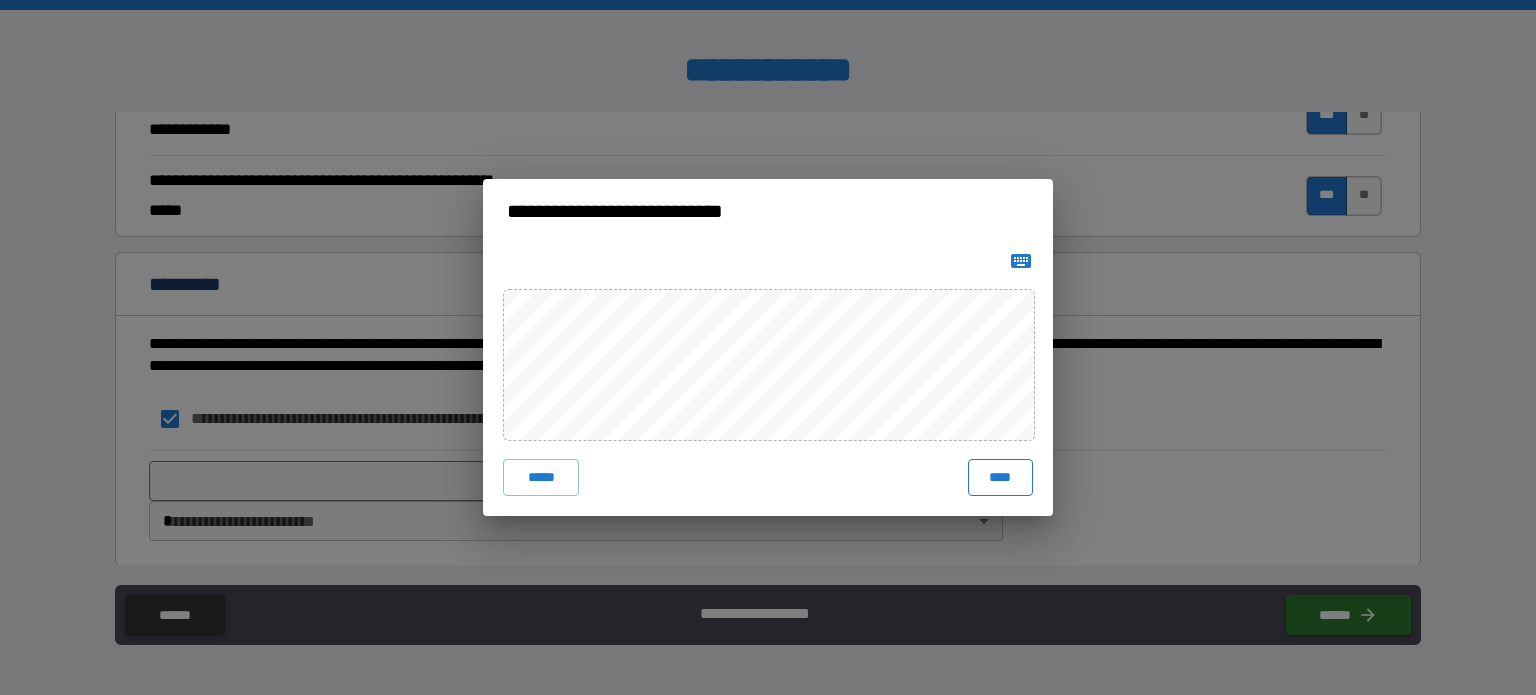click on "****" at bounding box center (1000, 477) 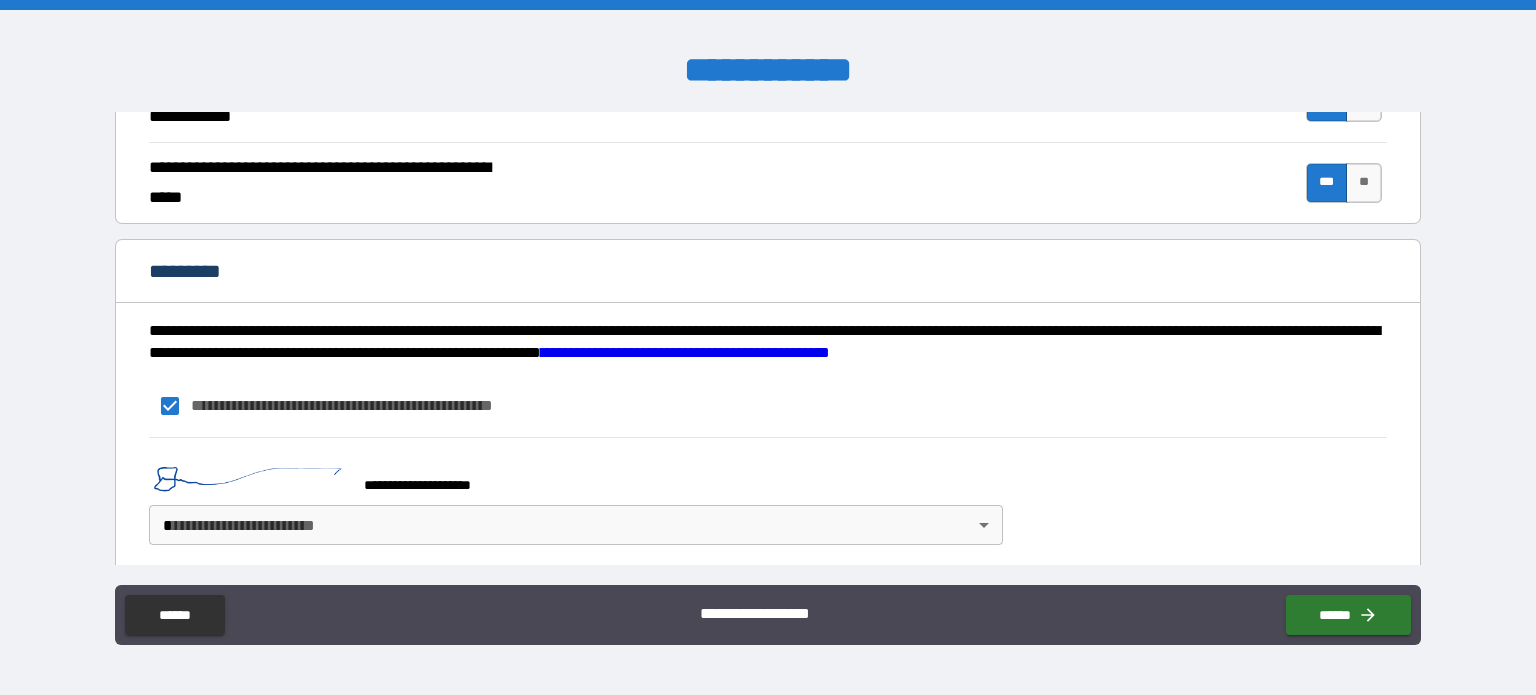 scroll, scrollTop: 1916, scrollLeft: 0, axis: vertical 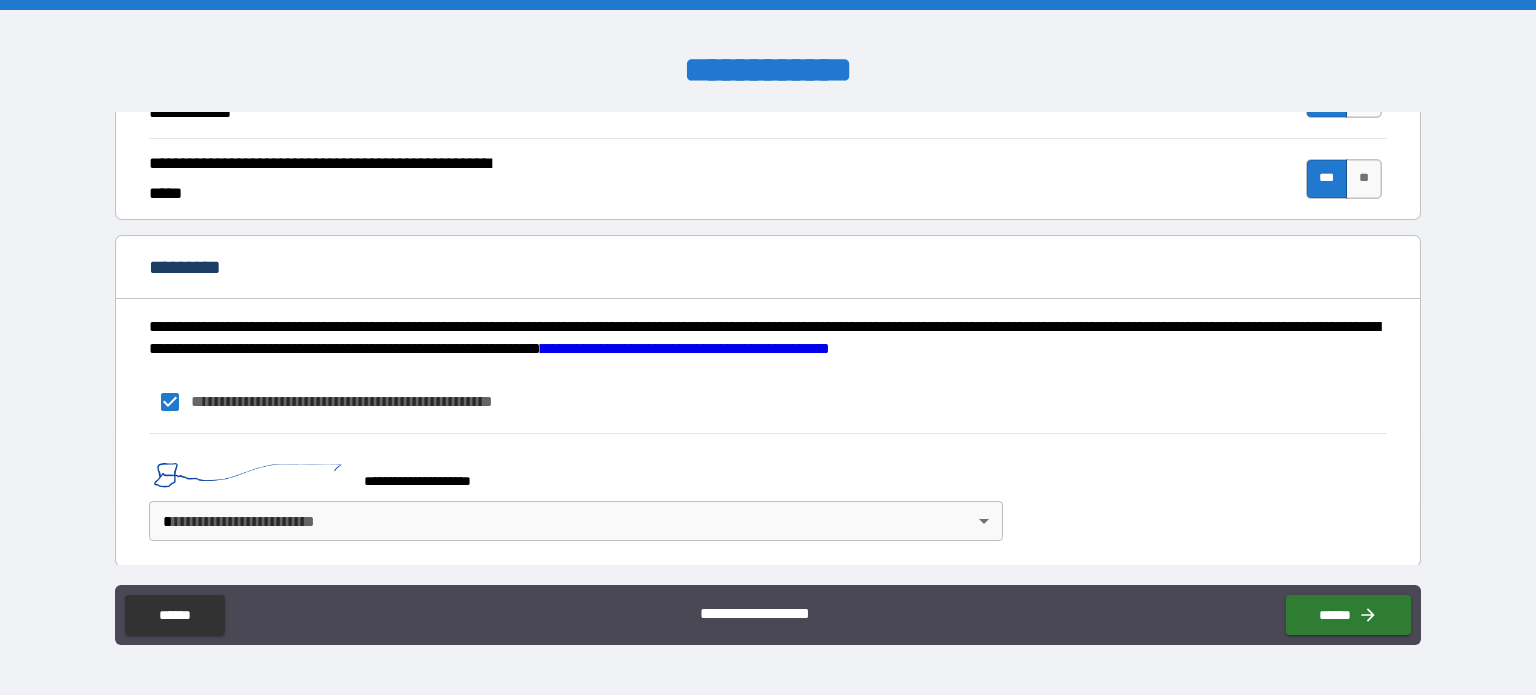 click on "**********" at bounding box center [768, 347] 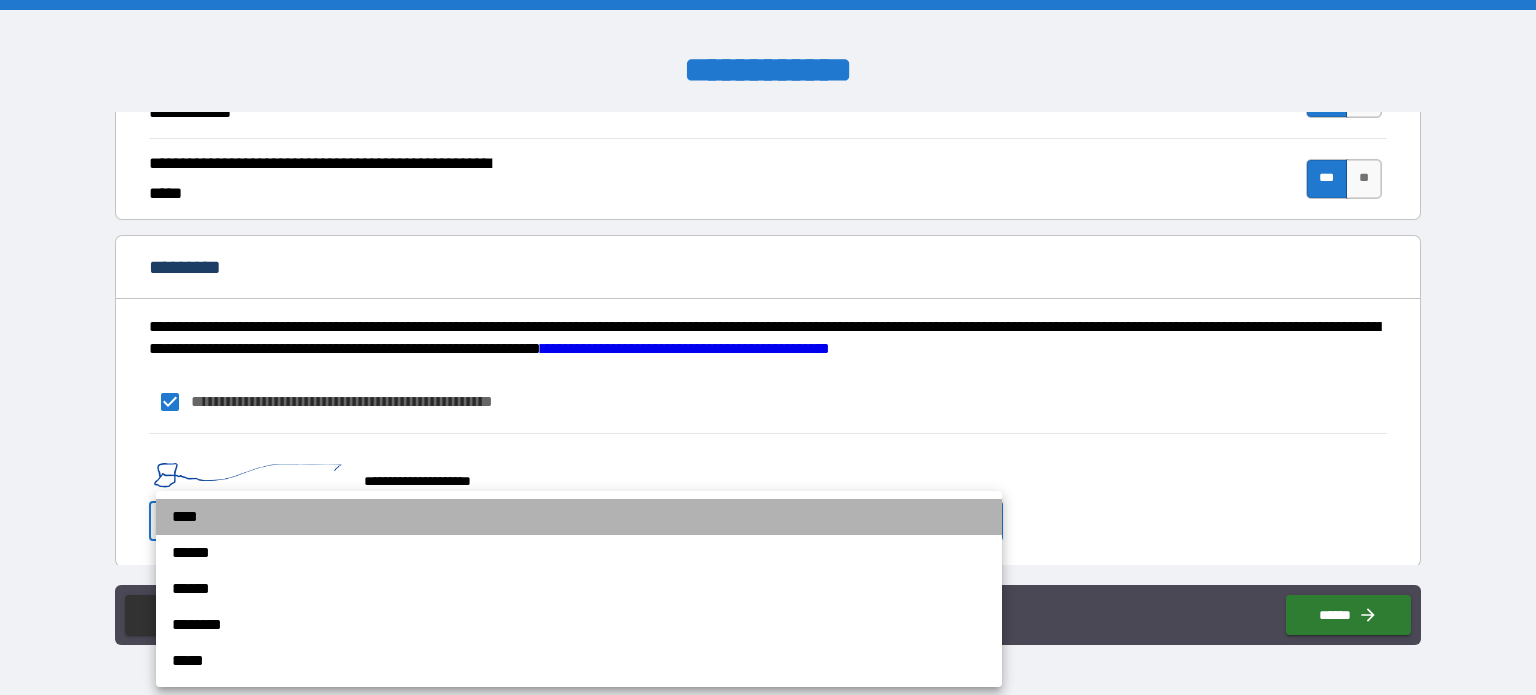 click on "****" at bounding box center (579, 517) 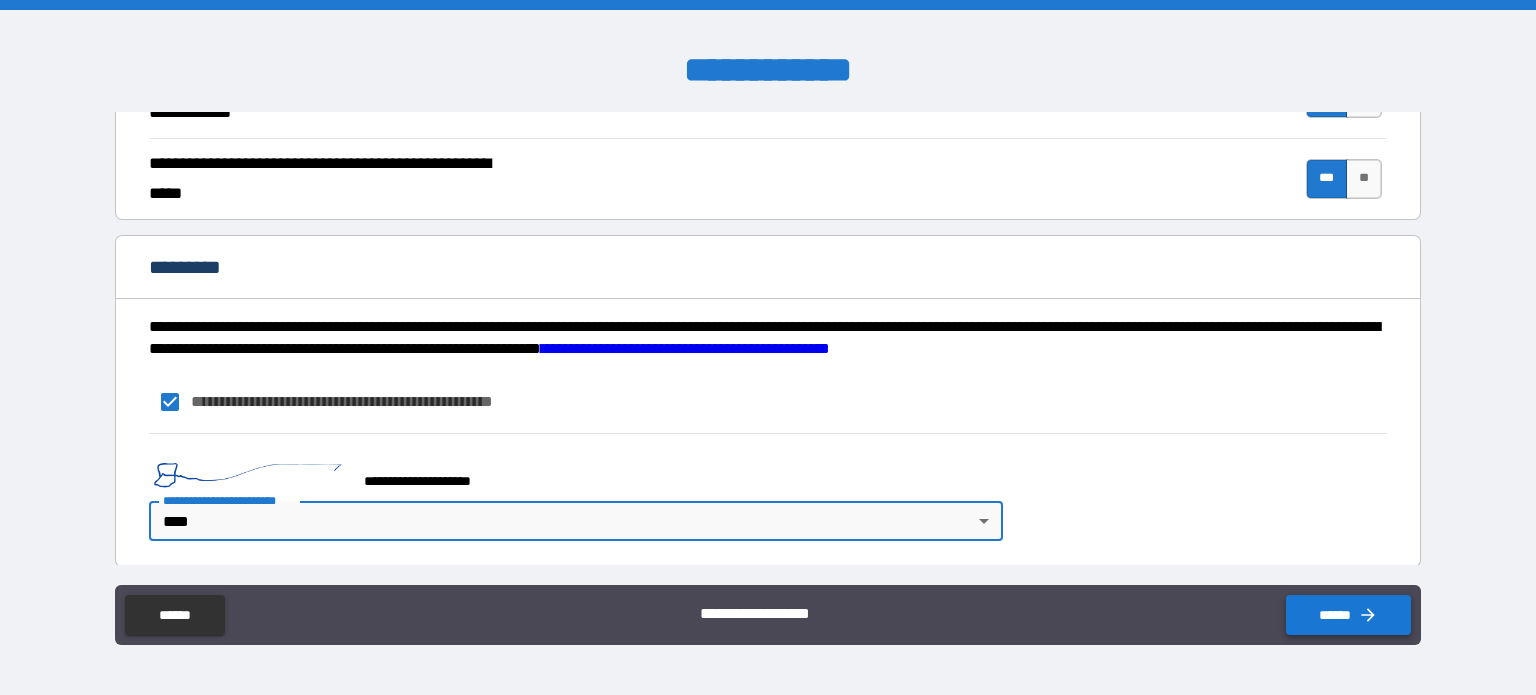 click on "******" at bounding box center [1348, 615] 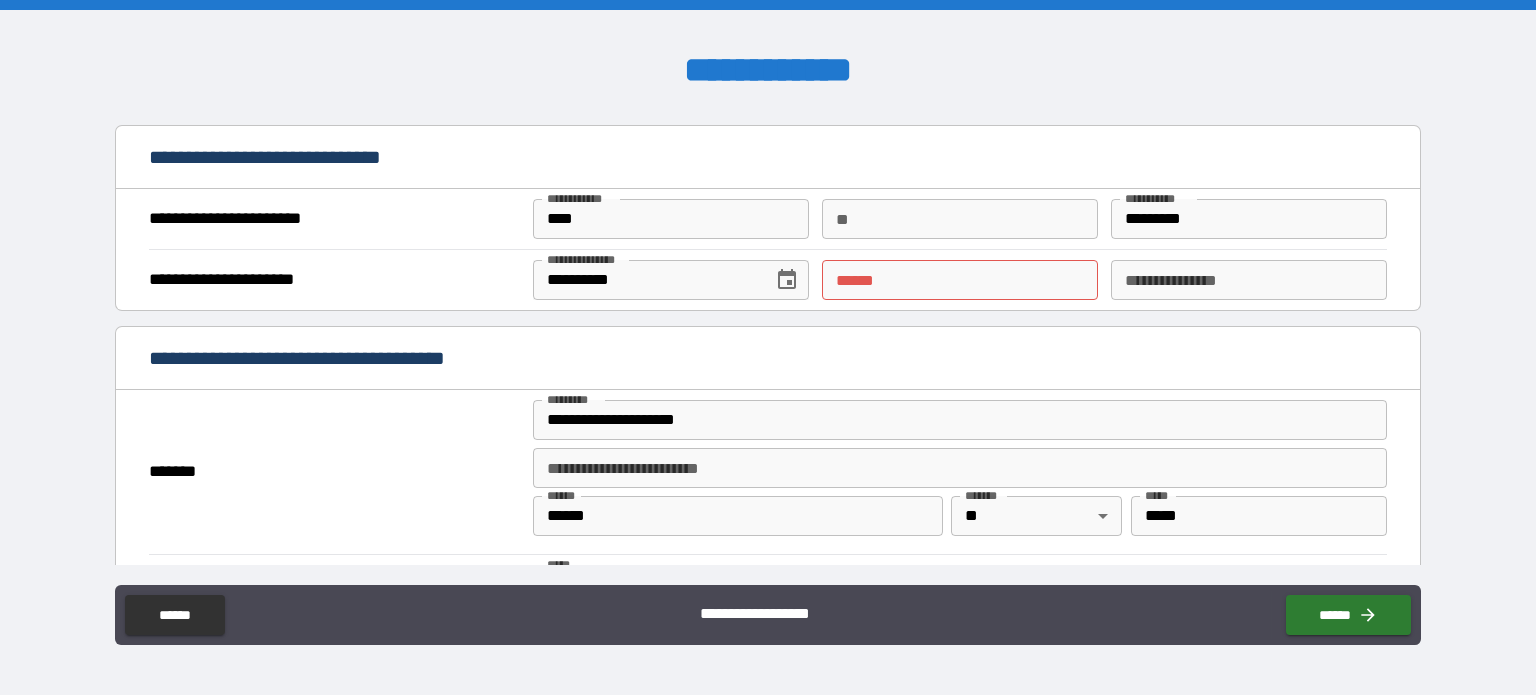 scroll, scrollTop: 1216, scrollLeft: 0, axis: vertical 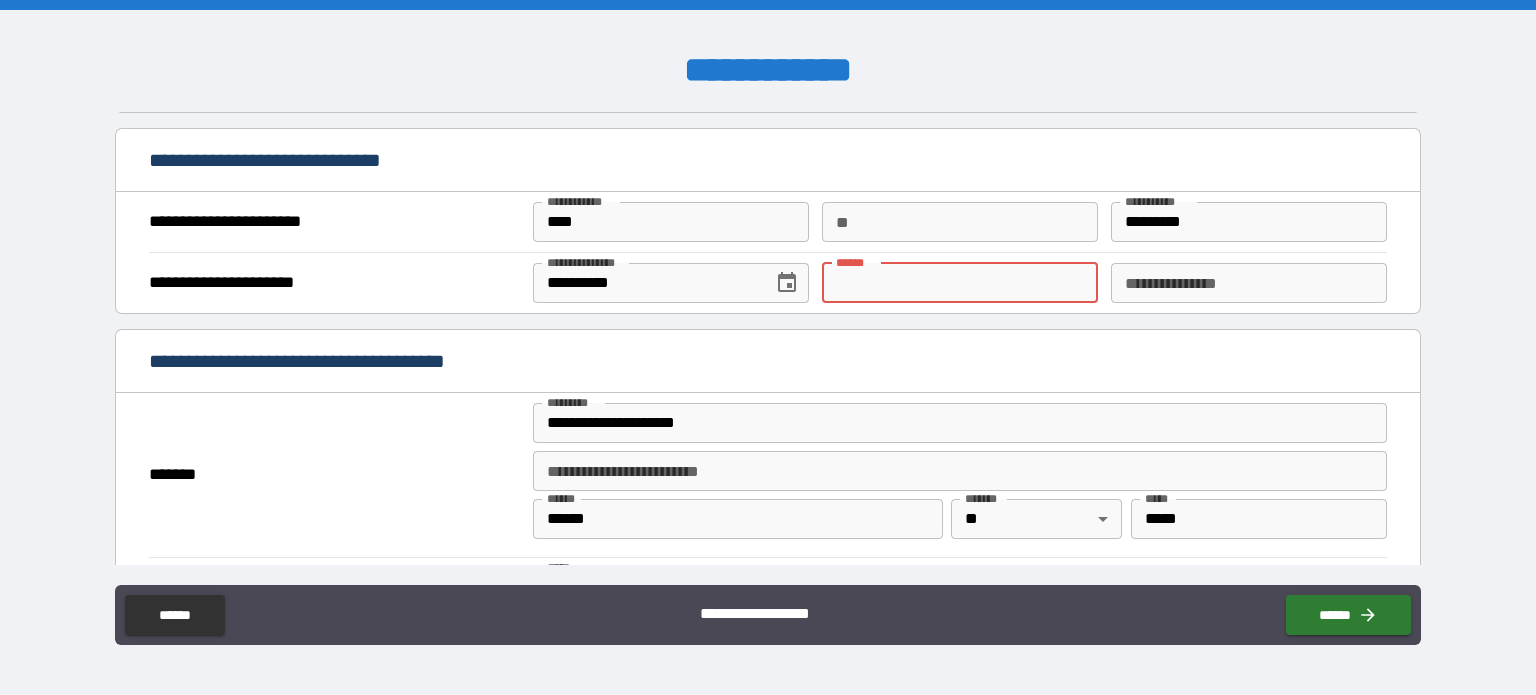 click on "****   *" at bounding box center [960, 283] 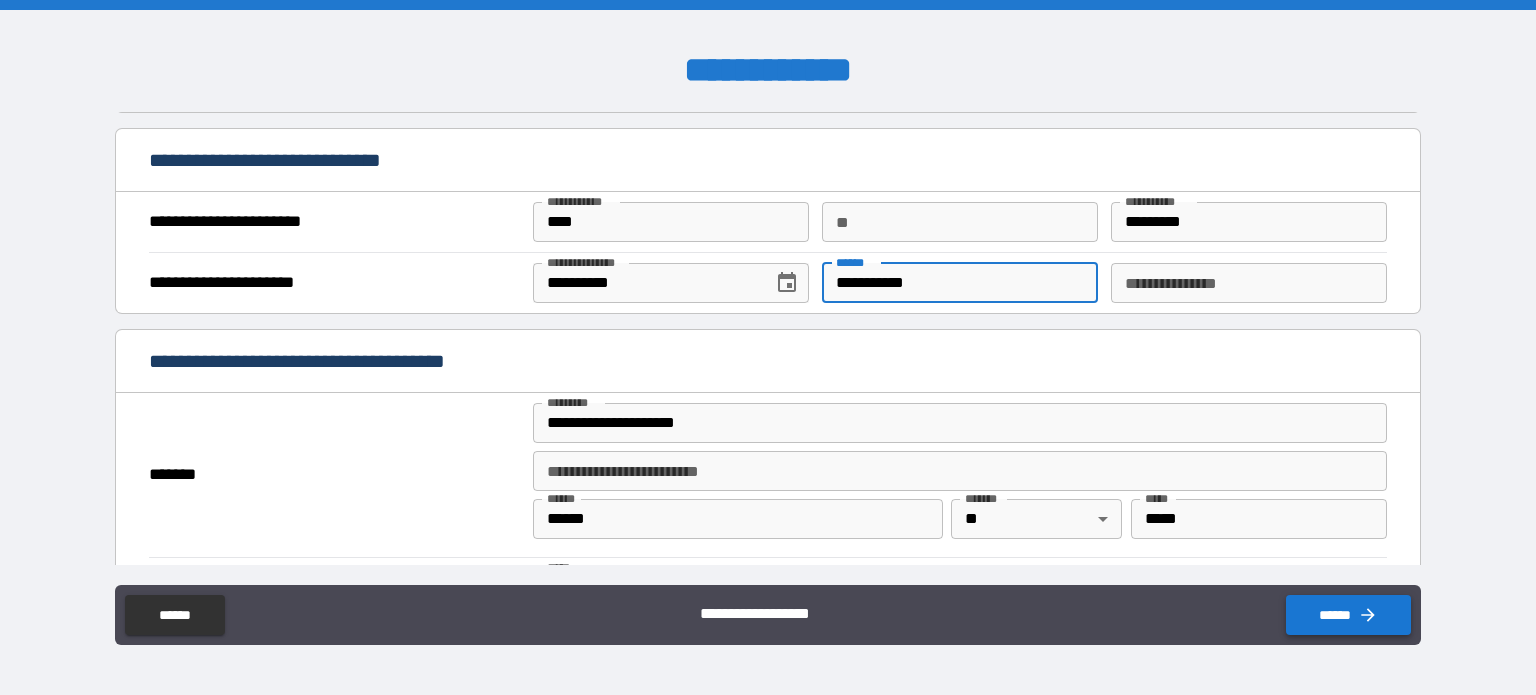 type on "**********" 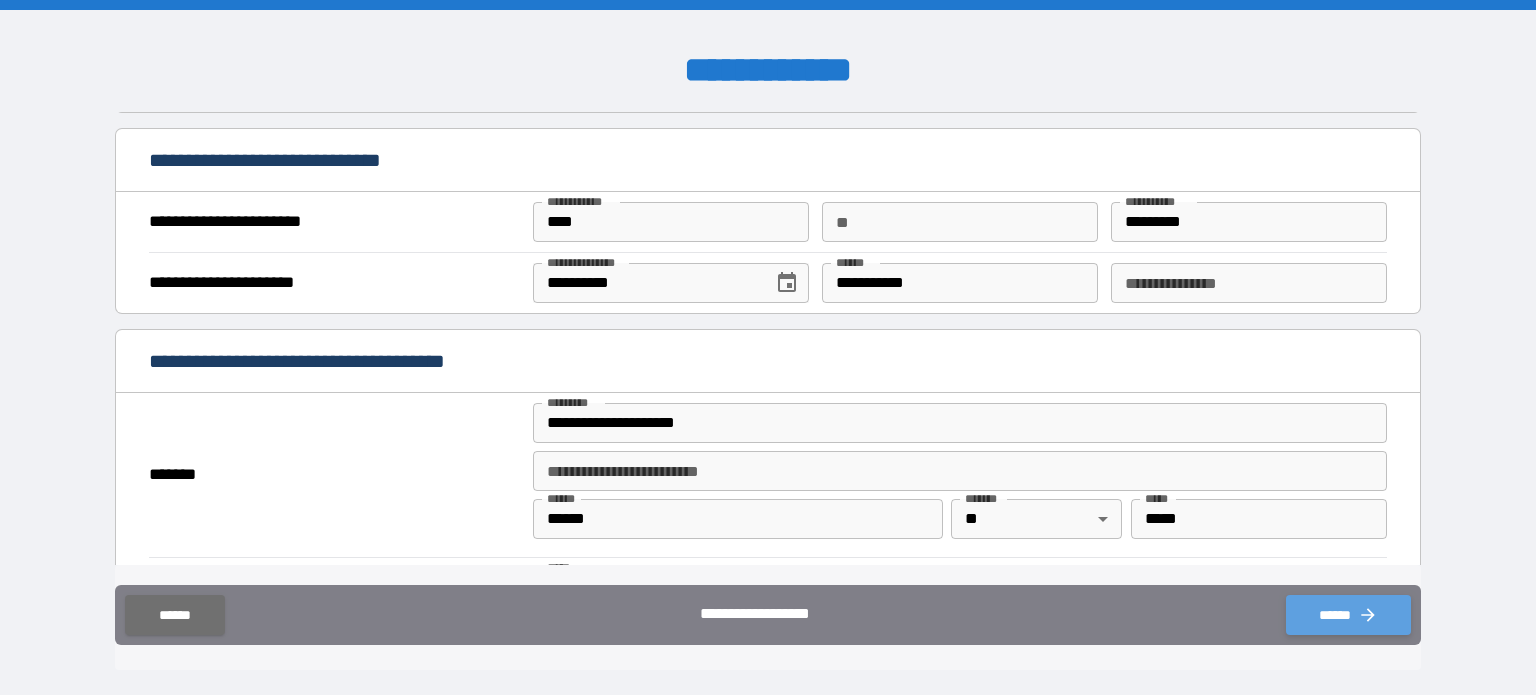 click on "******" at bounding box center (1348, 615) 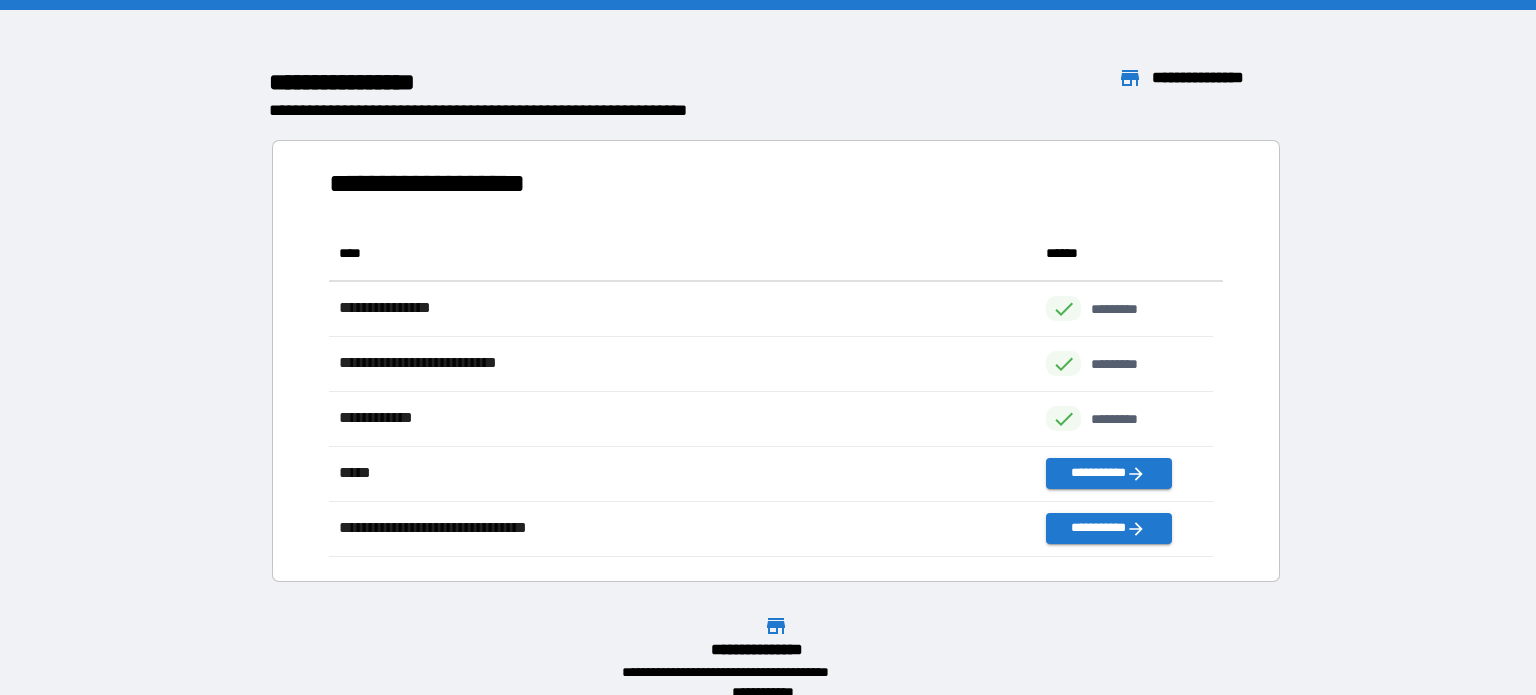 scroll, scrollTop: 16, scrollLeft: 16, axis: both 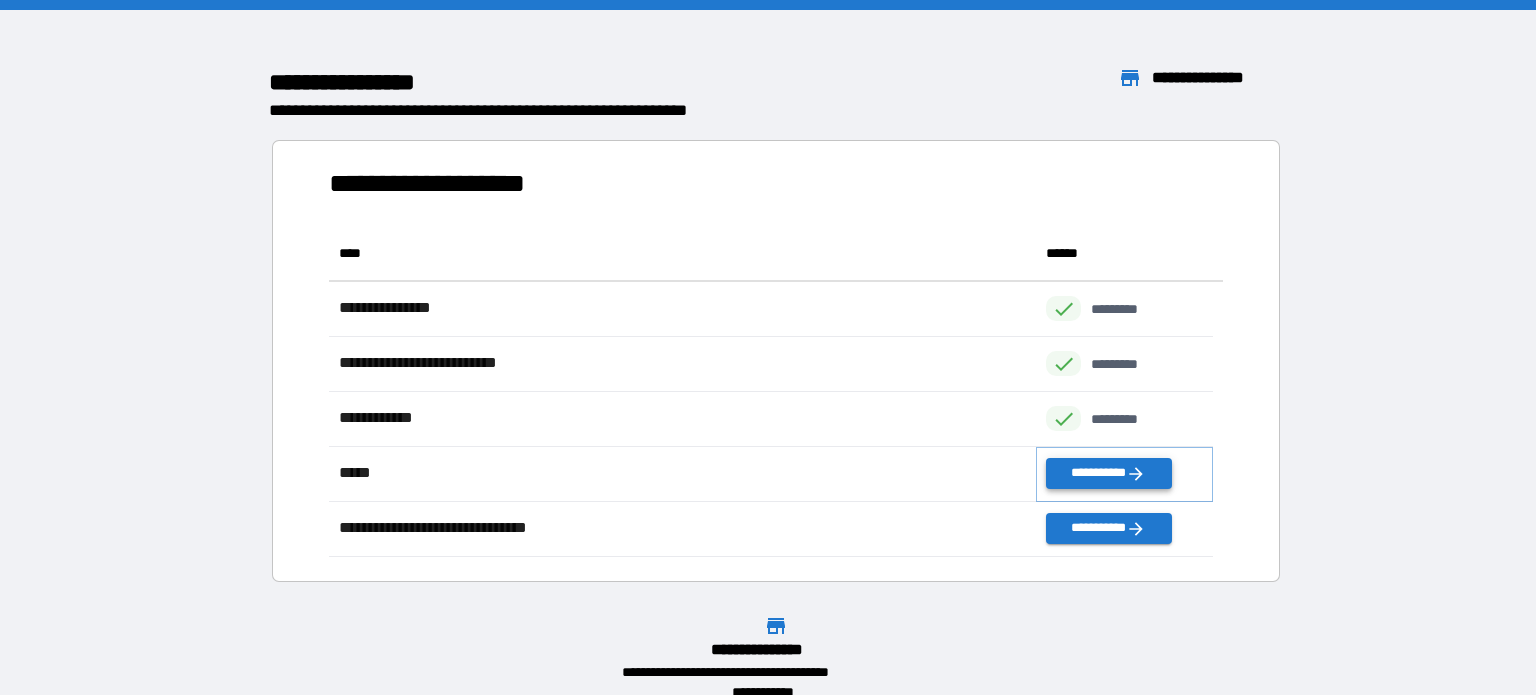 click on "**********" at bounding box center (1108, 473) 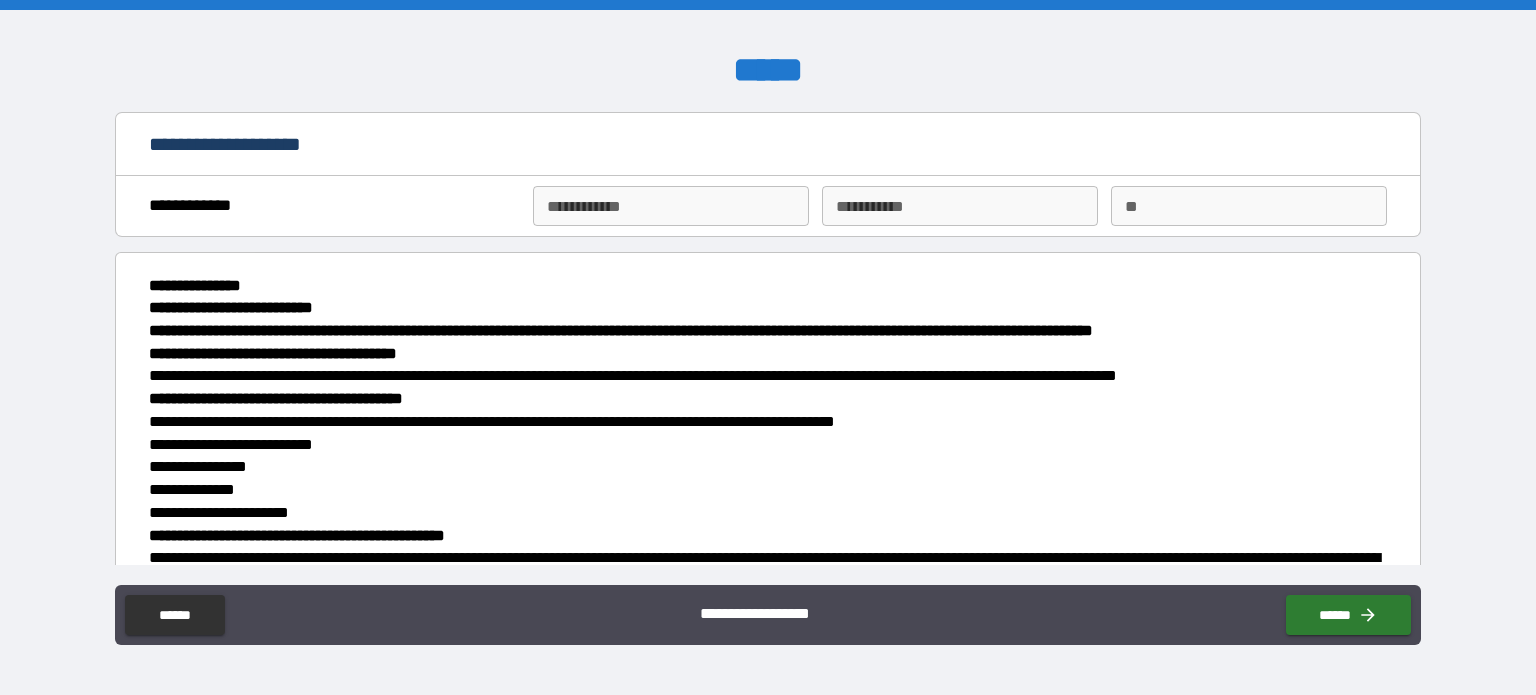 click on "**********" at bounding box center [671, 206] 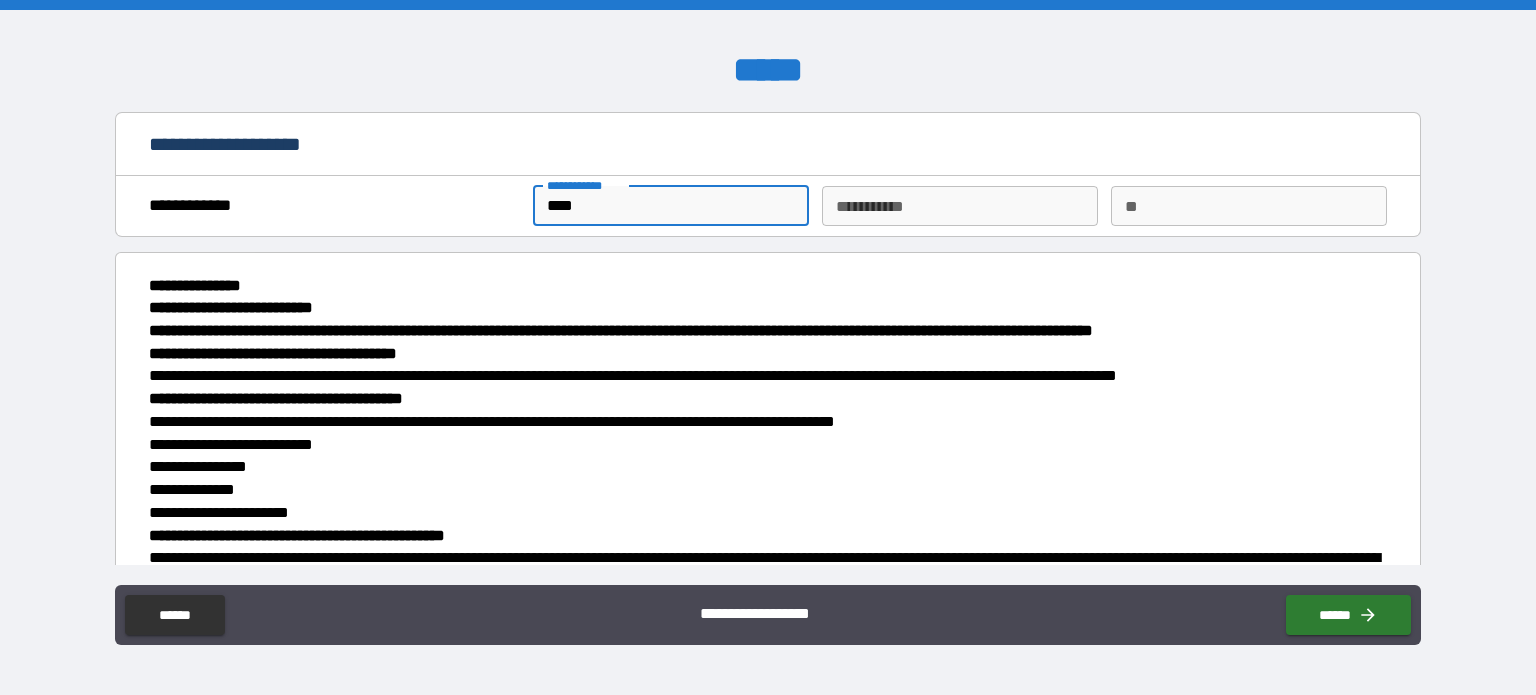 type on "****" 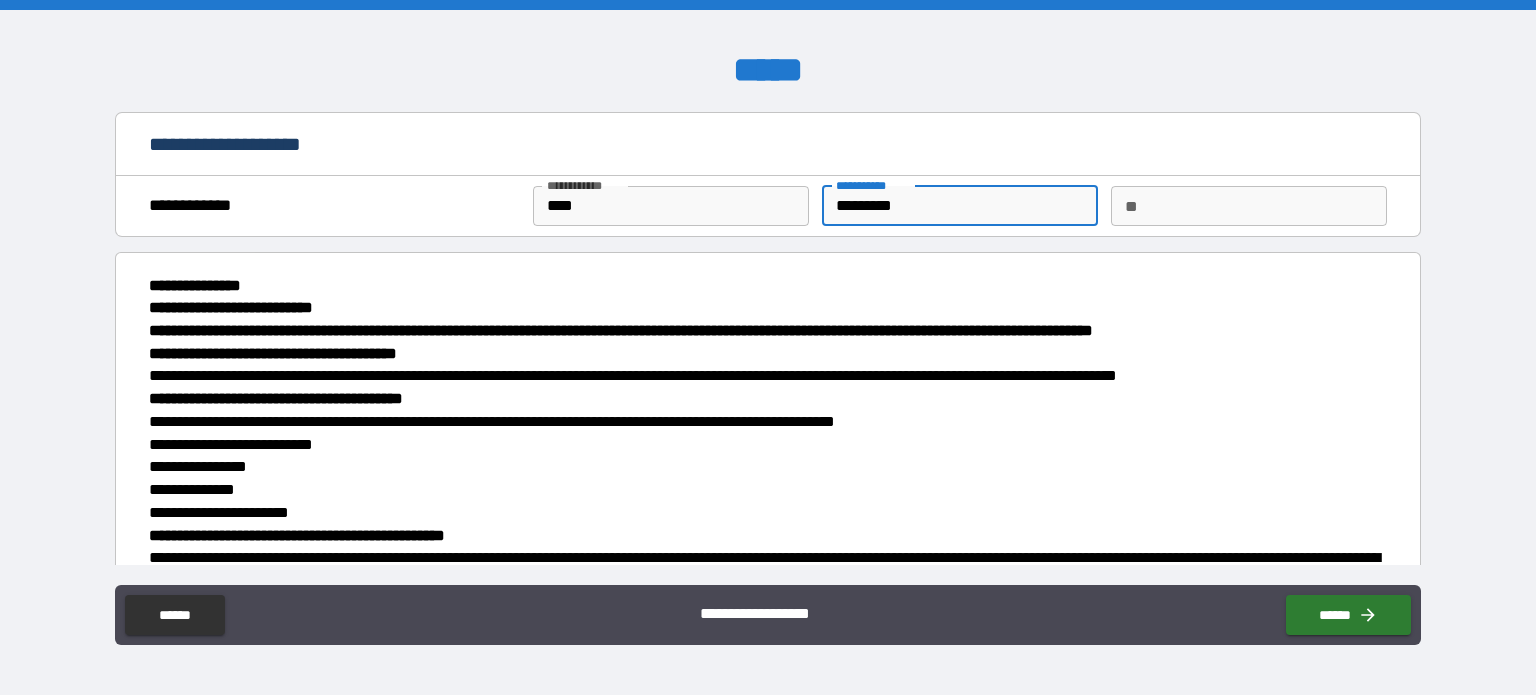 type on "*********" 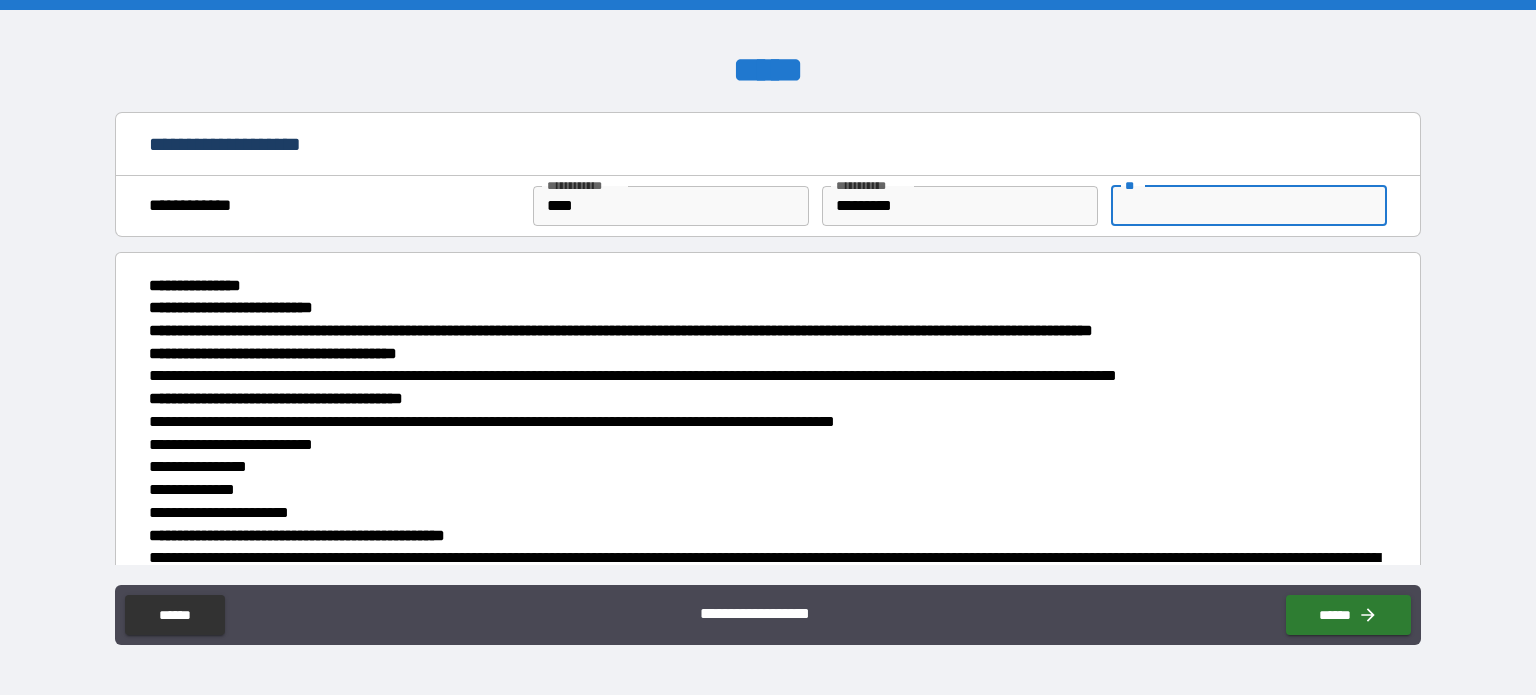 type on "*" 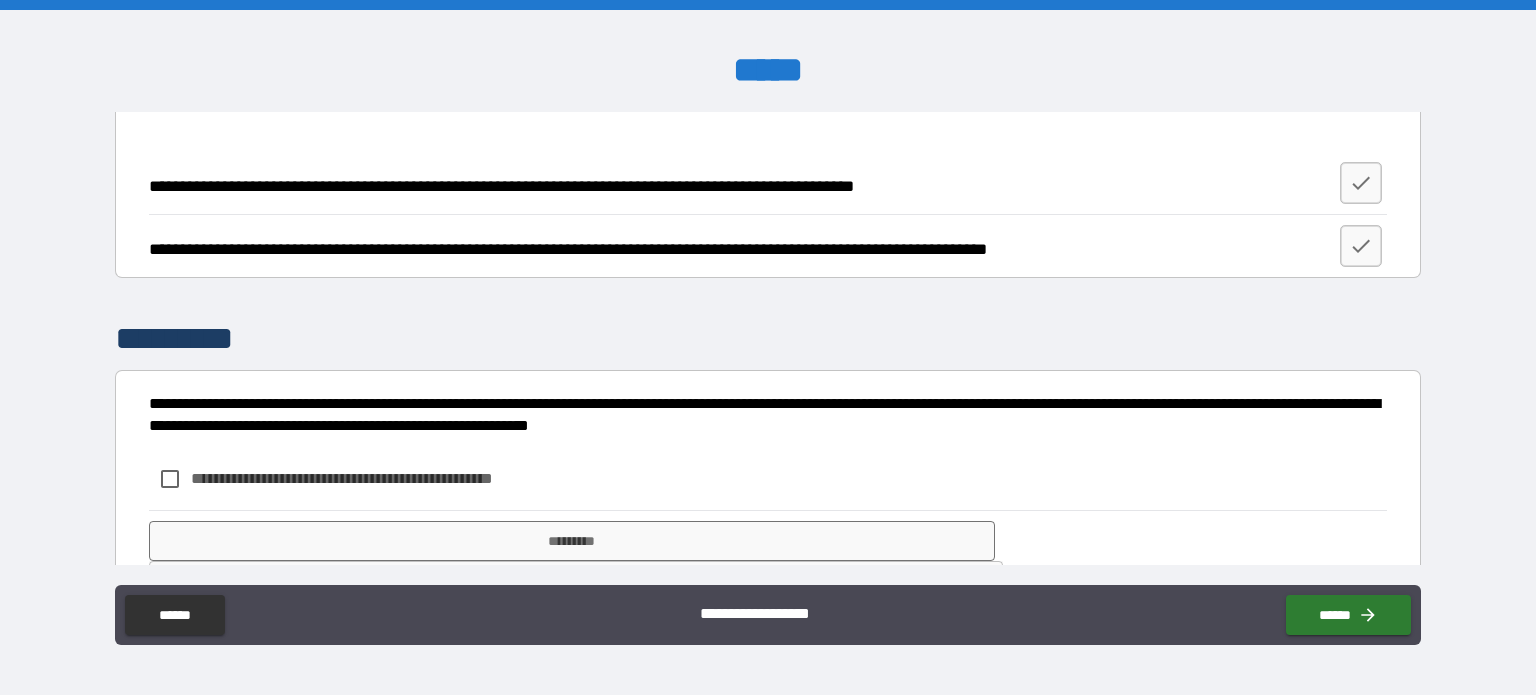 scroll, scrollTop: 3627, scrollLeft: 0, axis: vertical 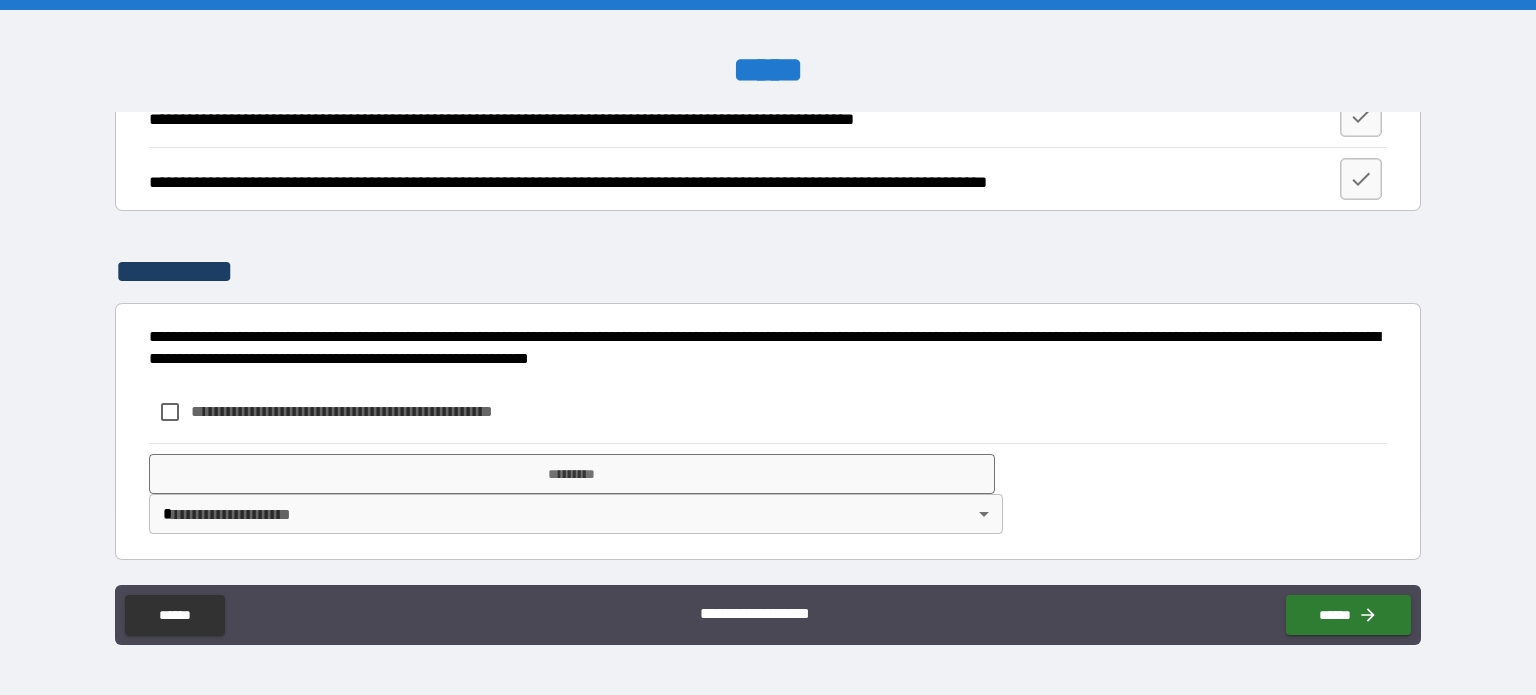 type on "*" 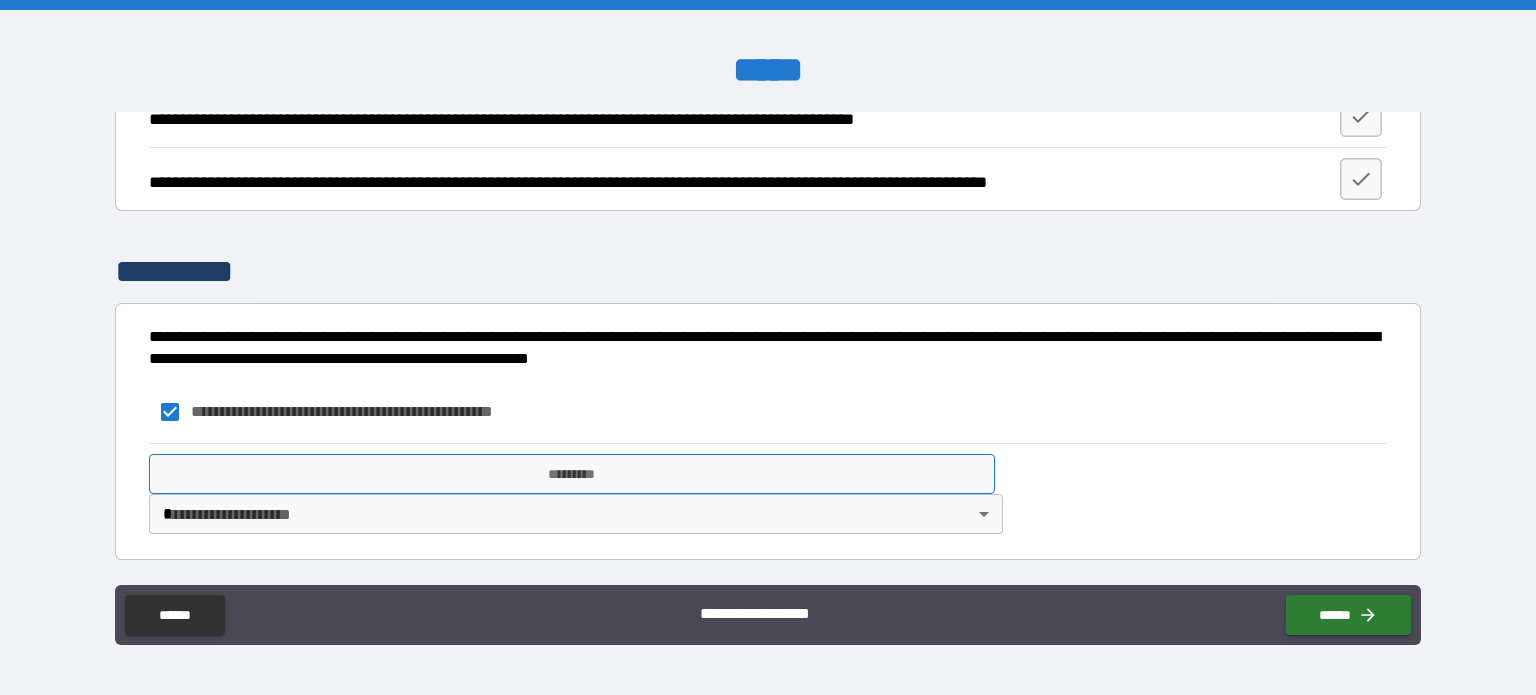click on "*********" at bounding box center [572, 474] 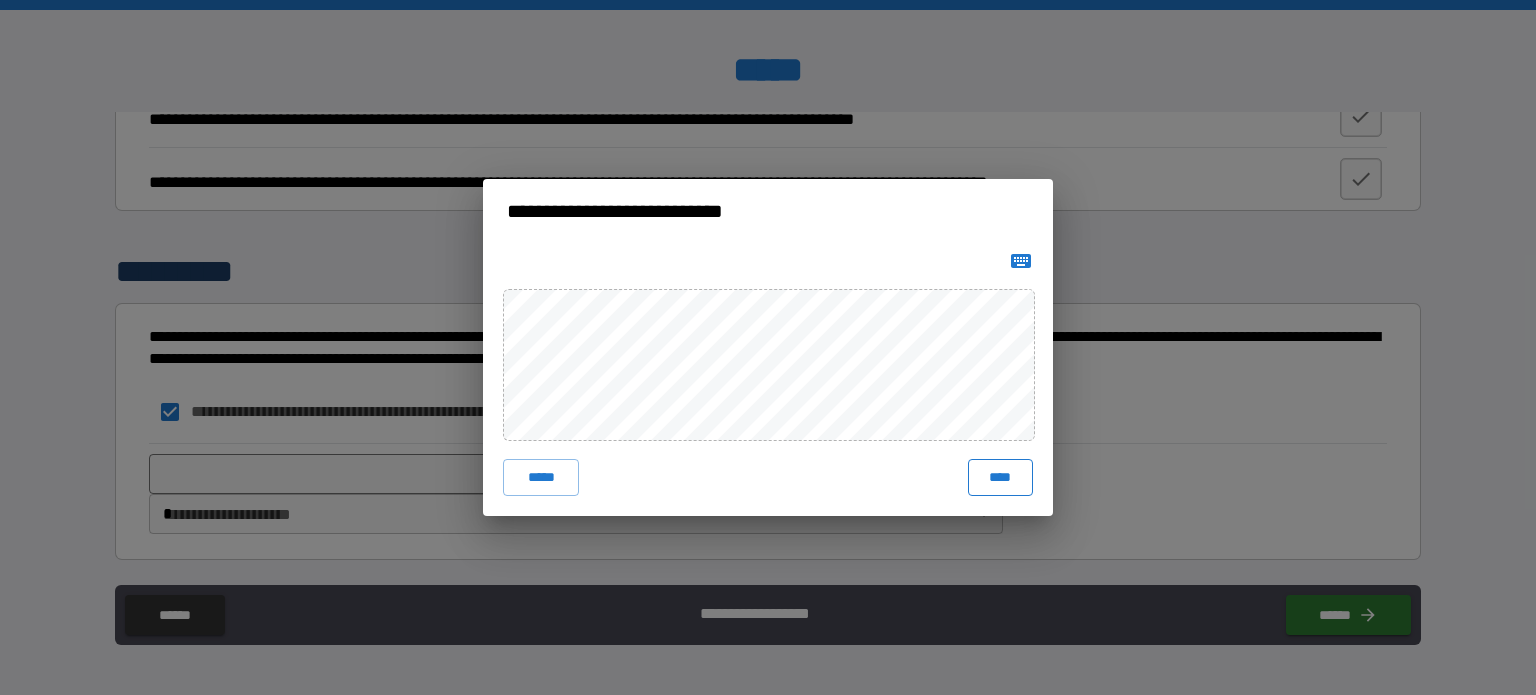 click on "****" at bounding box center (1000, 477) 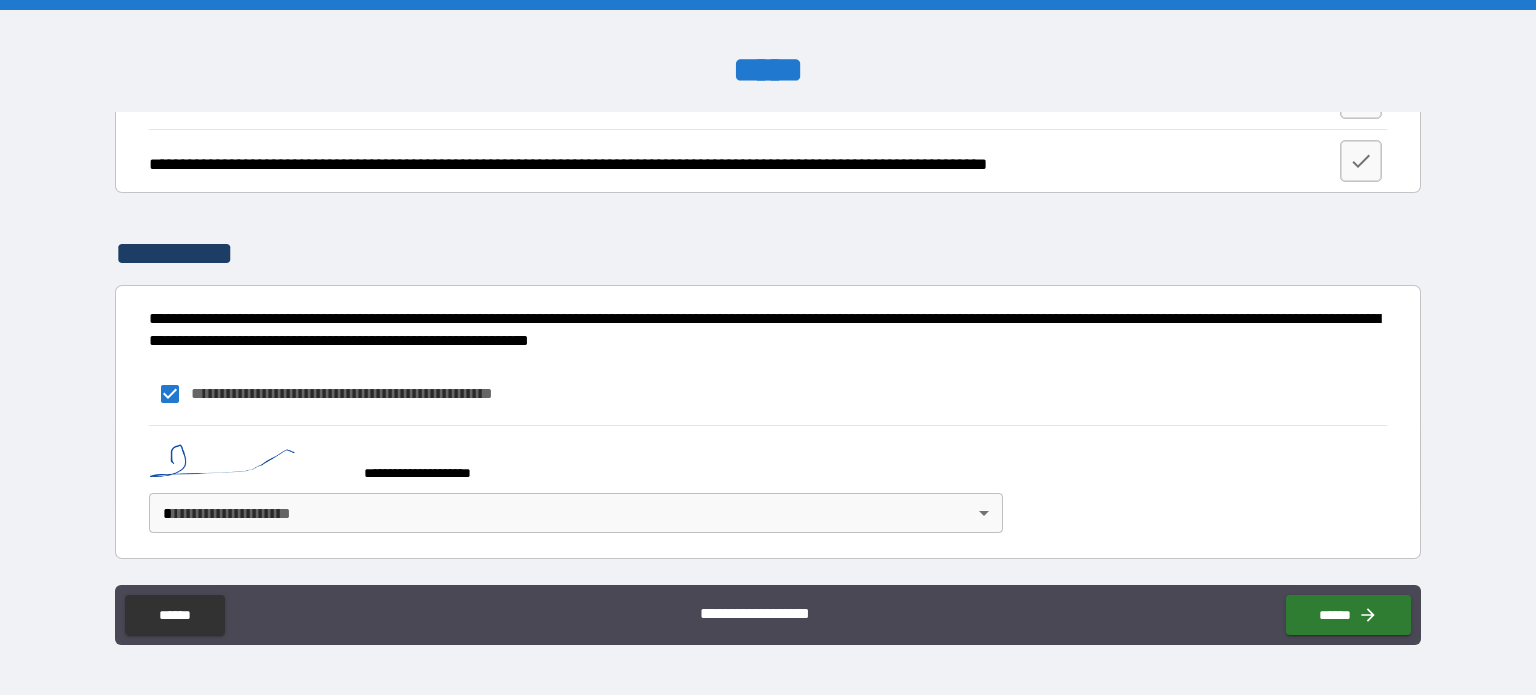click on "**********" at bounding box center [768, 347] 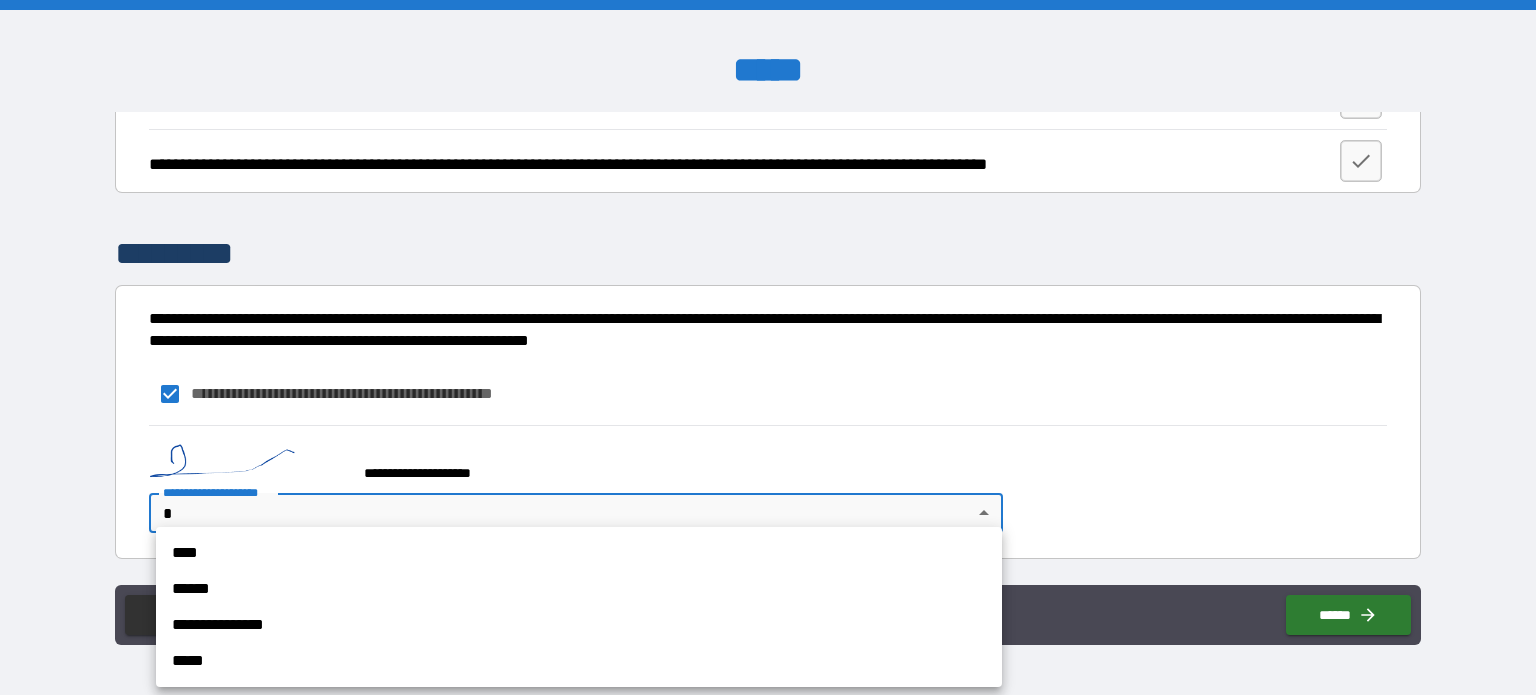 click on "****" at bounding box center (579, 553) 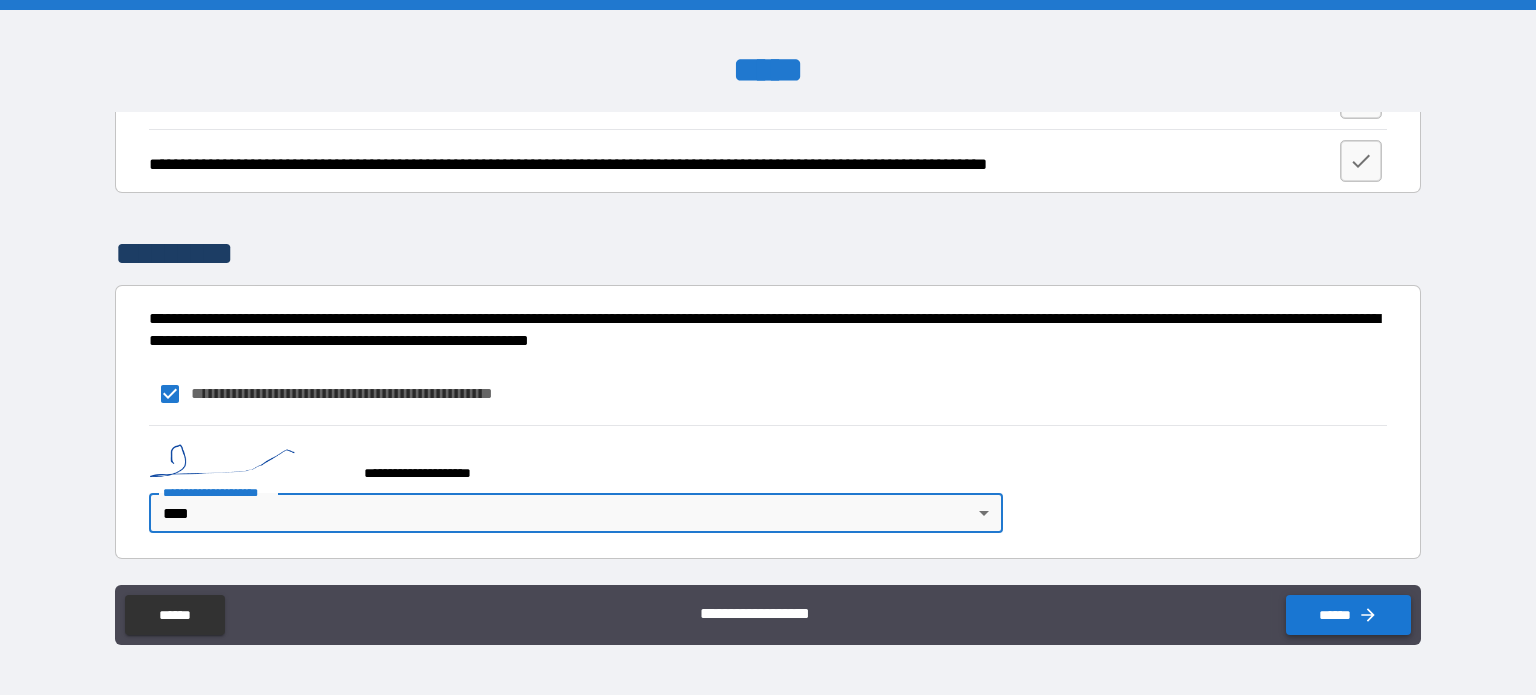 click on "******" at bounding box center (1348, 615) 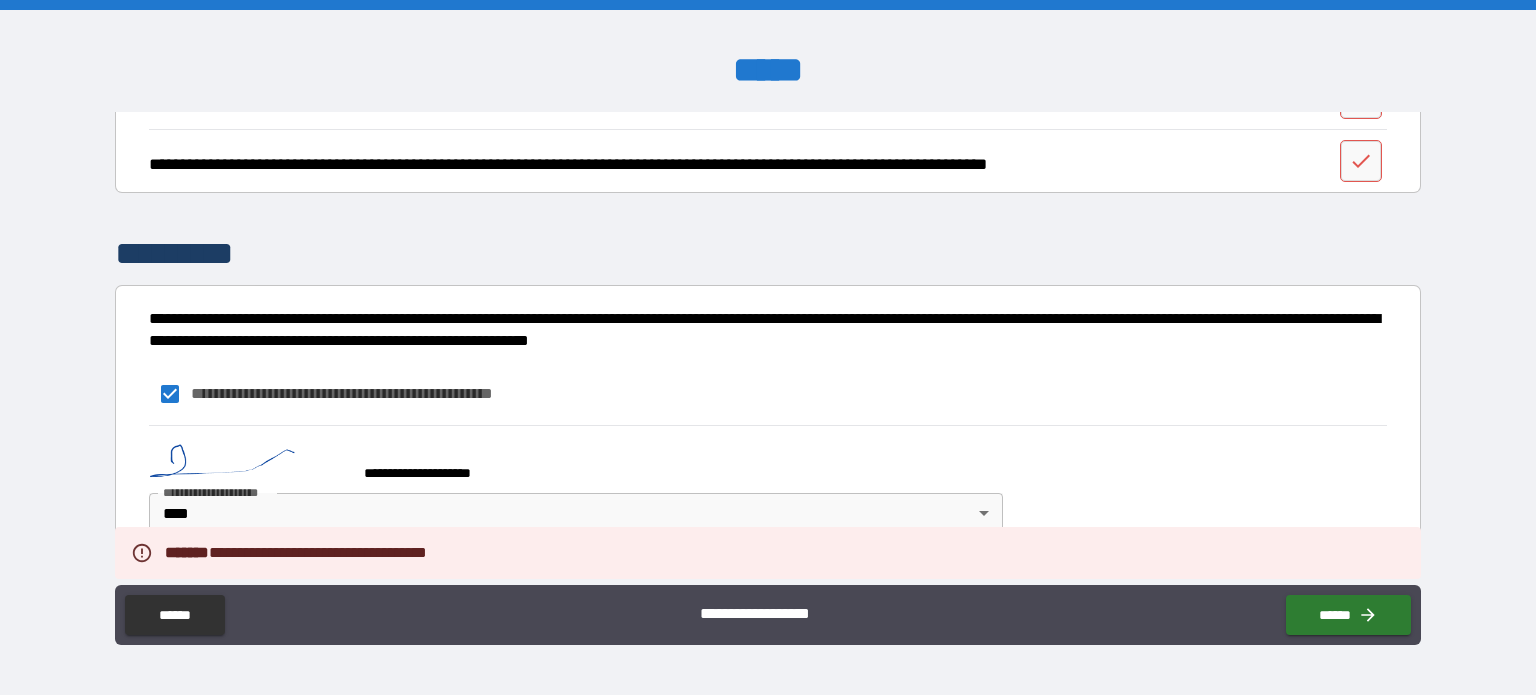 scroll, scrollTop: 3444, scrollLeft: 0, axis: vertical 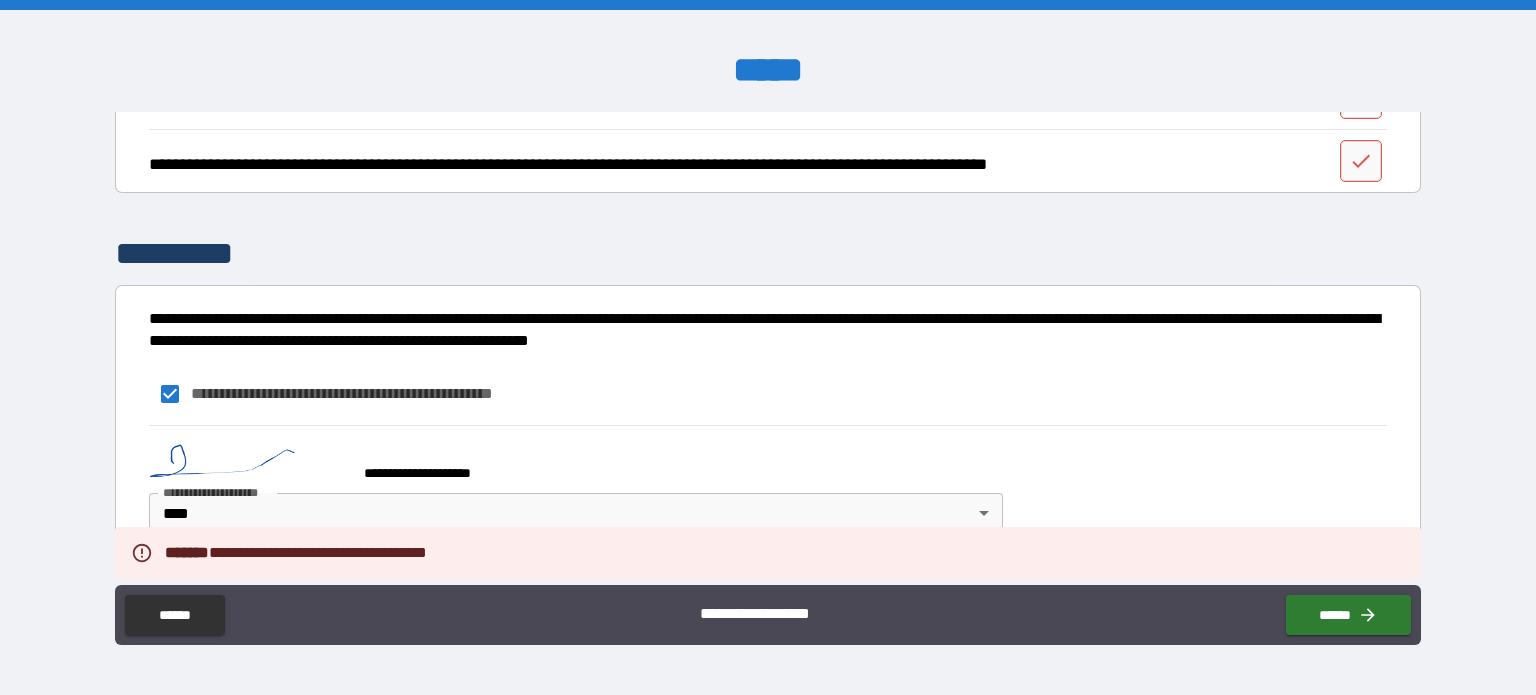 click at bounding box center (1361, 98) 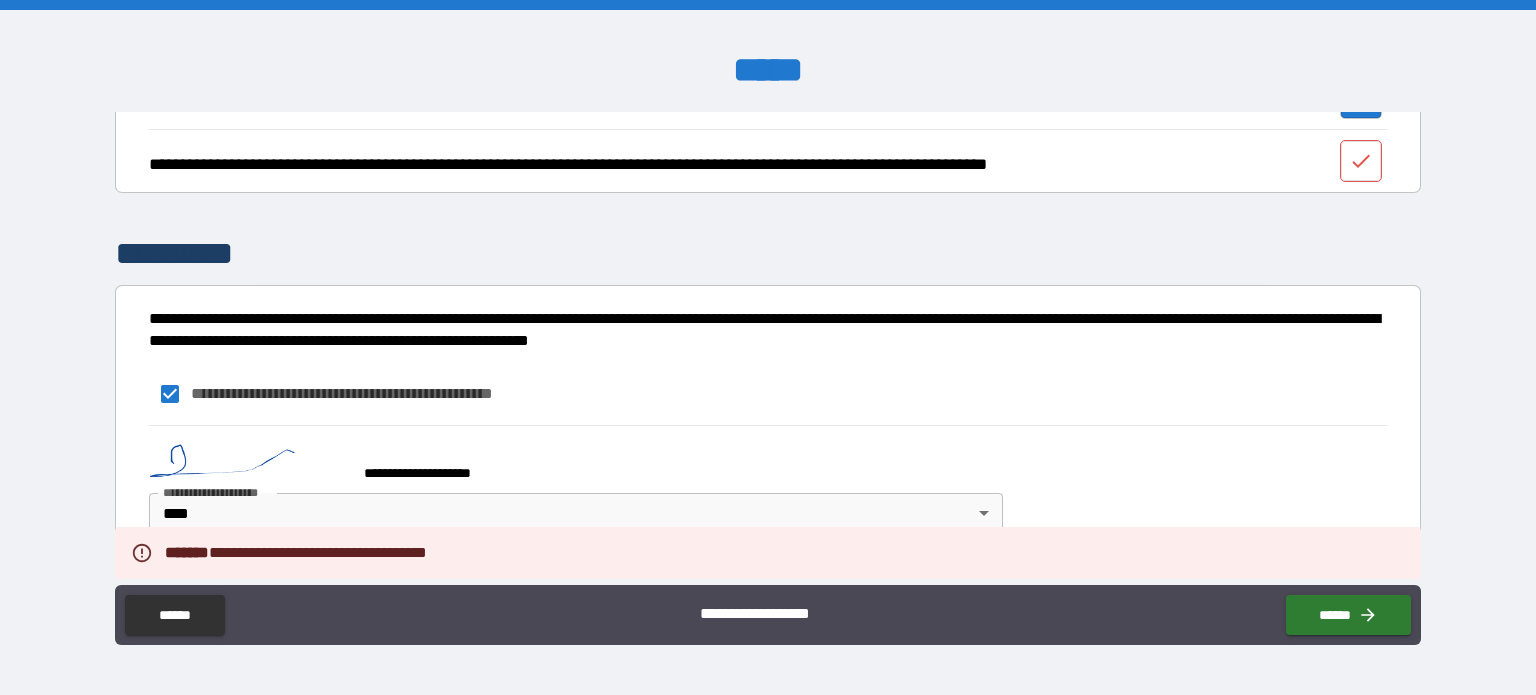 click 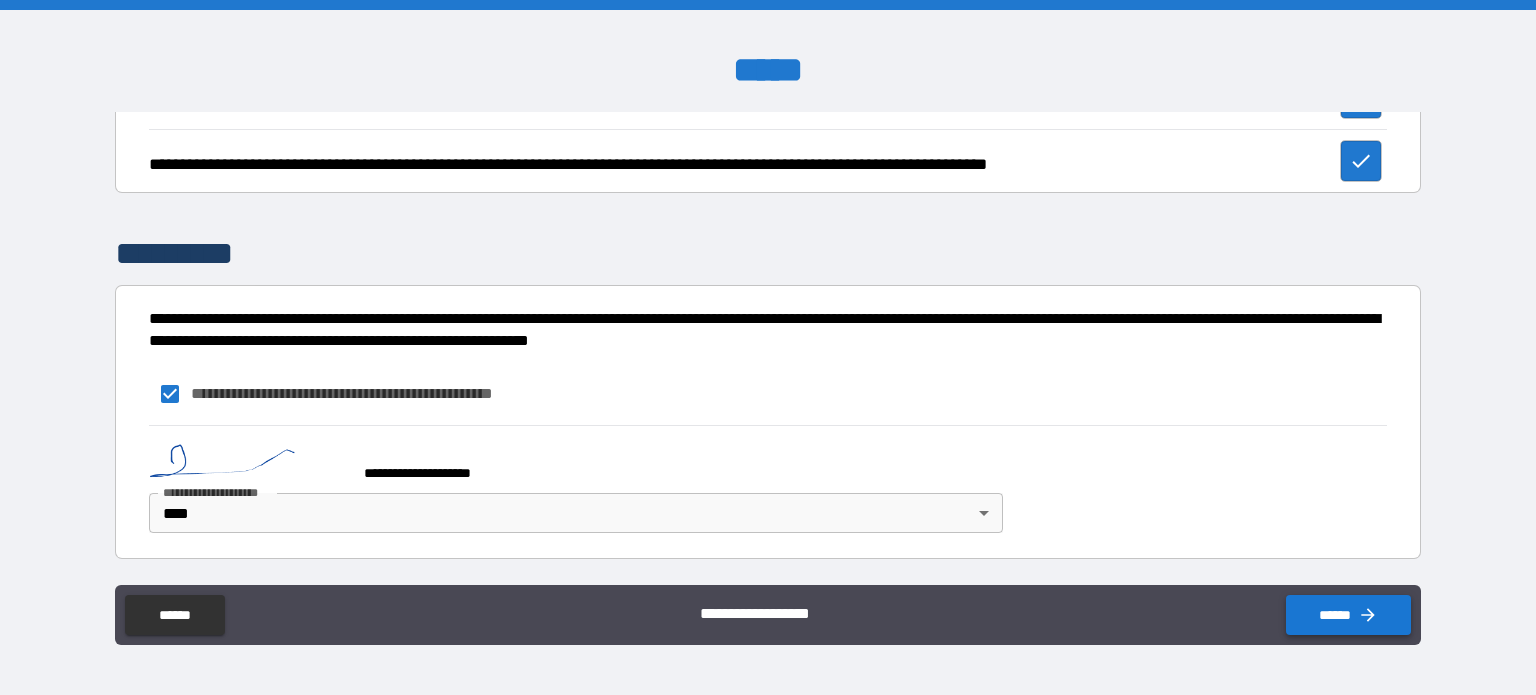 click on "******" at bounding box center [1348, 615] 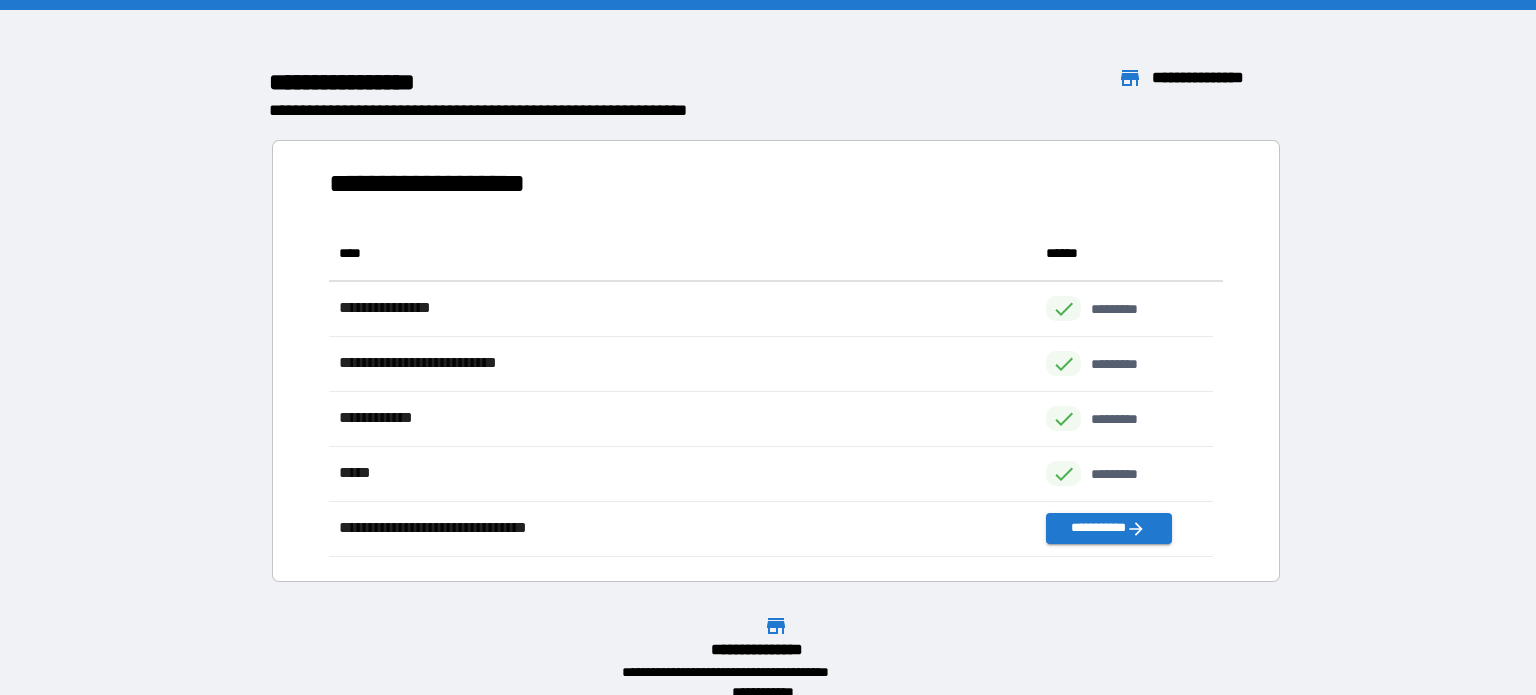 scroll, scrollTop: 16, scrollLeft: 16, axis: both 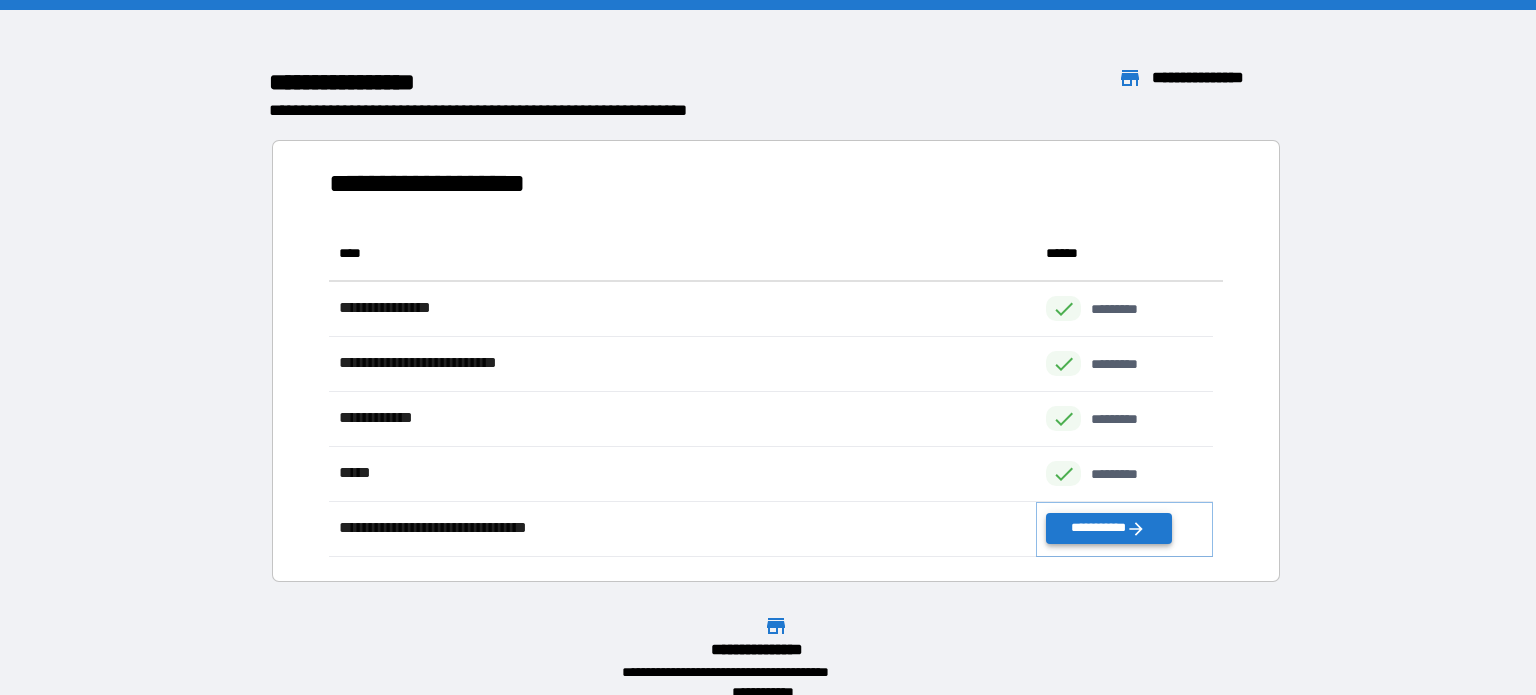 click on "**********" at bounding box center (1108, 528) 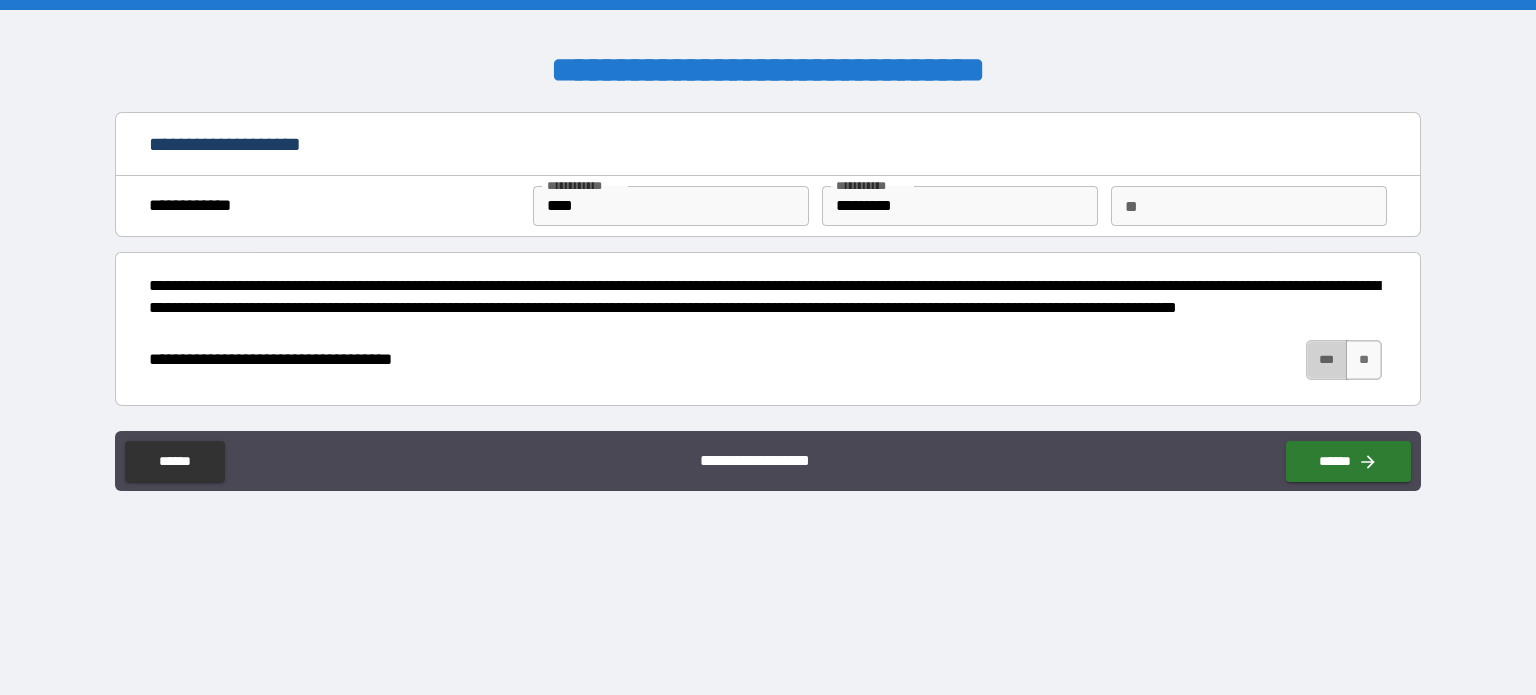 drag, startPoint x: 1316, startPoint y: 377, endPoint x: 1297, endPoint y: 391, distance: 23.600847 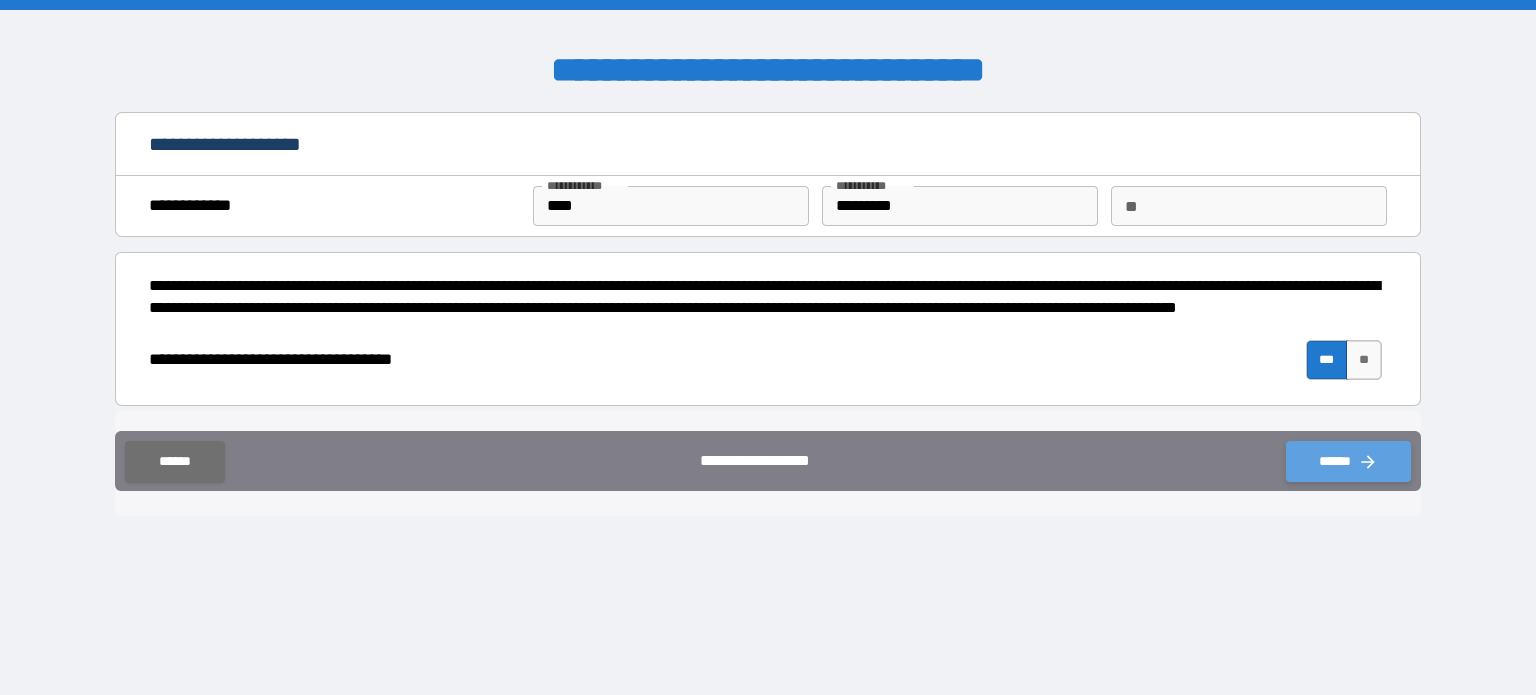 click on "******" at bounding box center [1348, 461] 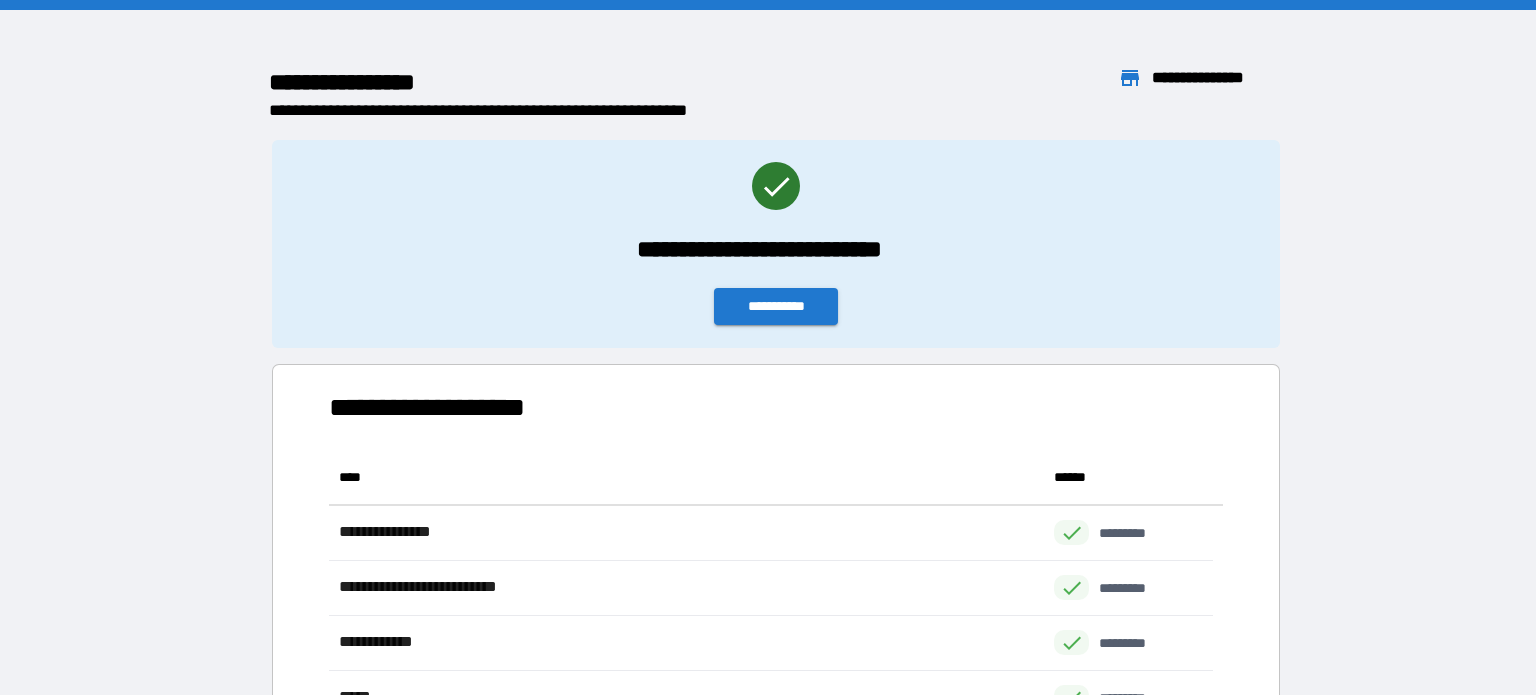 scroll, scrollTop: 16, scrollLeft: 16, axis: both 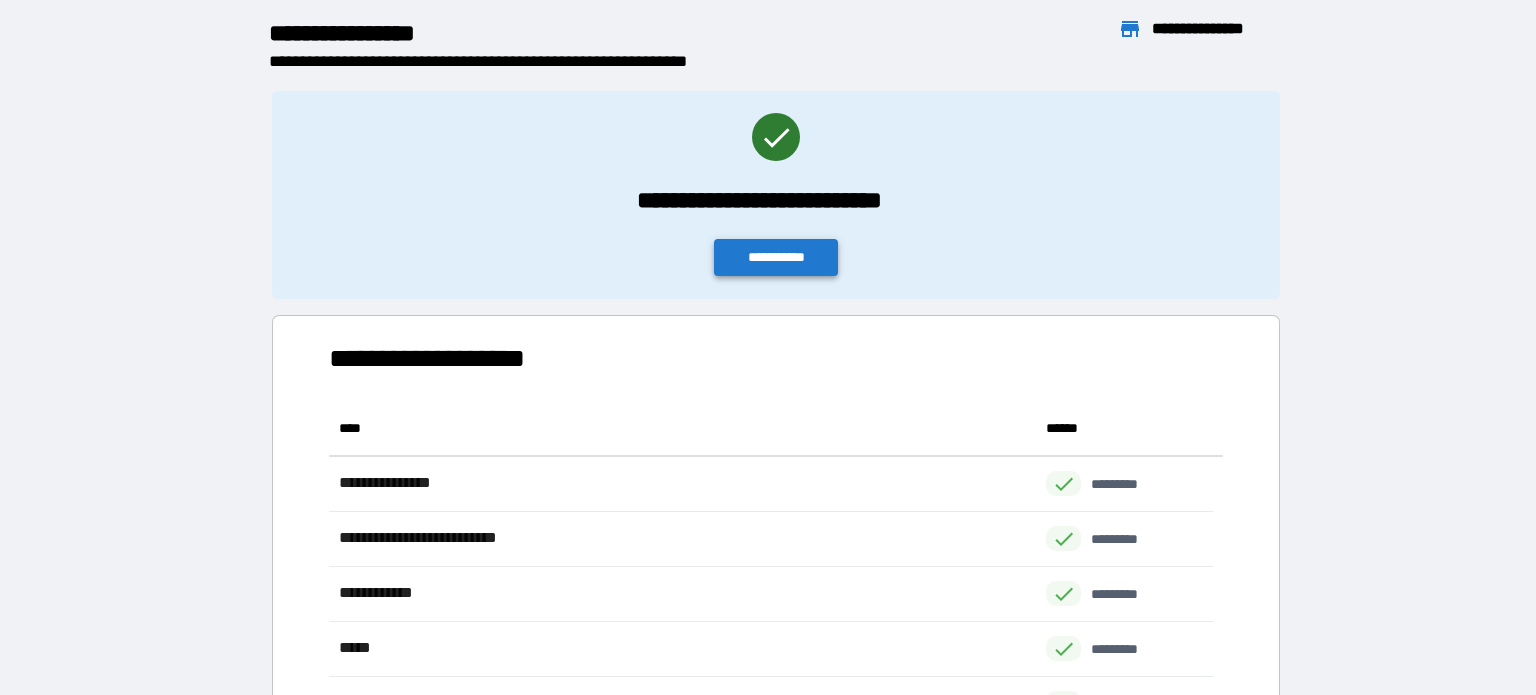 click on "**********" at bounding box center (776, 257) 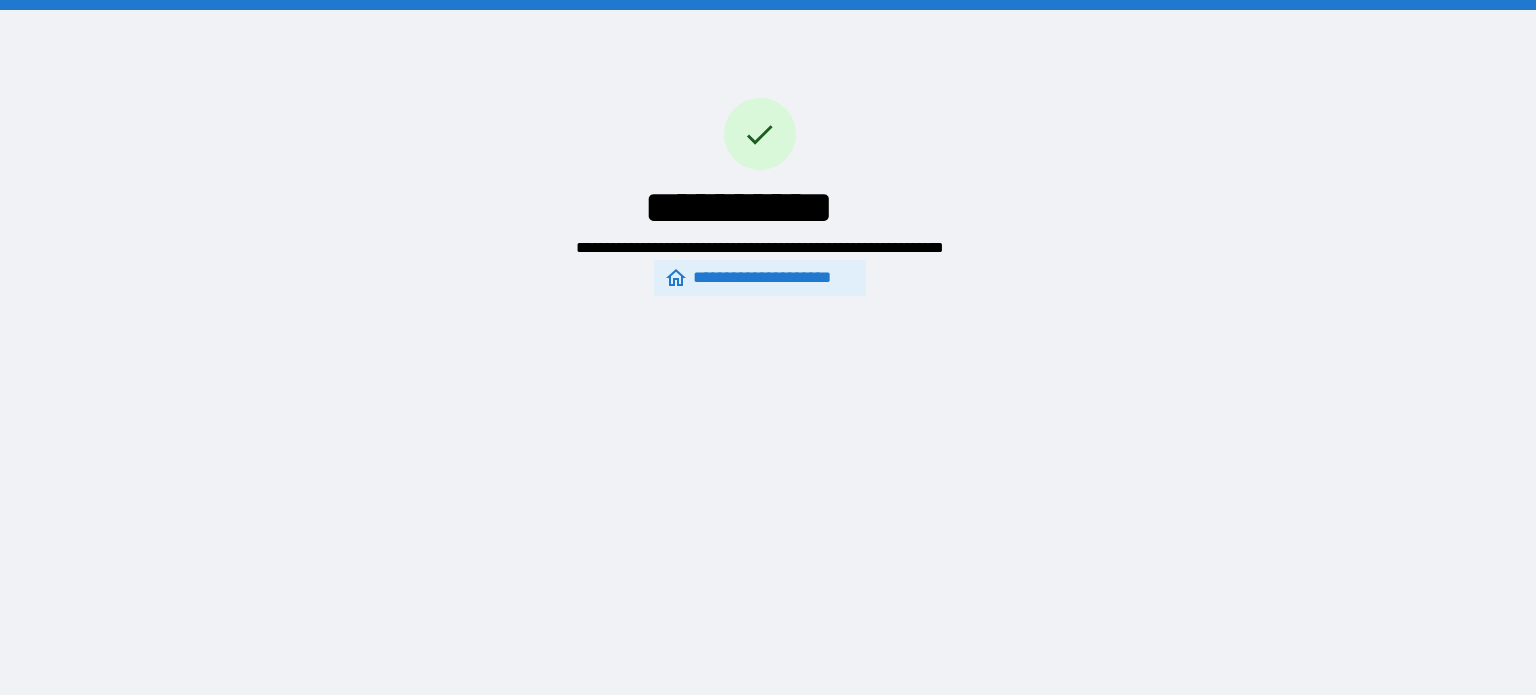 scroll, scrollTop: 0, scrollLeft: 0, axis: both 